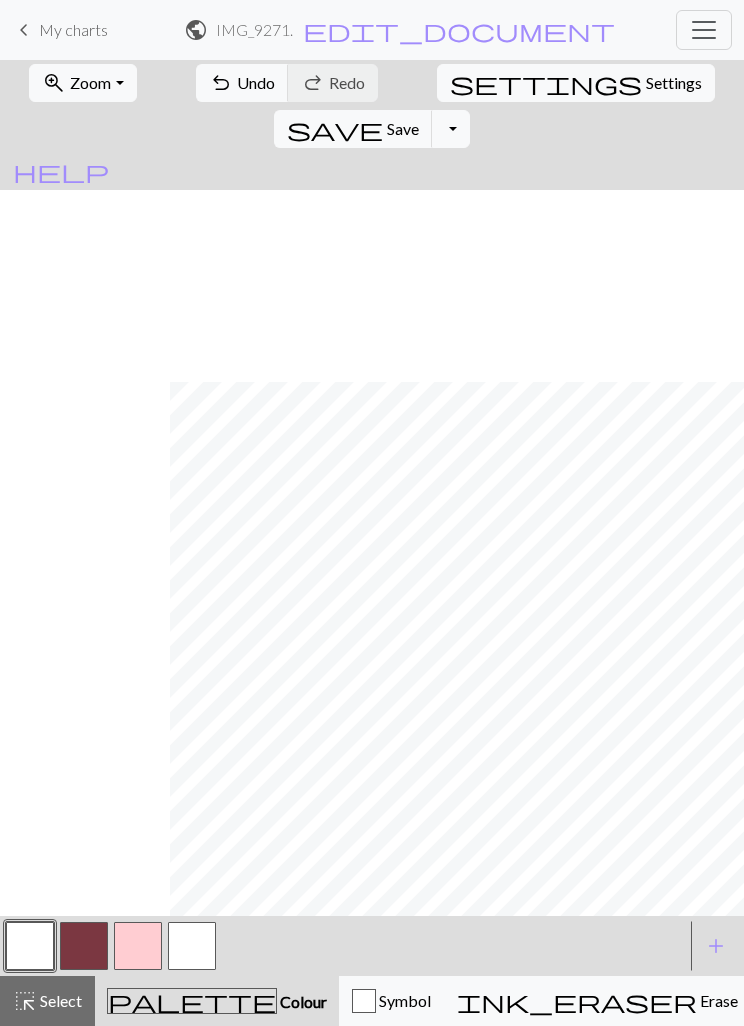 scroll, scrollTop: 0, scrollLeft: 0, axis: both 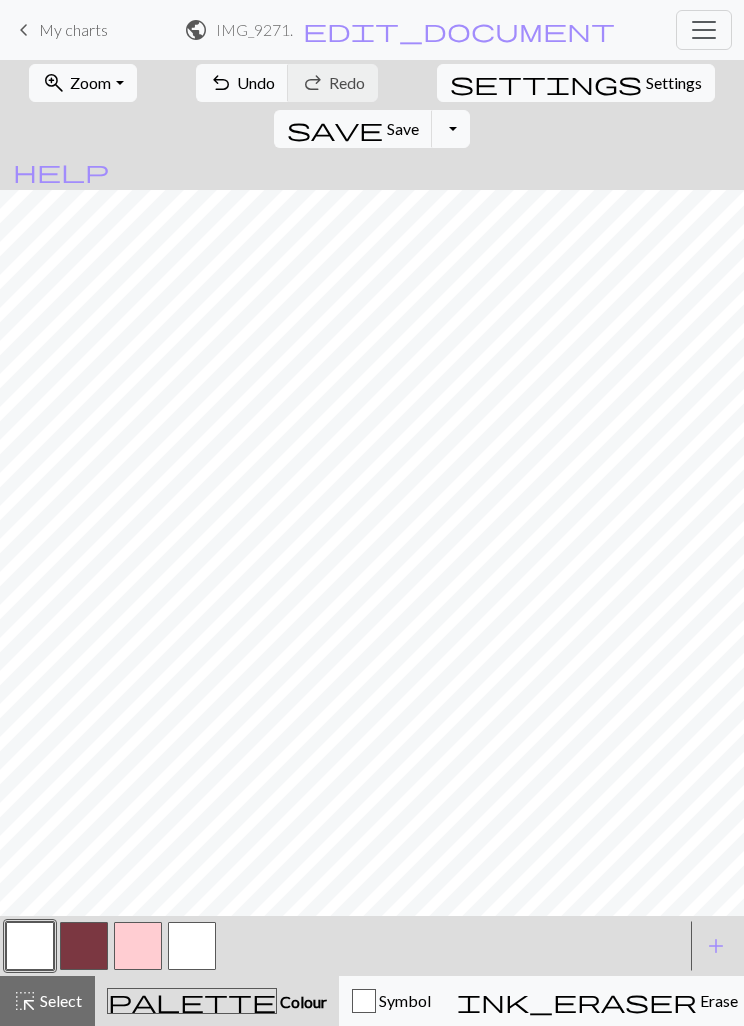 click on "undo Undo Undo" at bounding box center (242, 83) 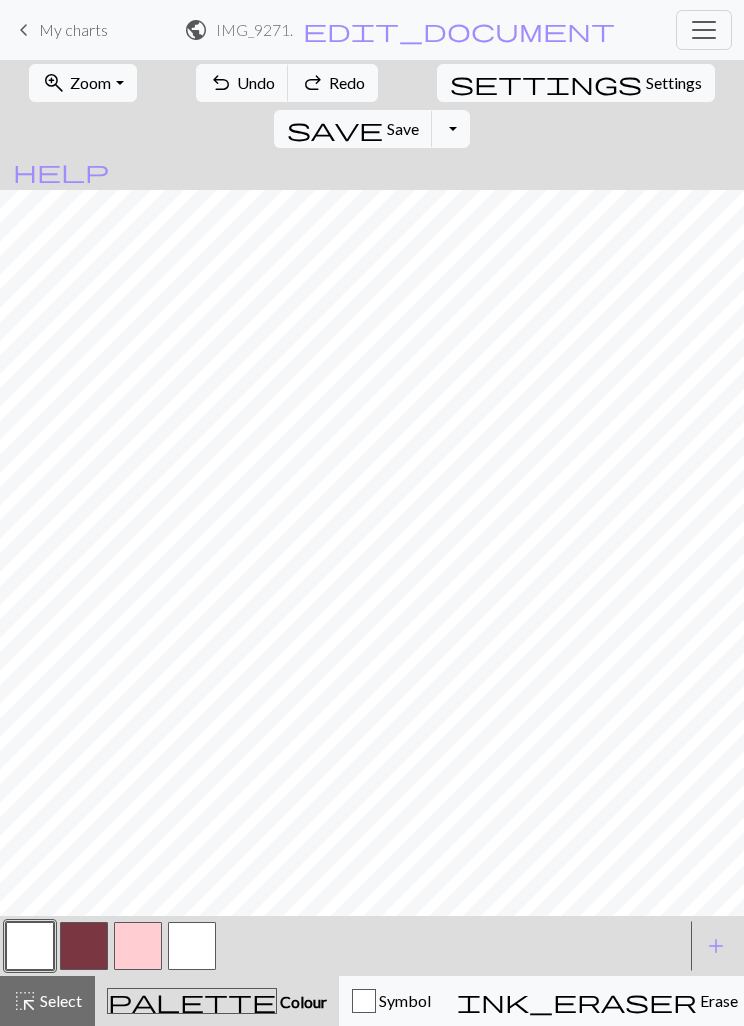 click on "Undo" at bounding box center [256, 82] 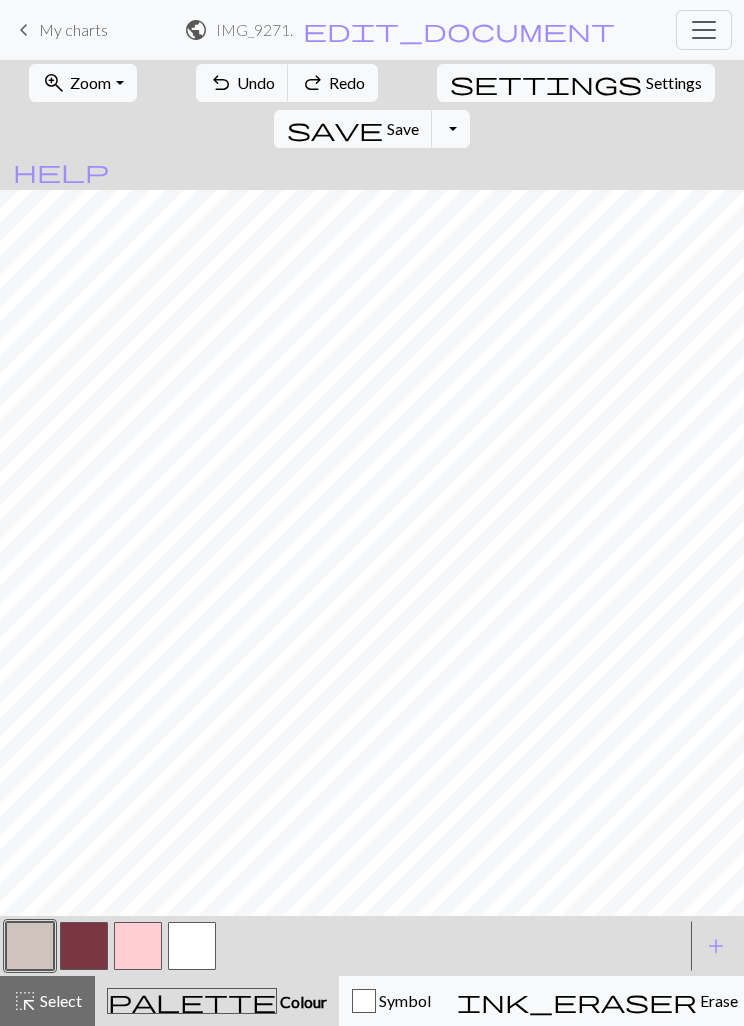 click on "Undo" at bounding box center [256, 82] 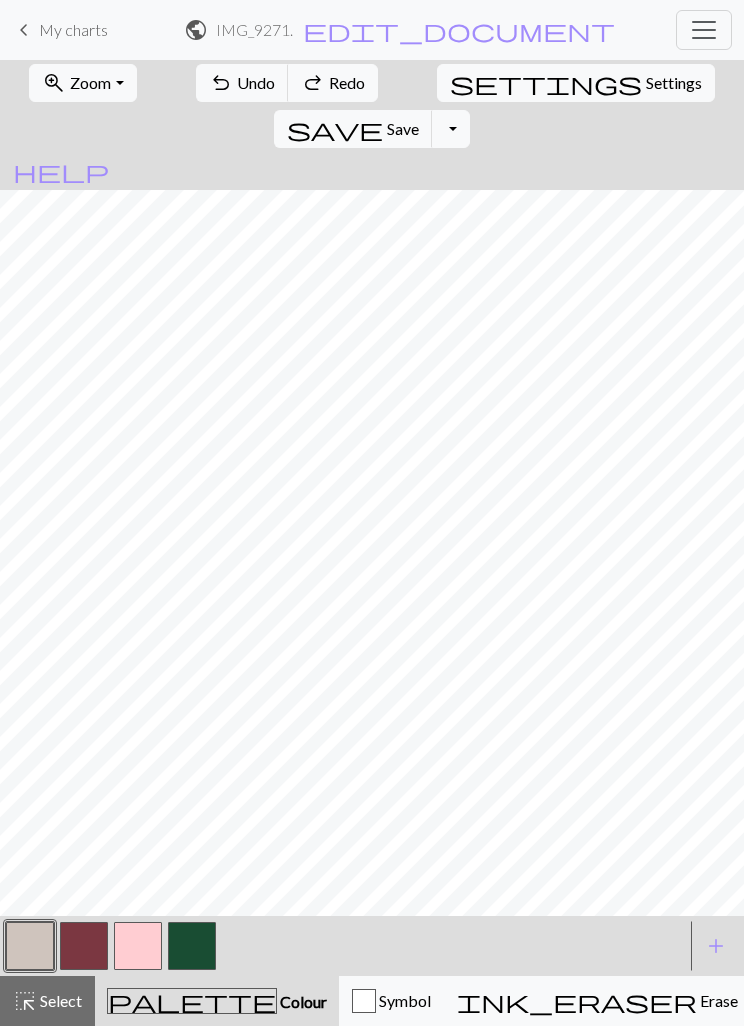 click on "Undo" at bounding box center [256, 82] 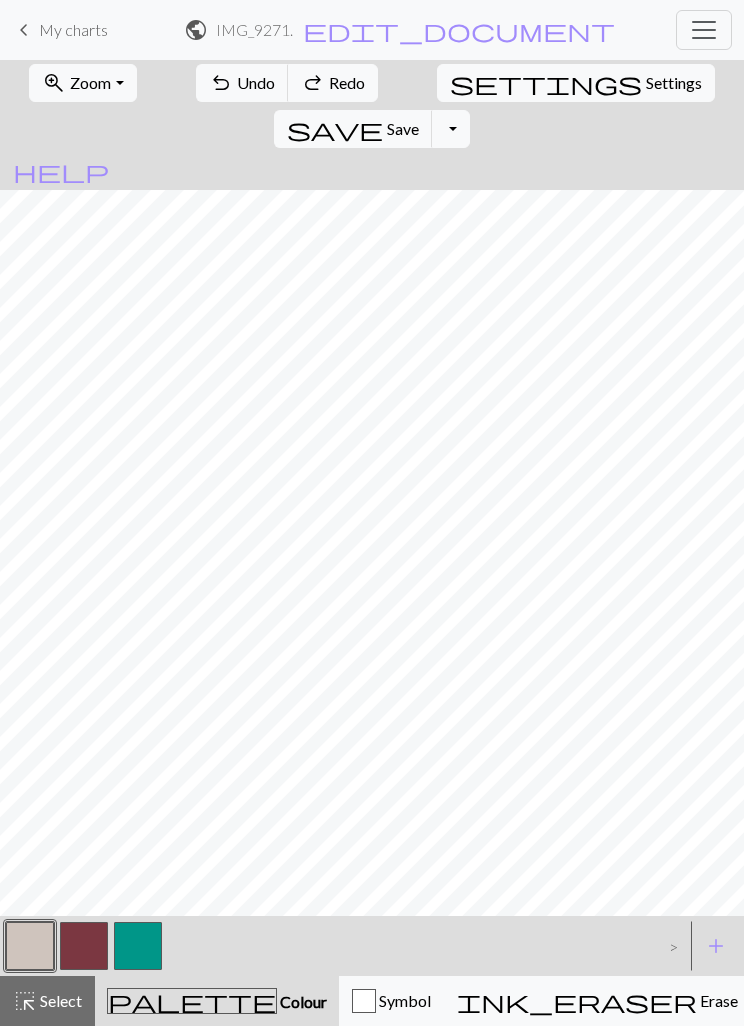 click on "Undo" at bounding box center [256, 82] 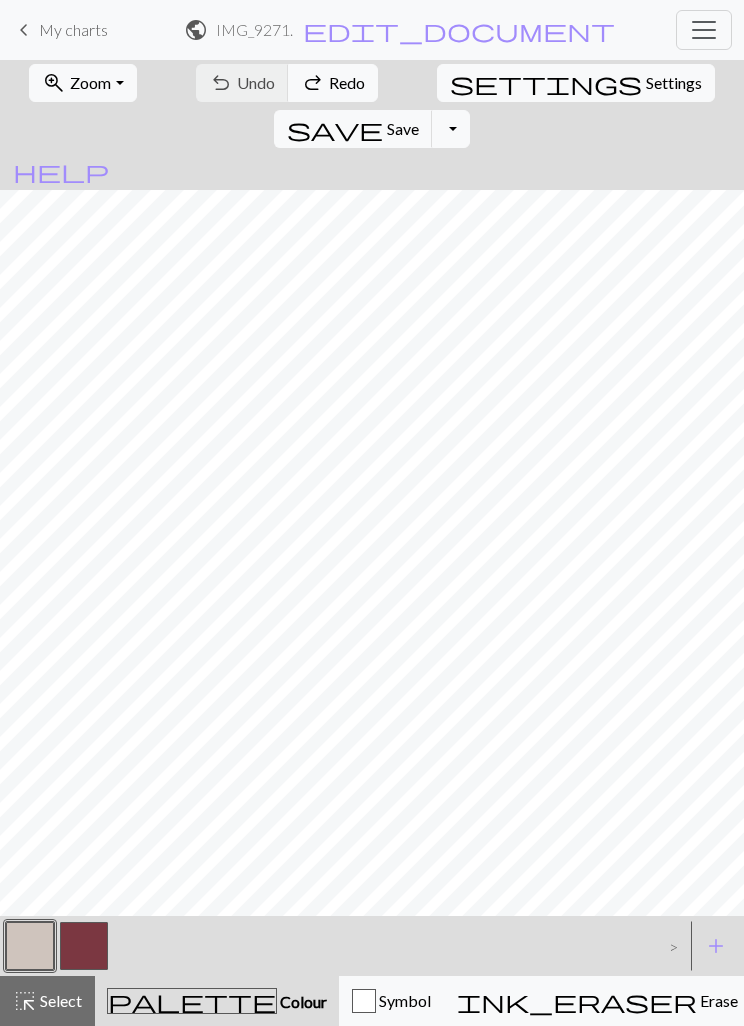 click on "undo Undo Undo redo Redo Redo" at bounding box center (287, 83) 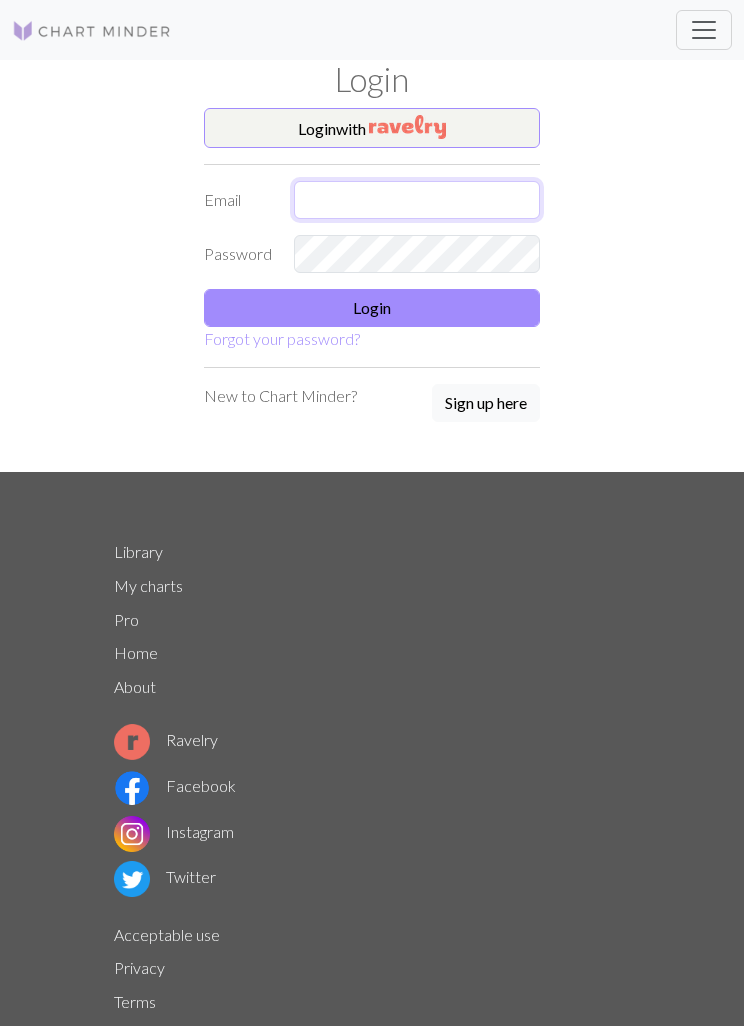 click at bounding box center [417, 200] 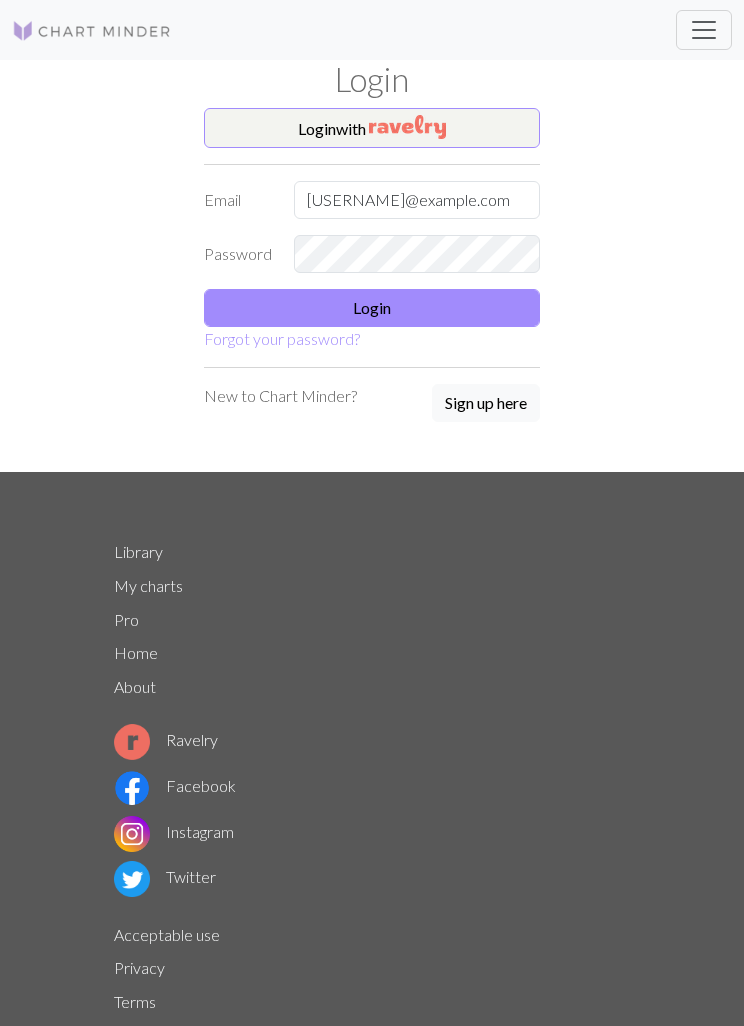 click on "Login" at bounding box center (372, 308) 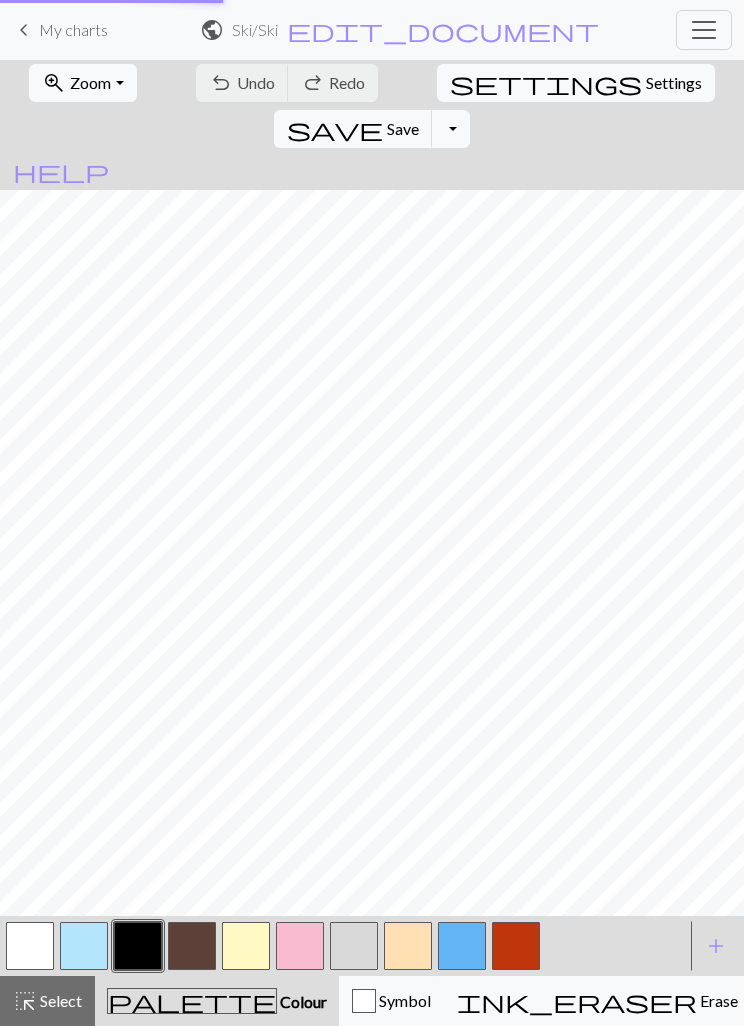 scroll, scrollTop: 0, scrollLeft: 0, axis: both 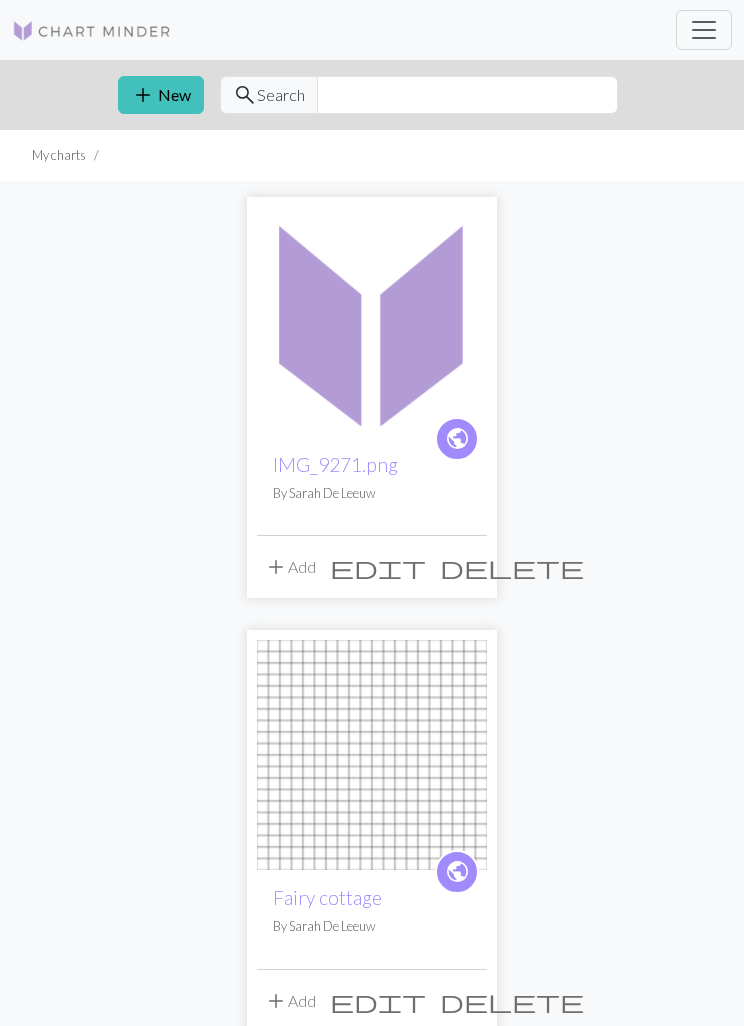 click on "add" at bounding box center (143, 95) 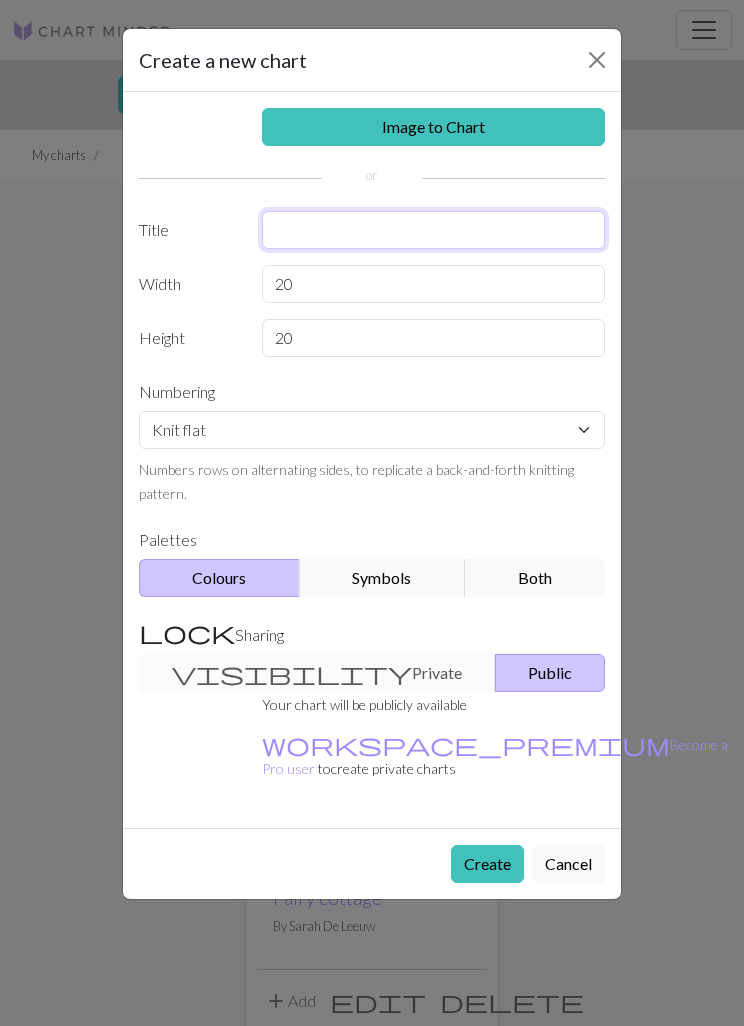click at bounding box center (434, 230) 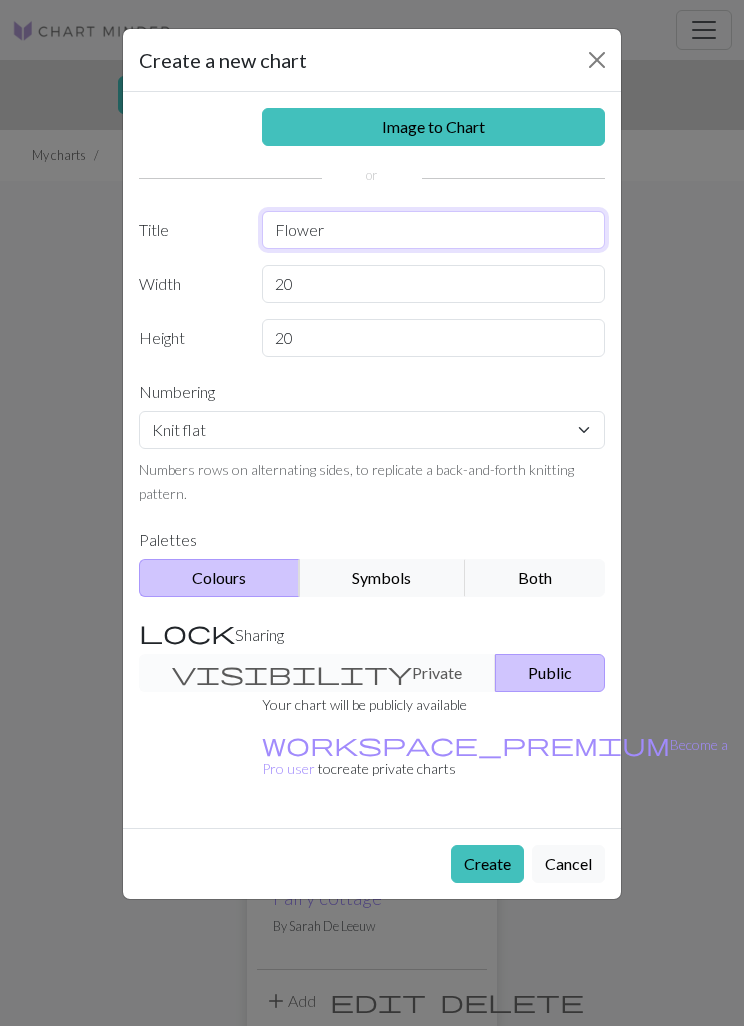type on "Flower" 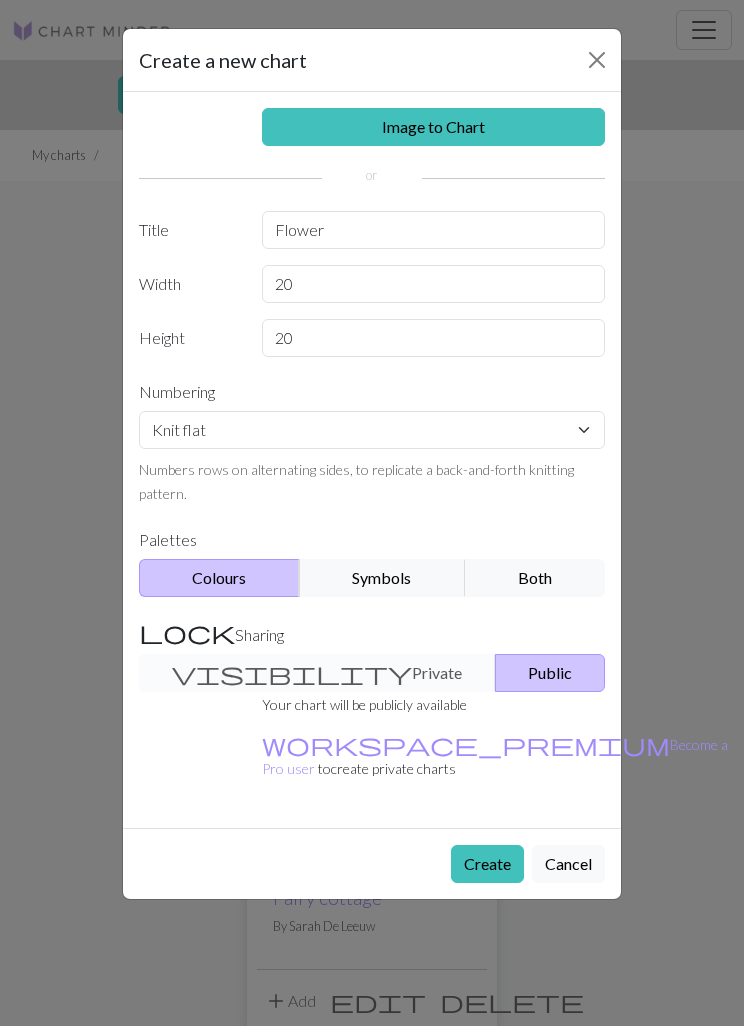 click on "Create" at bounding box center (487, 864) 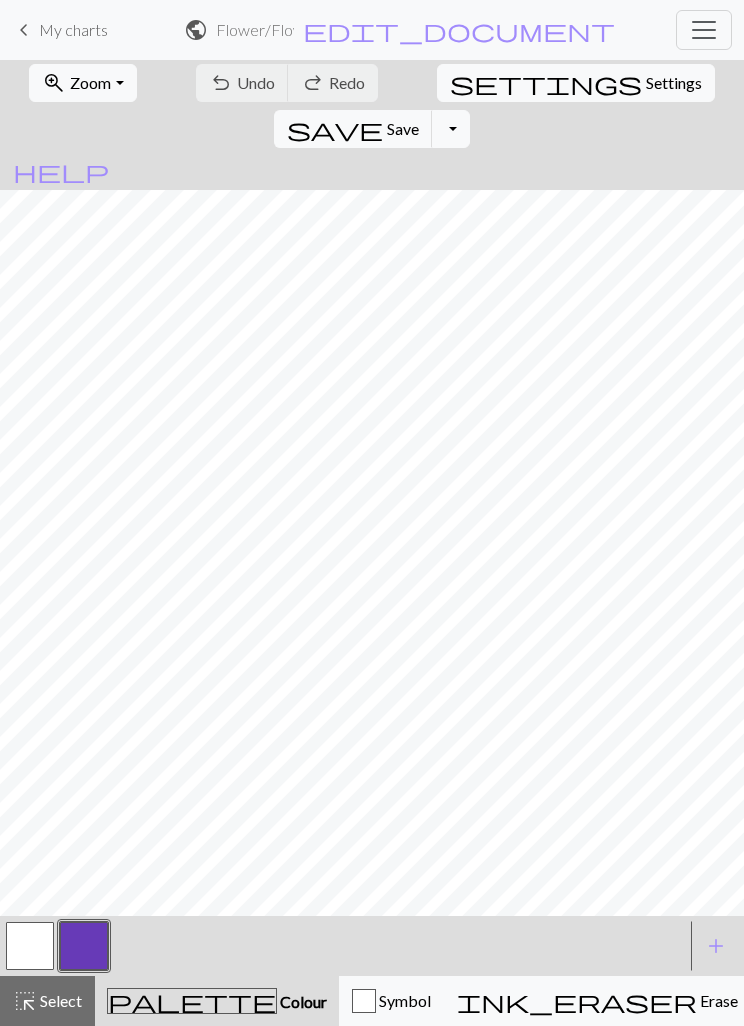 click at bounding box center [84, 946] 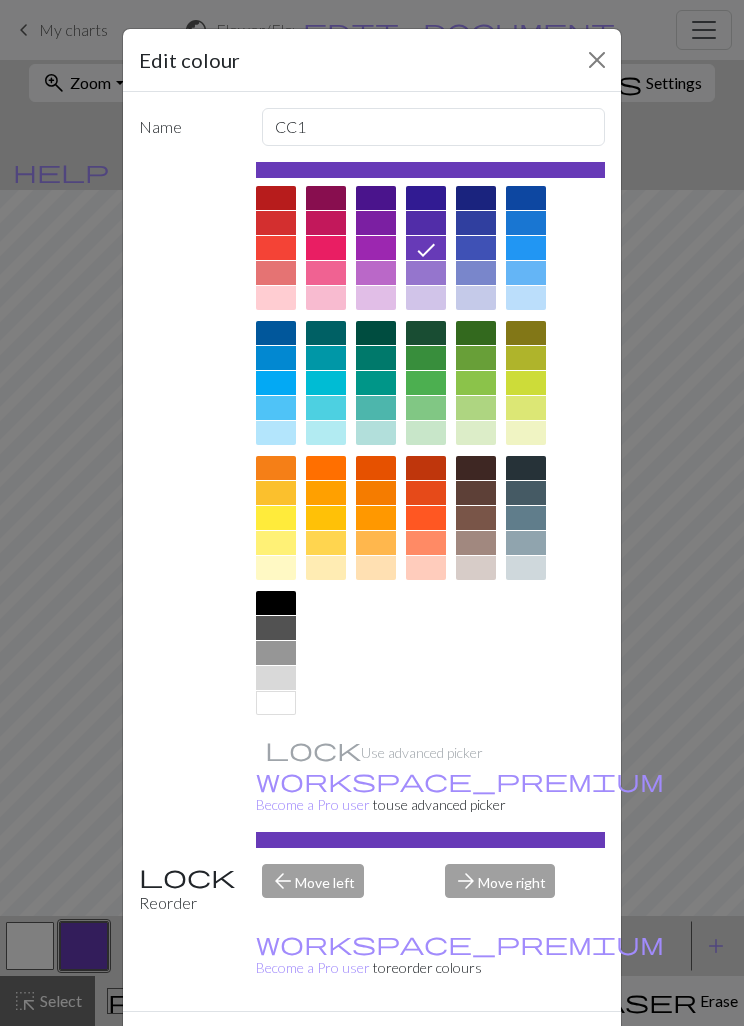 click at bounding box center [476, 518] 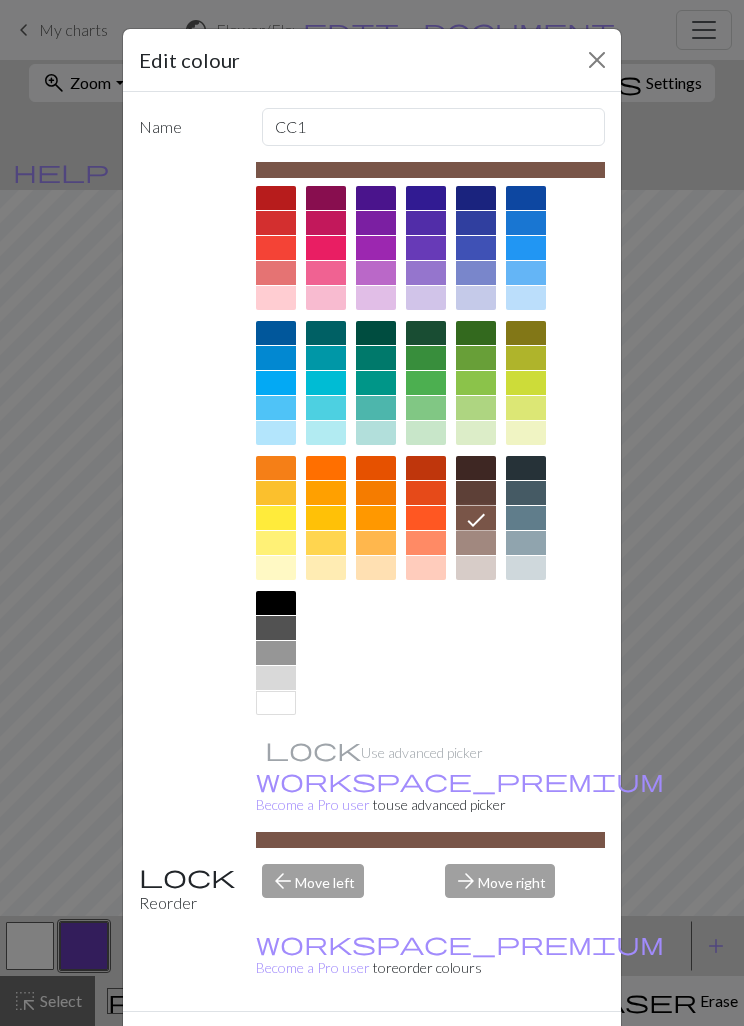 click on "Done" at bounding box center [492, 1047] 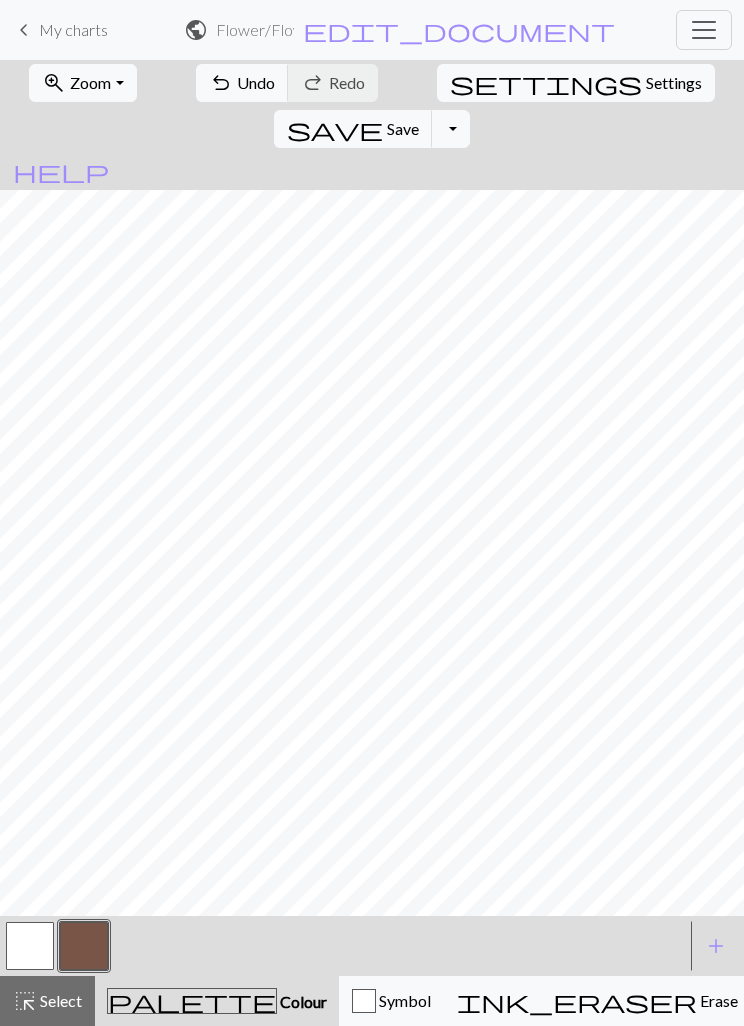 click on "add" at bounding box center [716, 946] 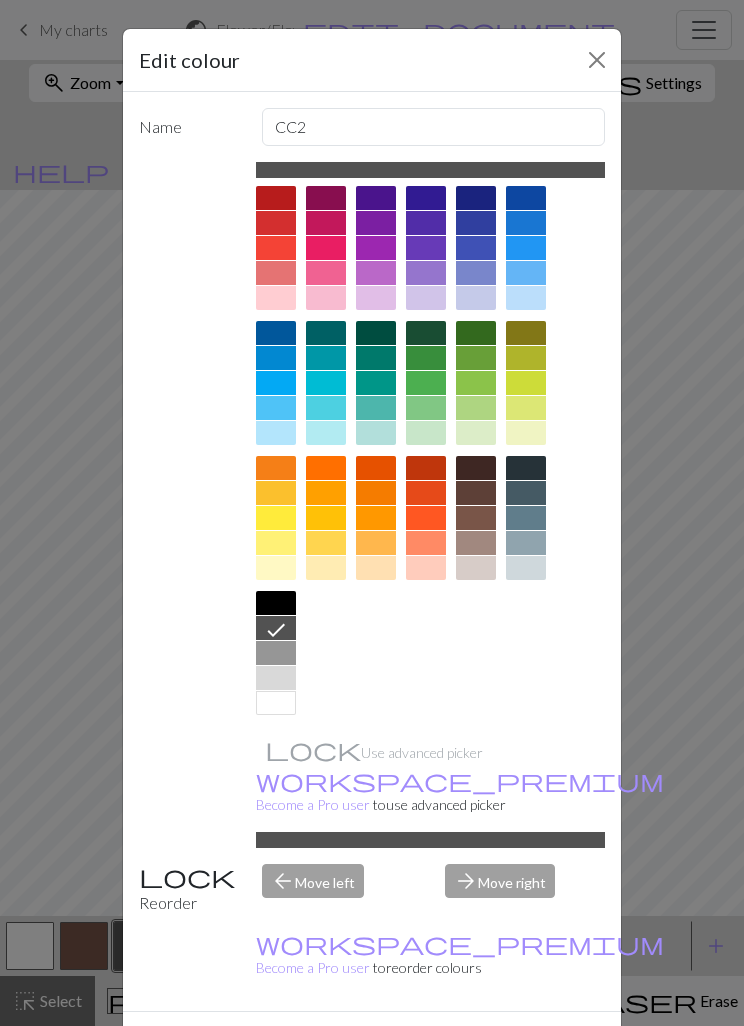 click at bounding box center [476, 543] 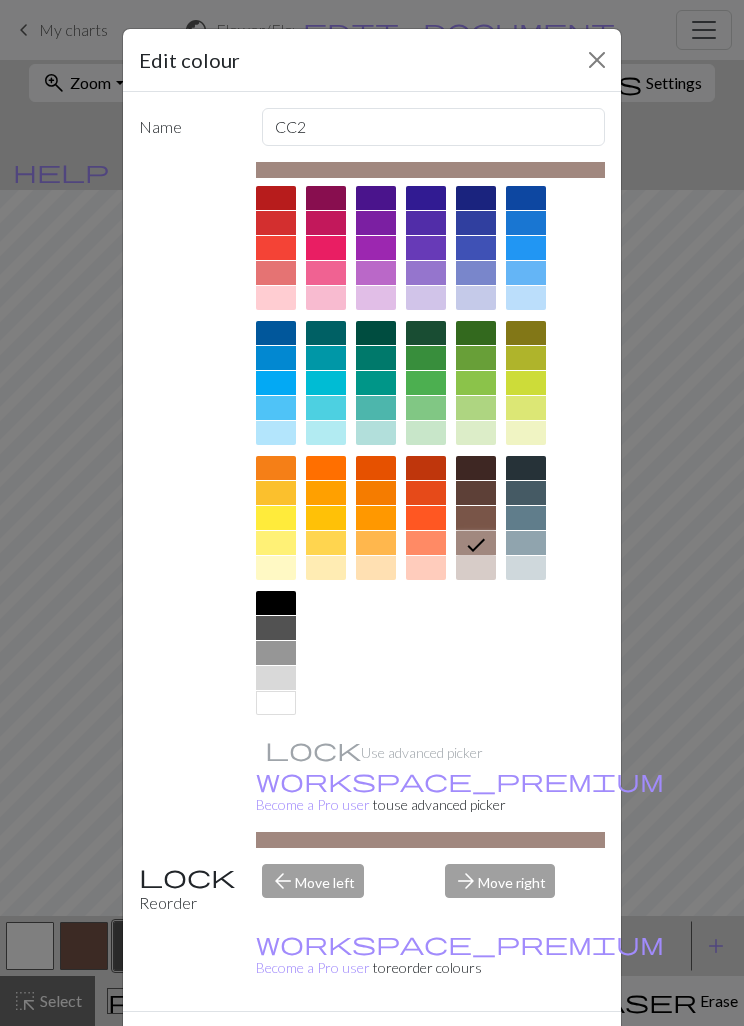 click on "Done" at bounding box center [492, 1047] 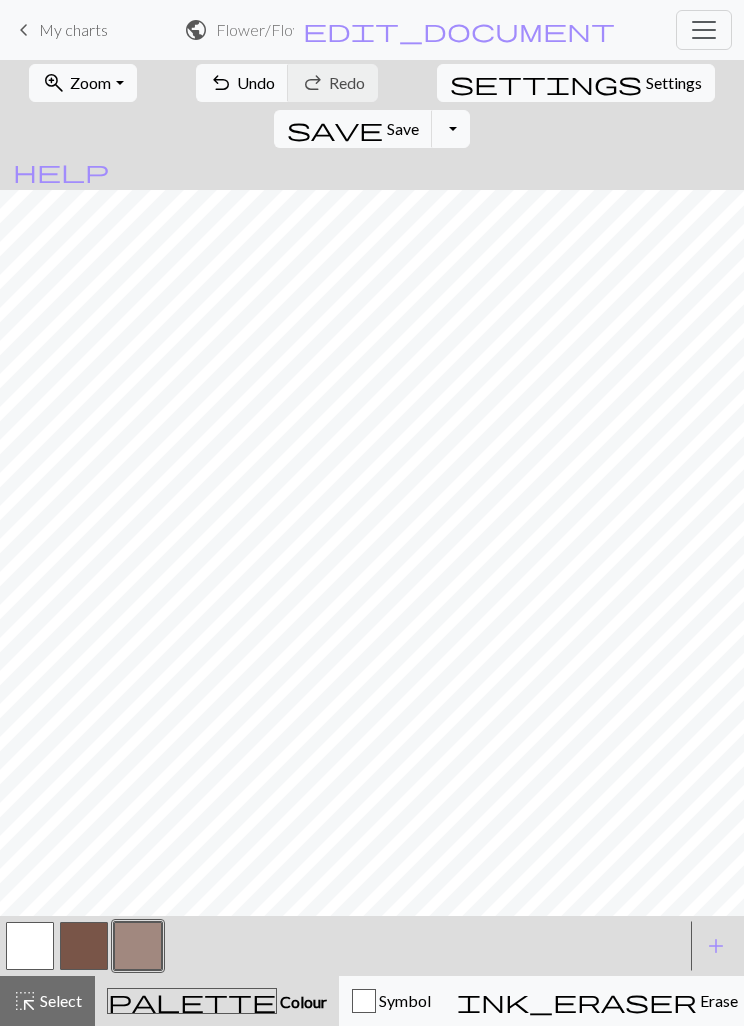 click on "add" at bounding box center (716, 946) 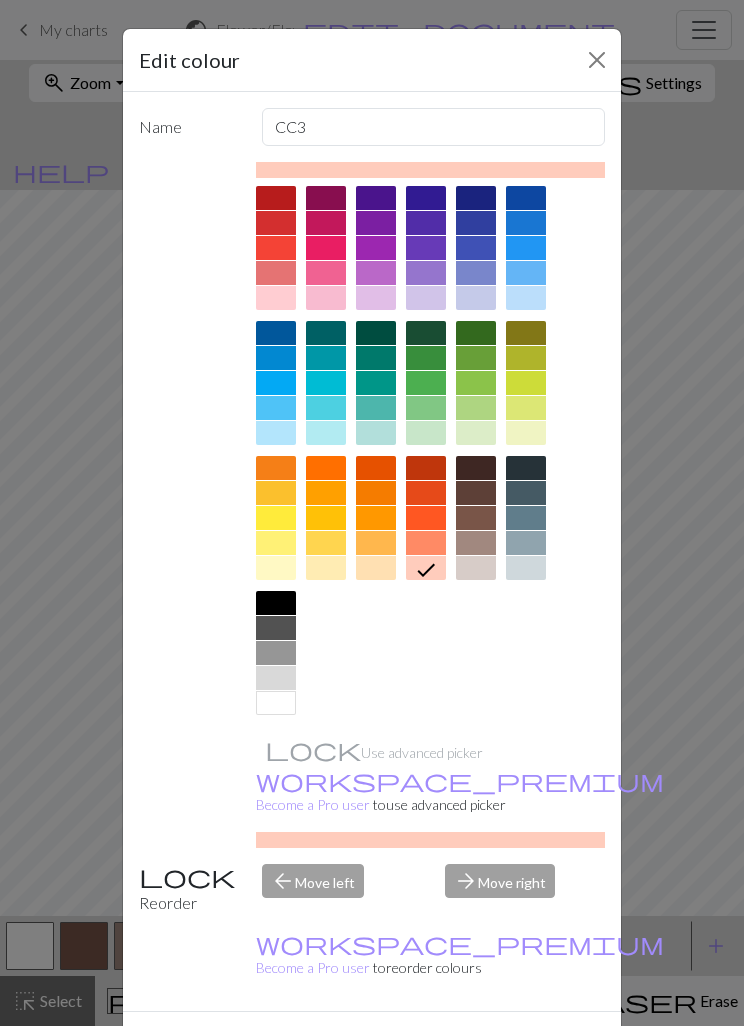 click at bounding box center [276, 298] 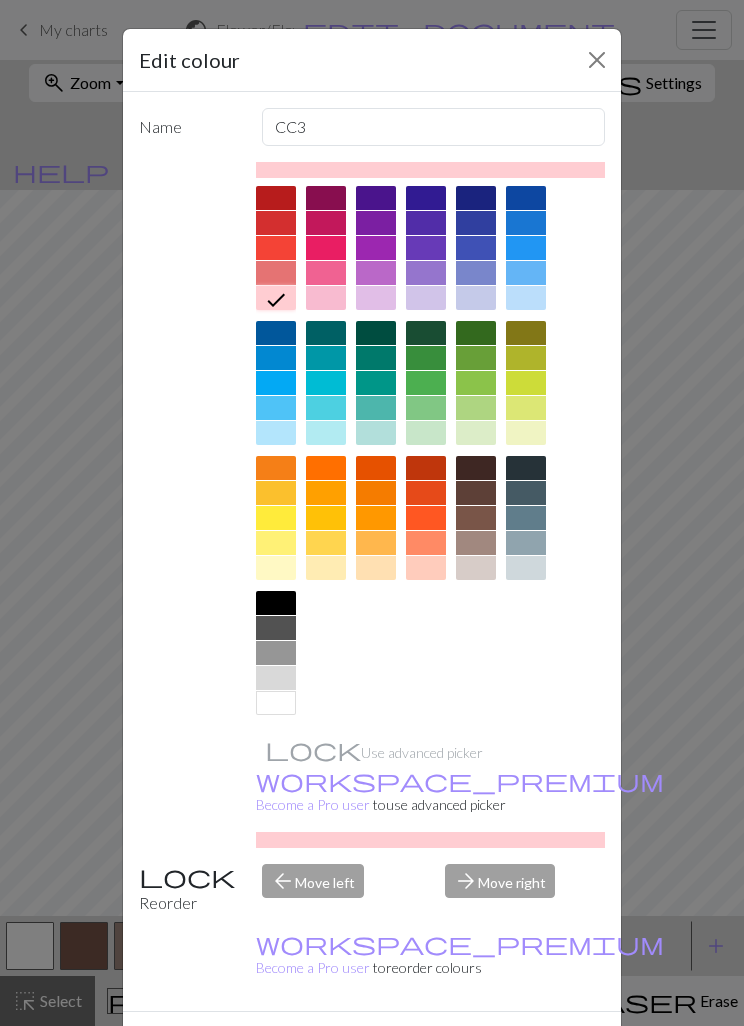 click on "Done" at bounding box center [492, 1047] 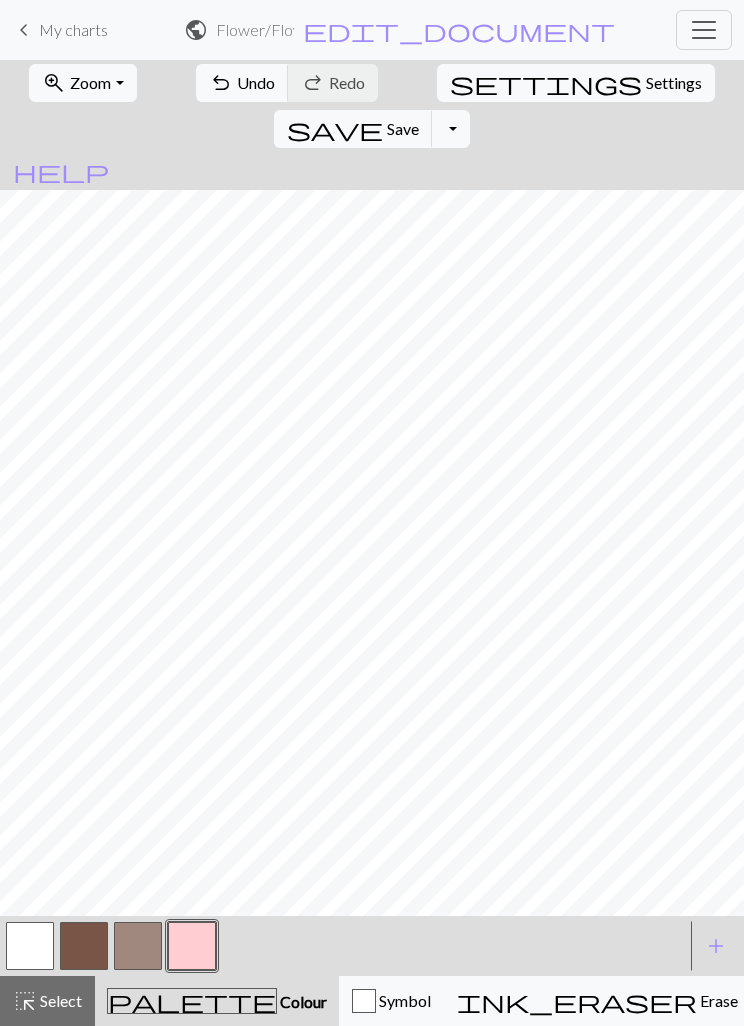click on "add" at bounding box center [716, 946] 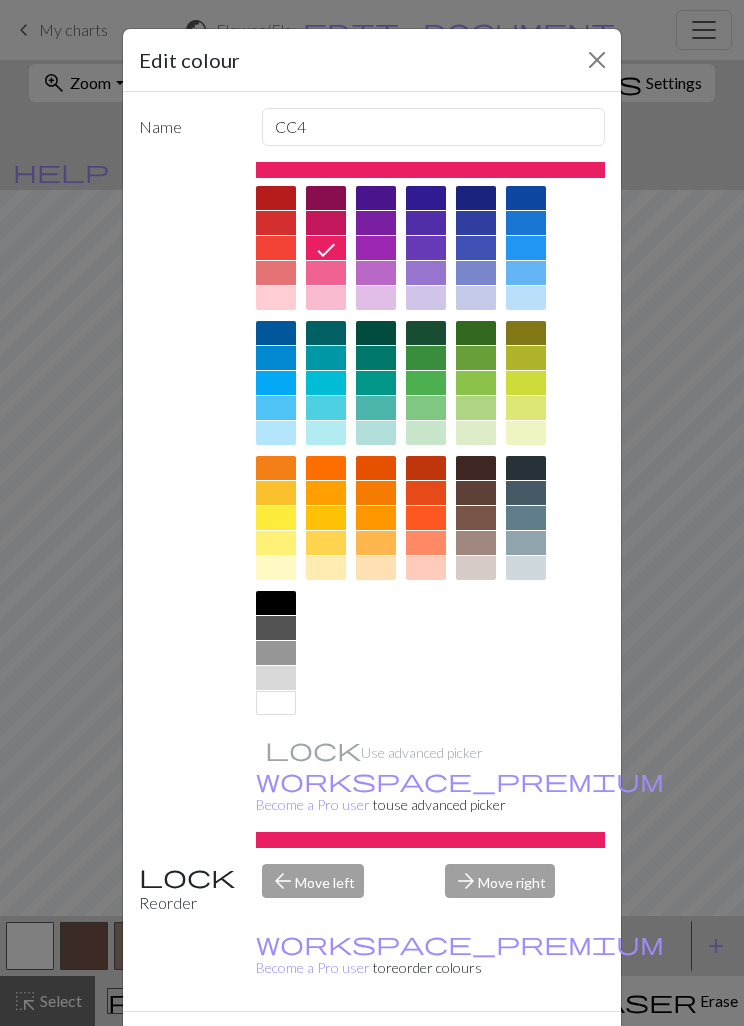 click at bounding box center (276, 273) 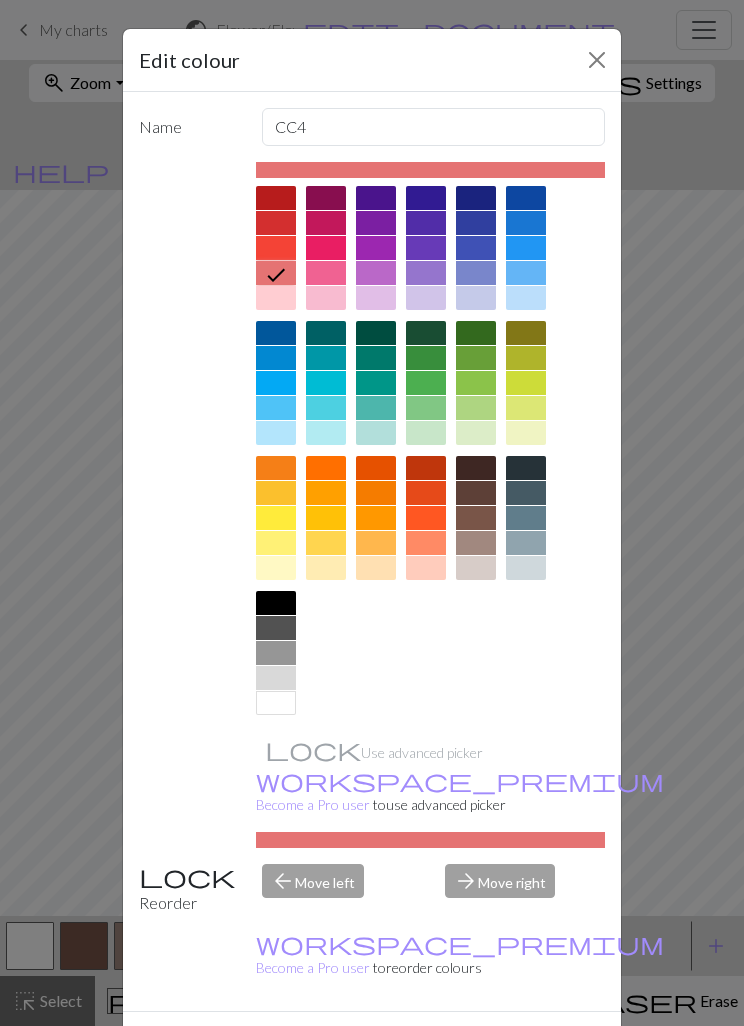 click at bounding box center [326, 273] 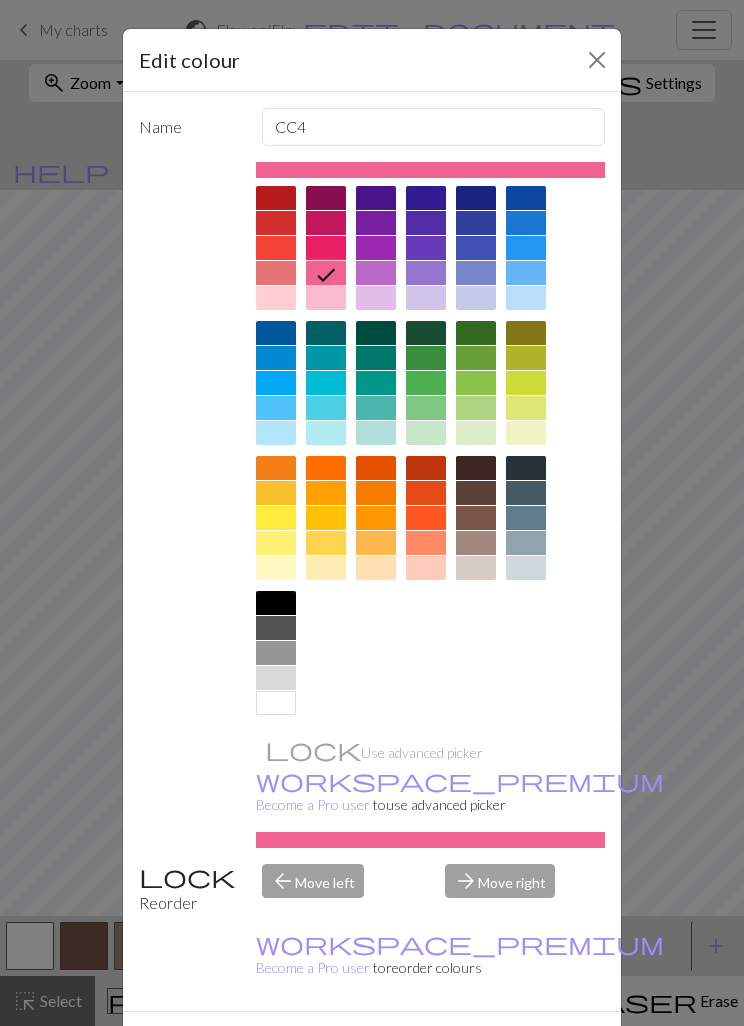 click on "Done" at bounding box center [492, 1047] 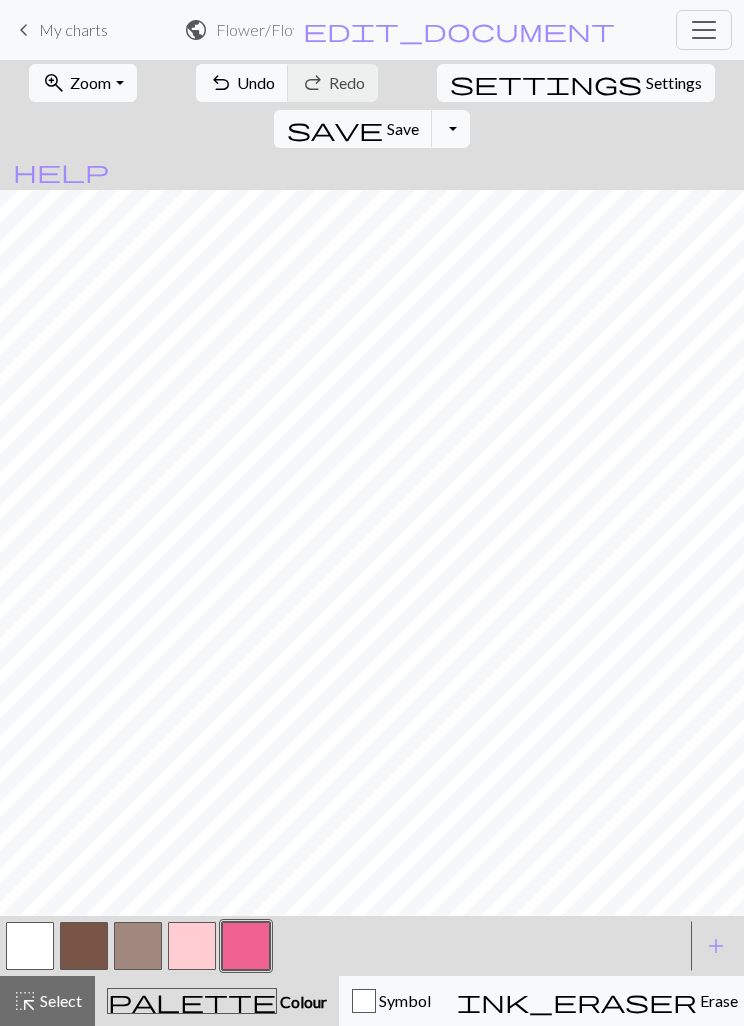 click on "add" at bounding box center [716, 946] 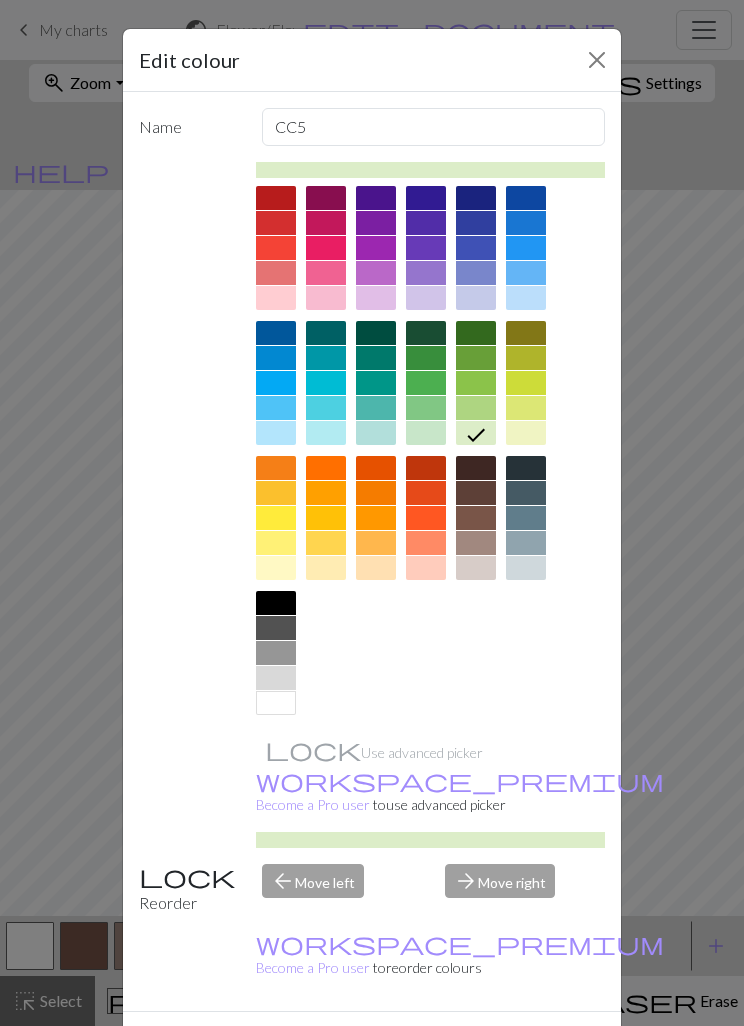 click at bounding box center (326, 198) 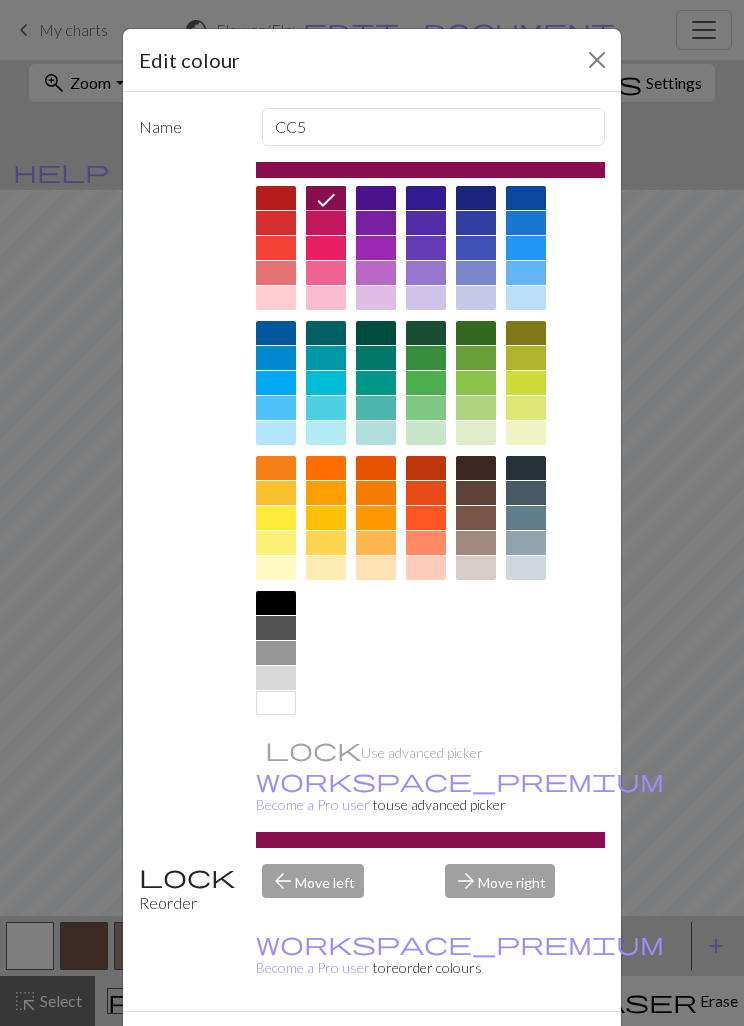 click on "Done" at bounding box center [492, 1047] 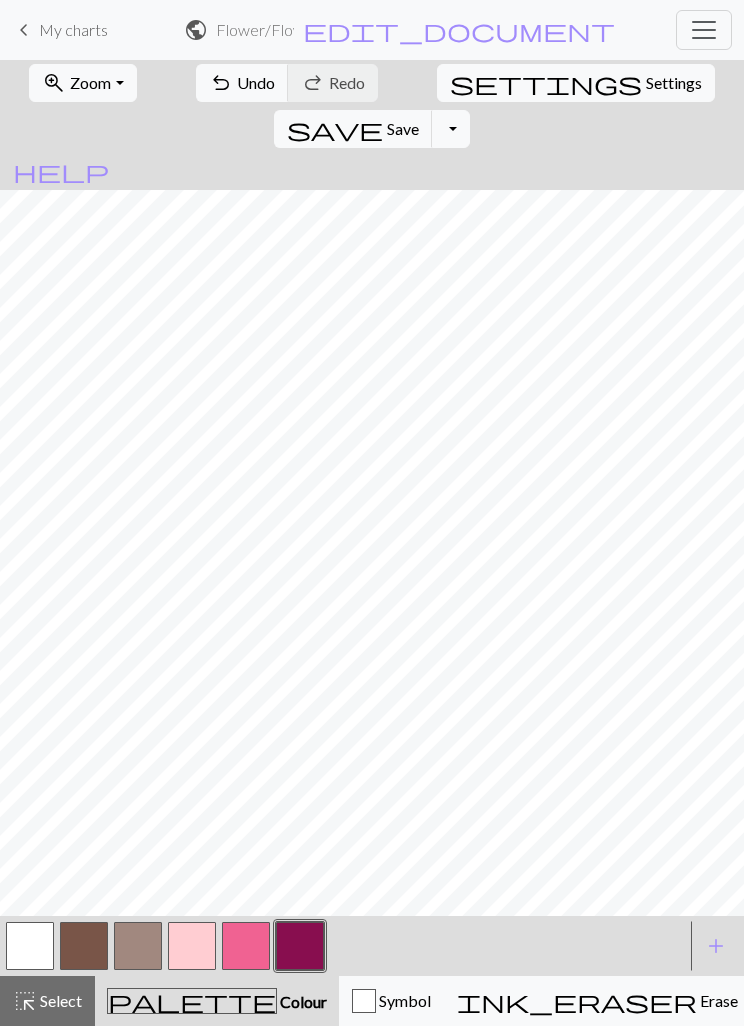 click on "add" at bounding box center [716, 946] 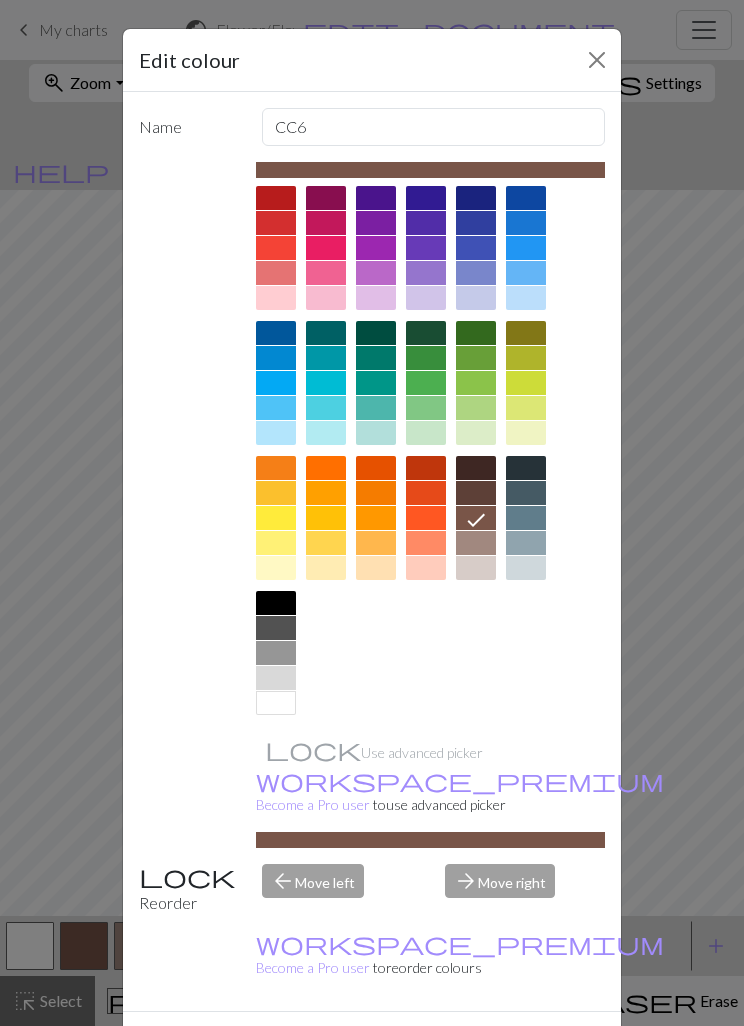 click at bounding box center [526, 298] 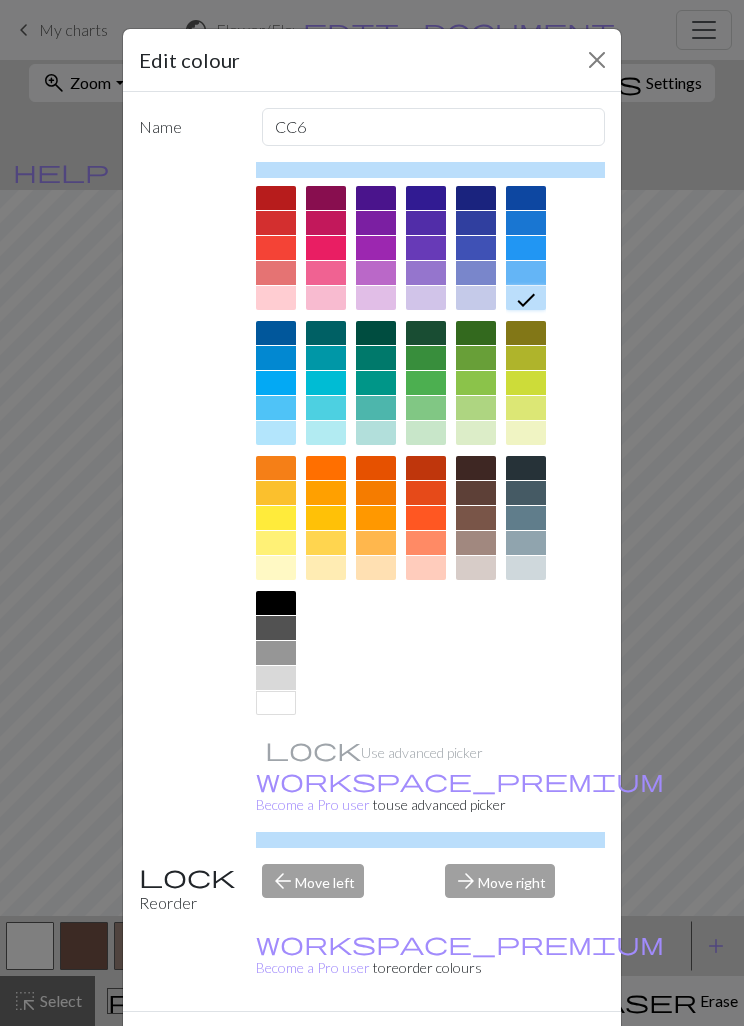 click on "Done" at bounding box center [492, 1047] 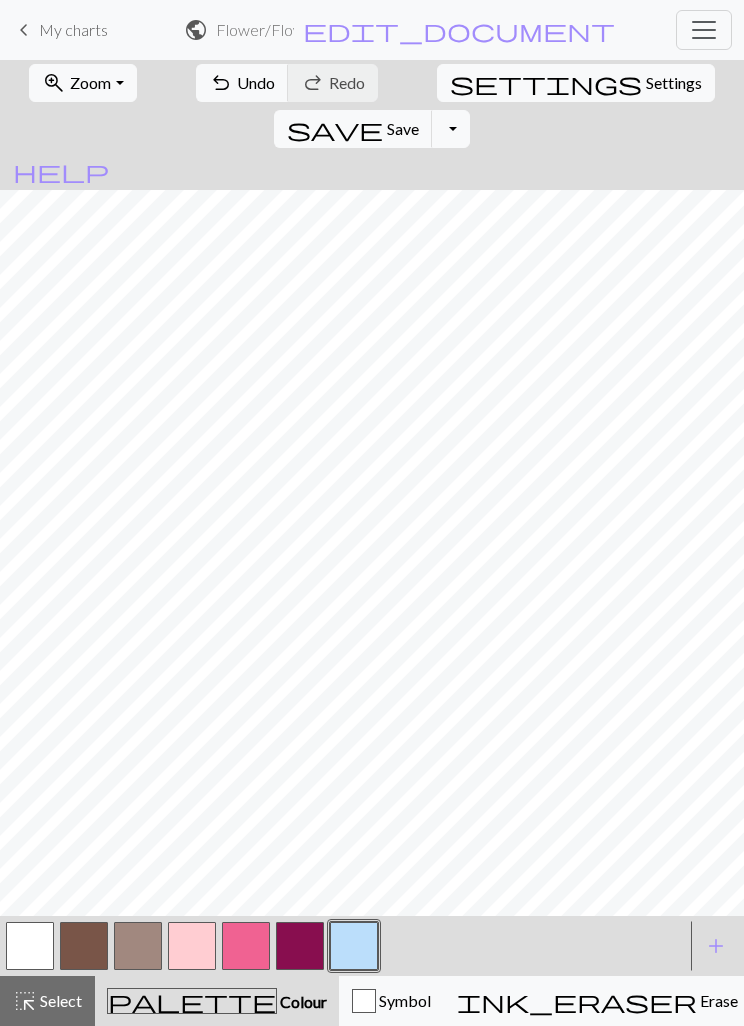 click on "add" at bounding box center (716, 946) 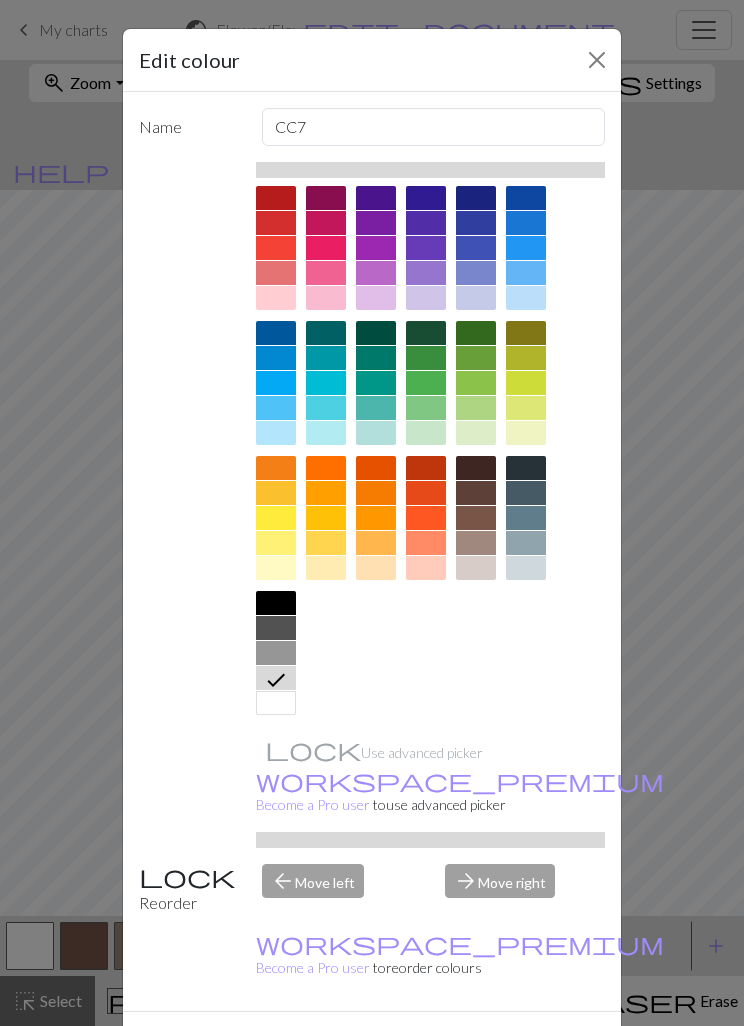 click at bounding box center (426, 408) 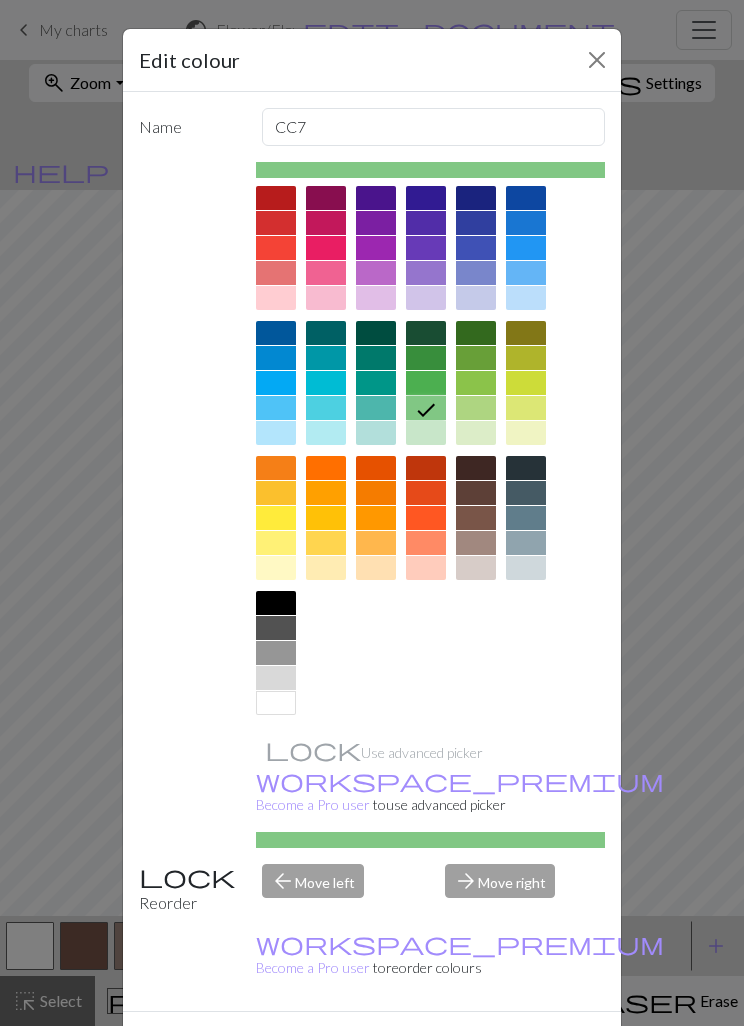 scroll, scrollTop: 2, scrollLeft: 0, axis: vertical 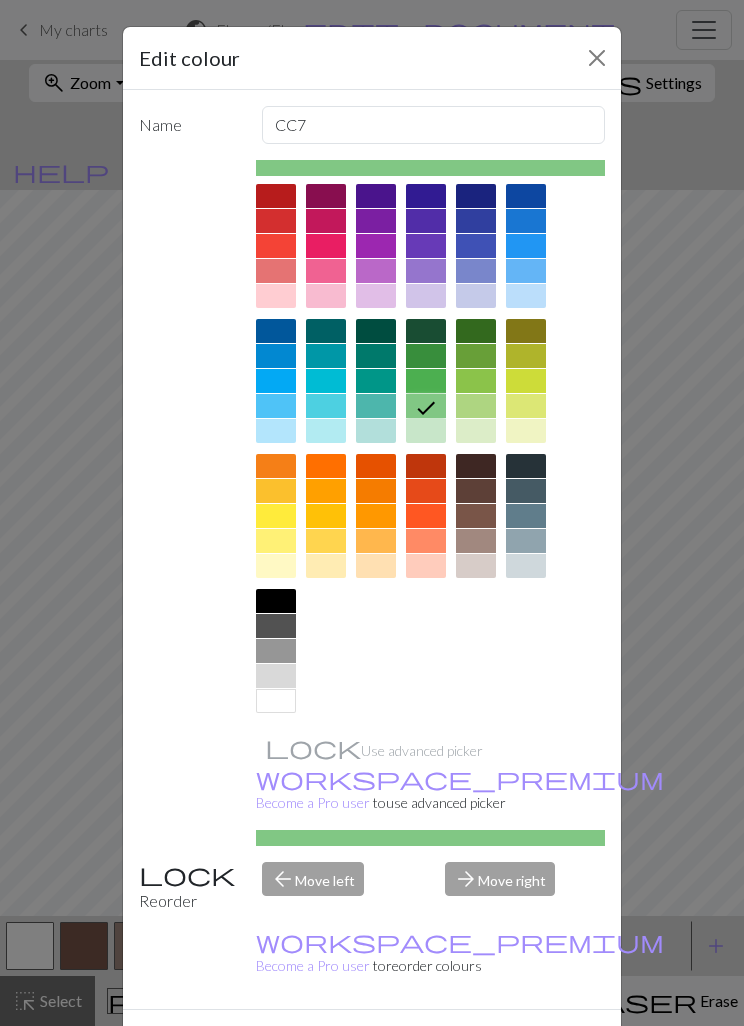 click at bounding box center [476, 381] 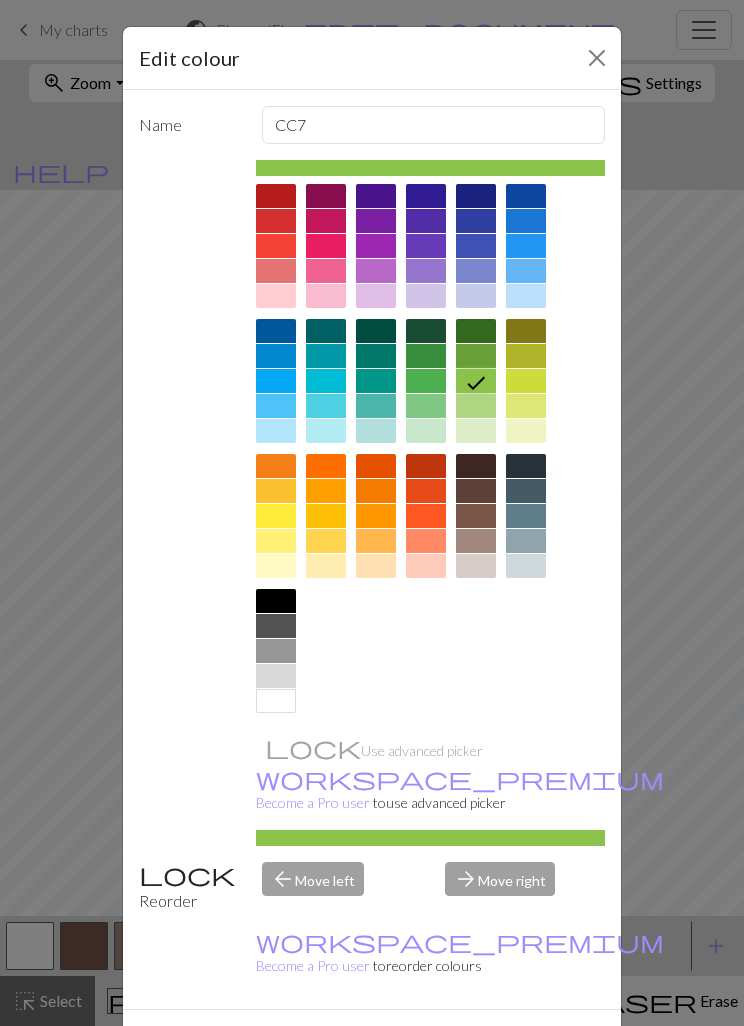 click at bounding box center [426, 381] 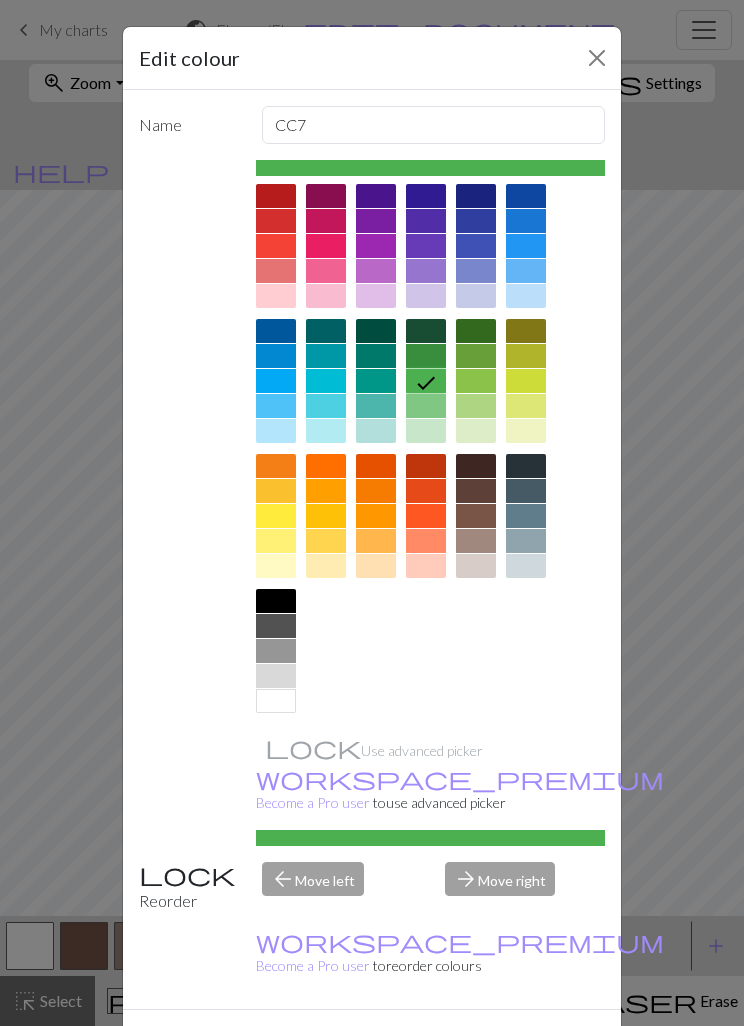 click at bounding box center [426, 356] 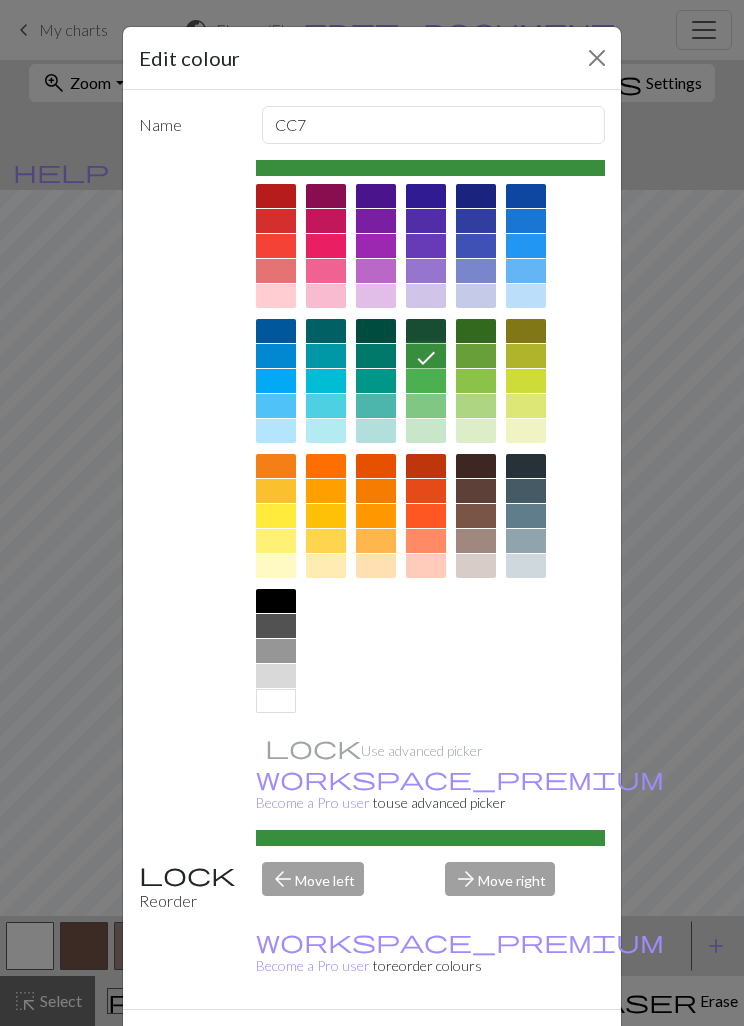 click on "Done" at bounding box center (492, 1045) 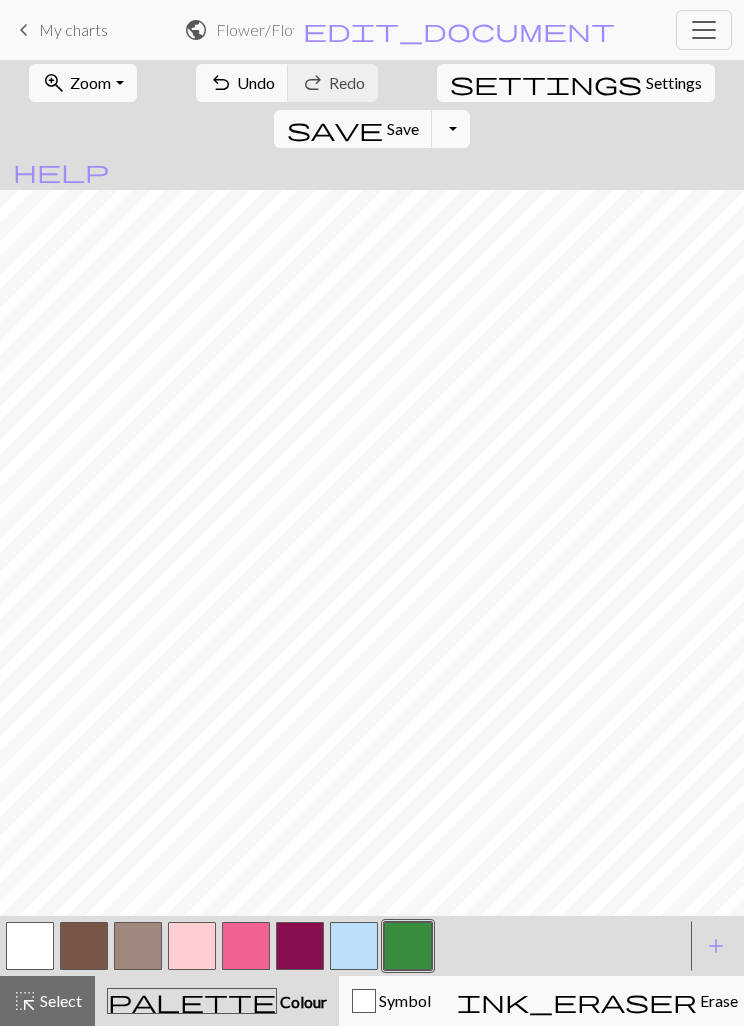 click at bounding box center (84, 946) 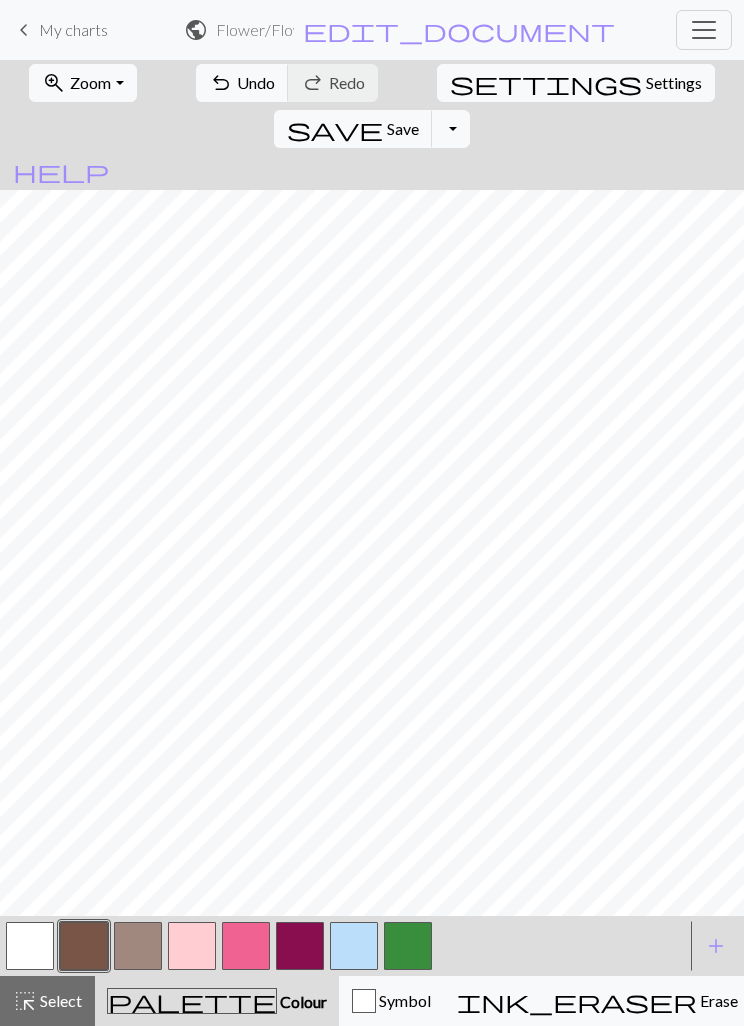 click on "undo Undo Undo" at bounding box center (242, 83) 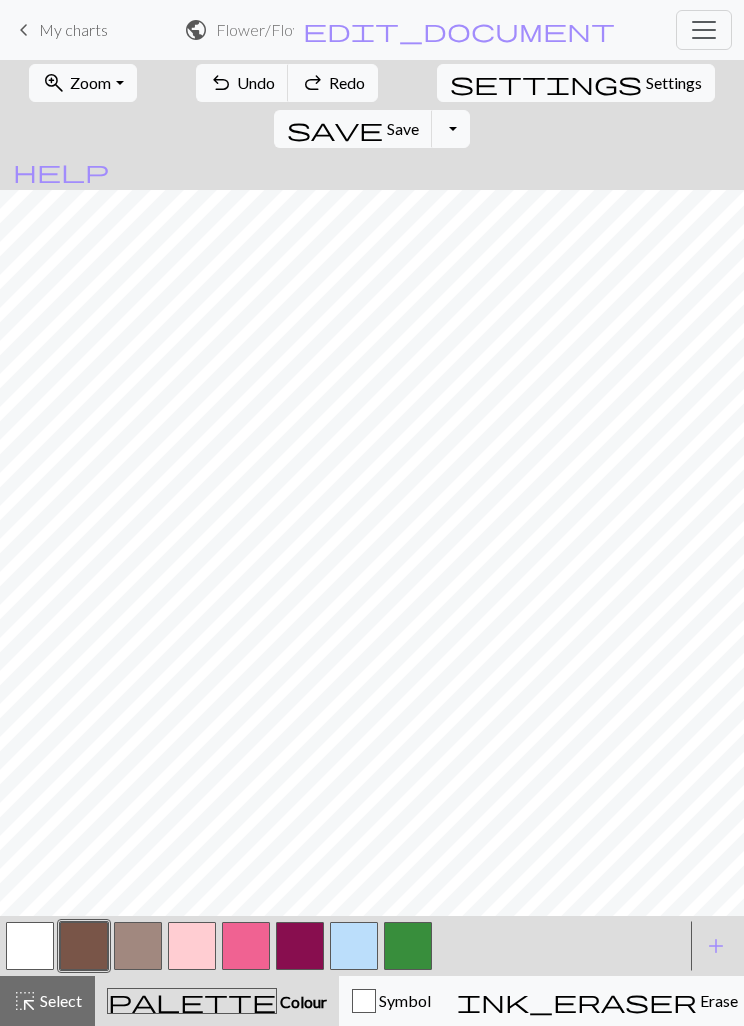 click on "Undo" at bounding box center (256, 82) 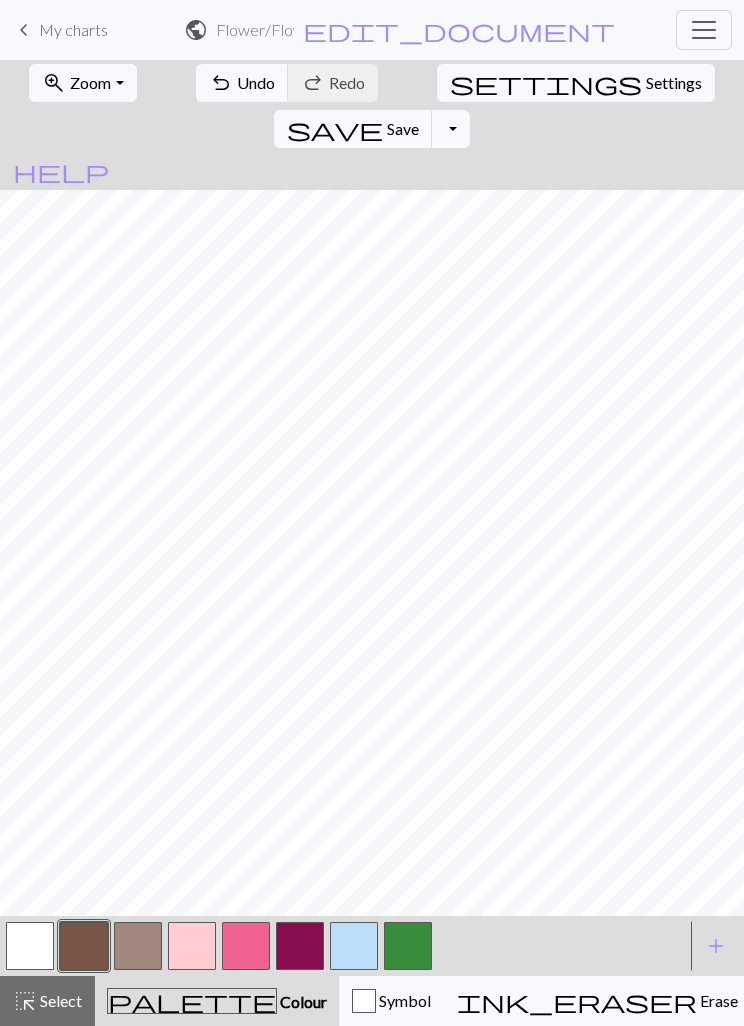 click at bounding box center [138, 946] 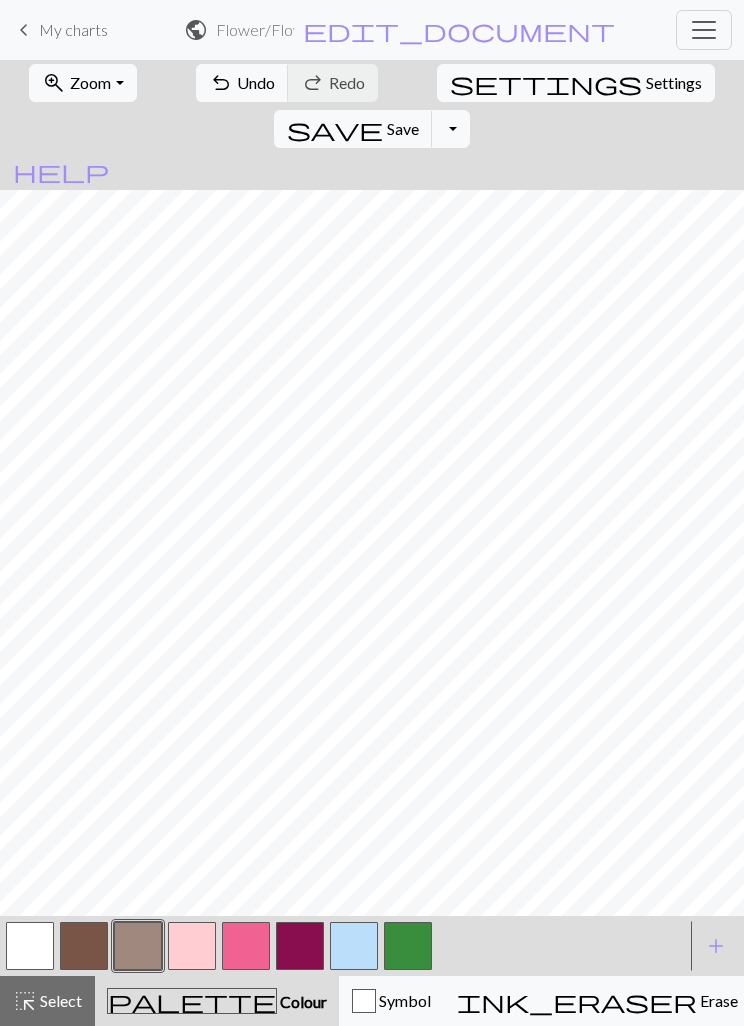 click at bounding box center [84, 946] 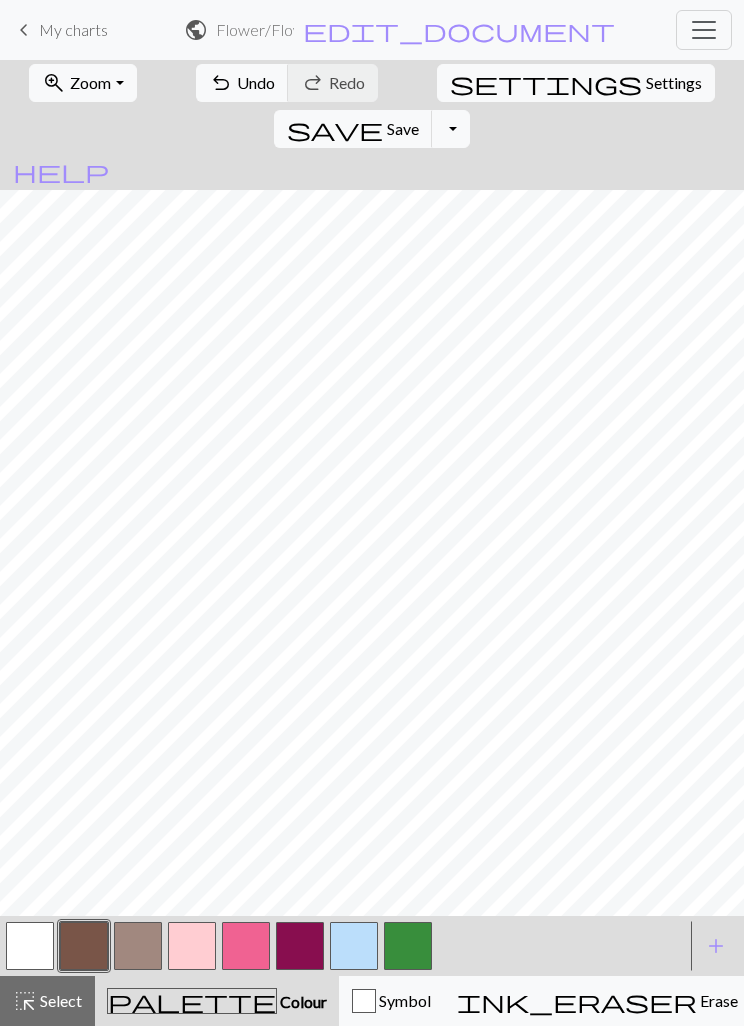 click at bounding box center (30, 946) 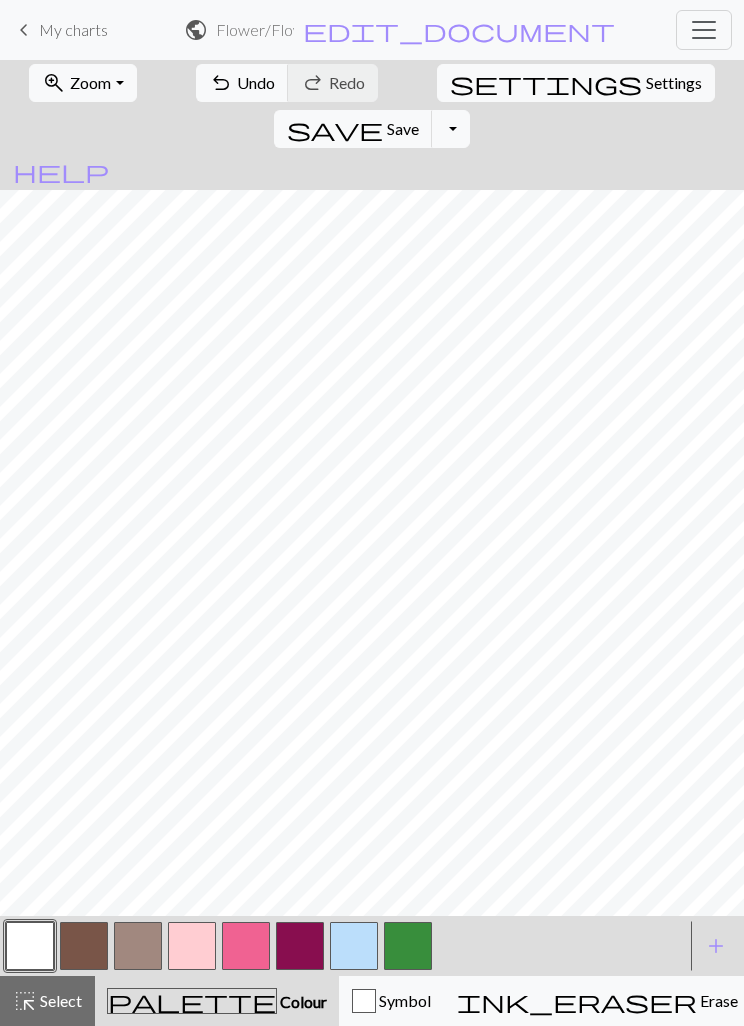 click at bounding box center (408, 946) 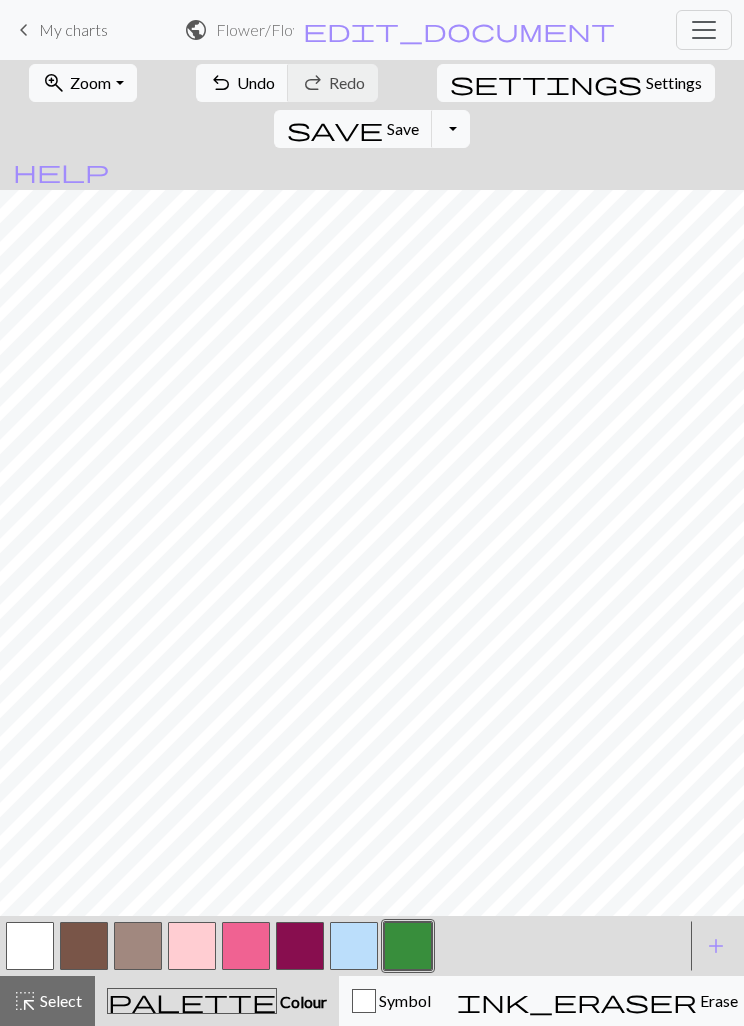 click at bounding box center [84, 946] 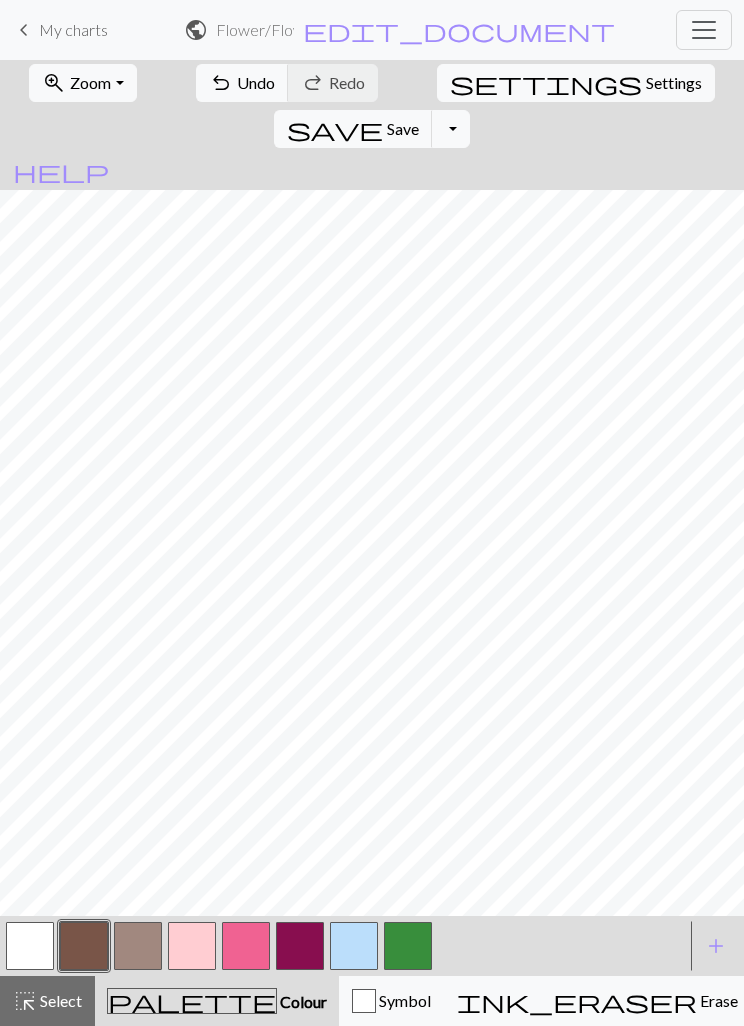 click at bounding box center [84, 946] 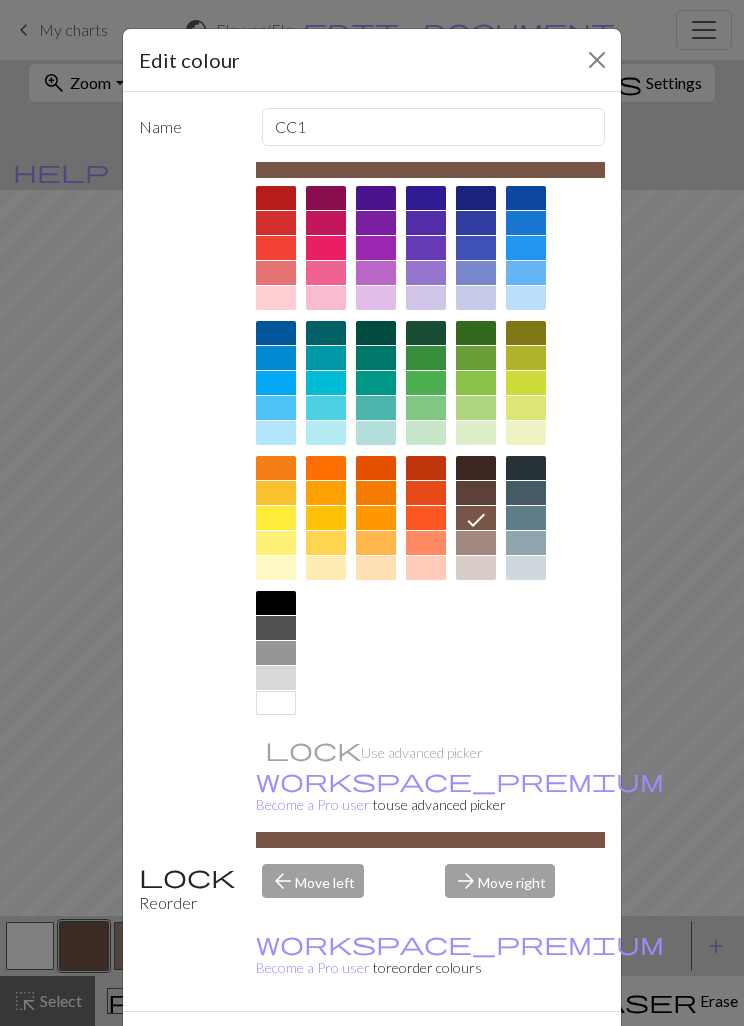 click on "Done" at bounding box center (492, 1047) 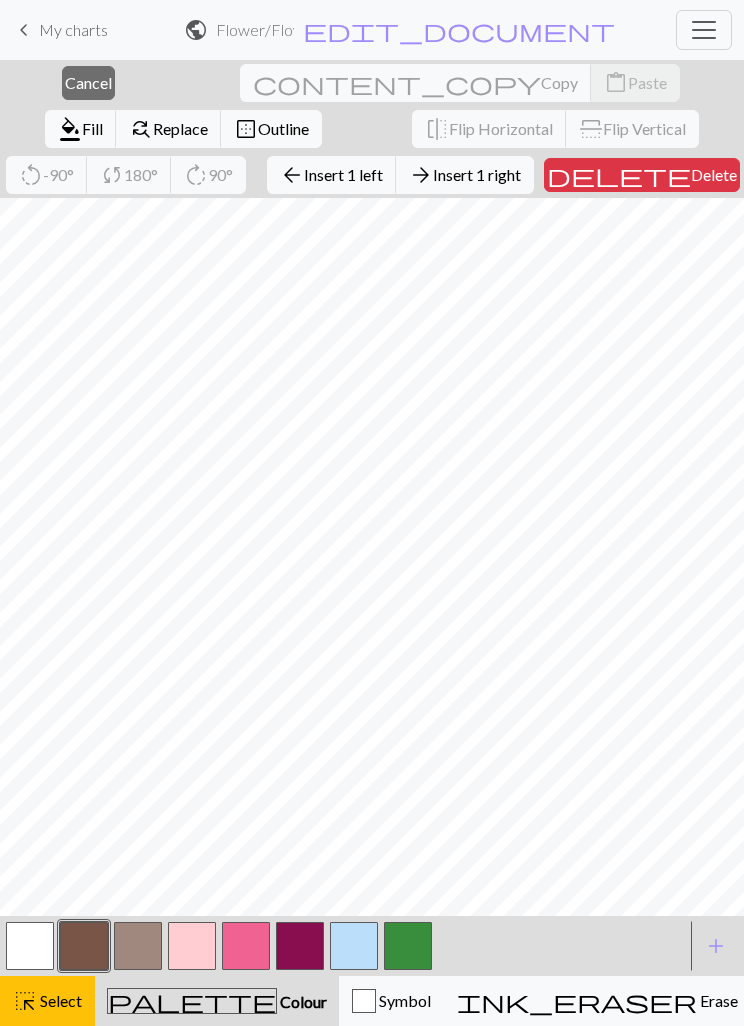 click on "Insert 1 left" at bounding box center (343, 174) 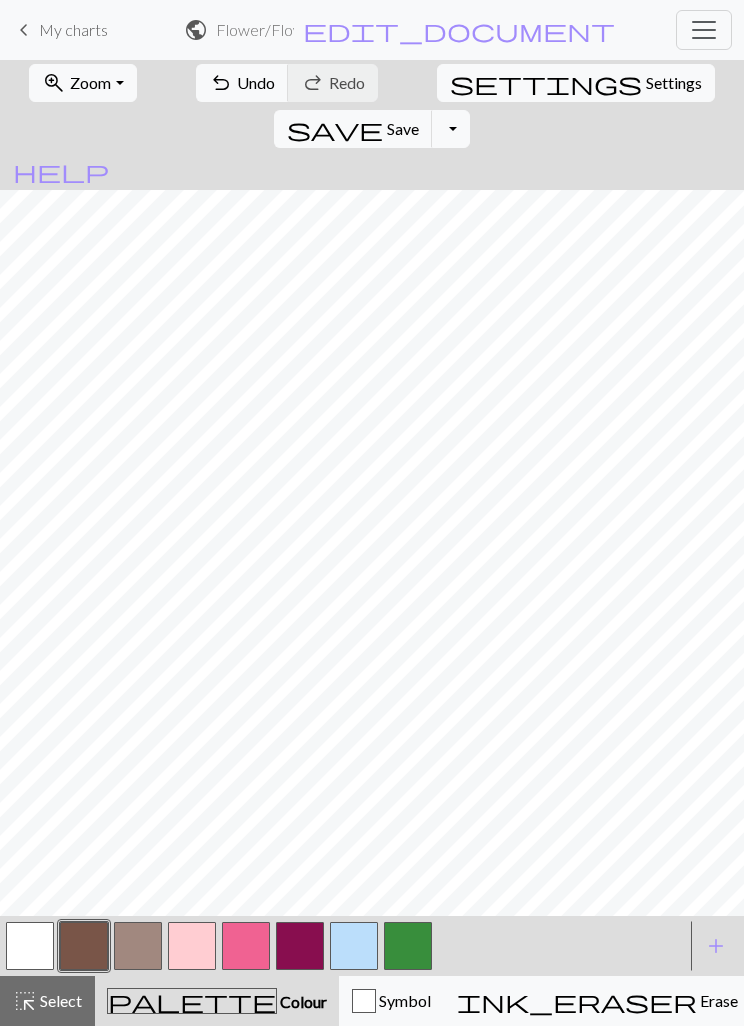 click at bounding box center [408, 946] 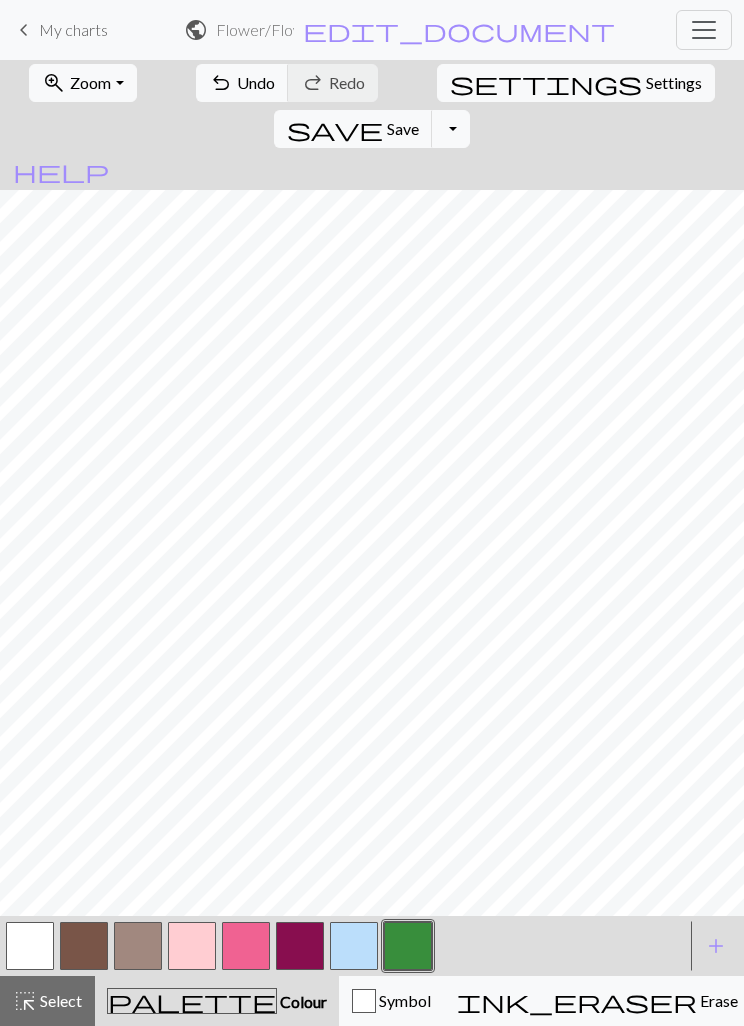 click at bounding box center [30, 946] 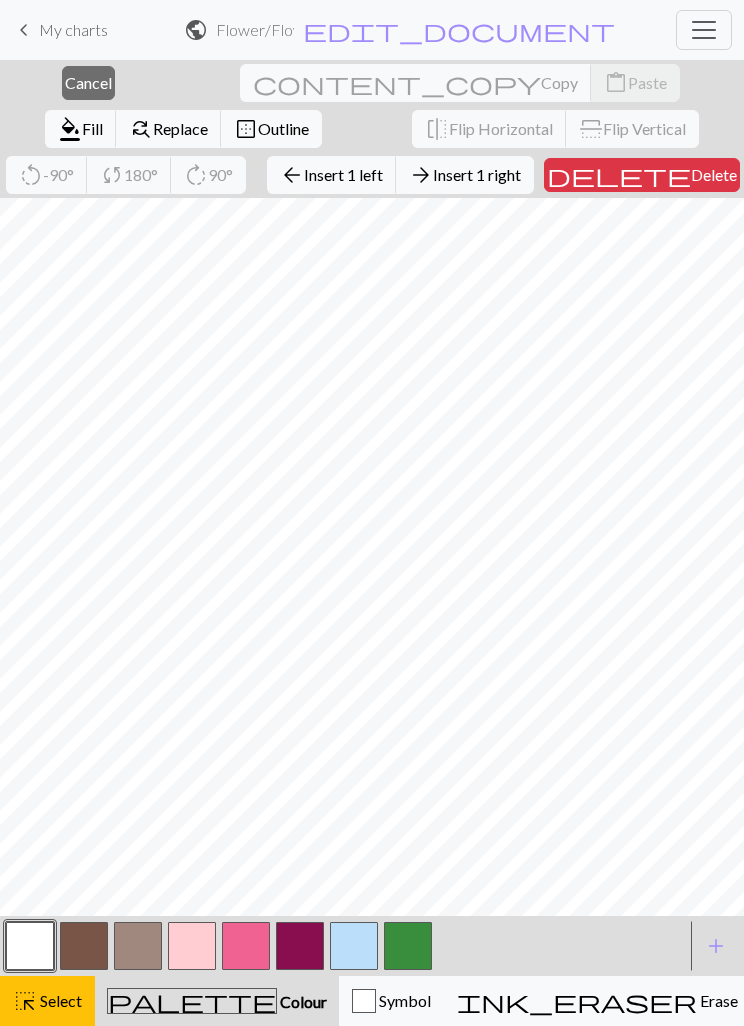 click on "Insert 1 left" at bounding box center (343, 174) 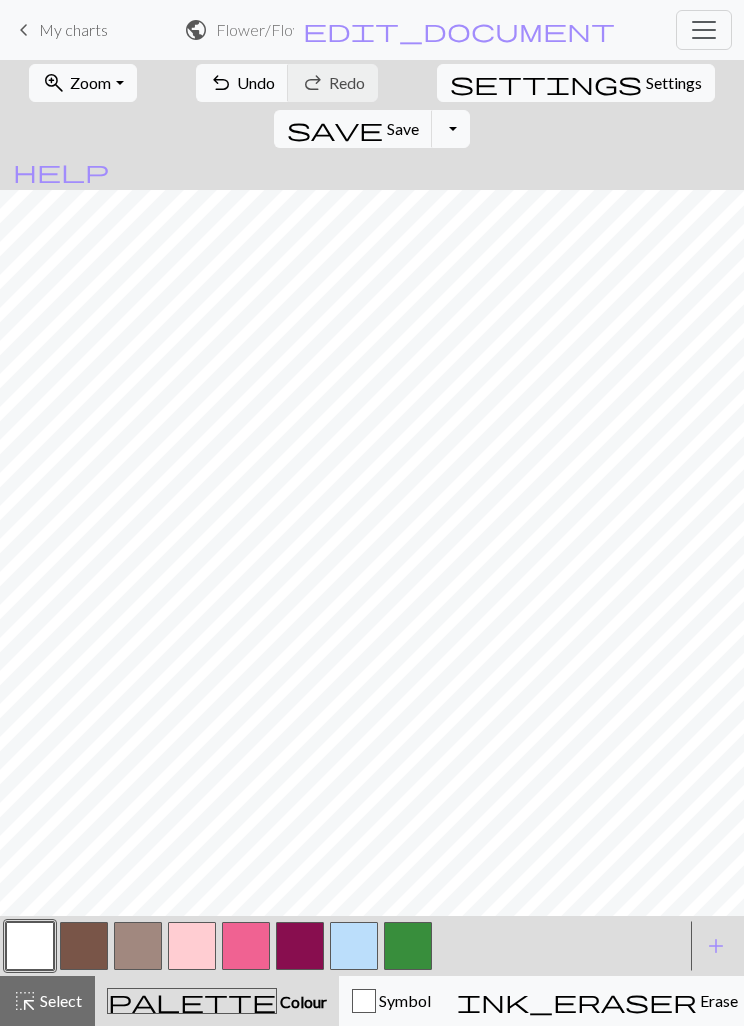 click at bounding box center (408, 946) 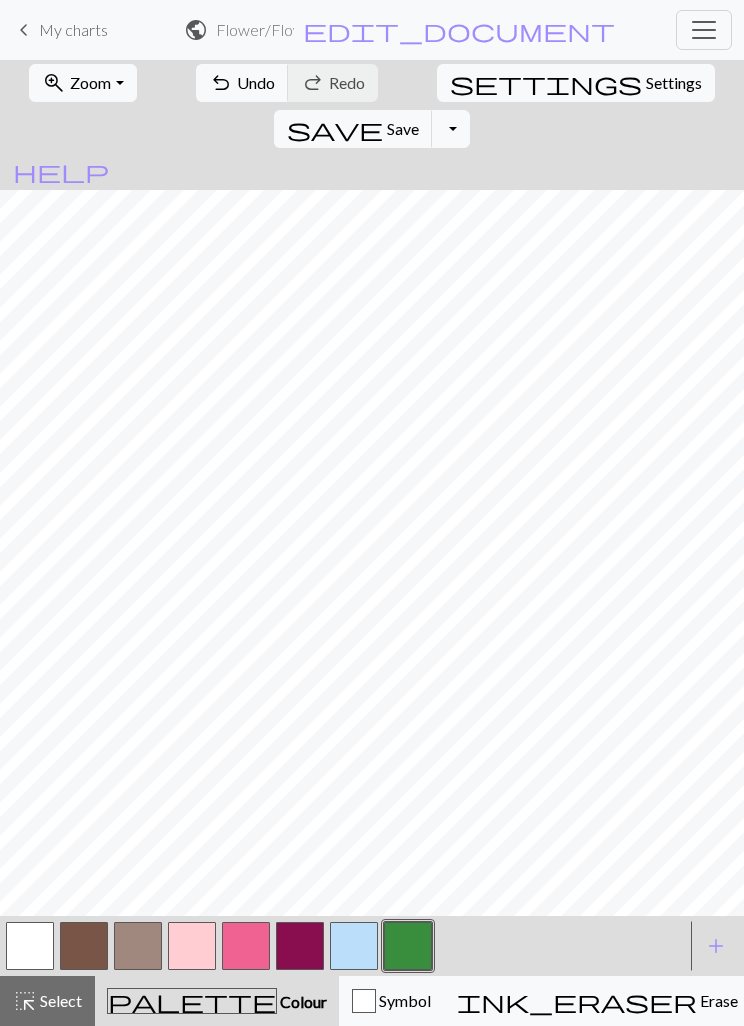 click at bounding box center (84, 946) 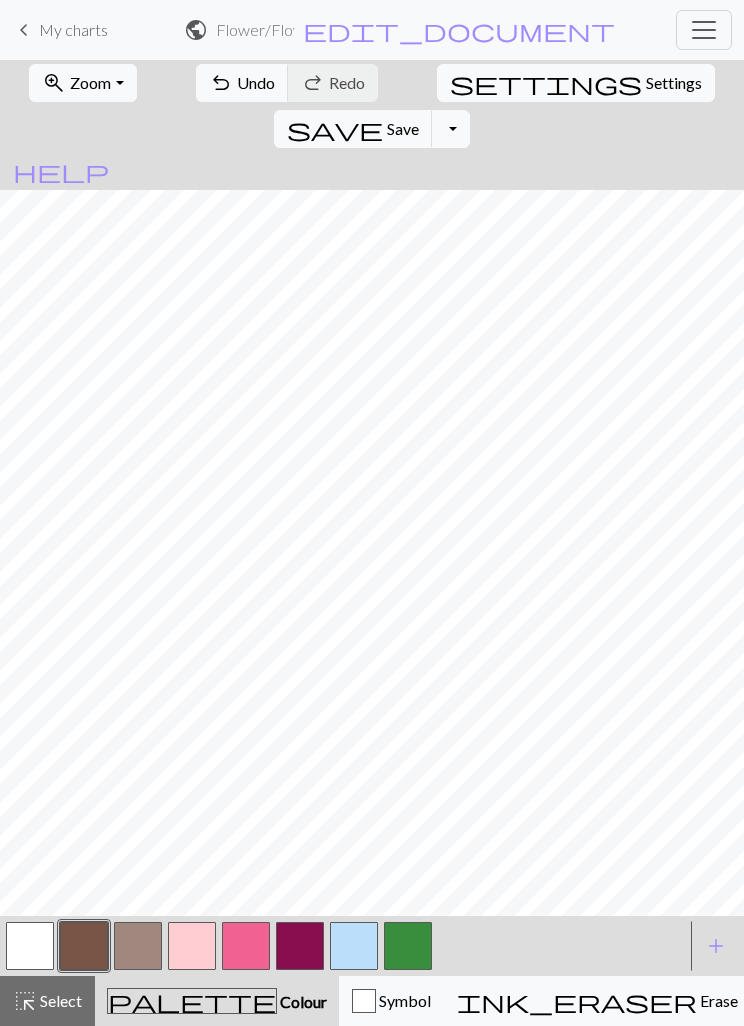 click at bounding box center [408, 946] 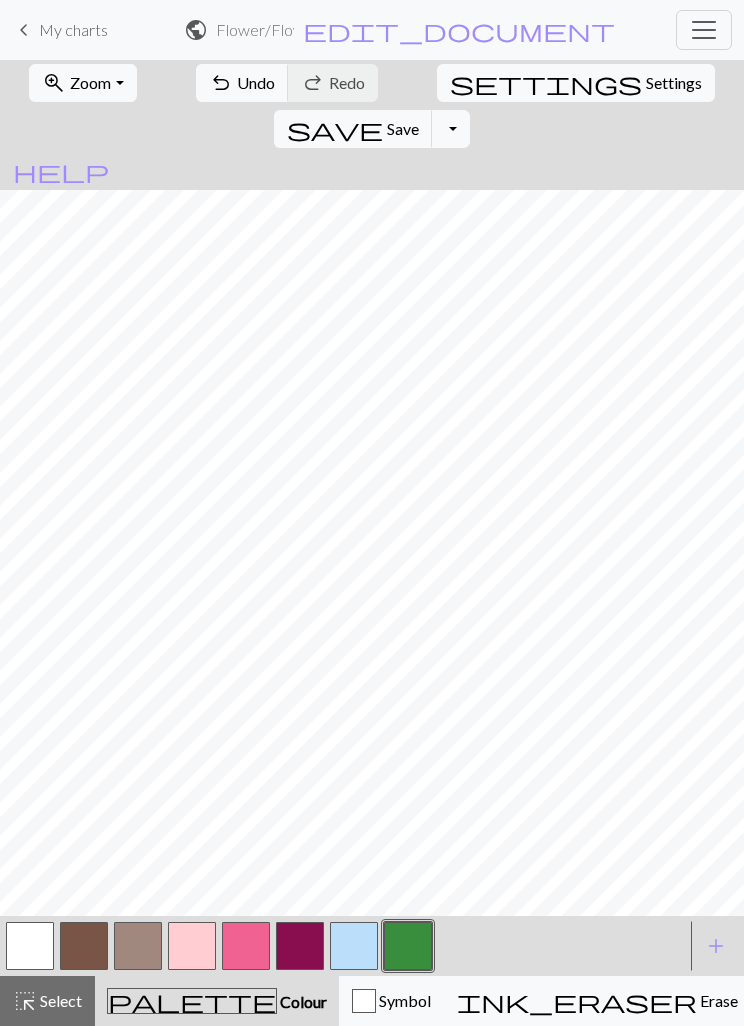 click at bounding box center [246, 946] 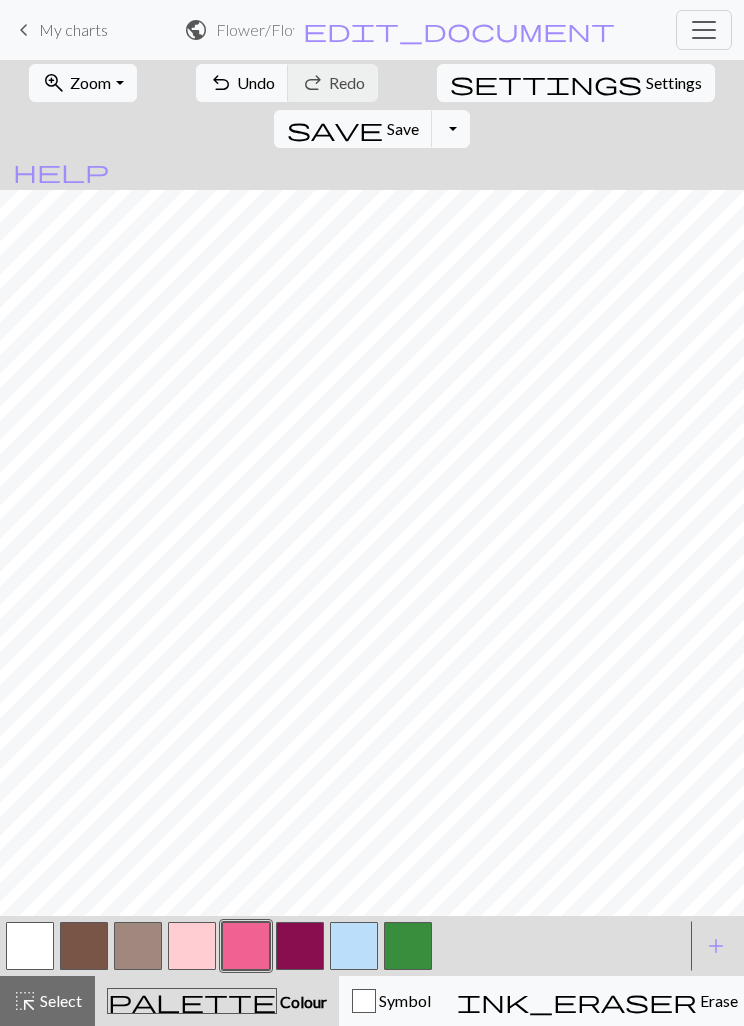 click at bounding box center (192, 946) 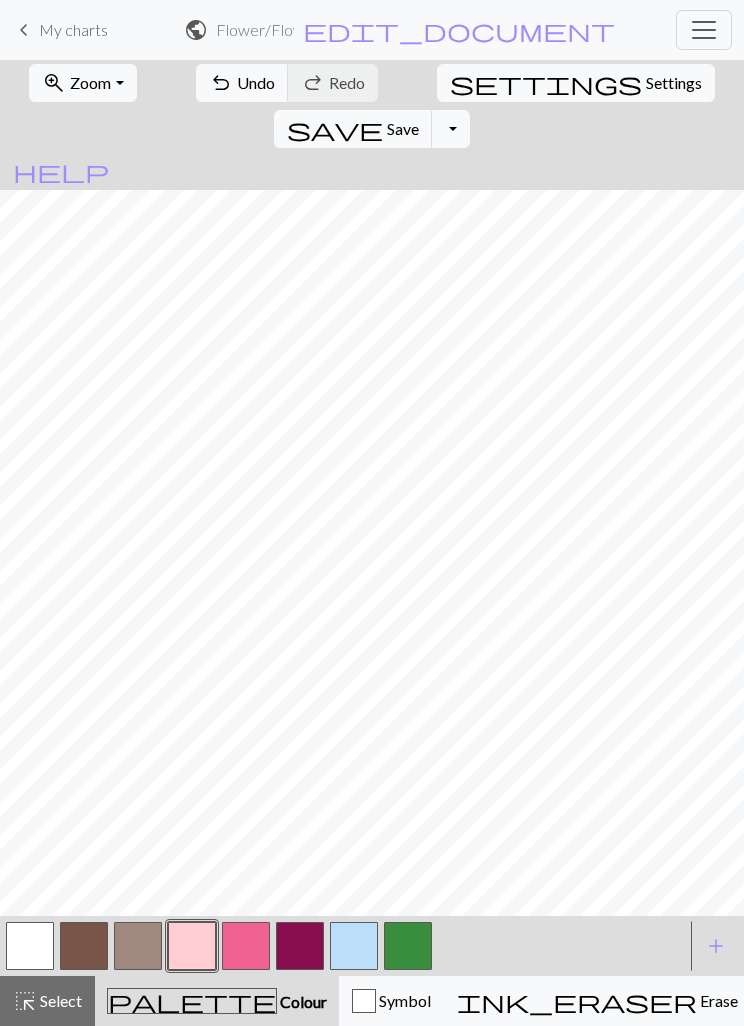 click at bounding box center (246, 946) 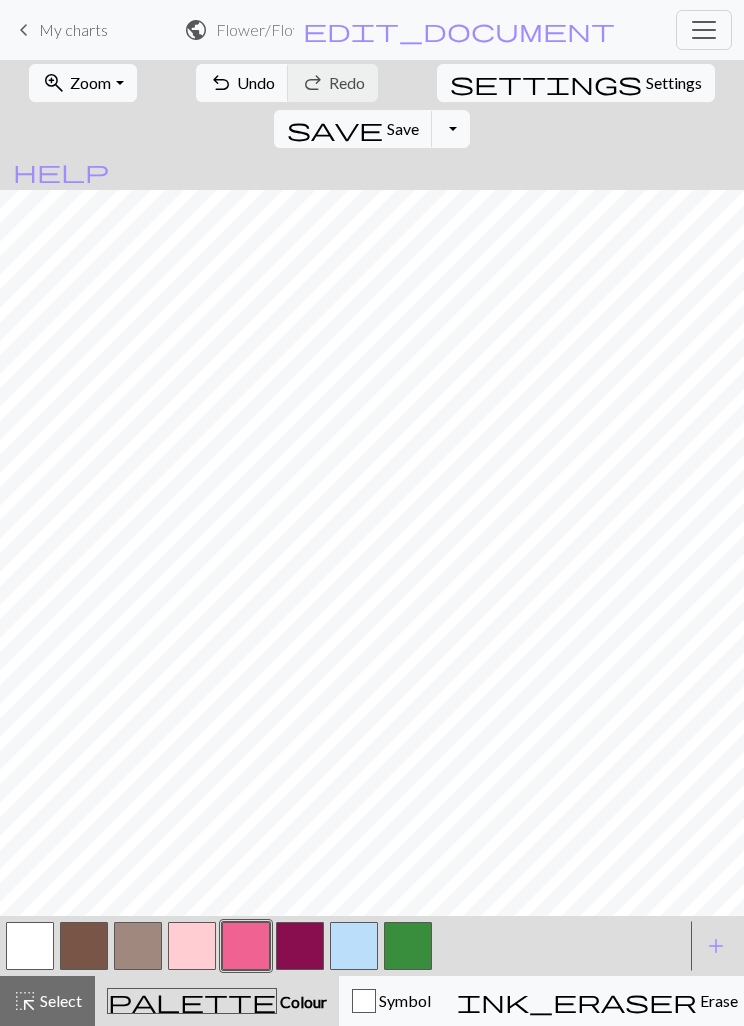 click at bounding box center (300, 946) 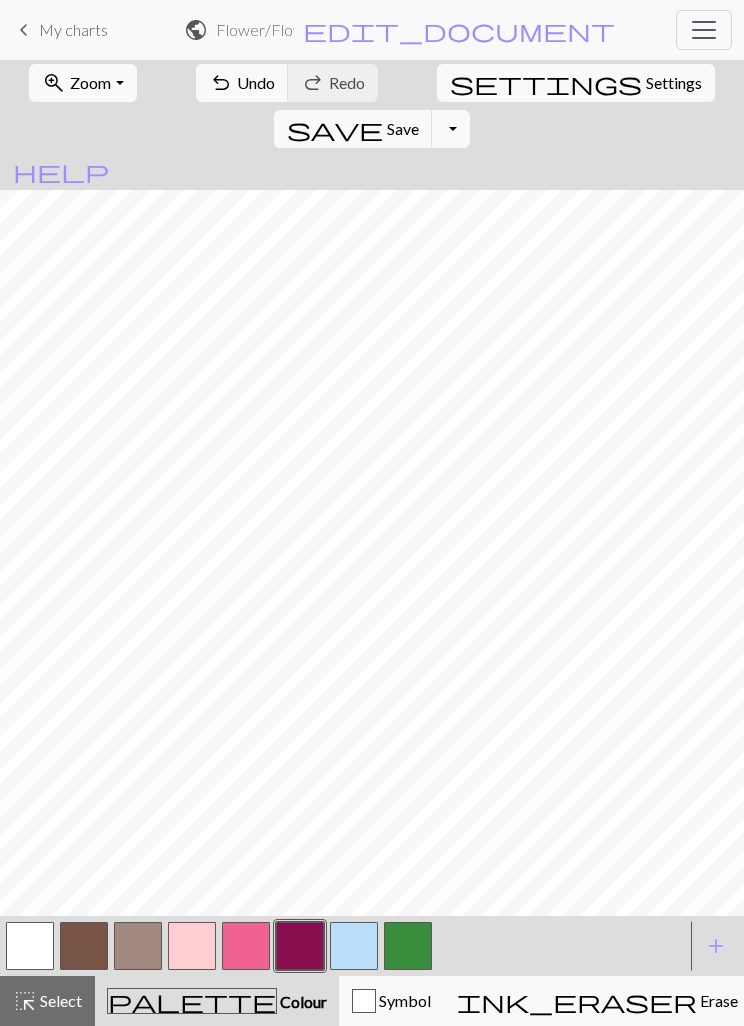 click at bounding box center (192, 946) 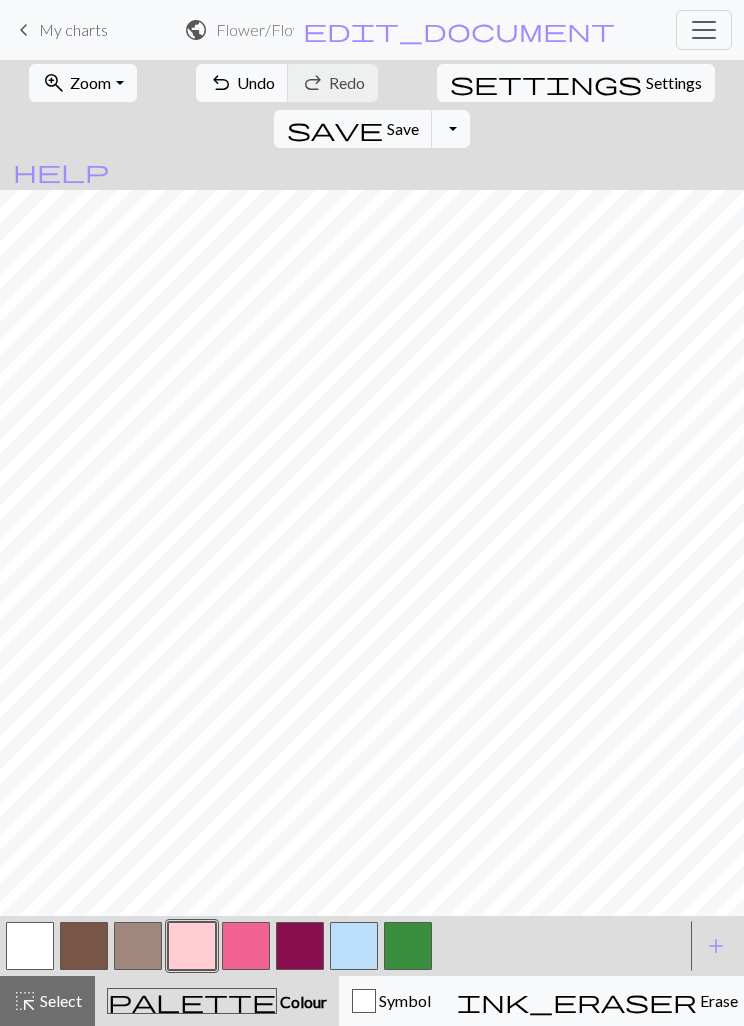 click at bounding box center (408, 946) 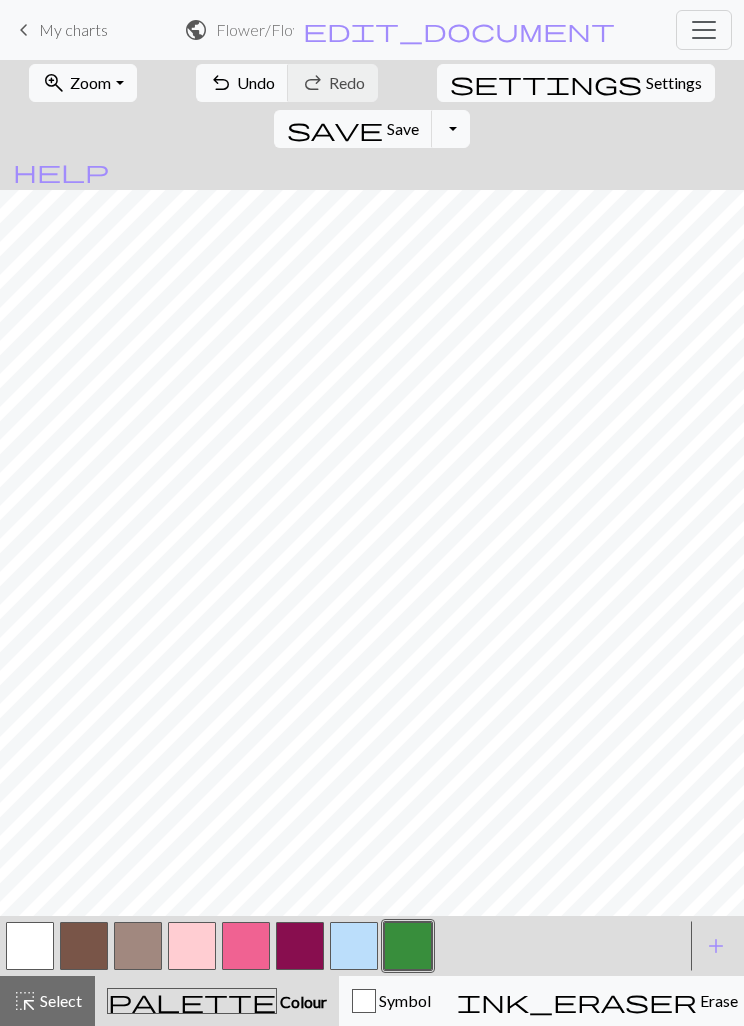 click at bounding box center (246, 946) 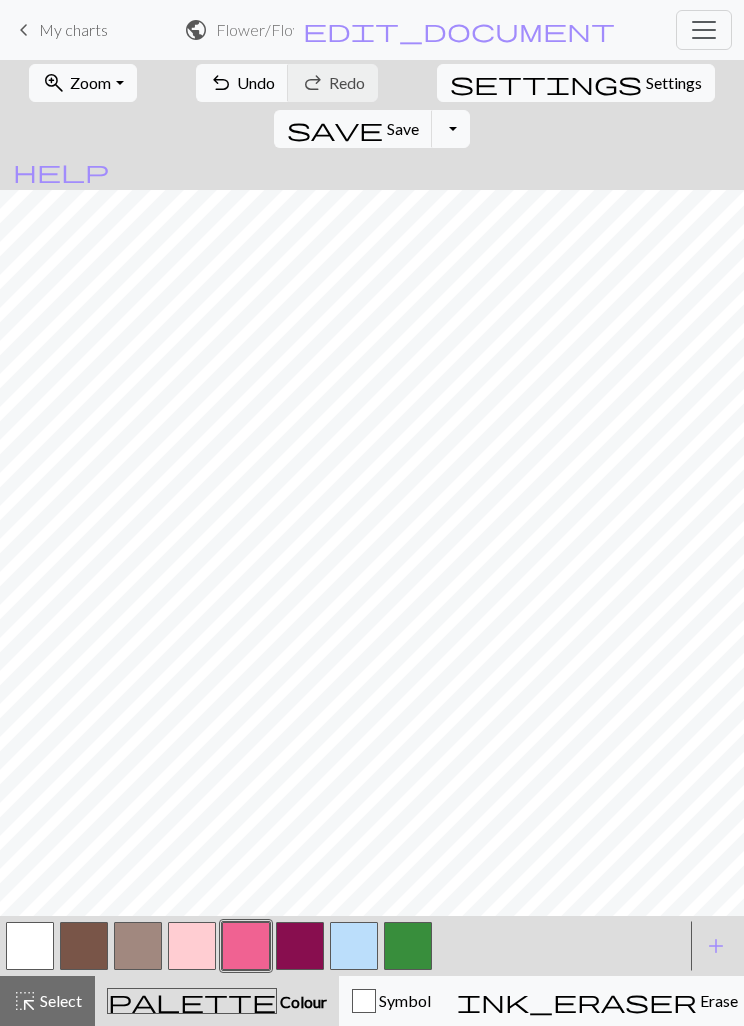 click at bounding box center [300, 946] 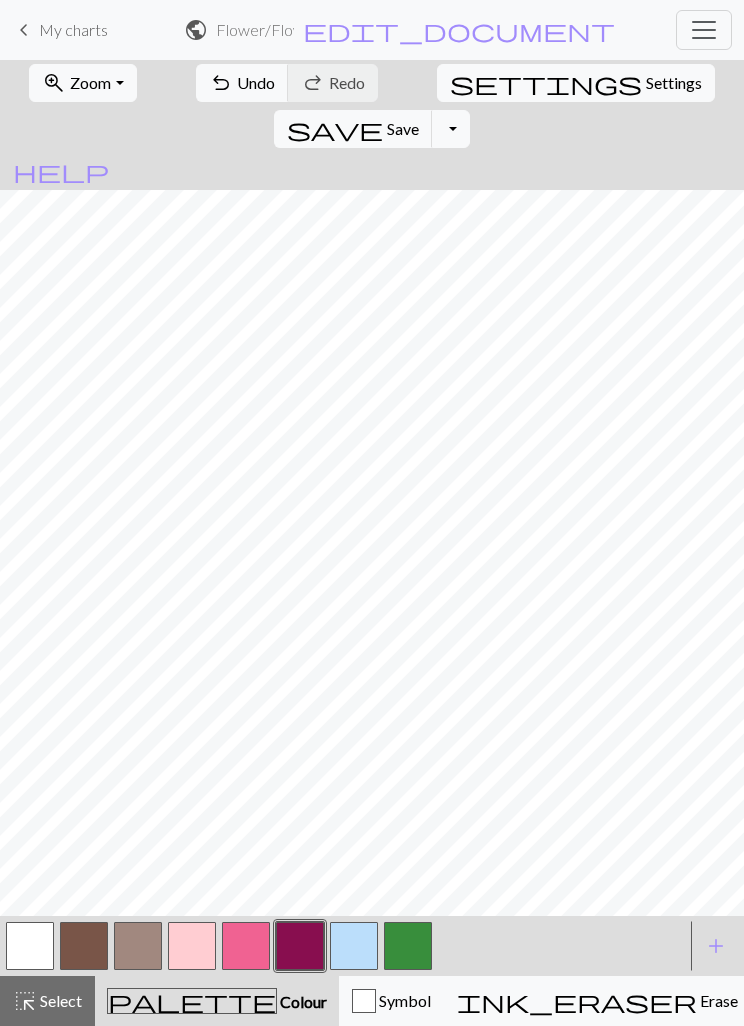 click at bounding box center (192, 946) 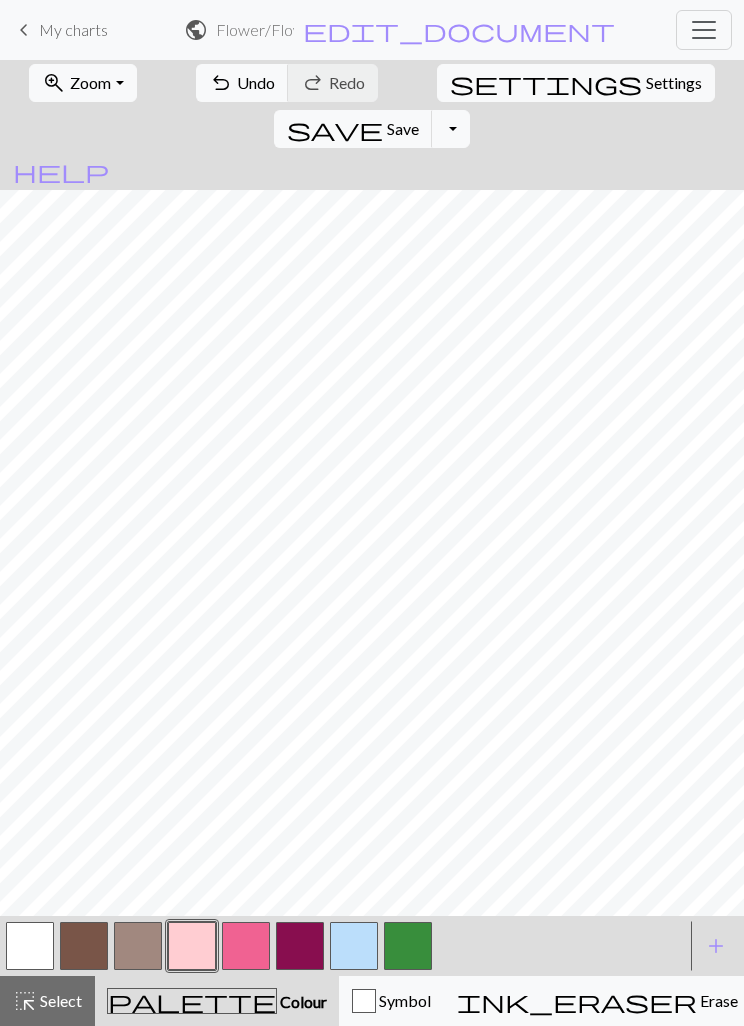 click at bounding box center [246, 946] 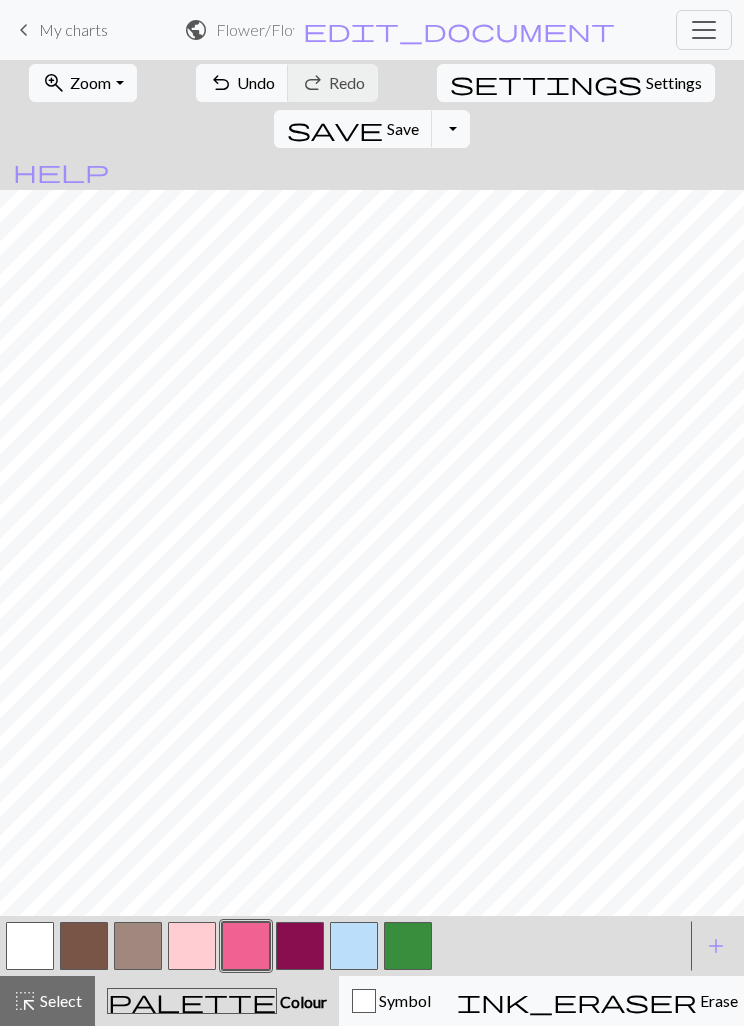 click at bounding box center [300, 946] 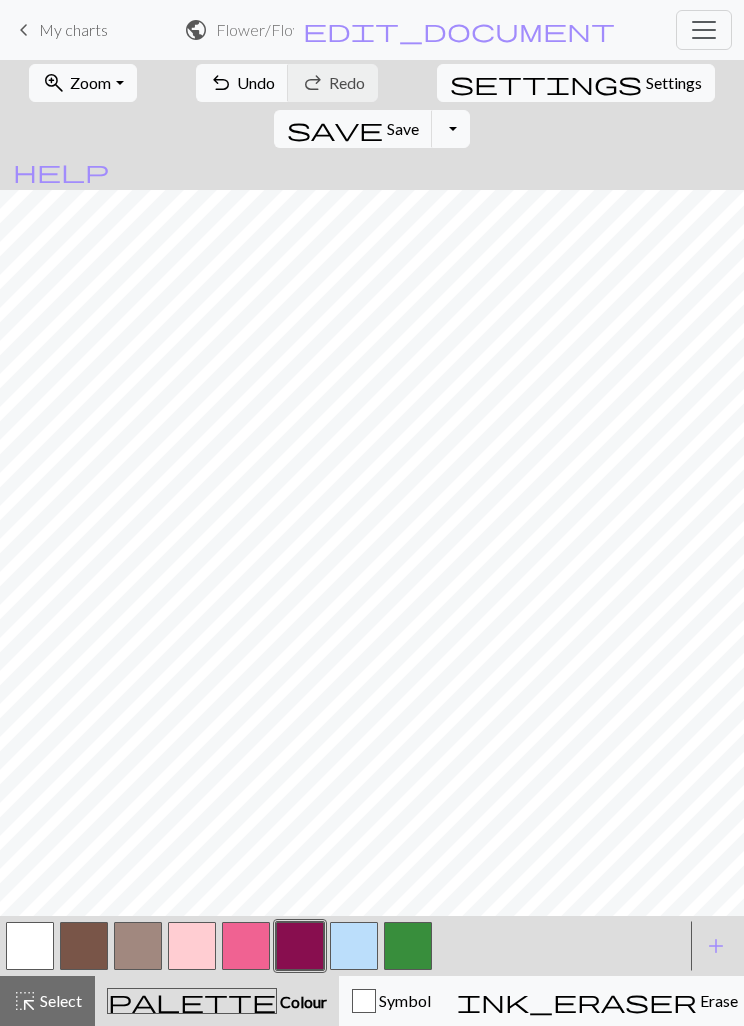 click at bounding box center [192, 946] 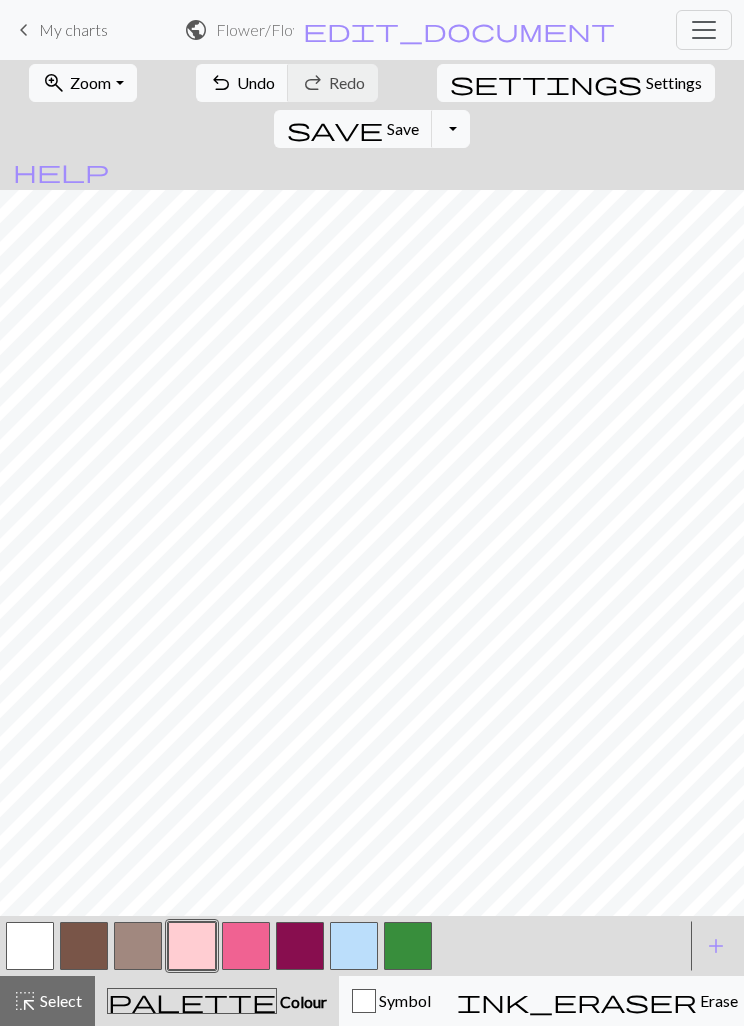 click at bounding box center [408, 946] 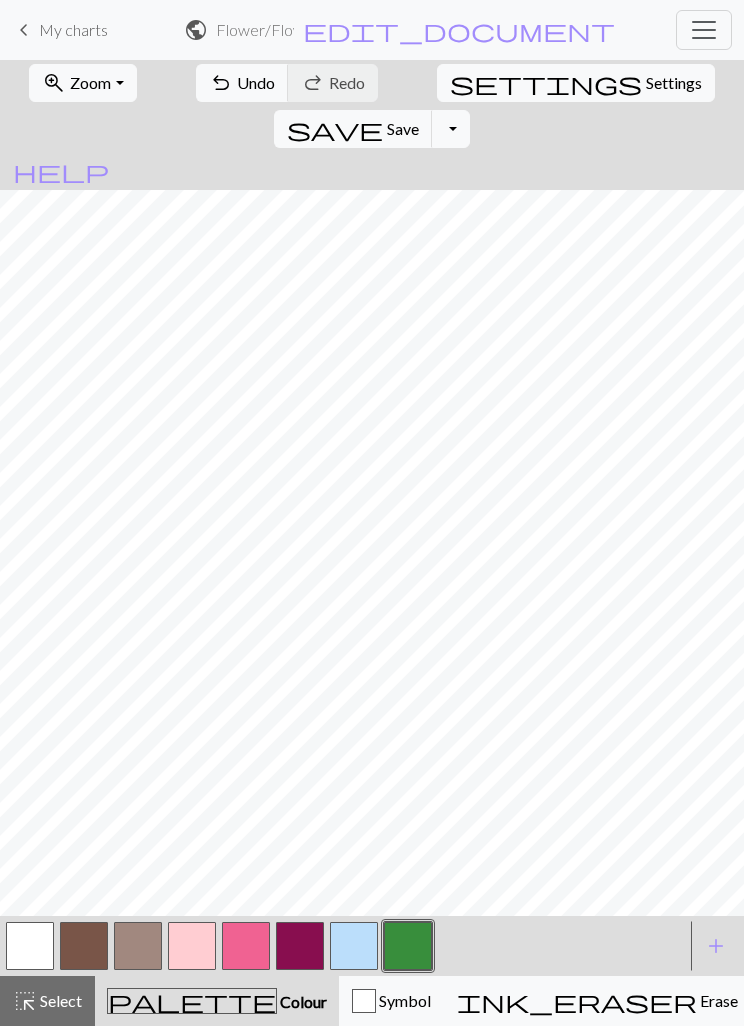 click at bounding box center [246, 946] 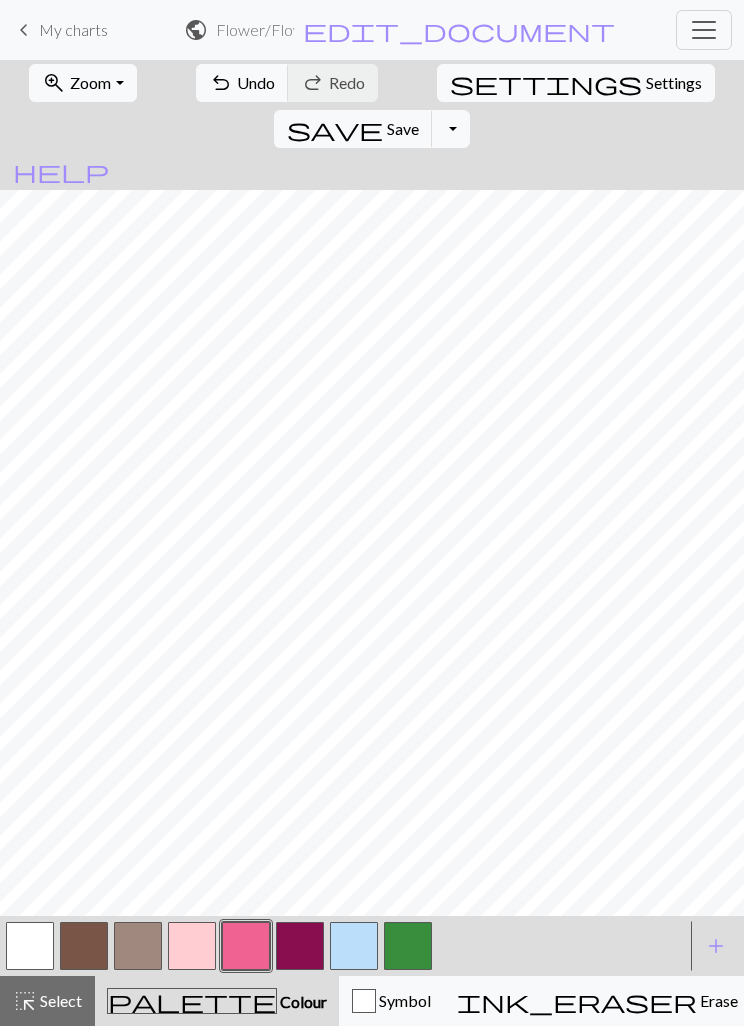 click at bounding box center (192, 946) 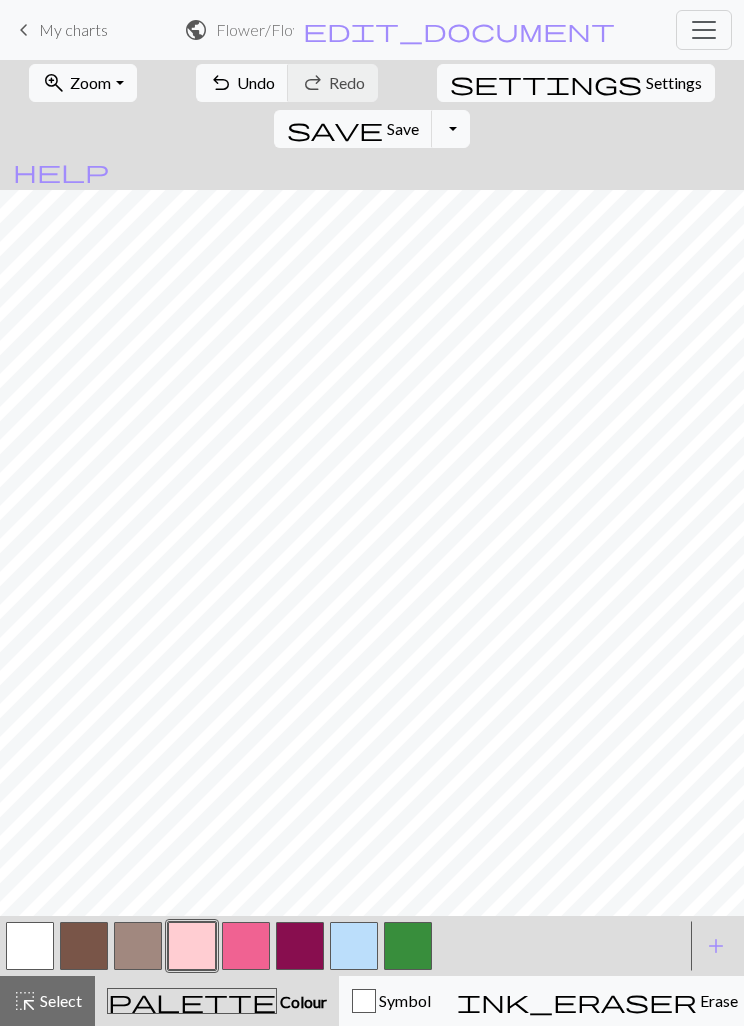click at bounding box center [246, 946] 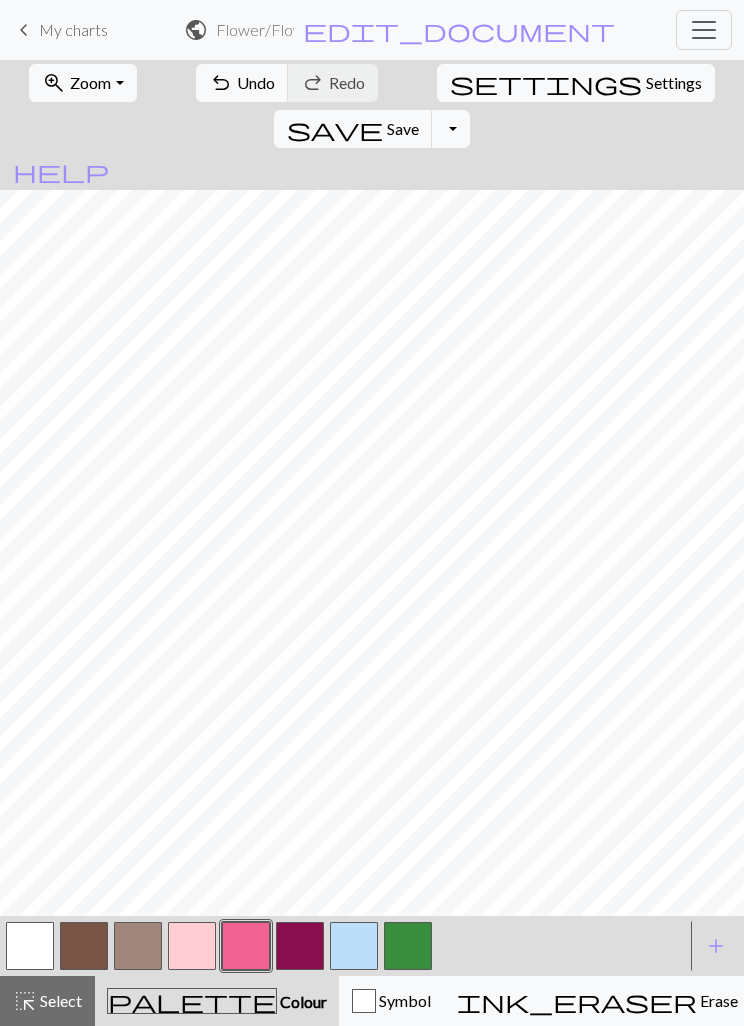 click at bounding box center [300, 946] 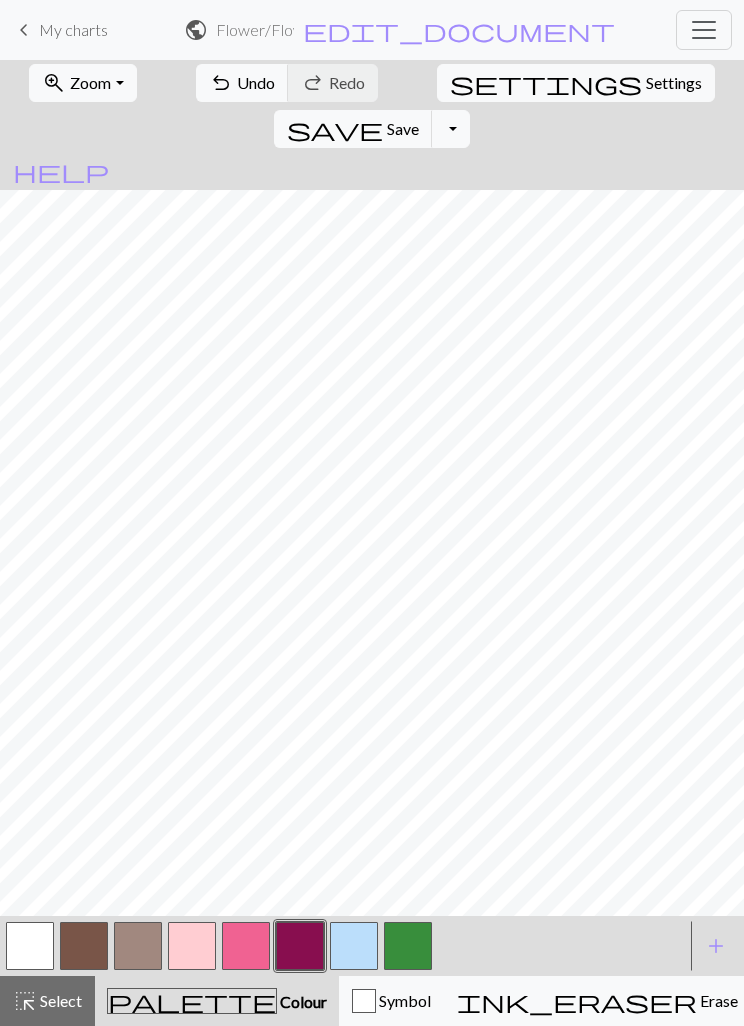 click at bounding box center (192, 946) 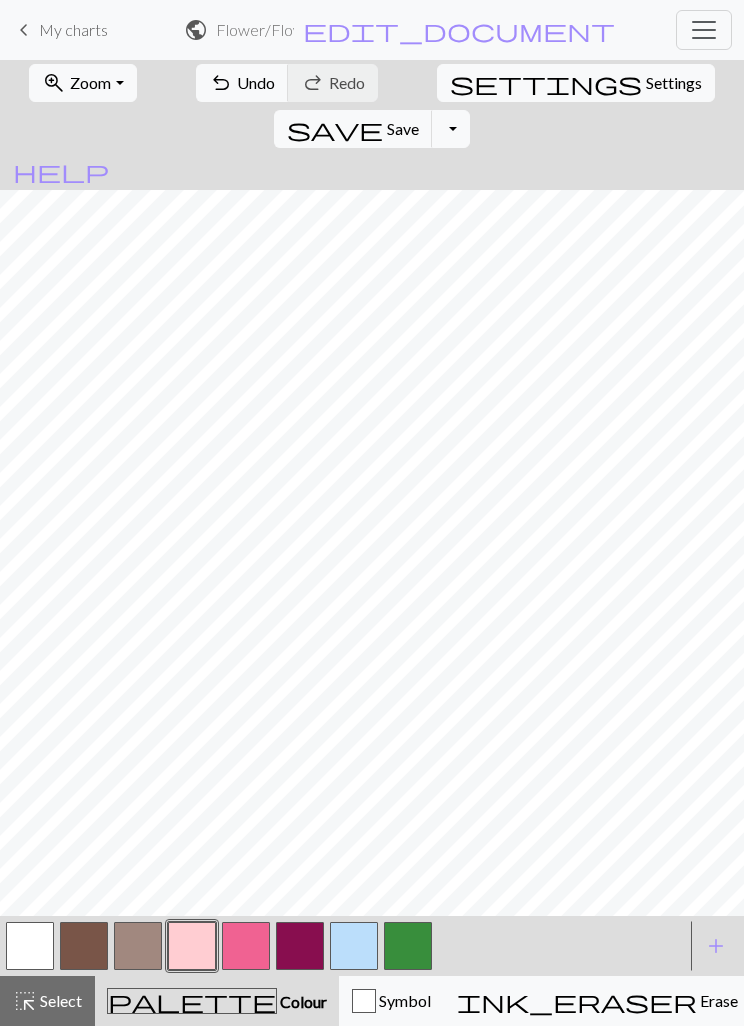 click at bounding box center (354, 946) 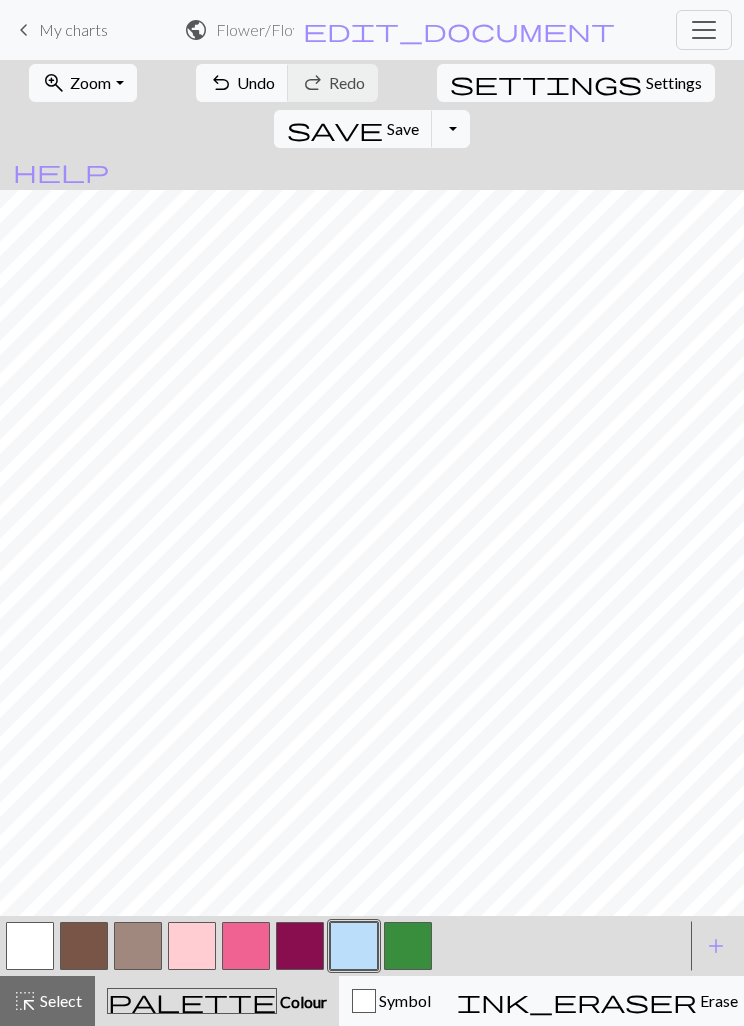 click at bounding box center (30, 946) 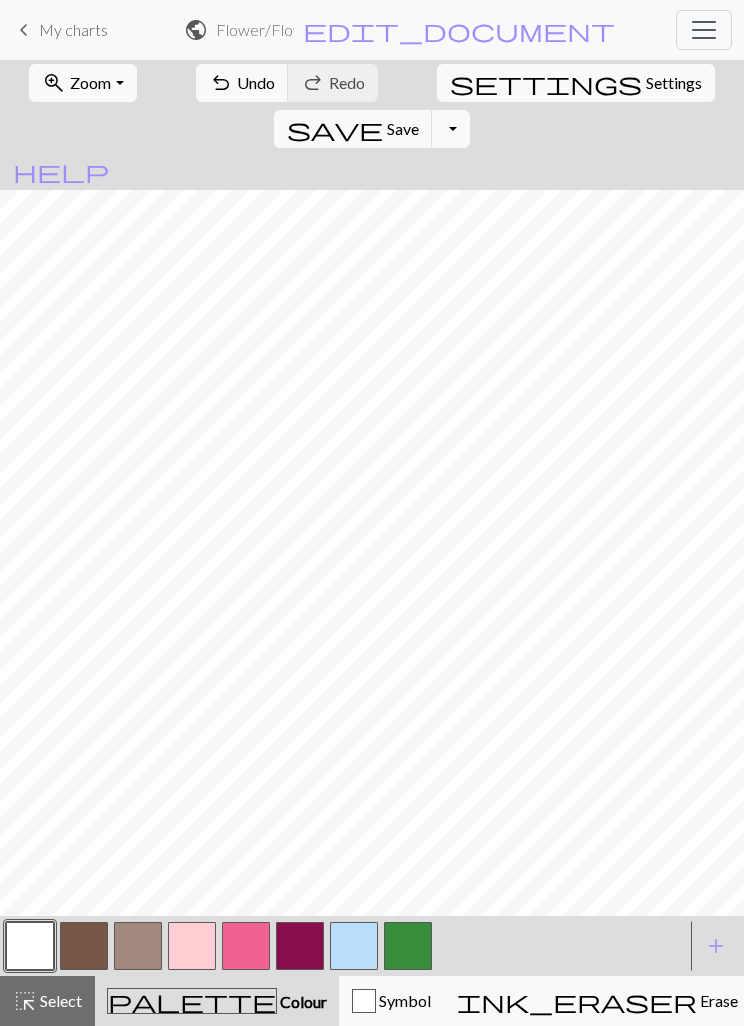 click at bounding box center [354, 946] 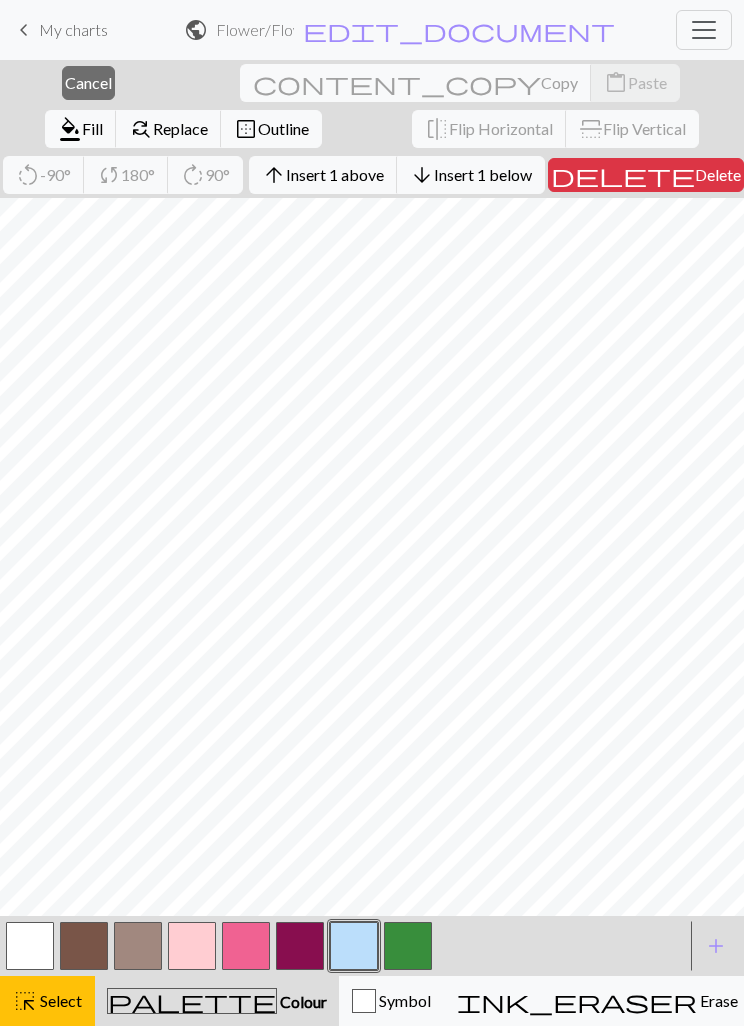 click on "Insert 1 above" at bounding box center (335, 174) 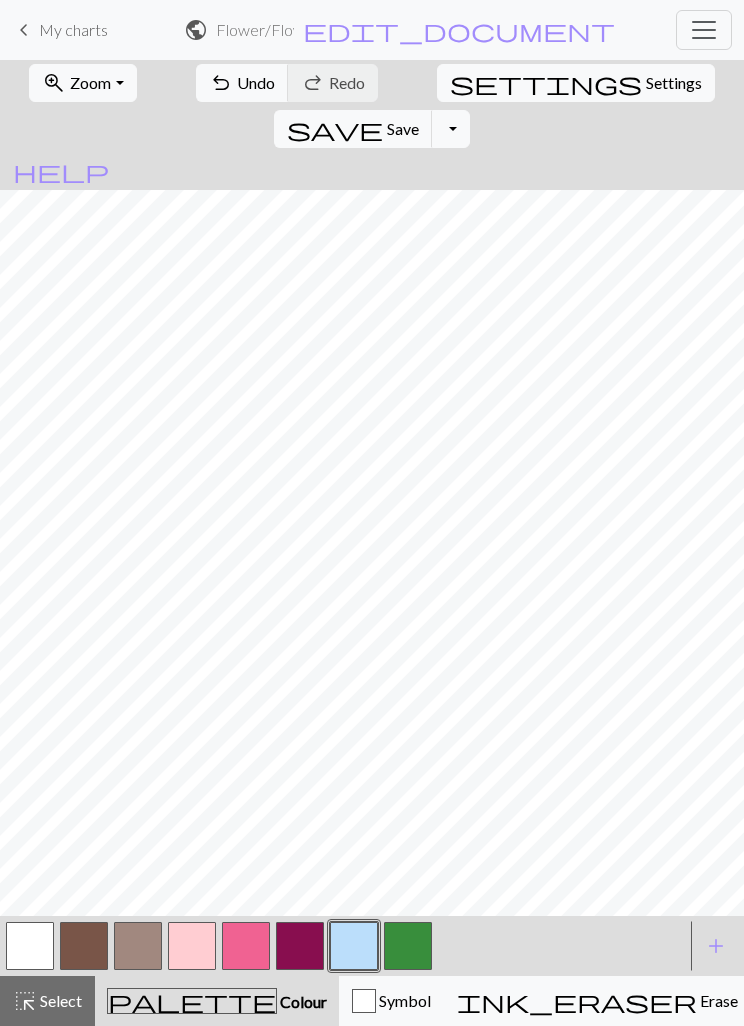 click at bounding box center (30, 946) 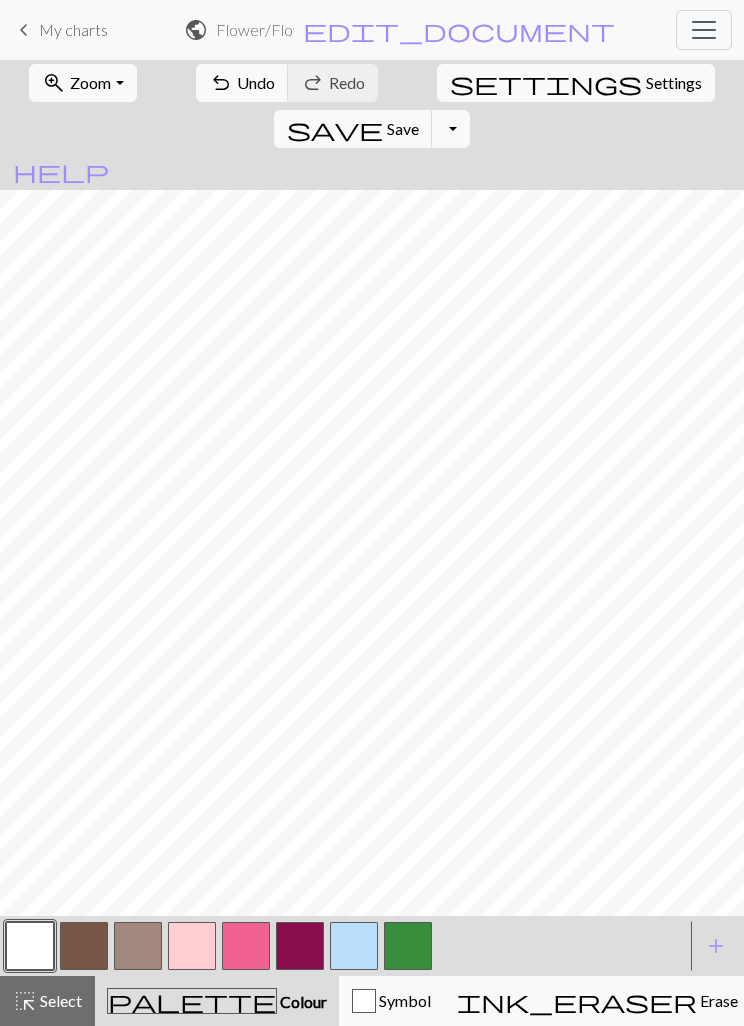 click at bounding box center (354, 946) 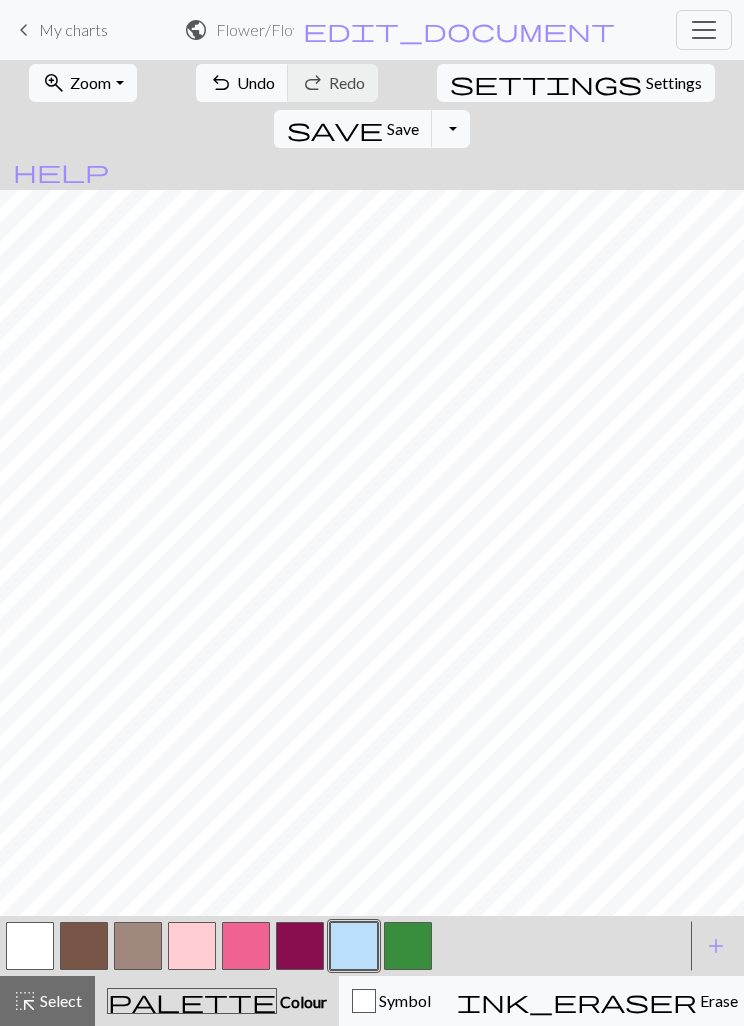 click on "Settings" at bounding box center [674, 83] 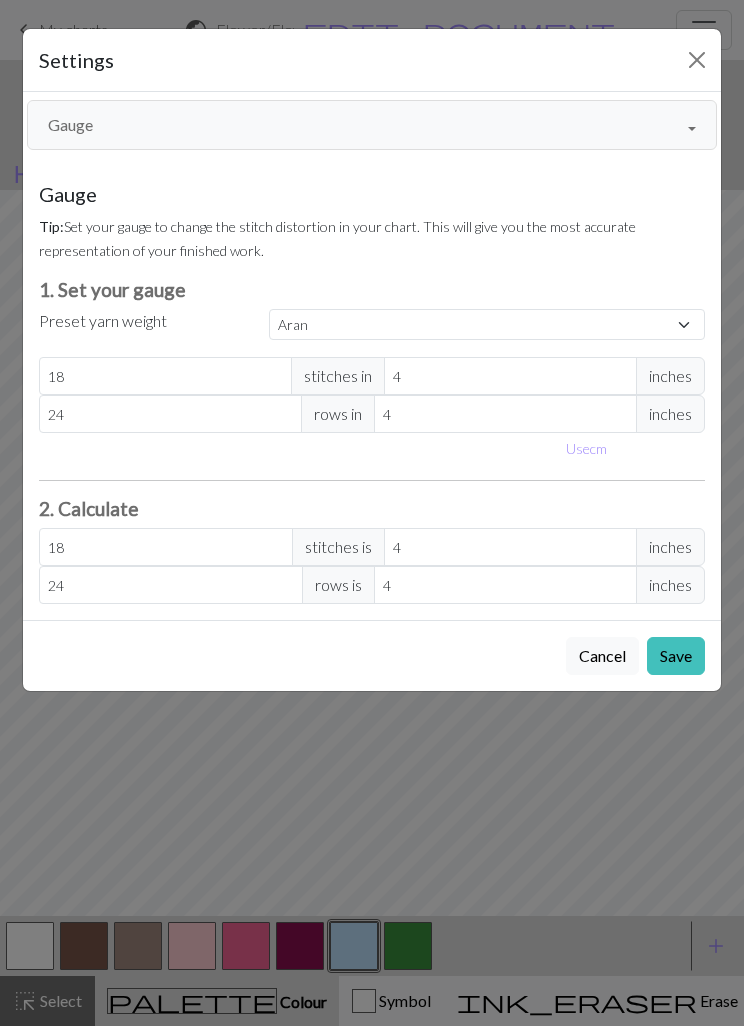 click on "Gauge" at bounding box center [372, 125] 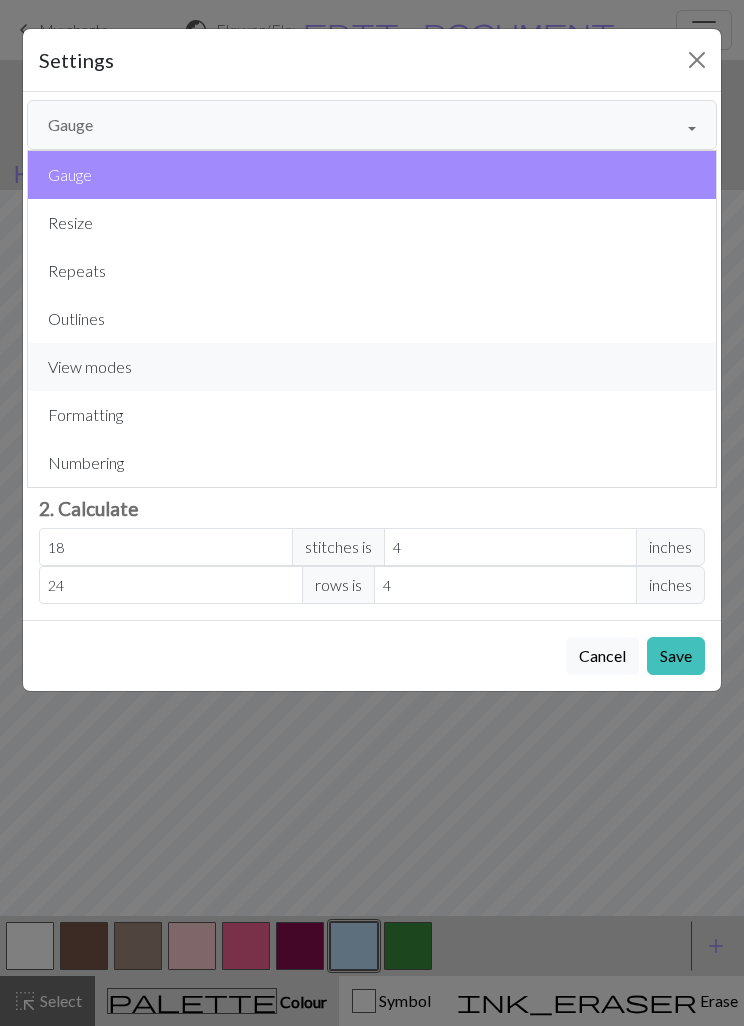 click on "View modes" at bounding box center (372, 367) 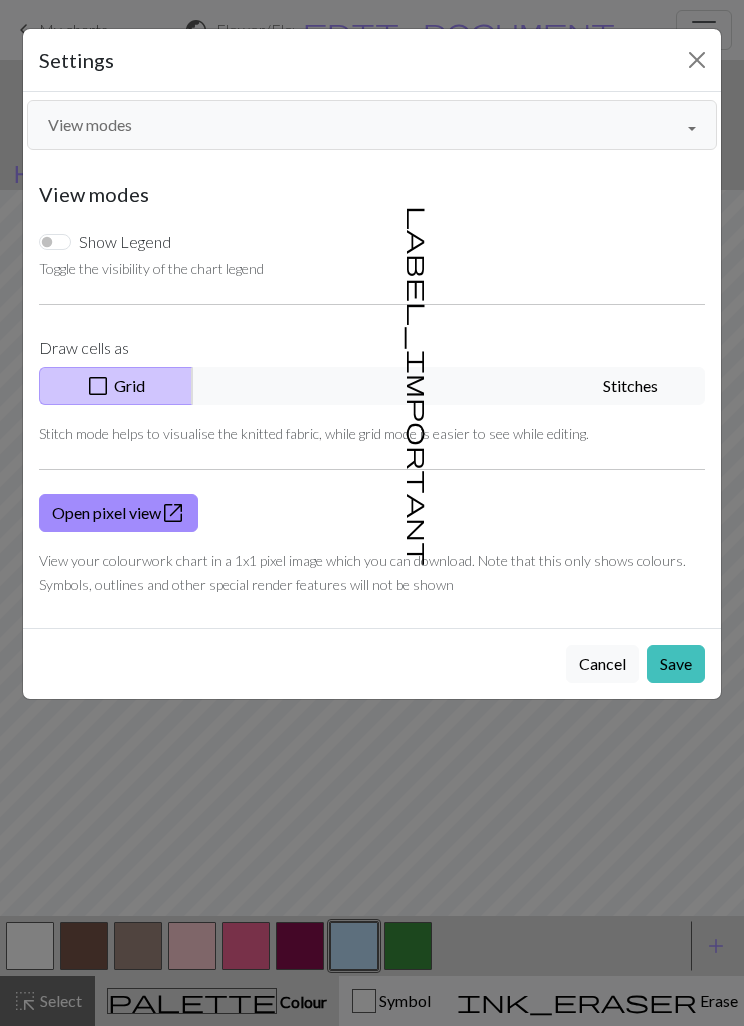 click on "label_important Stitches" at bounding box center (448, 386) 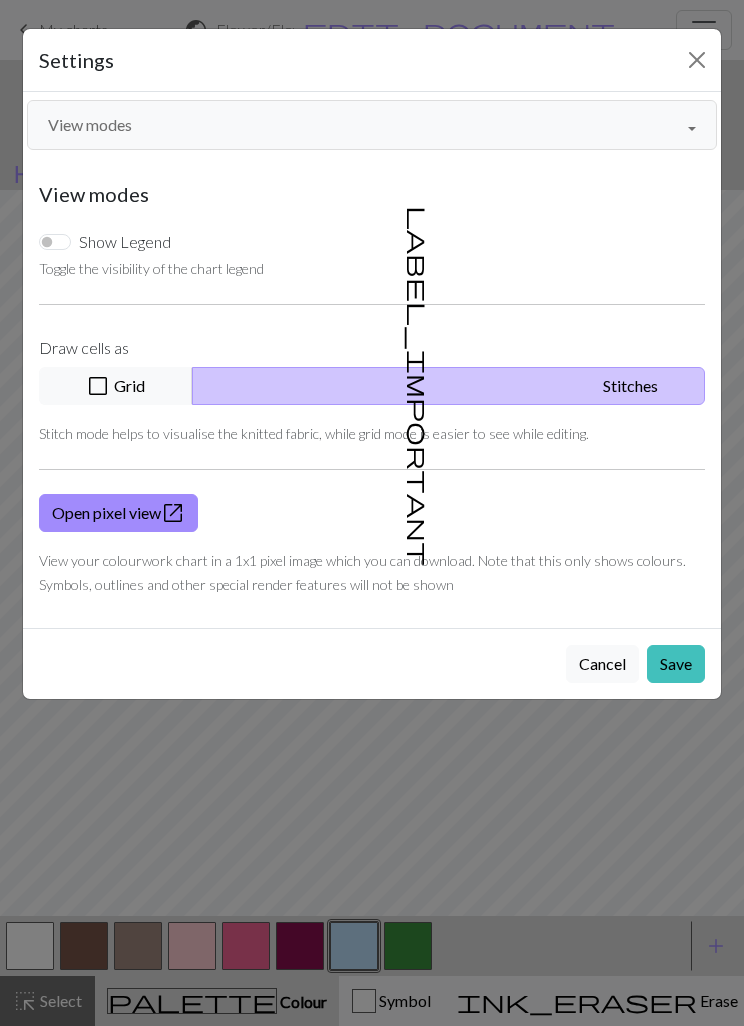 click on "Save" at bounding box center (676, 664) 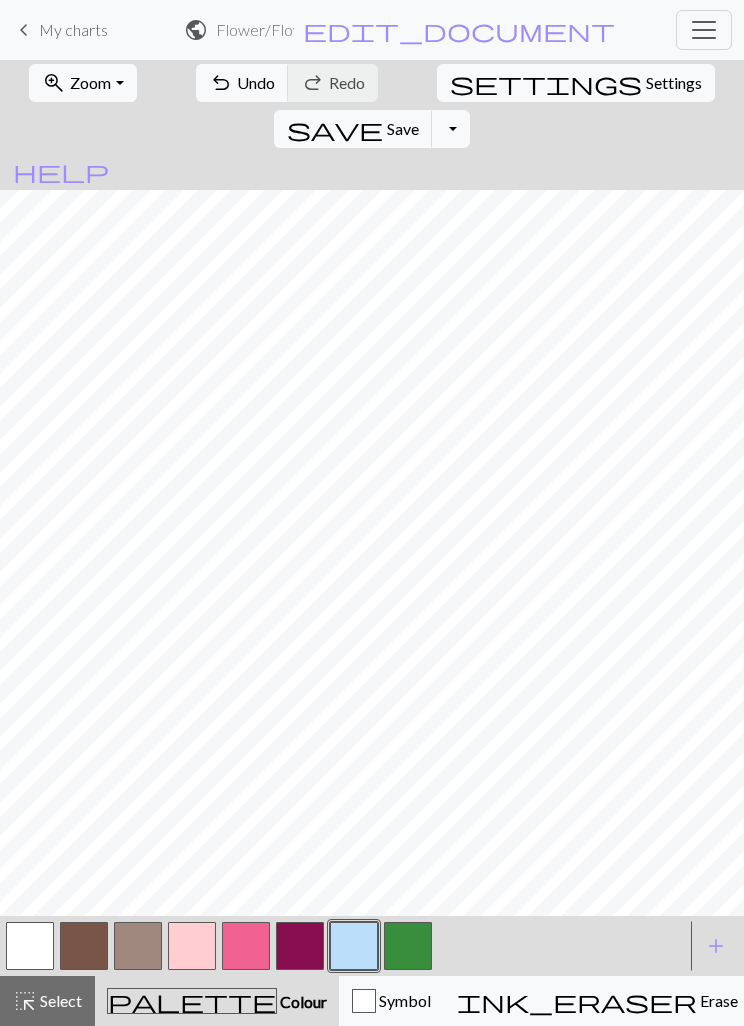 click on "Save" at bounding box center (403, 128) 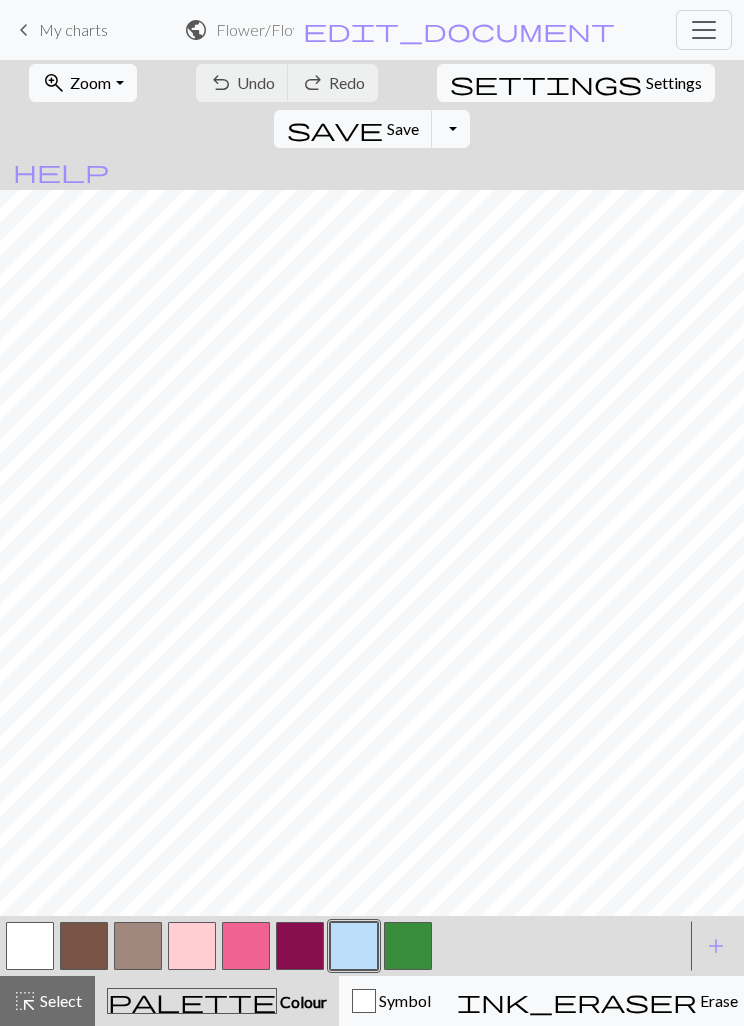 click on "Save" at bounding box center [403, 128] 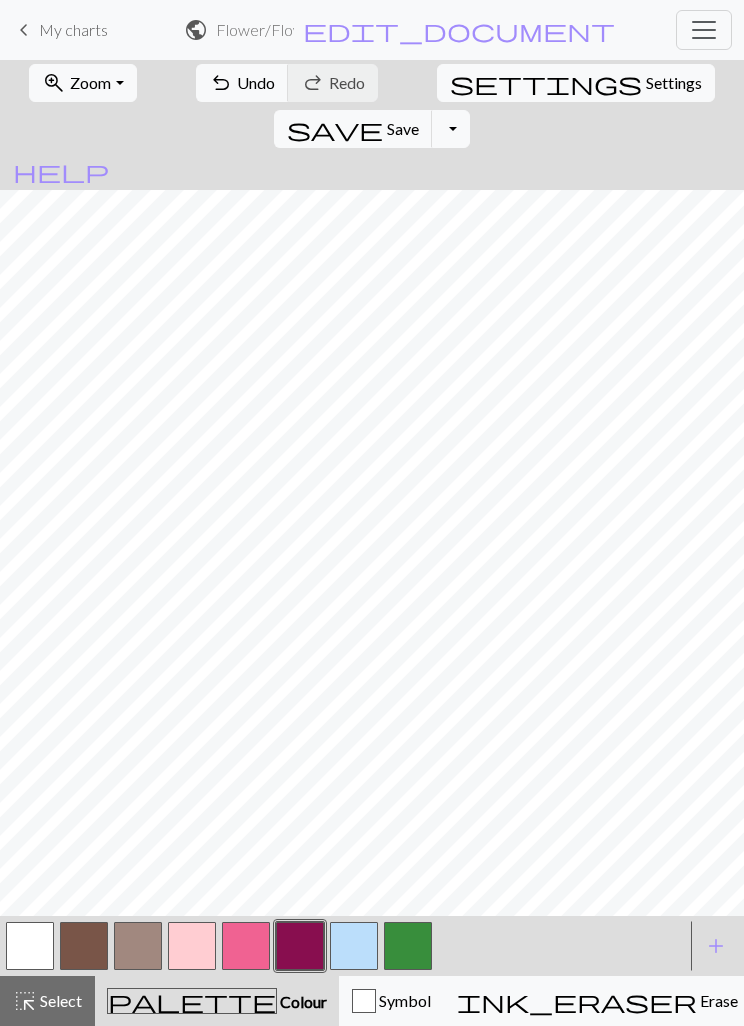 click at bounding box center (30, 946) 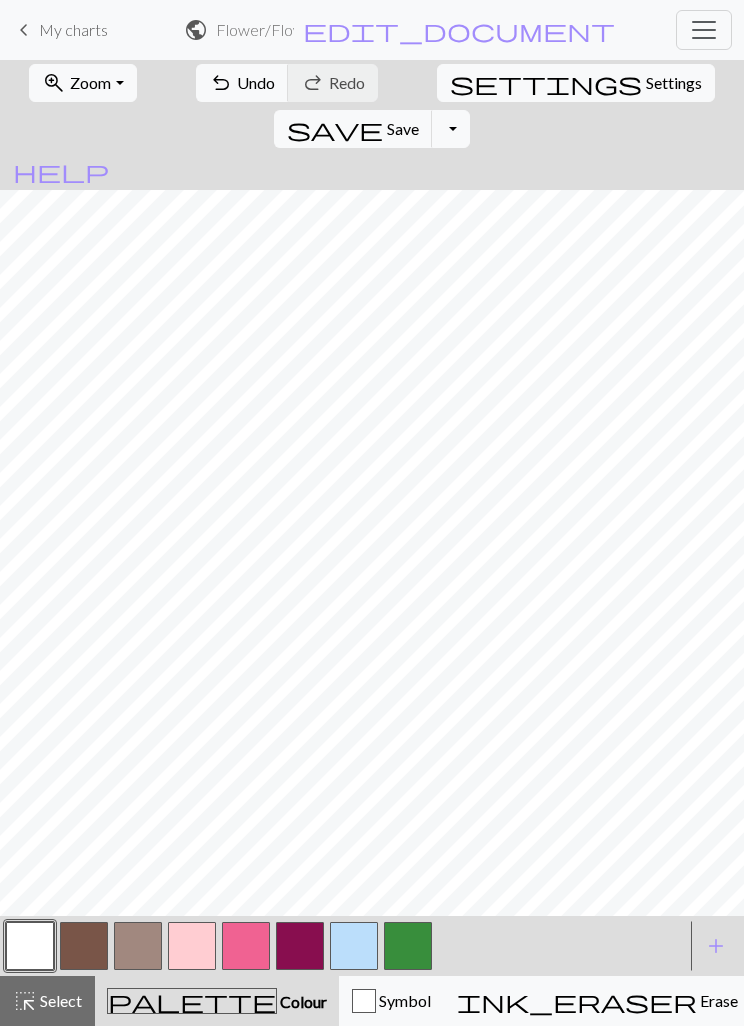 click on "Toggle Dropdown" at bounding box center [451, 129] 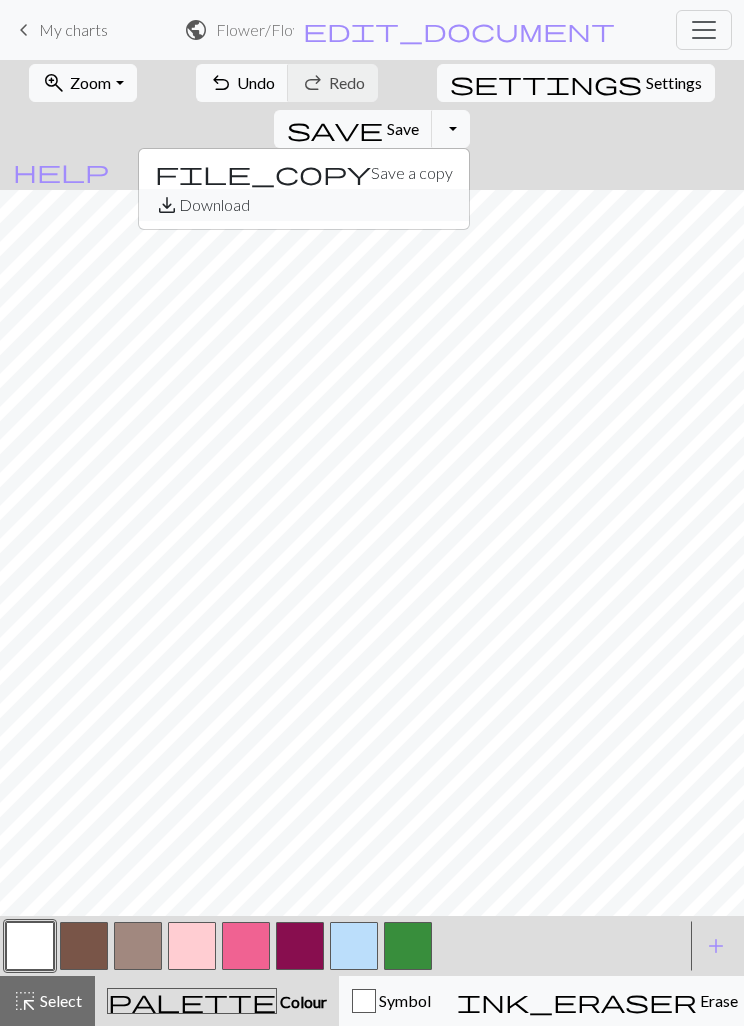 click on "save_alt  Download" at bounding box center (304, 205) 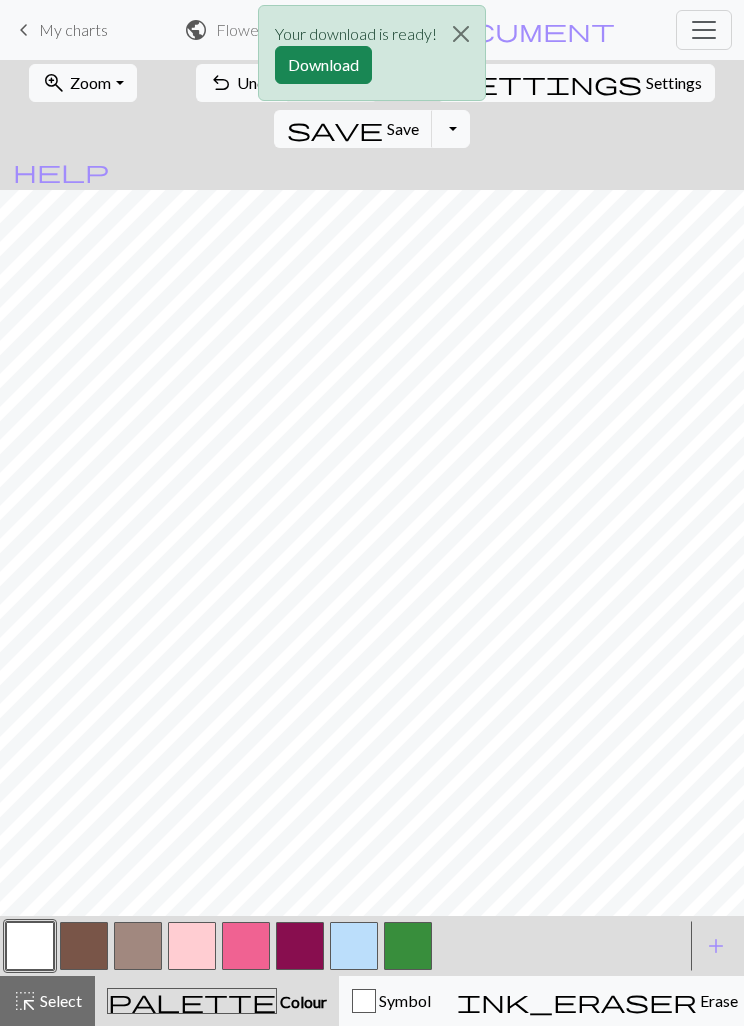 click on "Download" at bounding box center (323, 65) 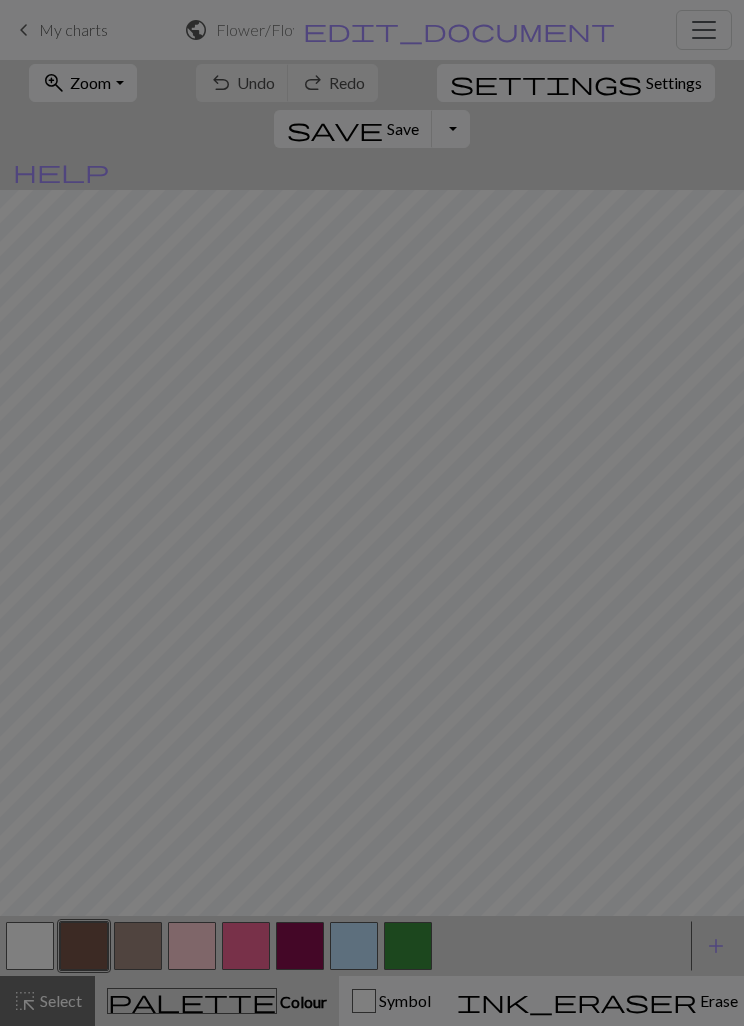 scroll, scrollTop: 0, scrollLeft: 0, axis: both 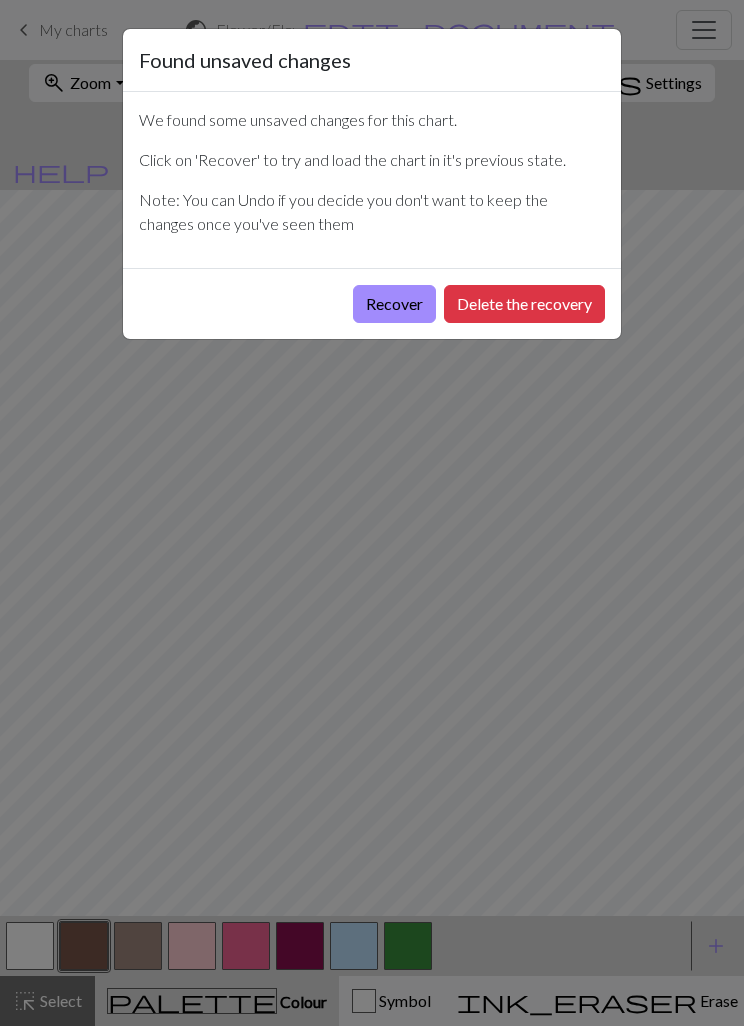 click on "Delete the recovery" at bounding box center (524, 304) 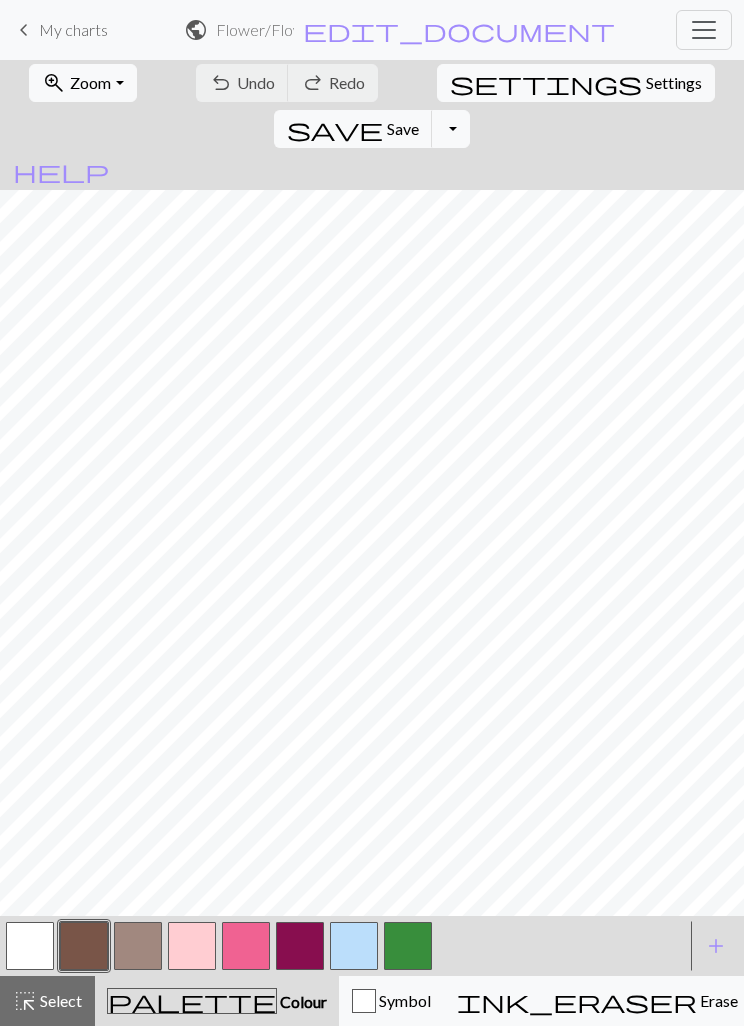 click on "keyboard_arrow_left" at bounding box center [24, 30] 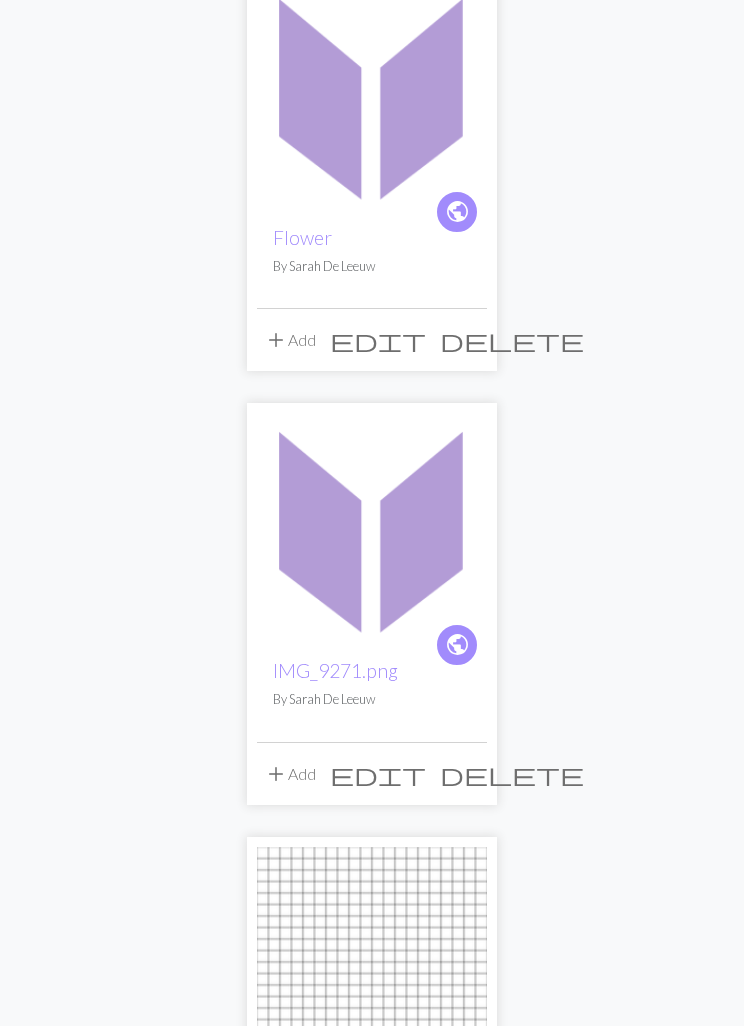 scroll, scrollTop: 0, scrollLeft: 0, axis: both 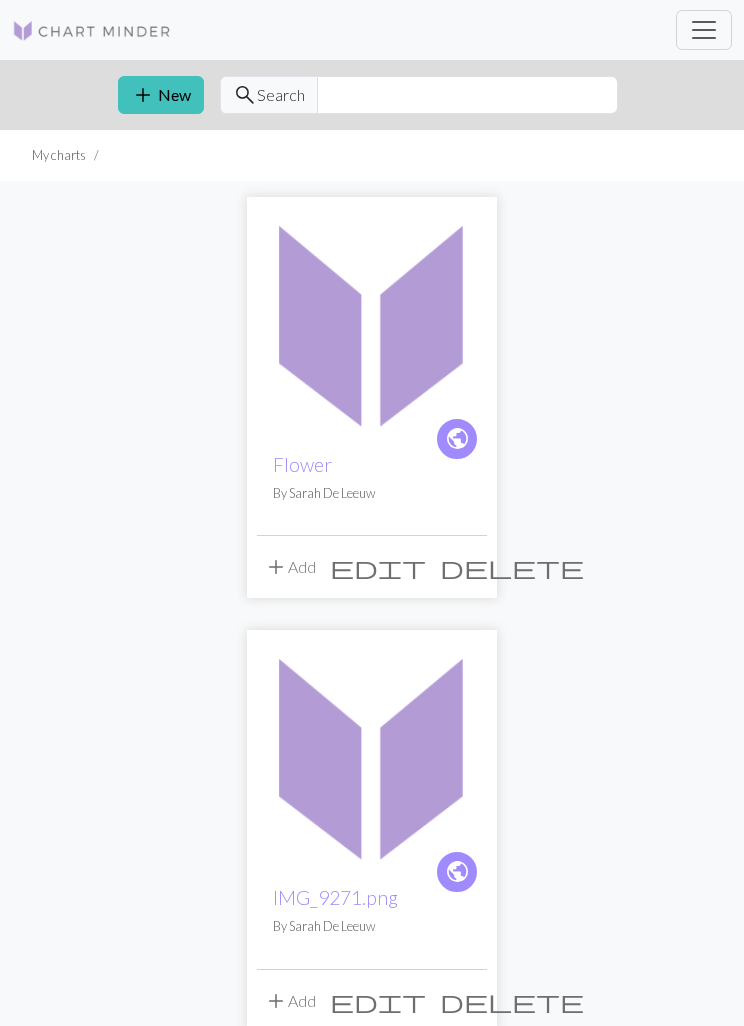 click at bounding box center (372, 322) 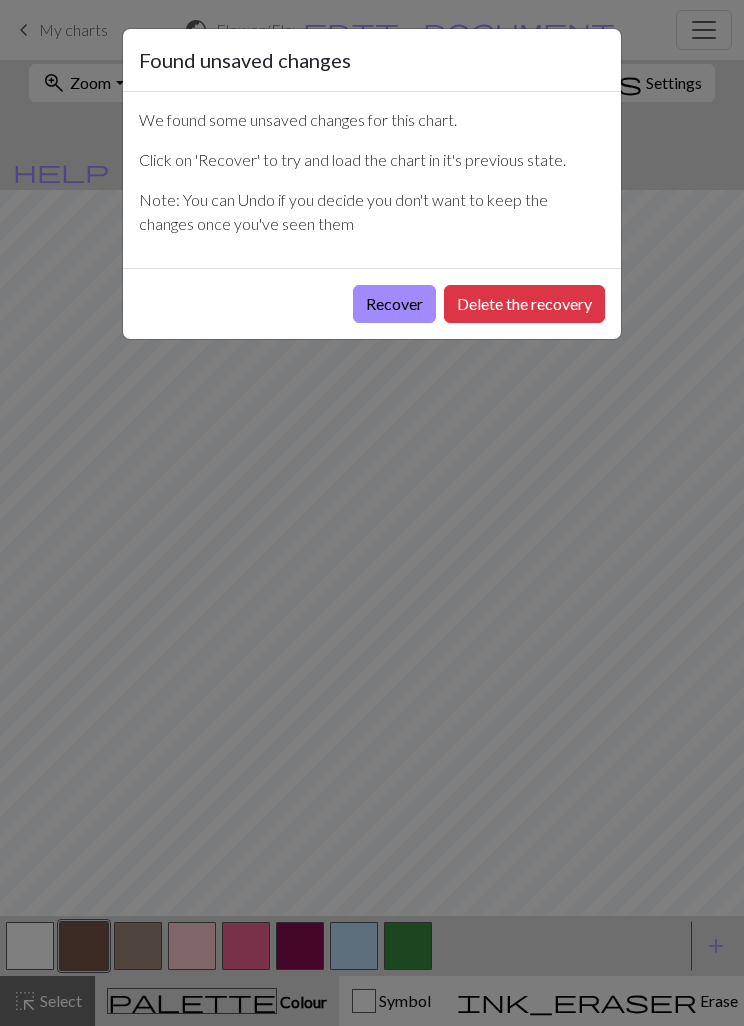 click on "Delete the recovery" at bounding box center [524, 304] 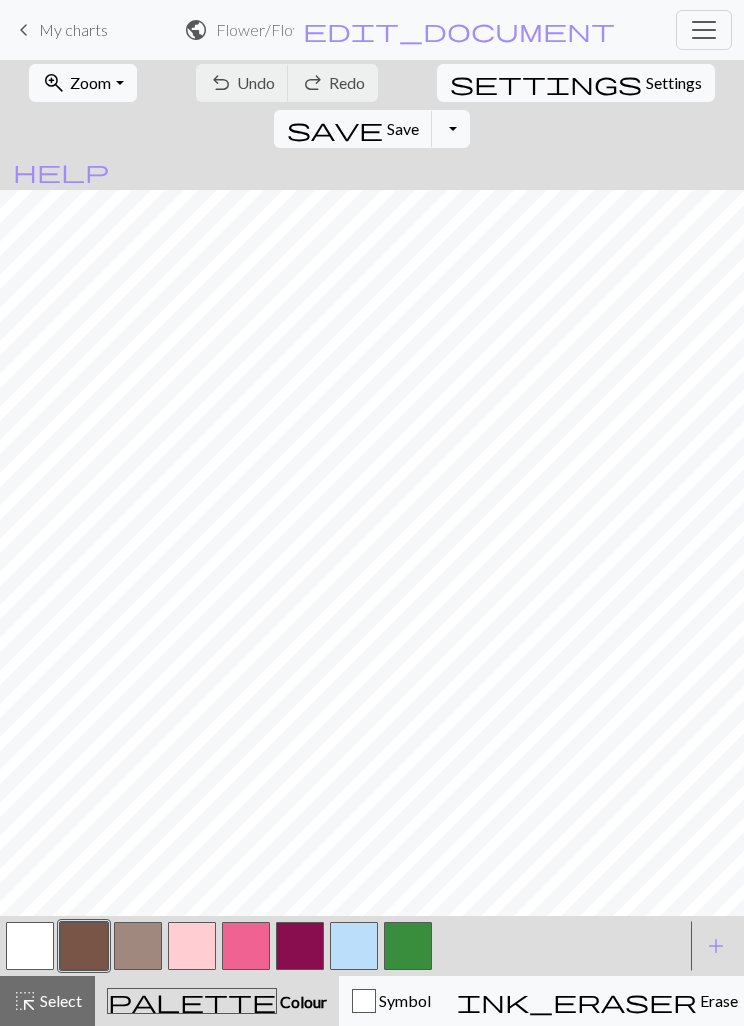 click on "My charts" at bounding box center (73, 29) 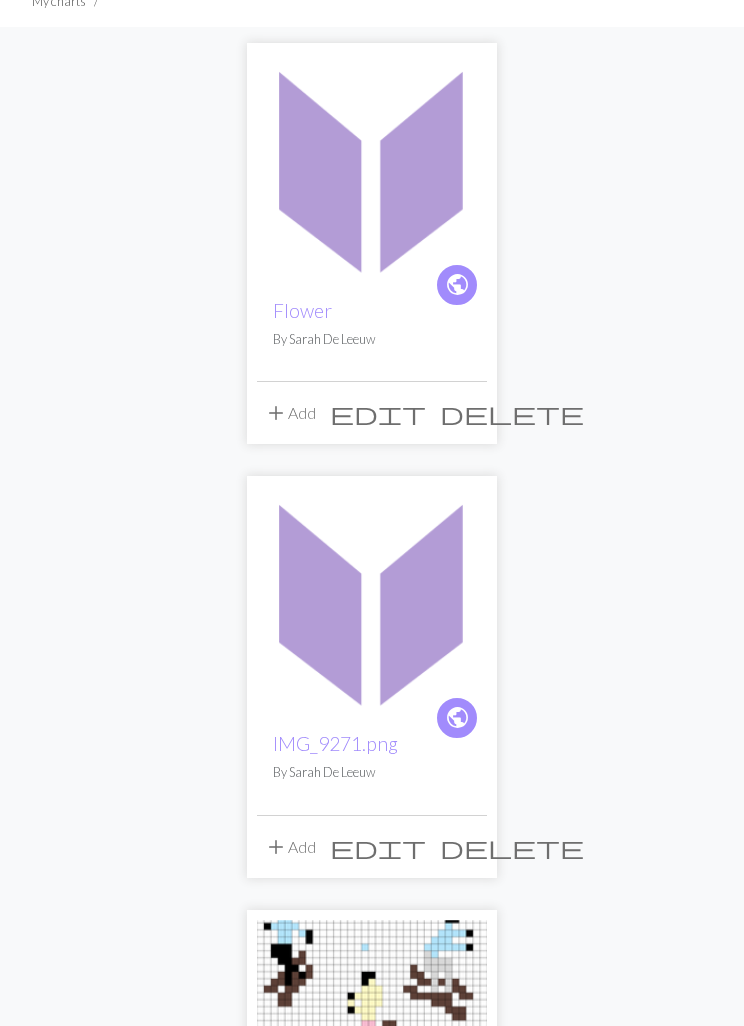 scroll, scrollTop: 0, scrollLeft: 0, axis: both 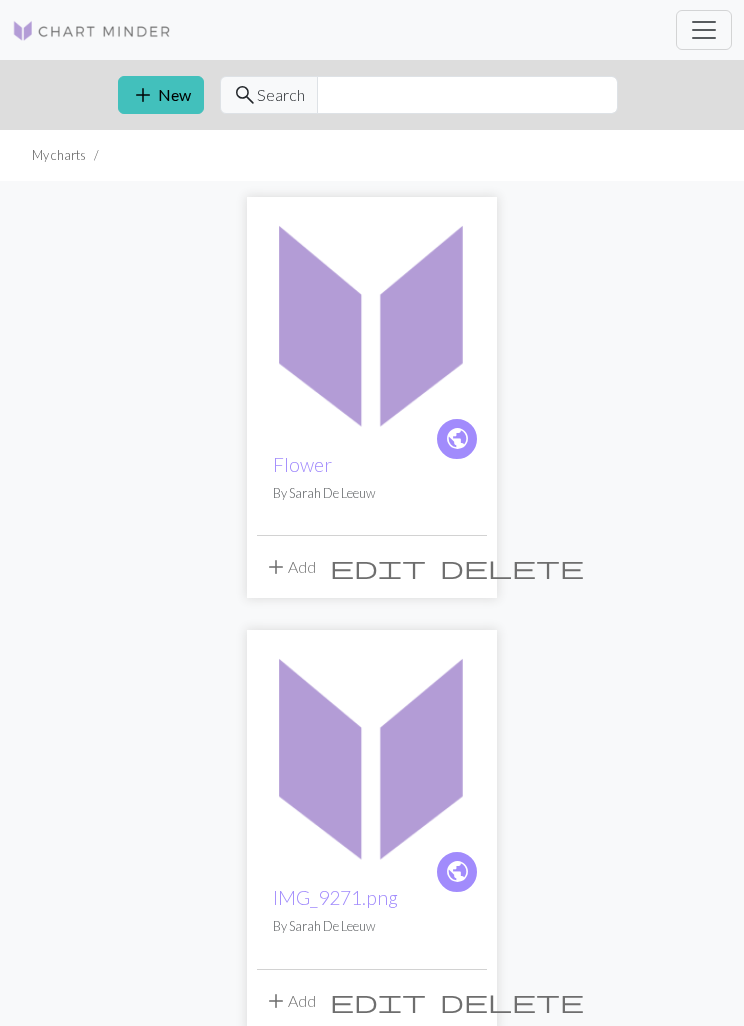 click at bounding box center (372, 322) 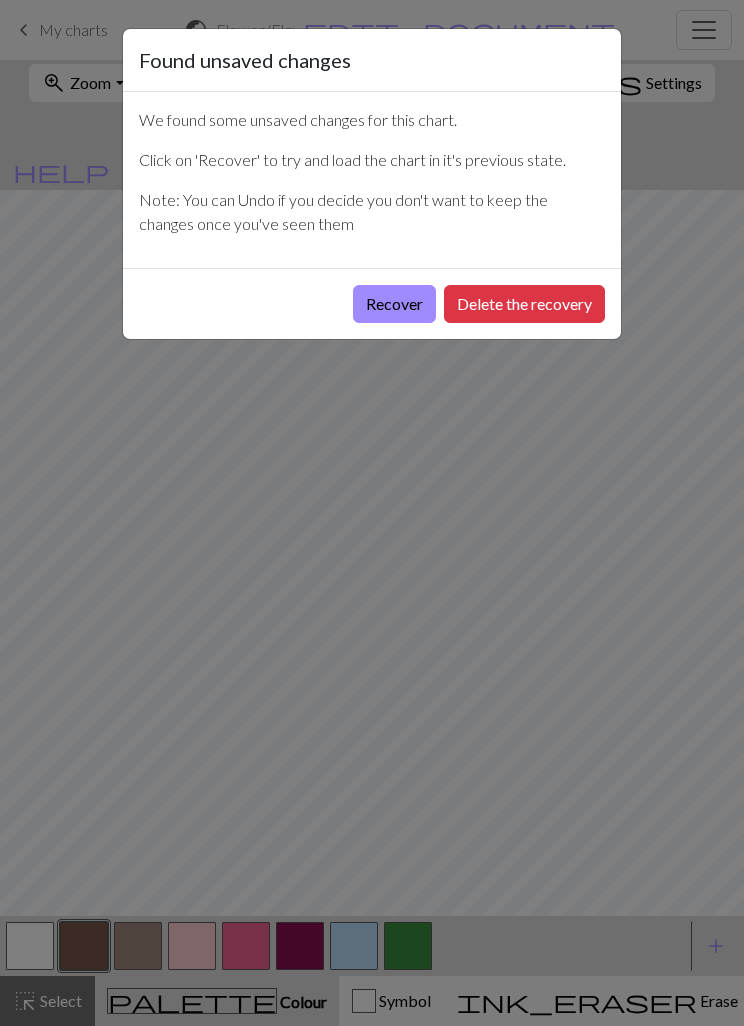 click on "Delete the recovery" at bounding box center (524, 304) 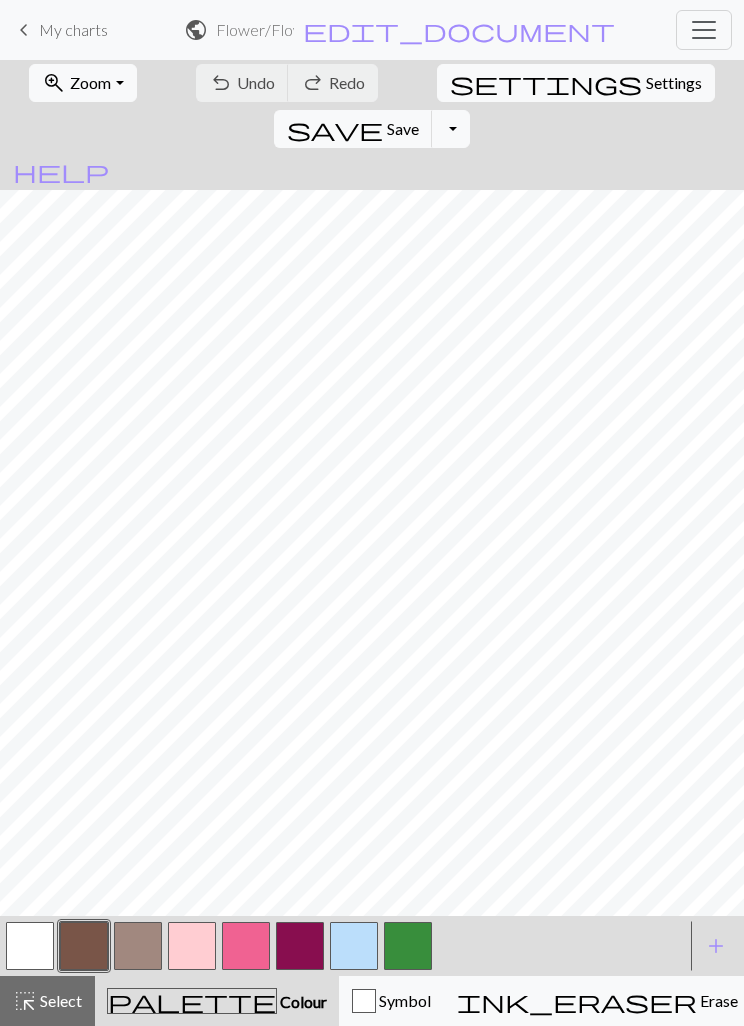 click on "Save" at bounding box center (403, 128) 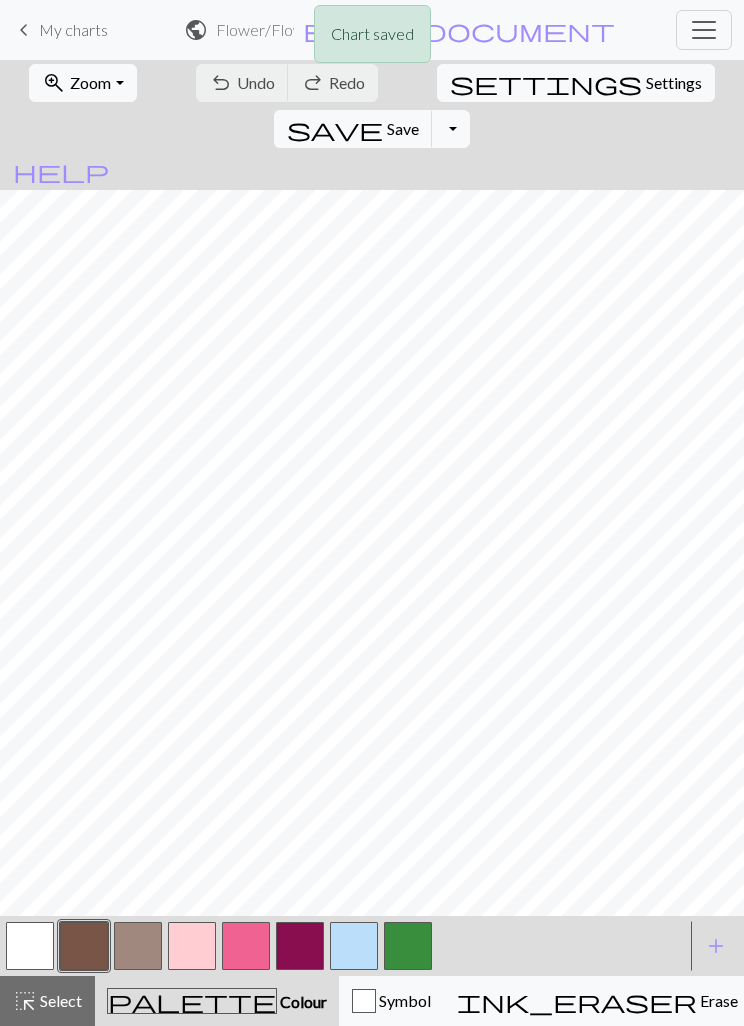 click on "Chart saved" at bounding box center [372, 39] 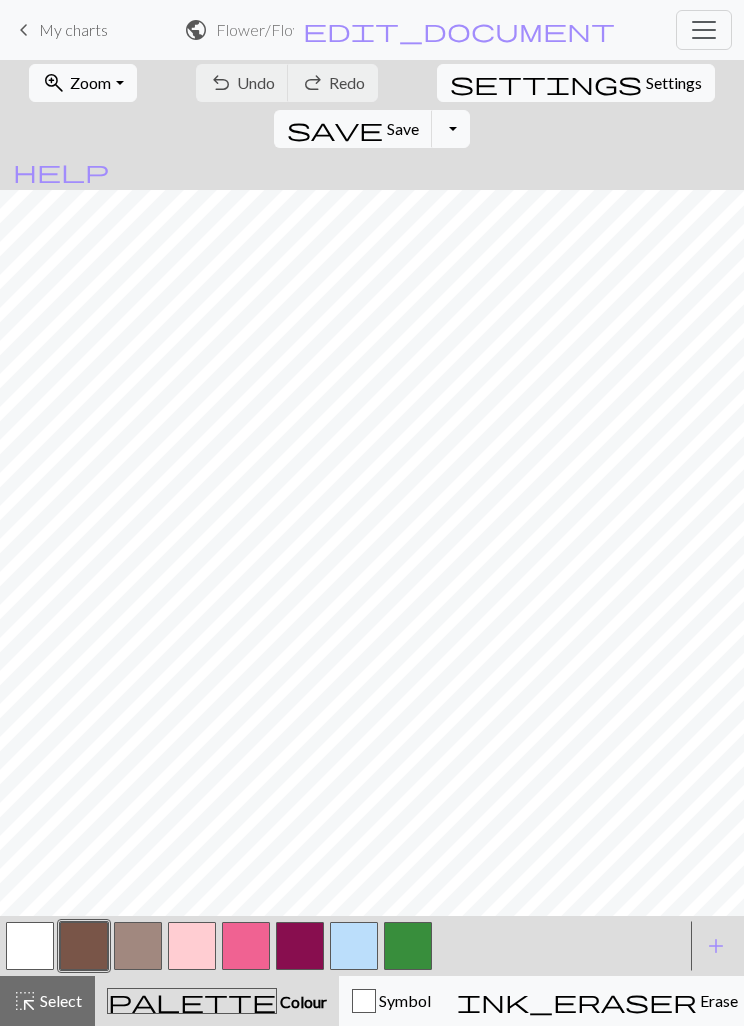 click on "My charts" at bounding box center (73, 29) 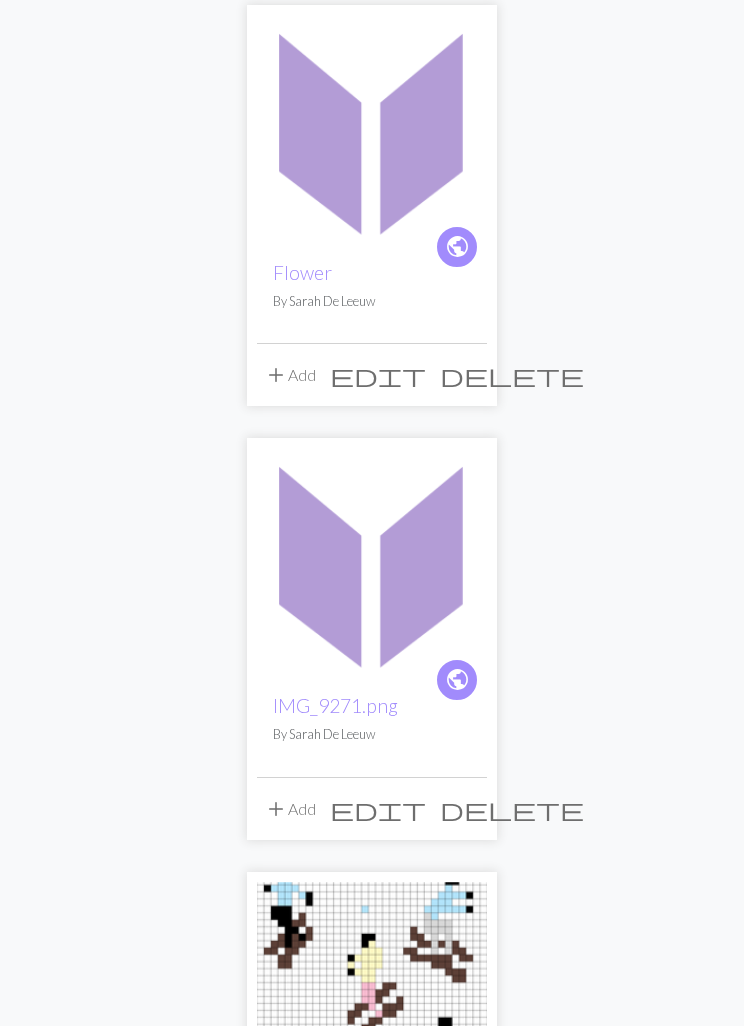 scroll, scrollTop: 192, scrollLeft: 0, axis: vertical 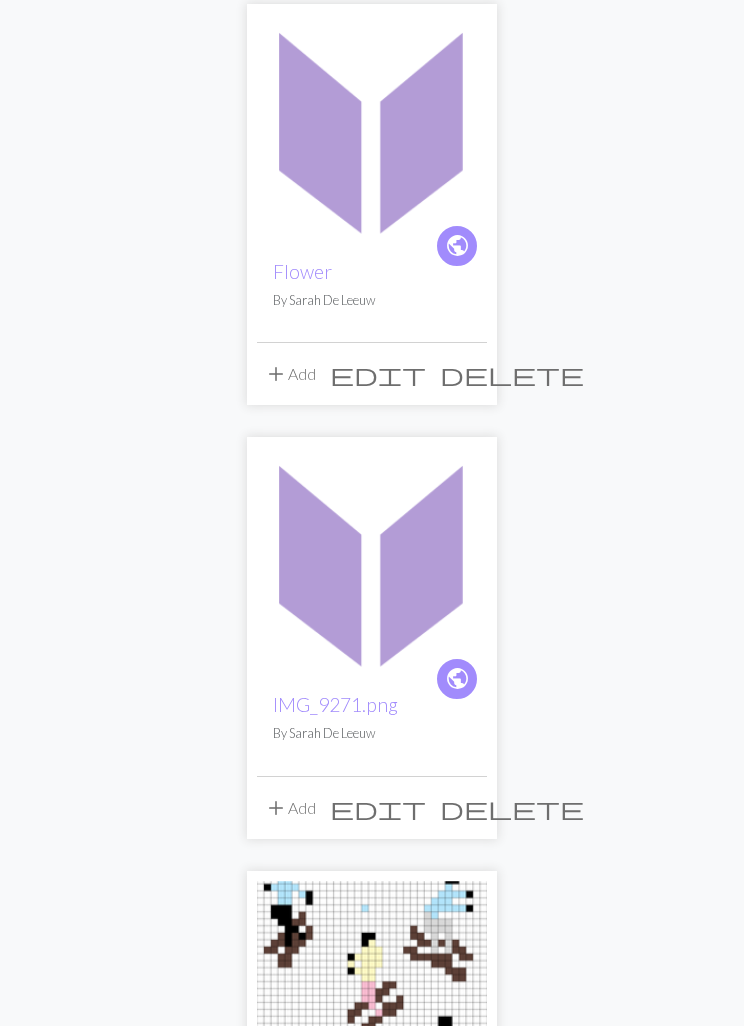 click on "public IMG_9271.png By   Sarah De Leeuw add  Add edit delete" at bounding box center (372, 638) 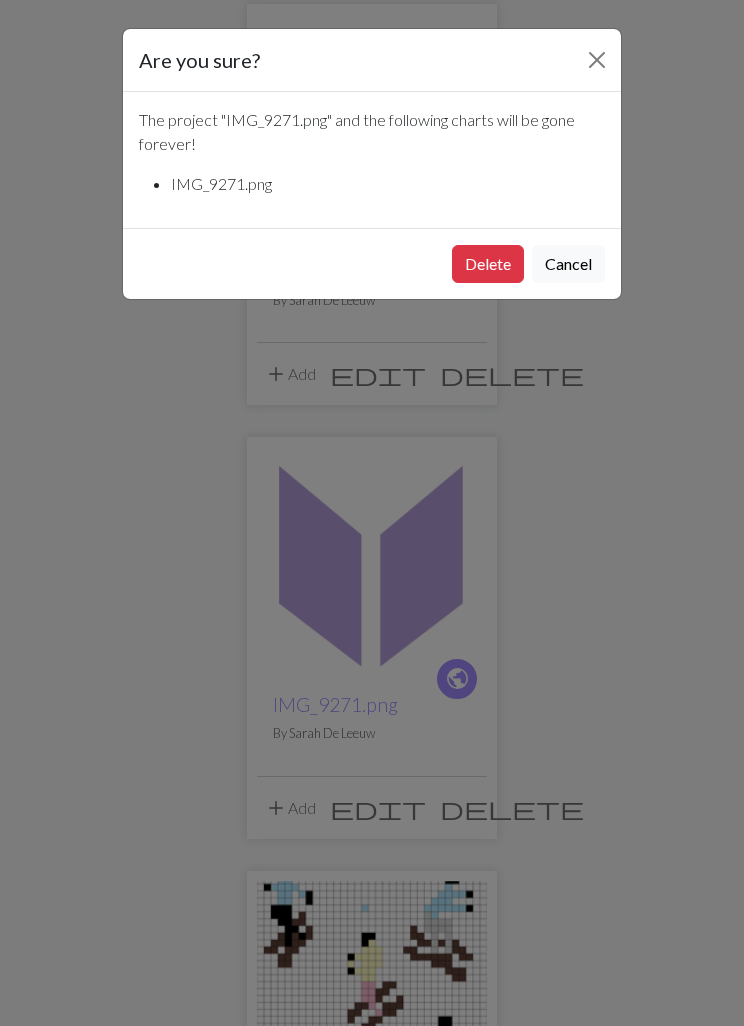 click on "Delete" at bounding box center [488, 264] 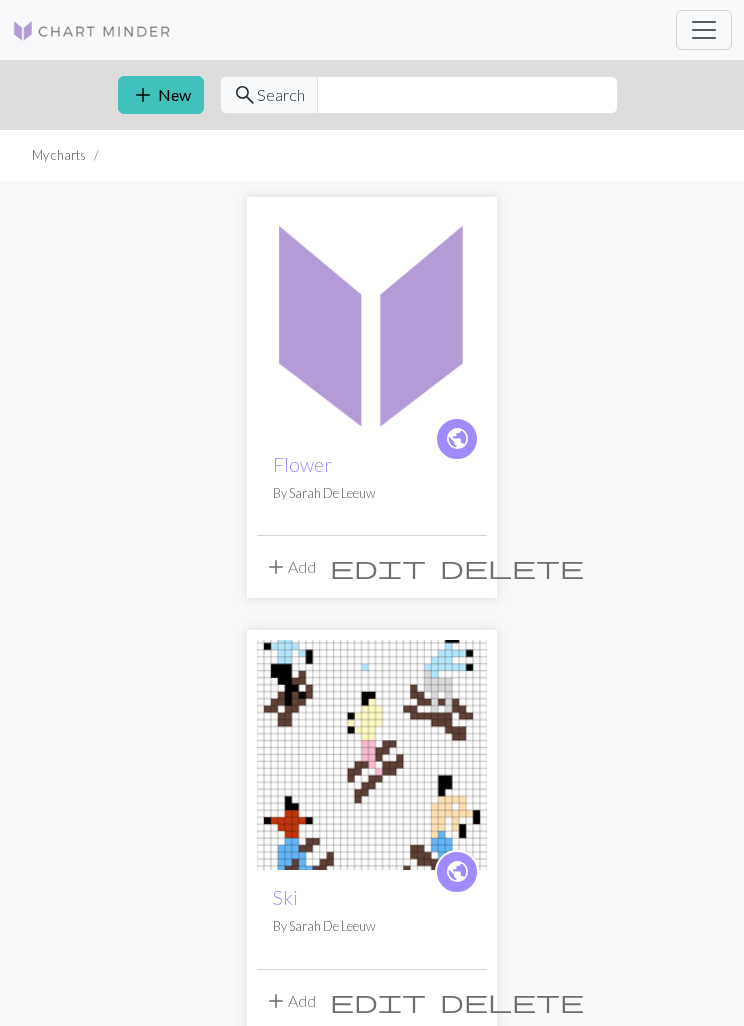 scroll, scrollTop: 0, scrollLeft: 0, axis: both 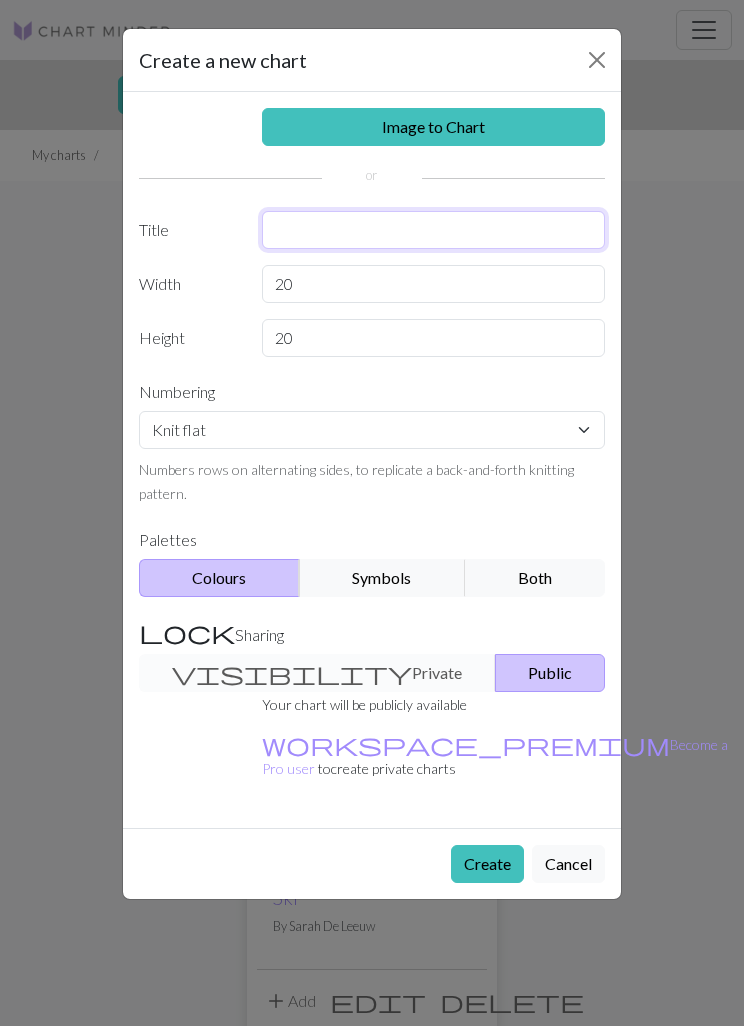click at bounding box center [434, 230] 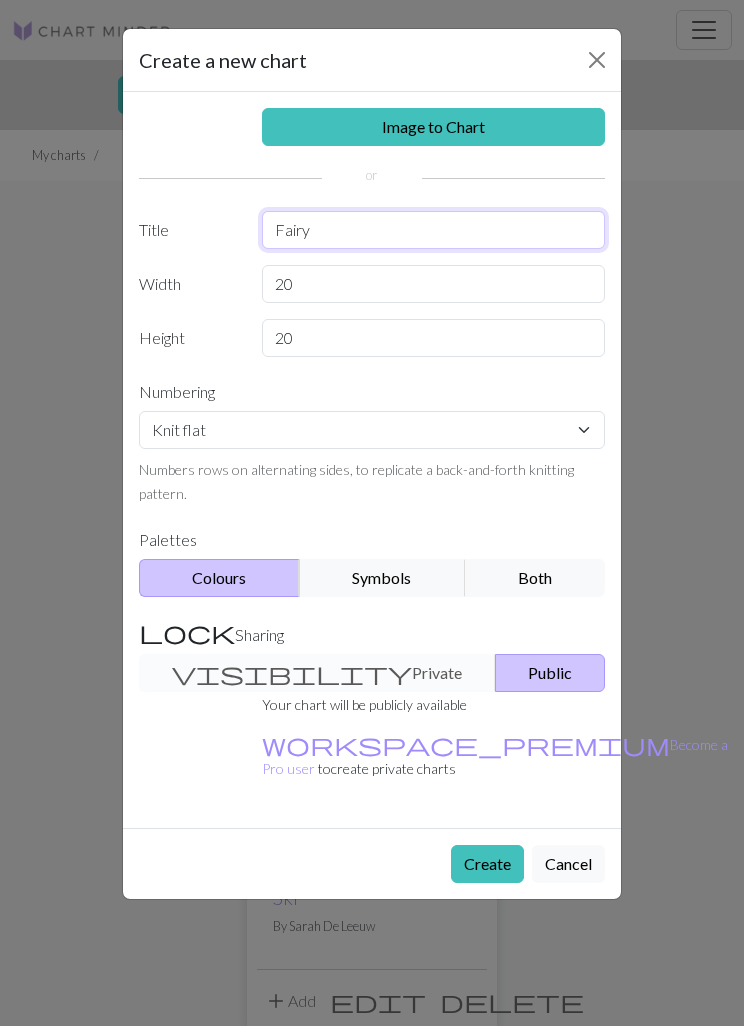 type on "Fairy" 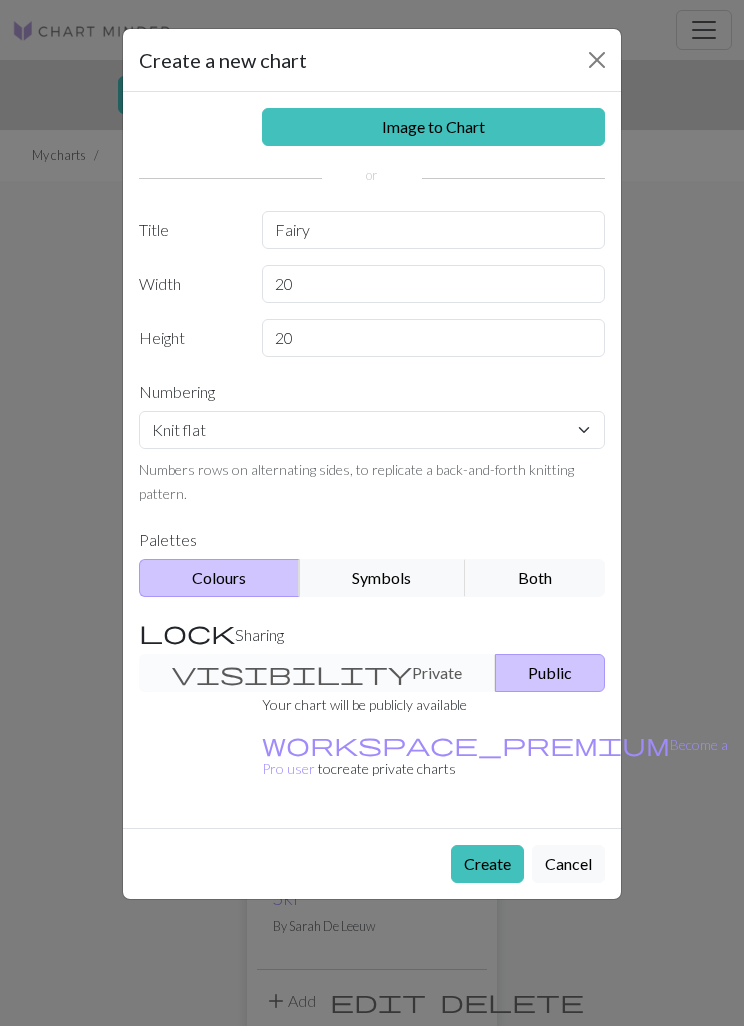click on "Create" at bounding box center [487, 864] 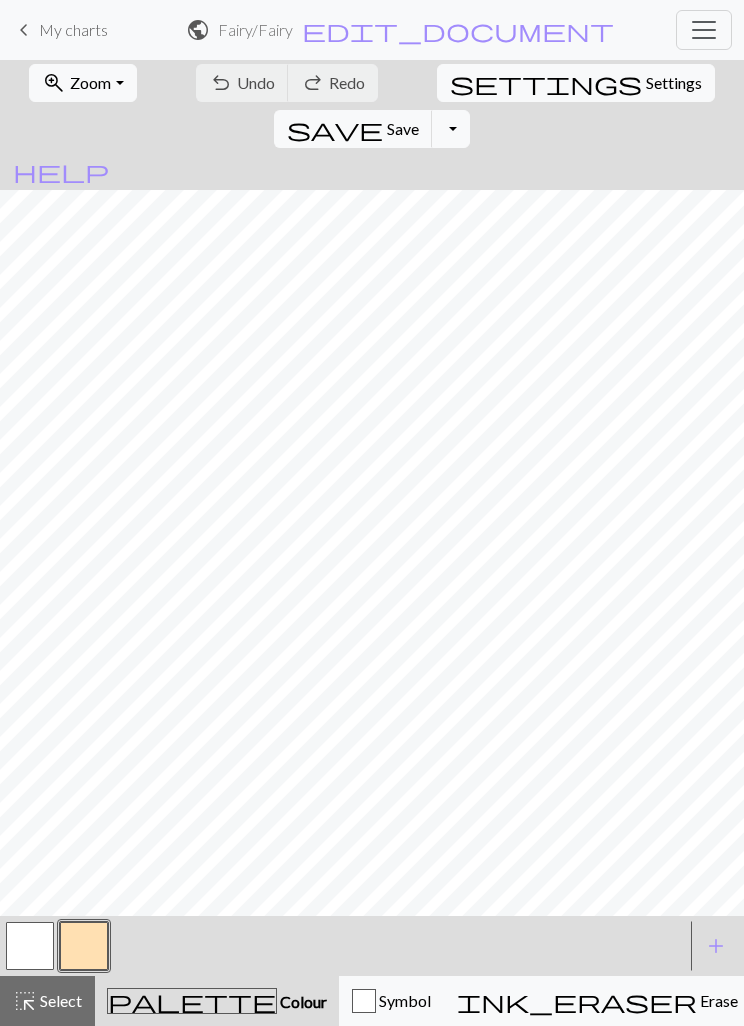 click at bounding box center [84, 946] 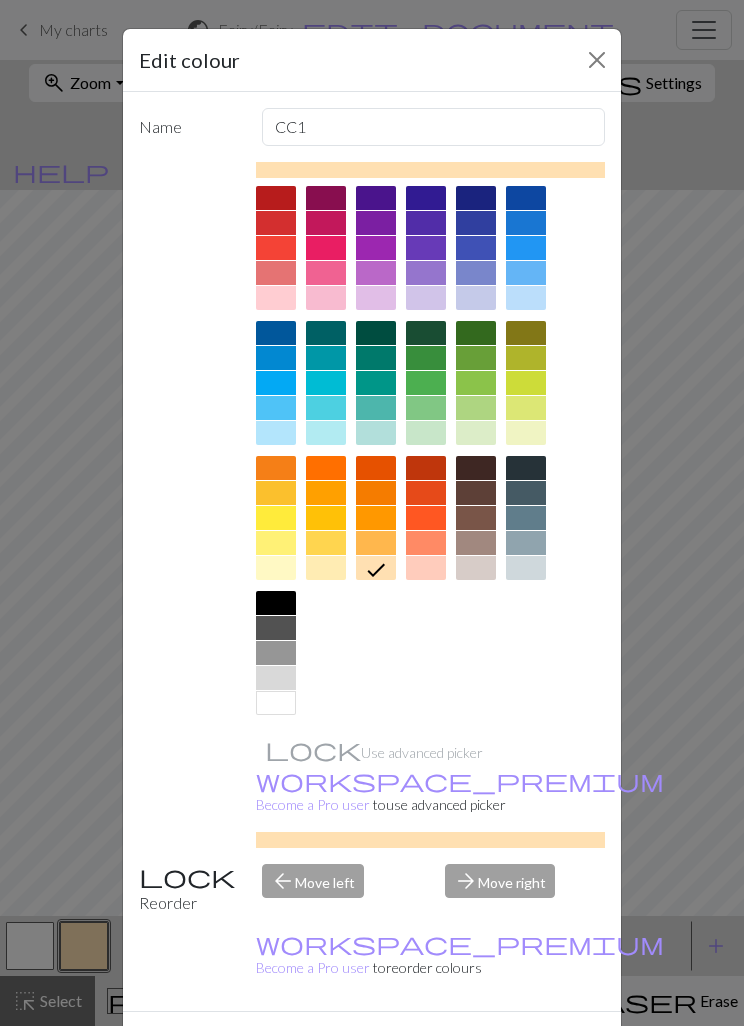 click at bounding box center [476, 408] 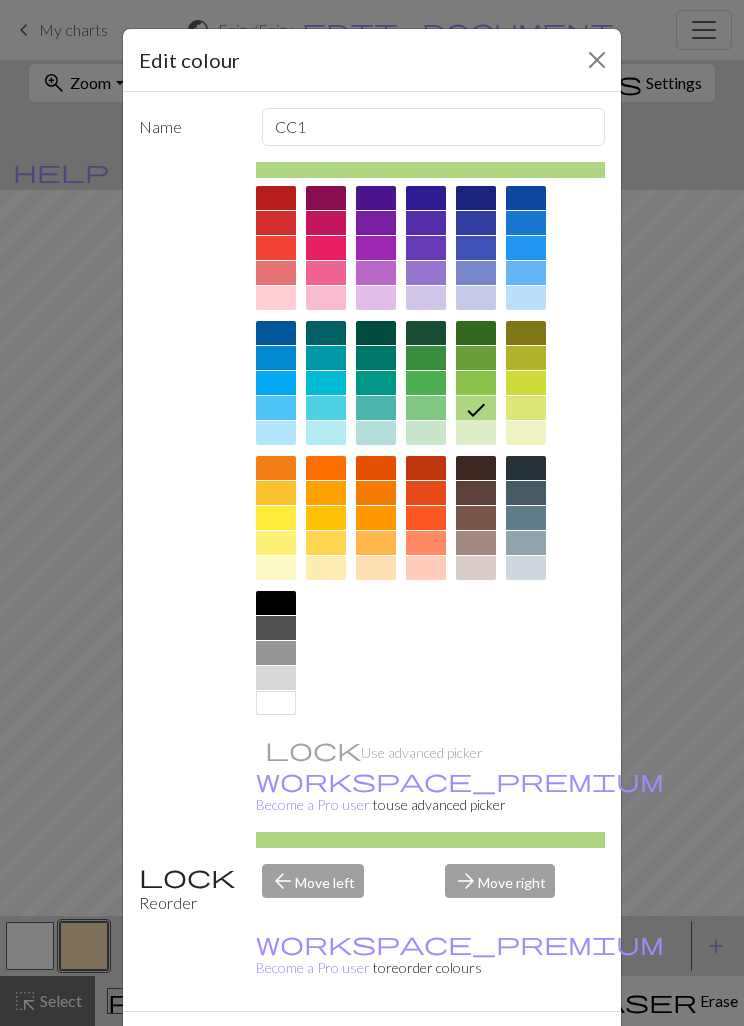 click on "Done" at bounding box center (492, 1047) 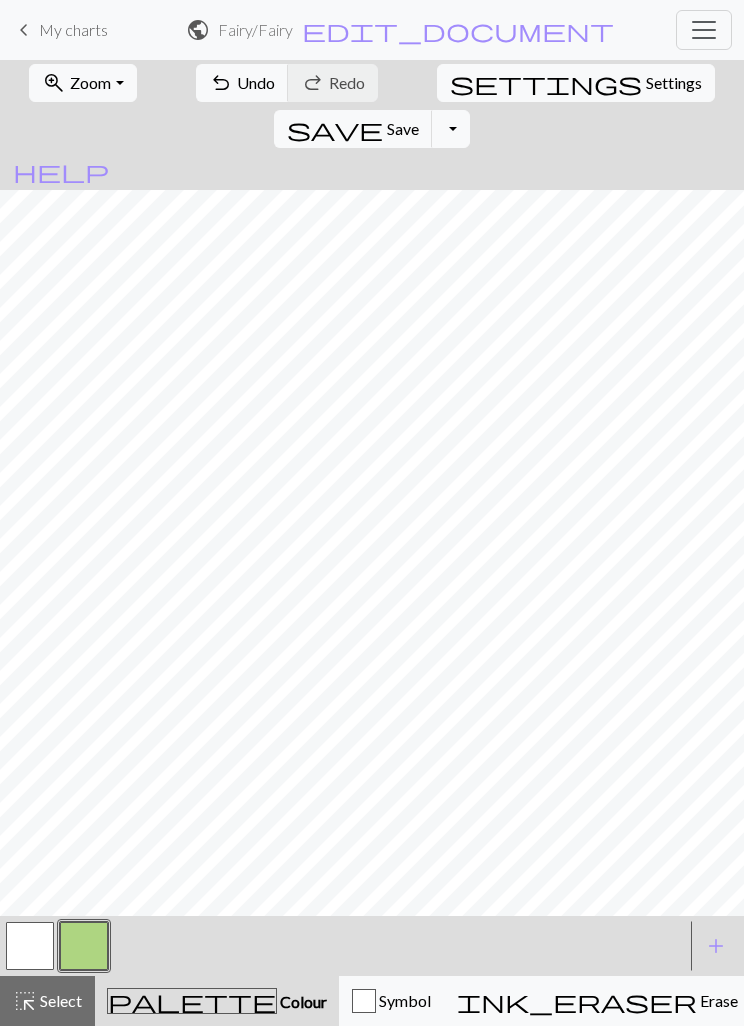 click on "add" at bounding box center [716, 946] 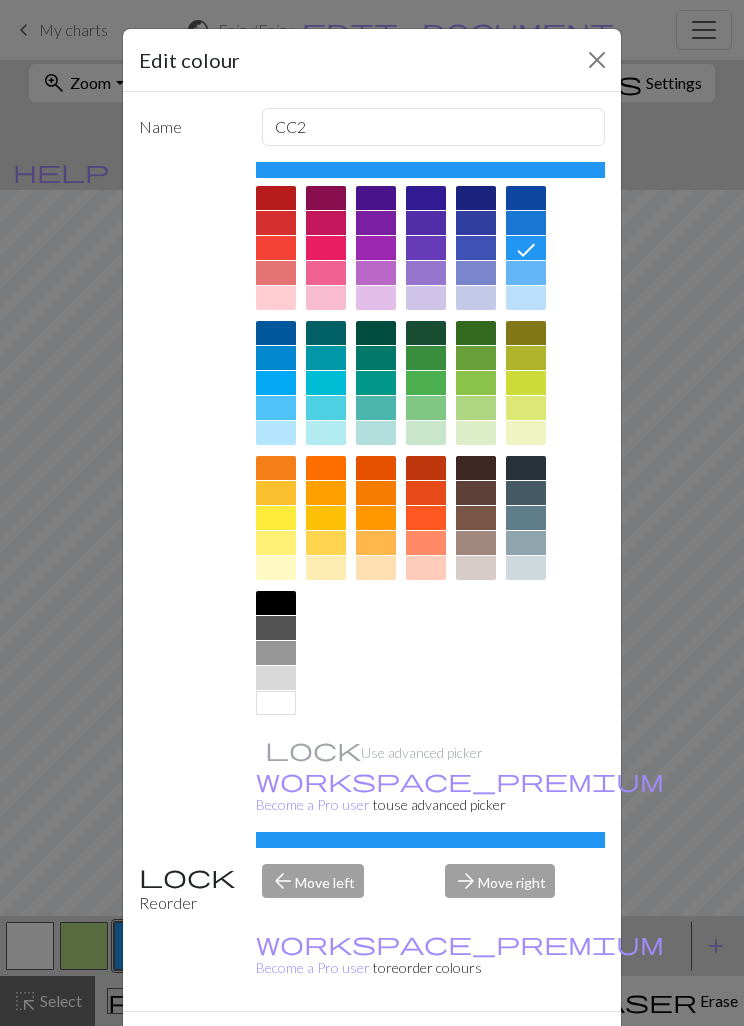 click at bounding box center [426, 358] 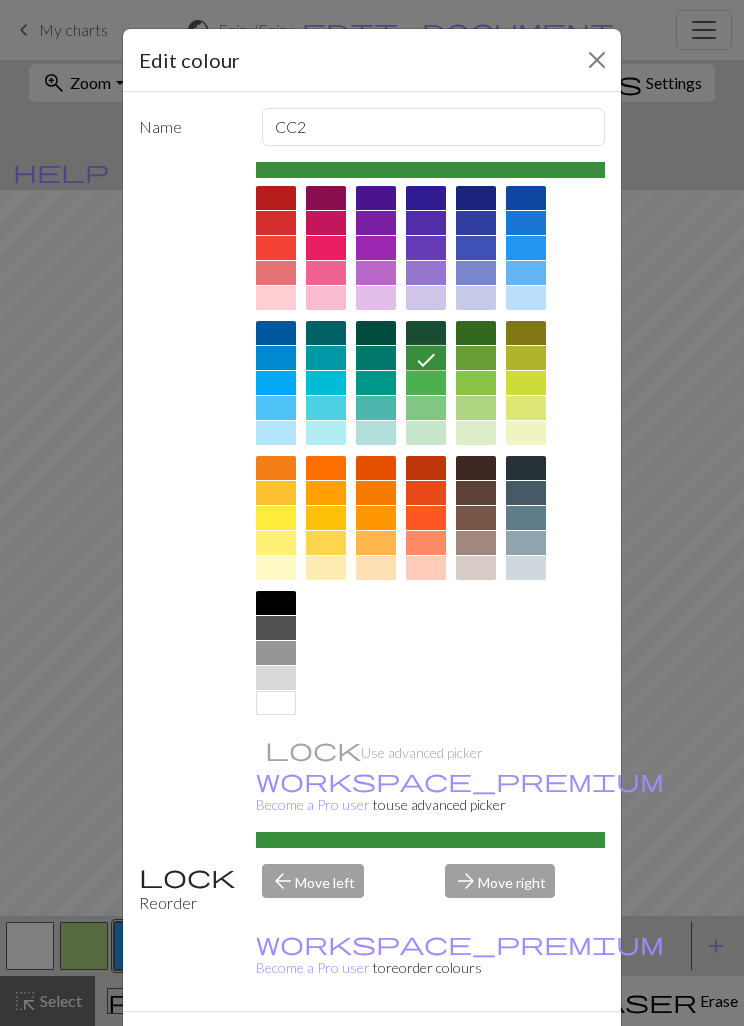 click on "Done" at bounding box center [492, 1047] 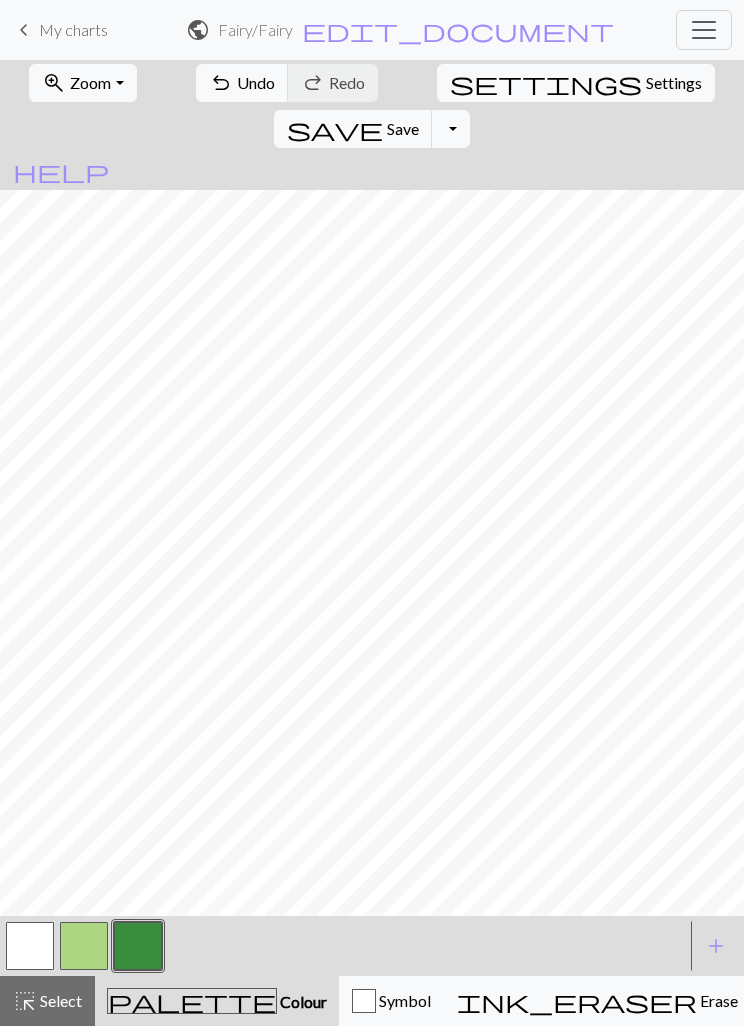 click at bounding box center (84, 946) 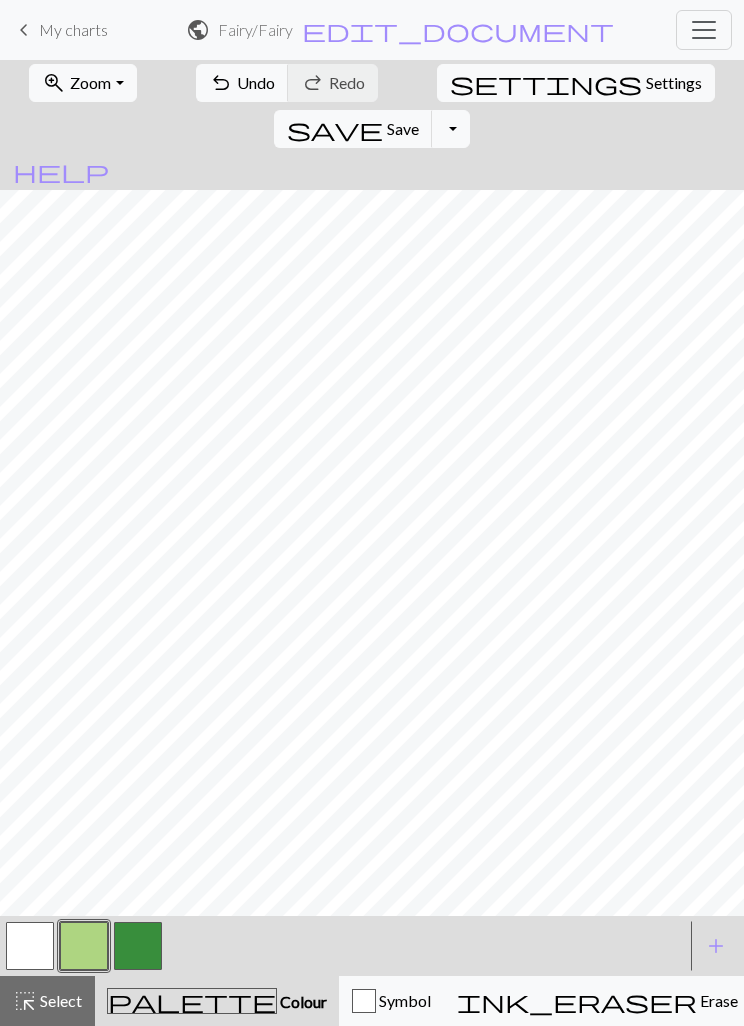 click at bounding box center [138, 946] 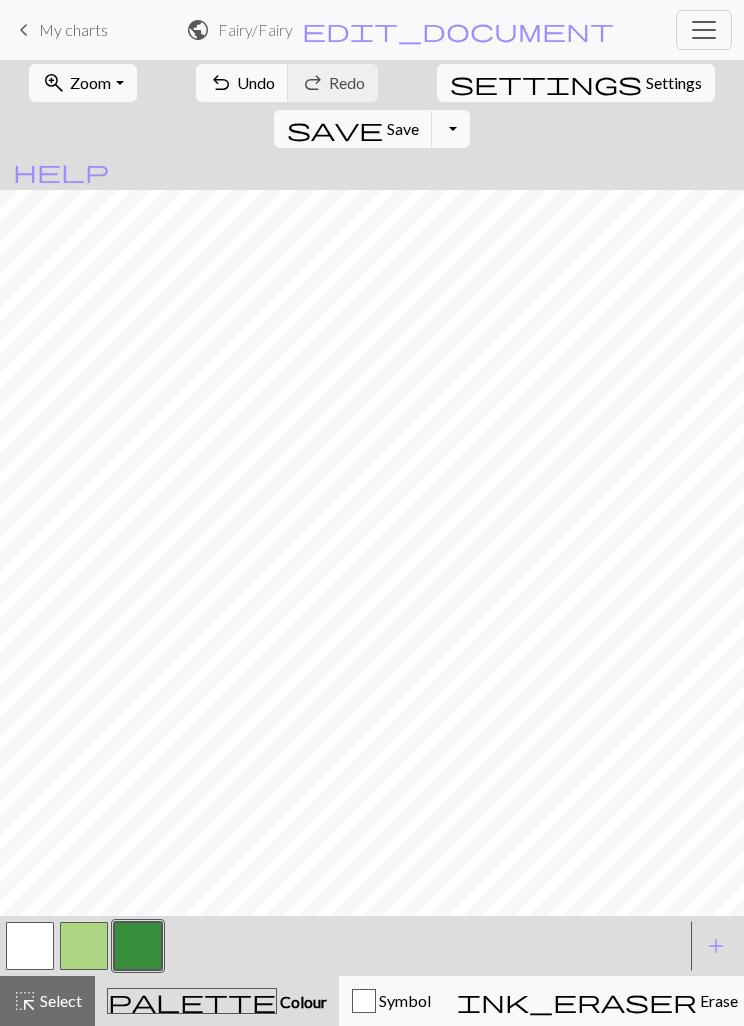 click at bounding box center (84, 946) 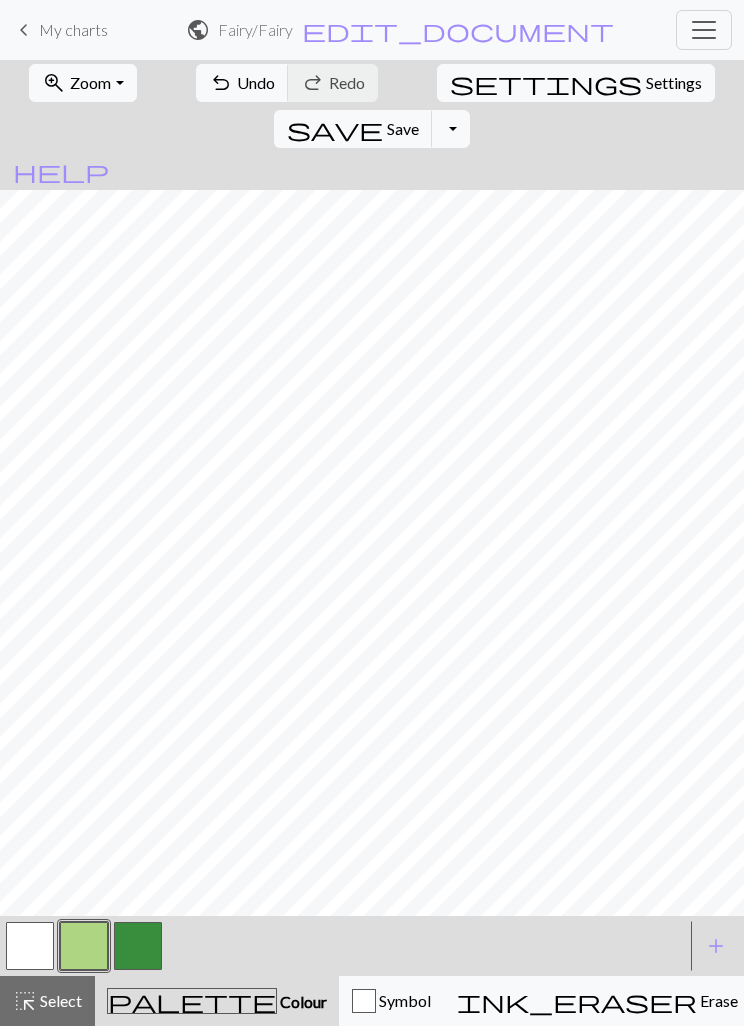 click at bounding box center [138, 946] 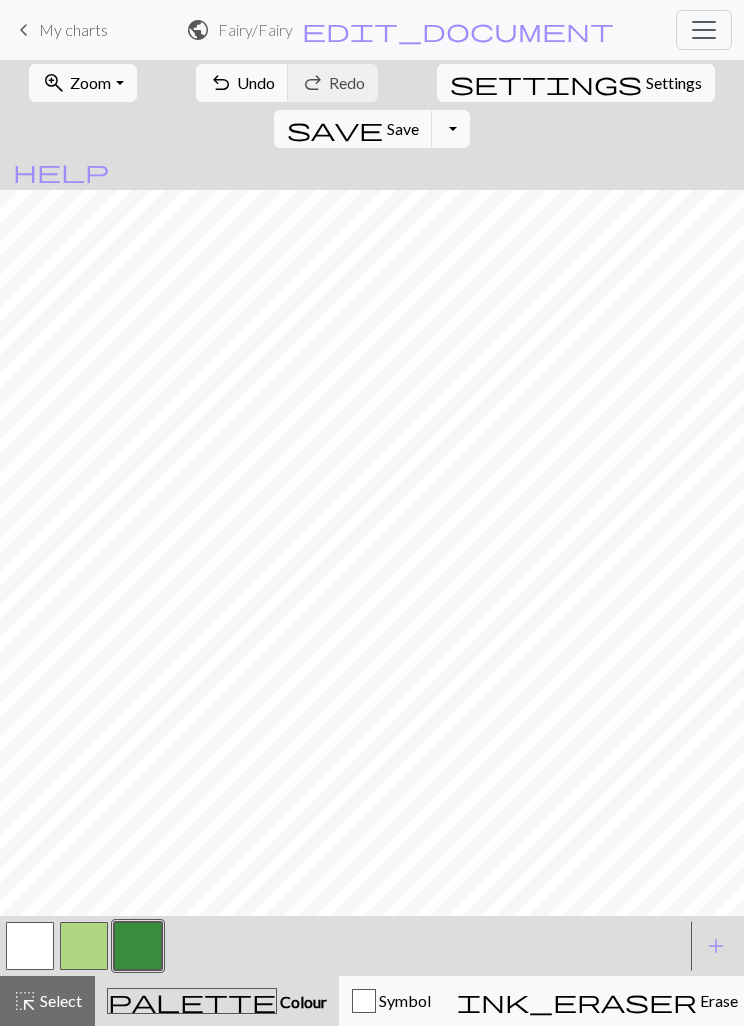 click at bounding box center (84, 946) 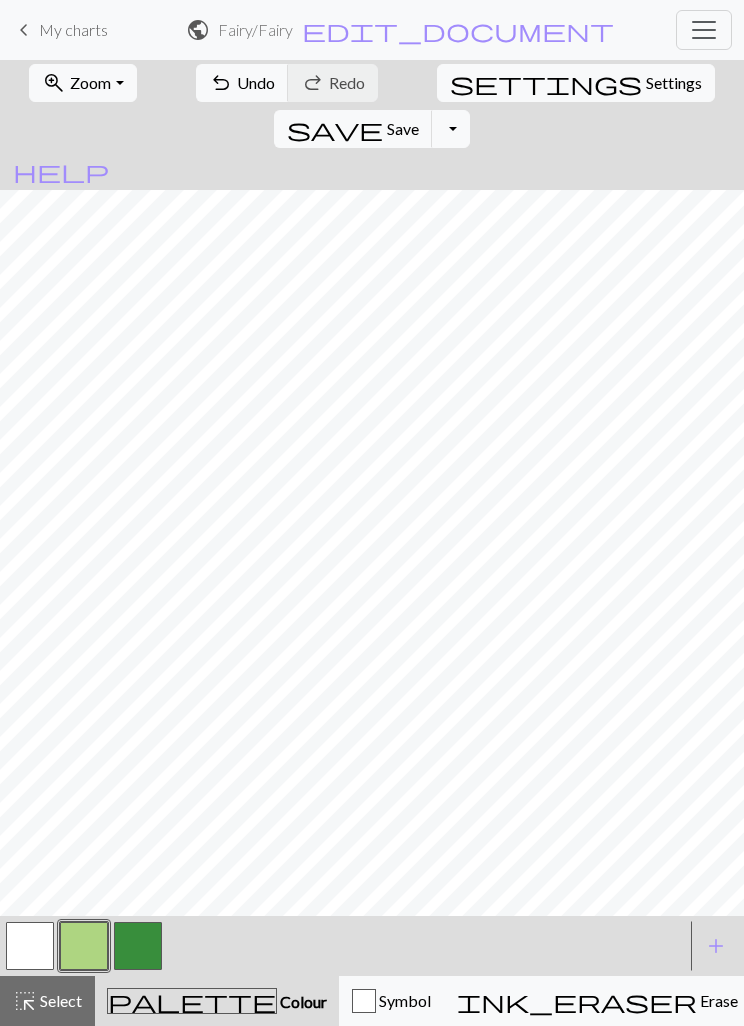 click at bounding box center (138, 946) 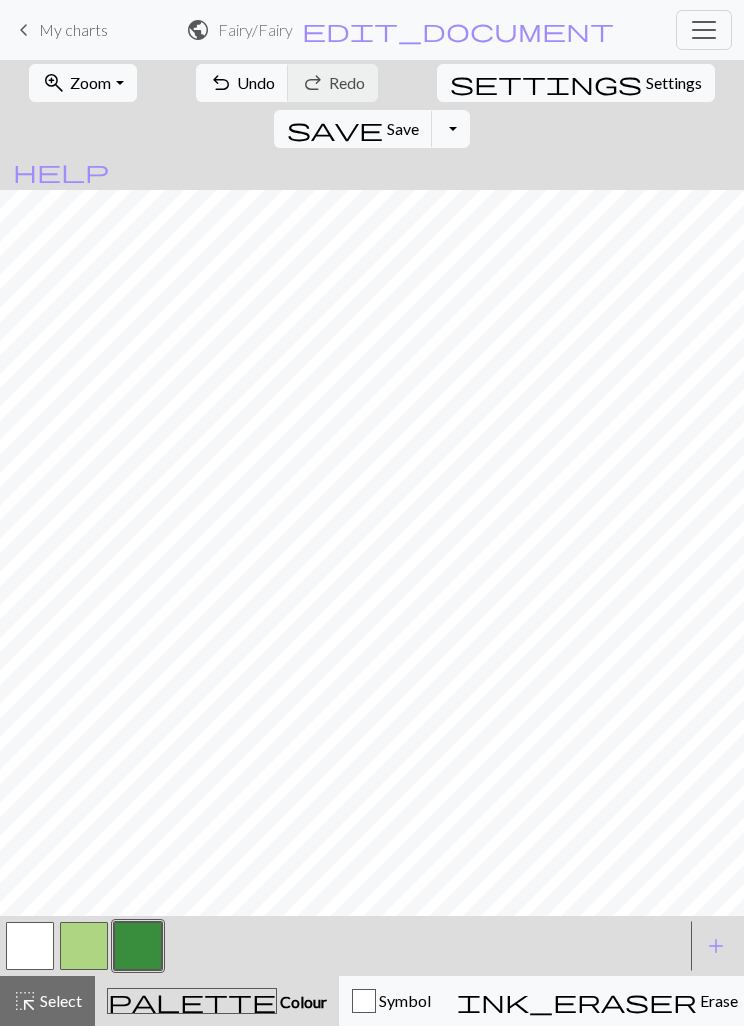 click at bounding box center (84, 946) 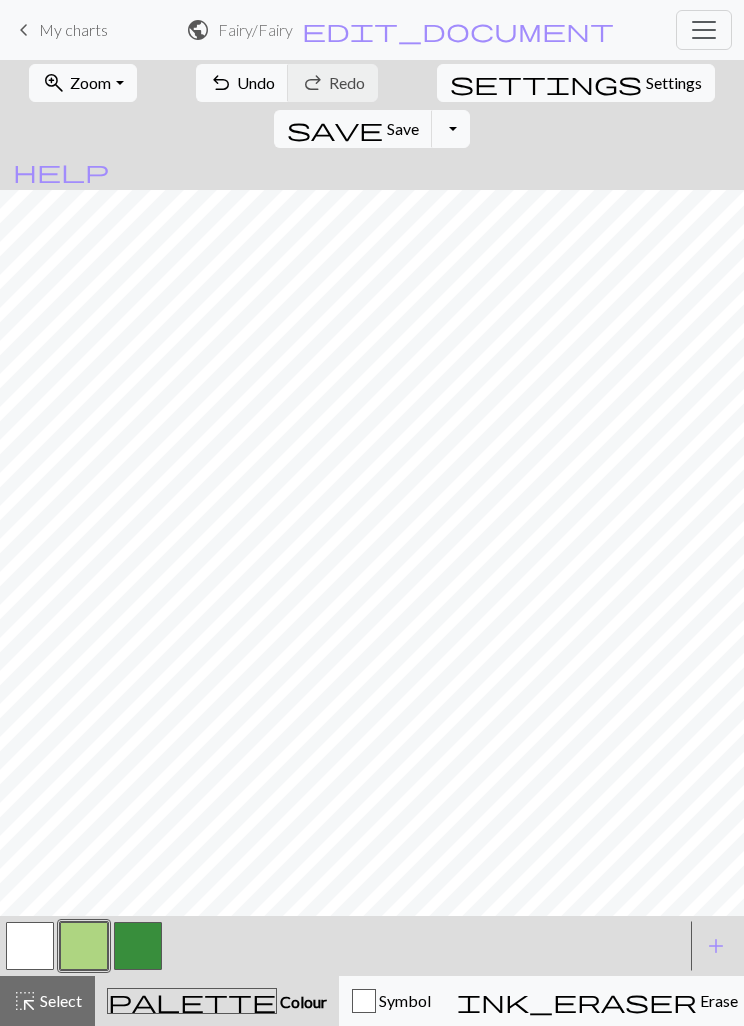 click at bounding box center [138, 946] 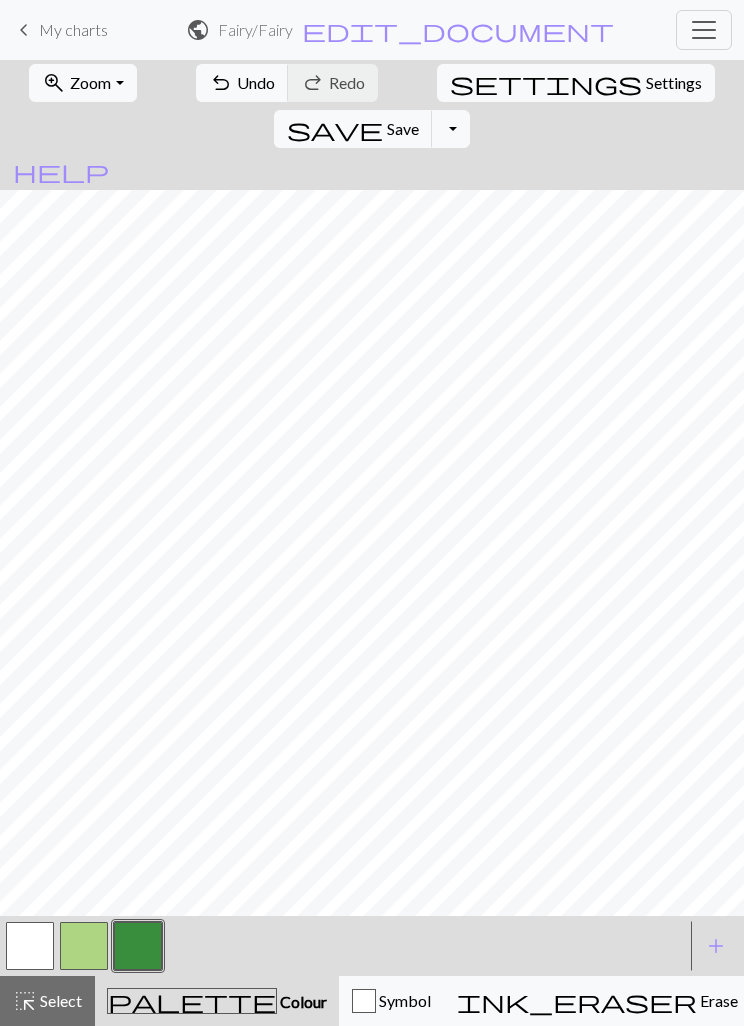 click at bounding box center [84, 946] 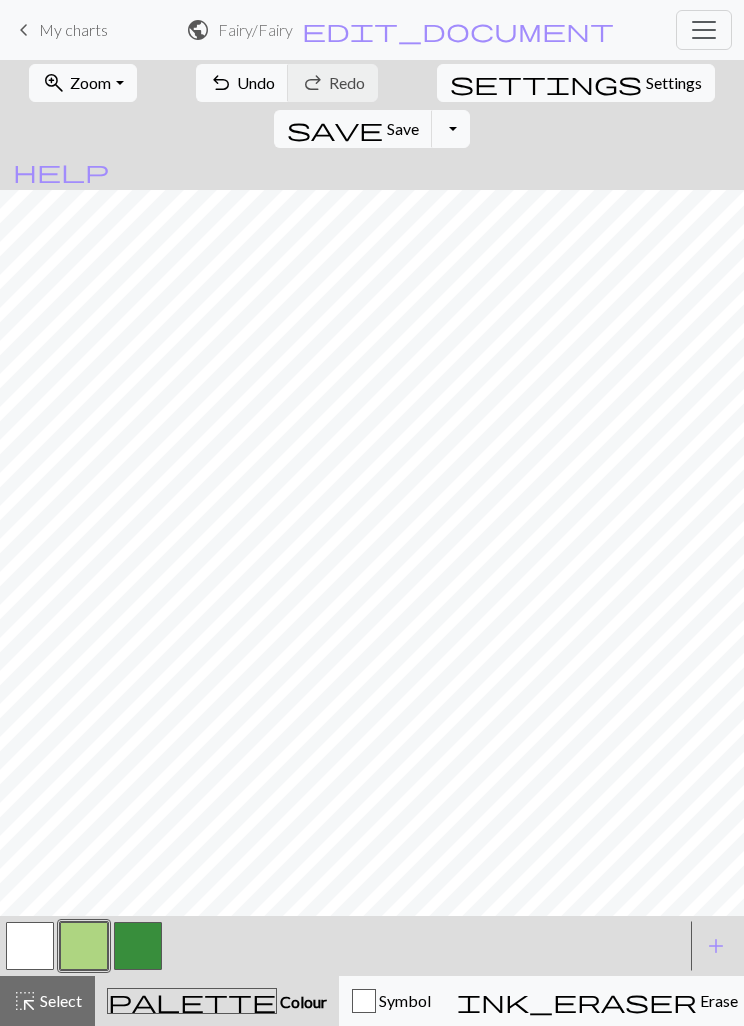 click at bounding box center (138, 946) 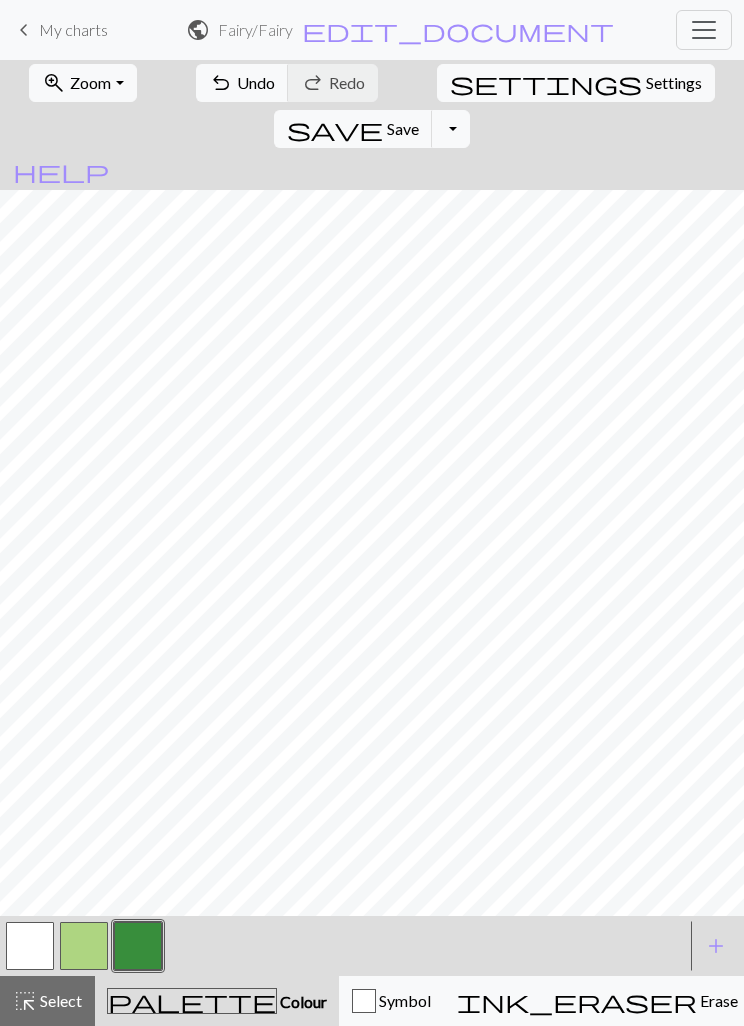 click at bounding box center (84, 946) 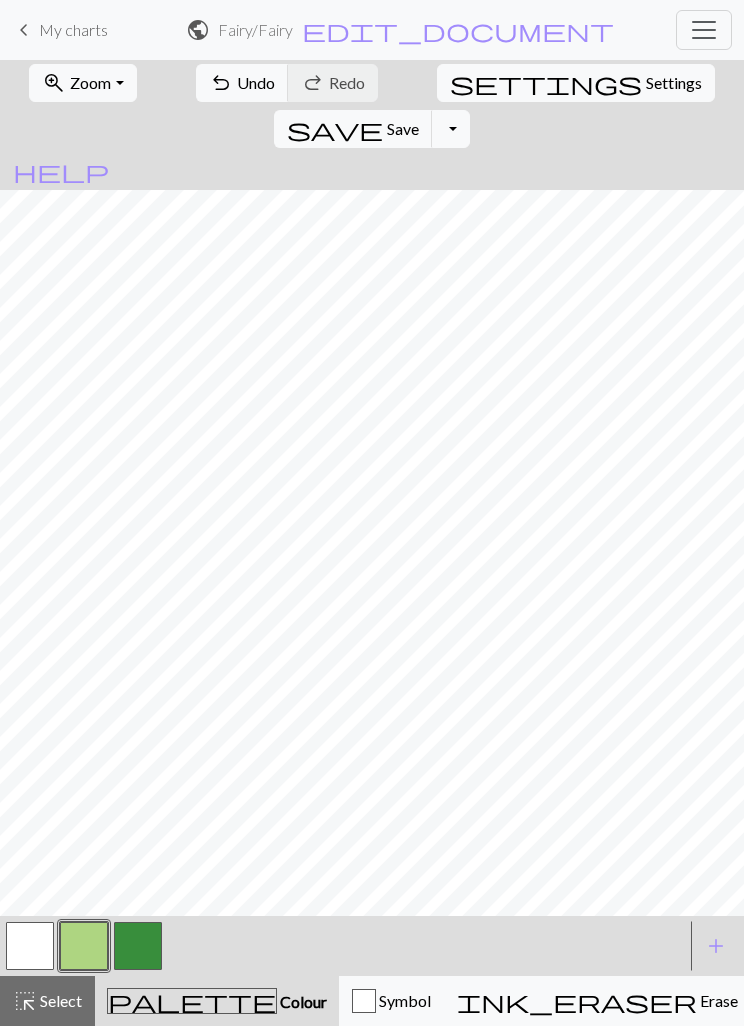 click at bounding box center (138, 946) 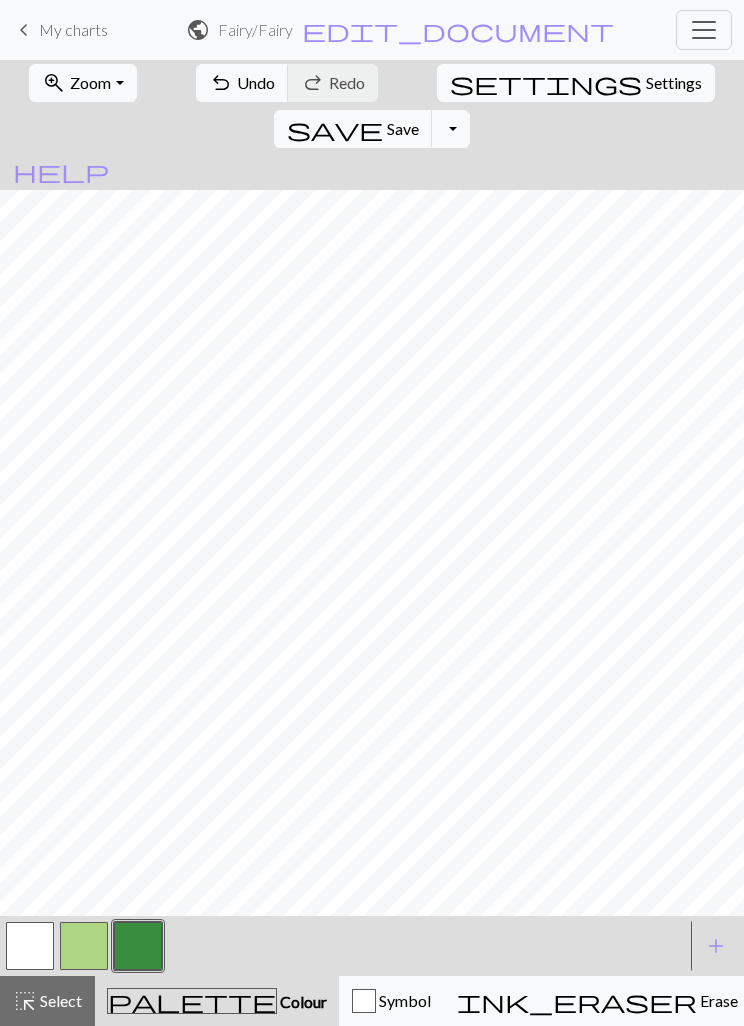 click at bounding box center (84, 946) 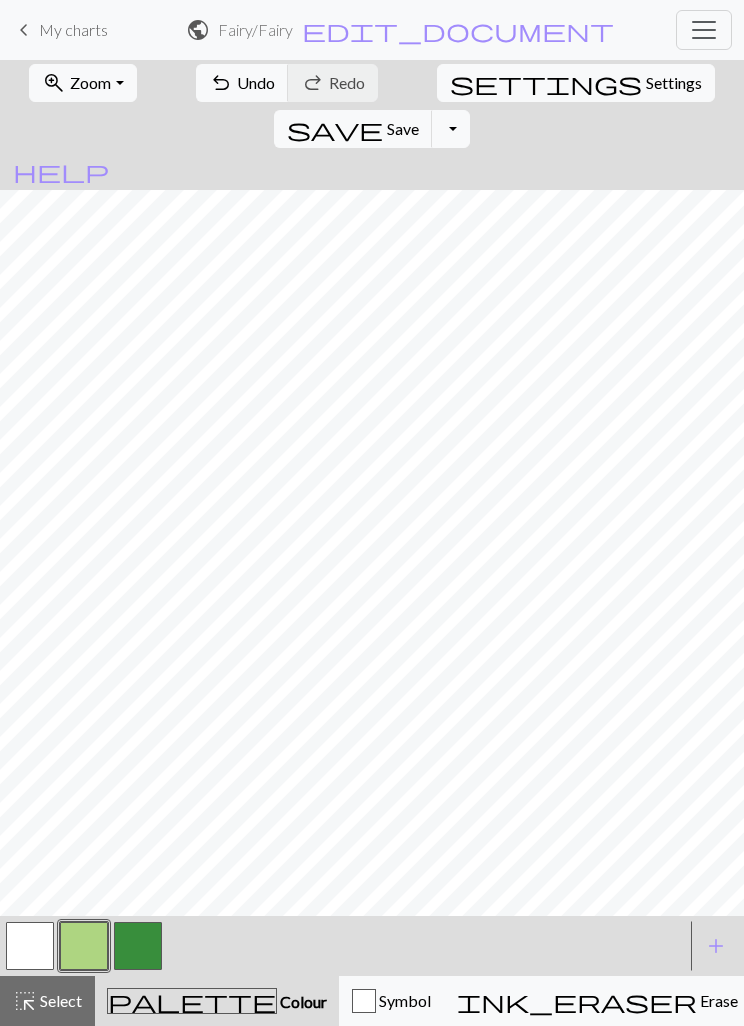 click at bounding box center [138, 946] 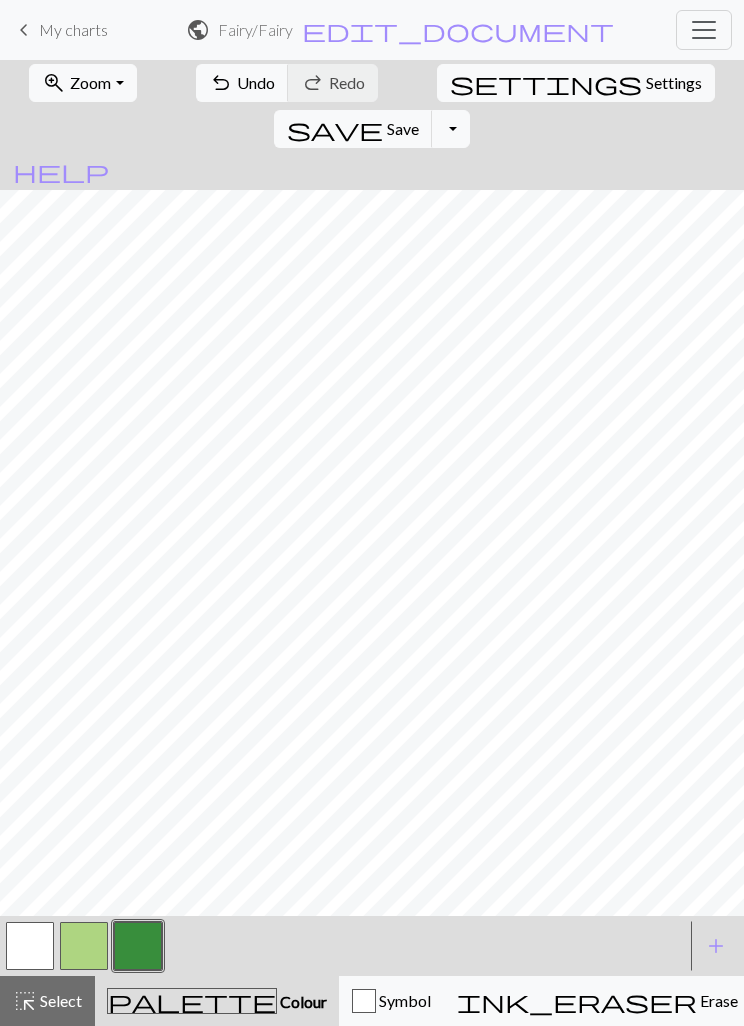 click at bounding box center (84, 946) 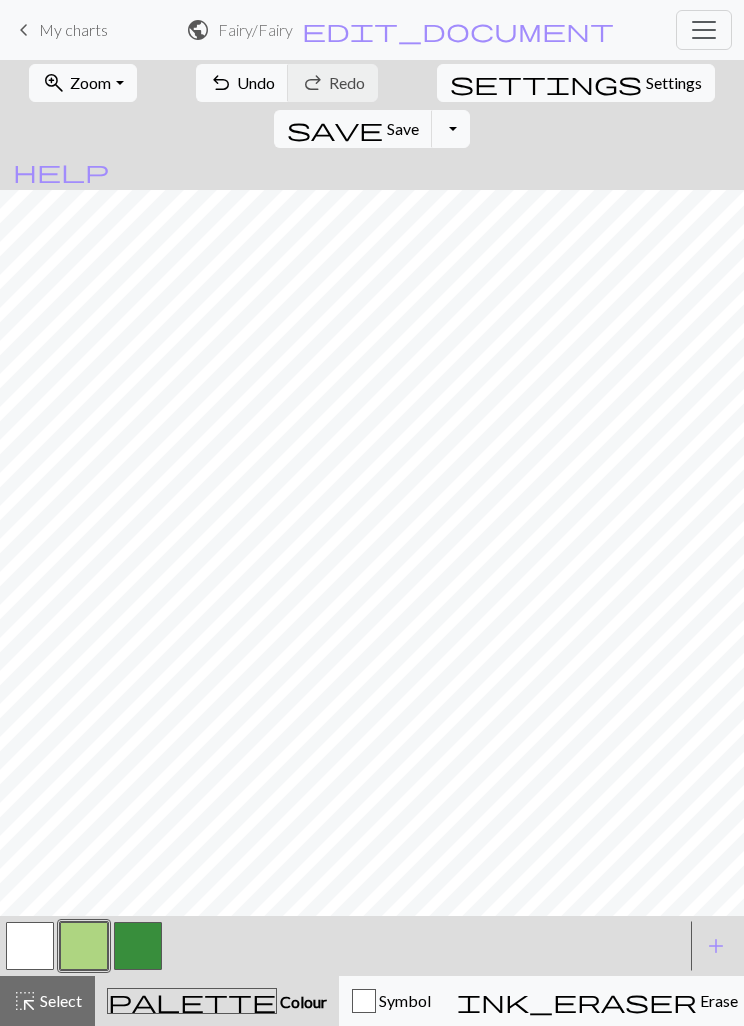 click at bounding box center (138, 946) 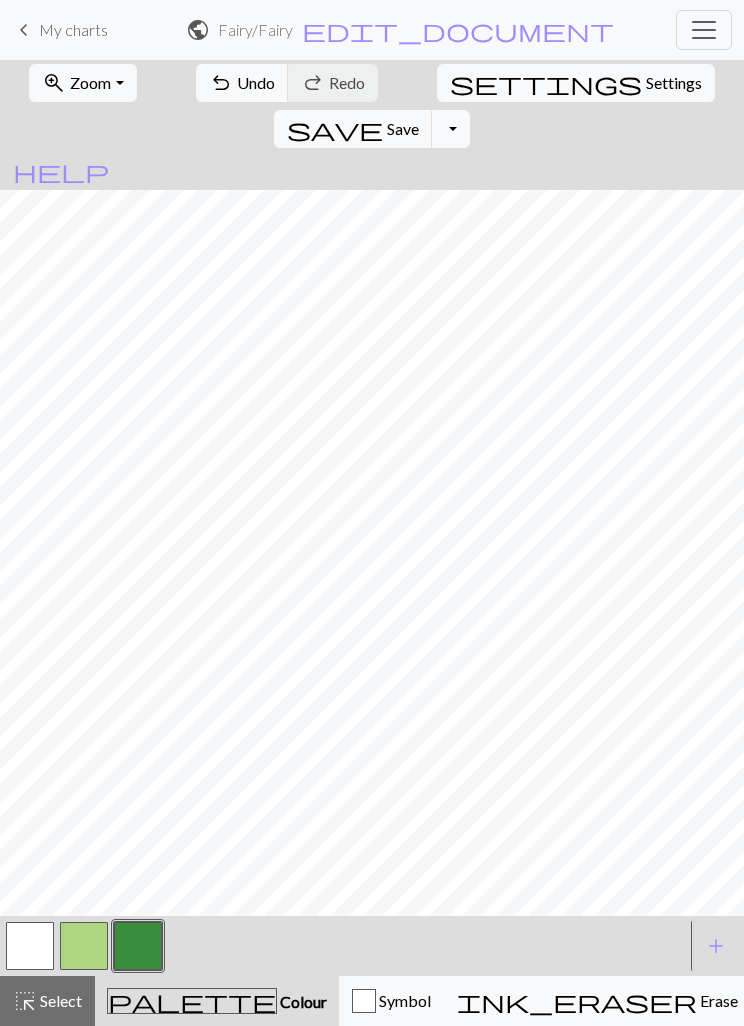 click at bounding box center [30, 946] 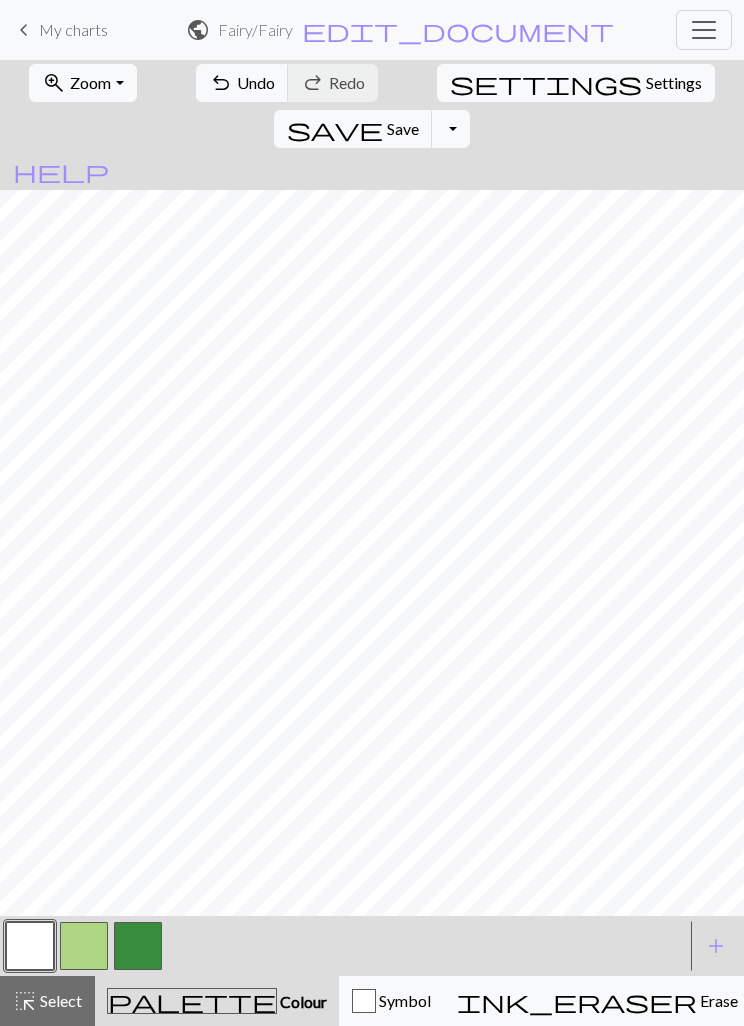 click at bounding box center (138, 946) 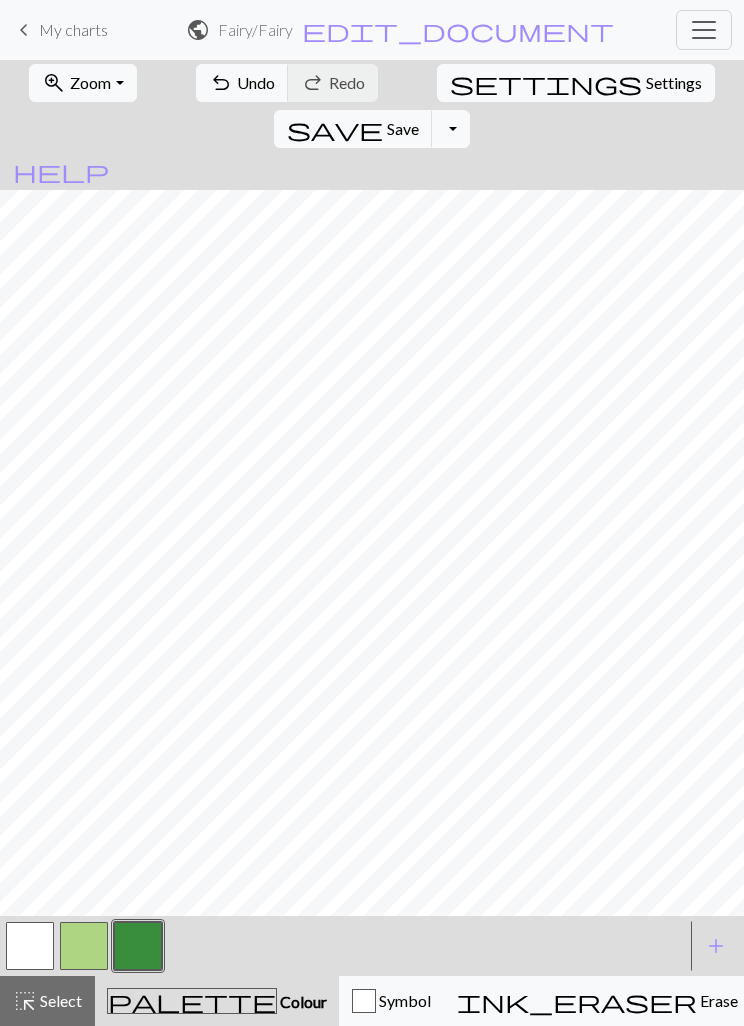 click at bounding box center (30, 946) 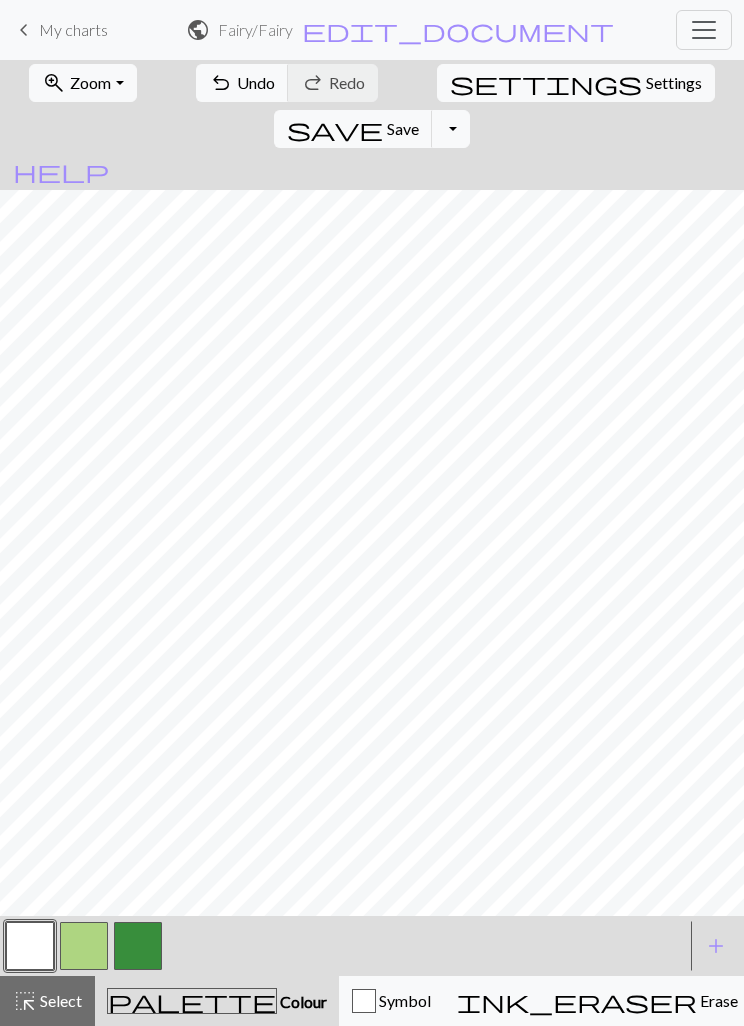 click at bounding box center [138, 946] 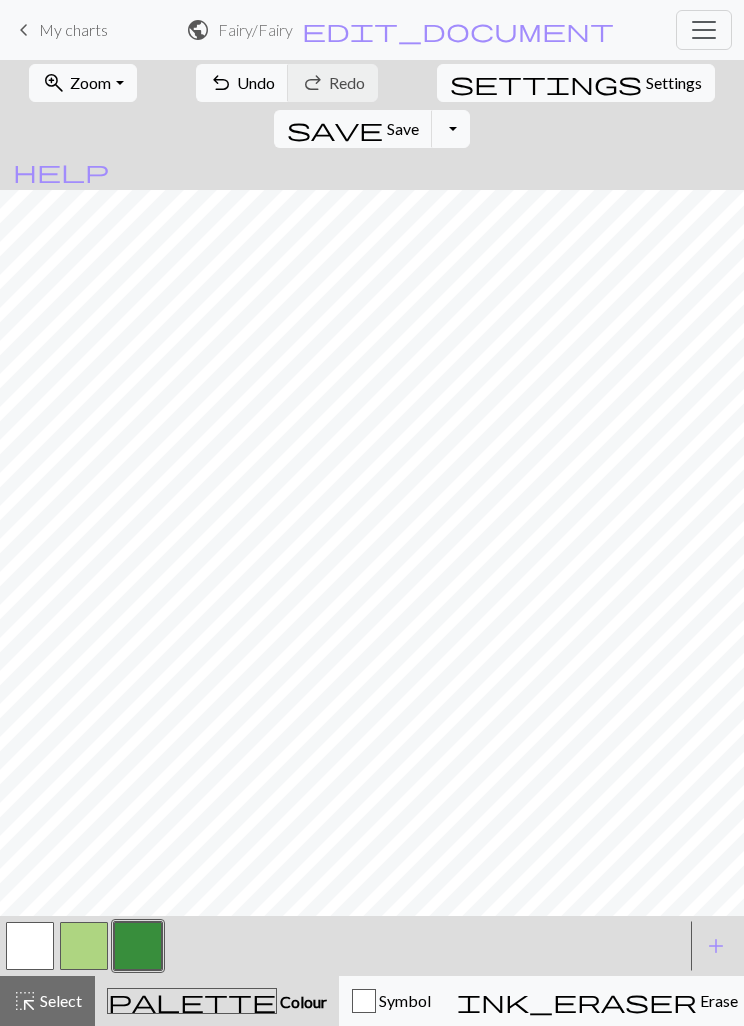 click at bounding box center (84, 946) 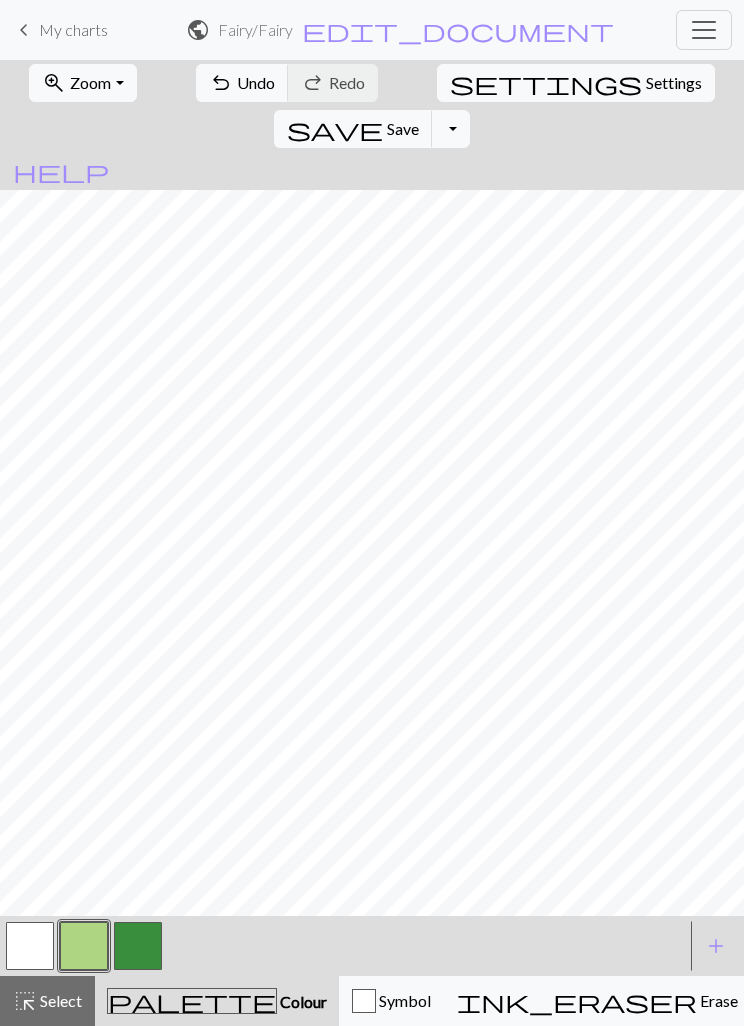 click at bounding box center [138, 946] 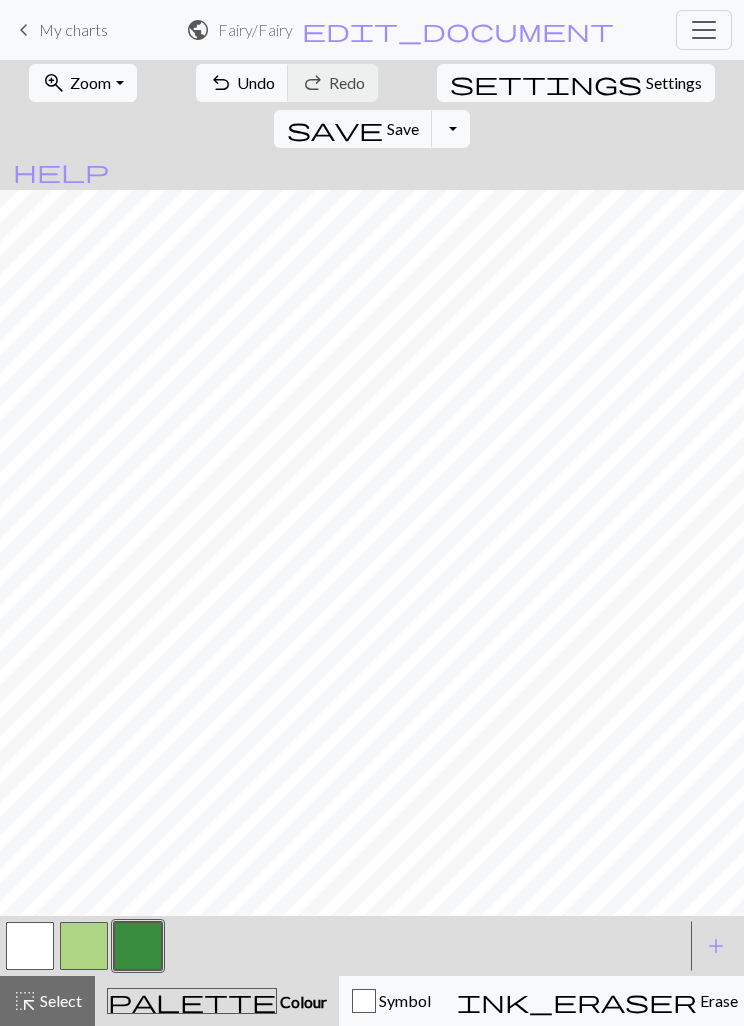 click at bounding box center (84, 946) 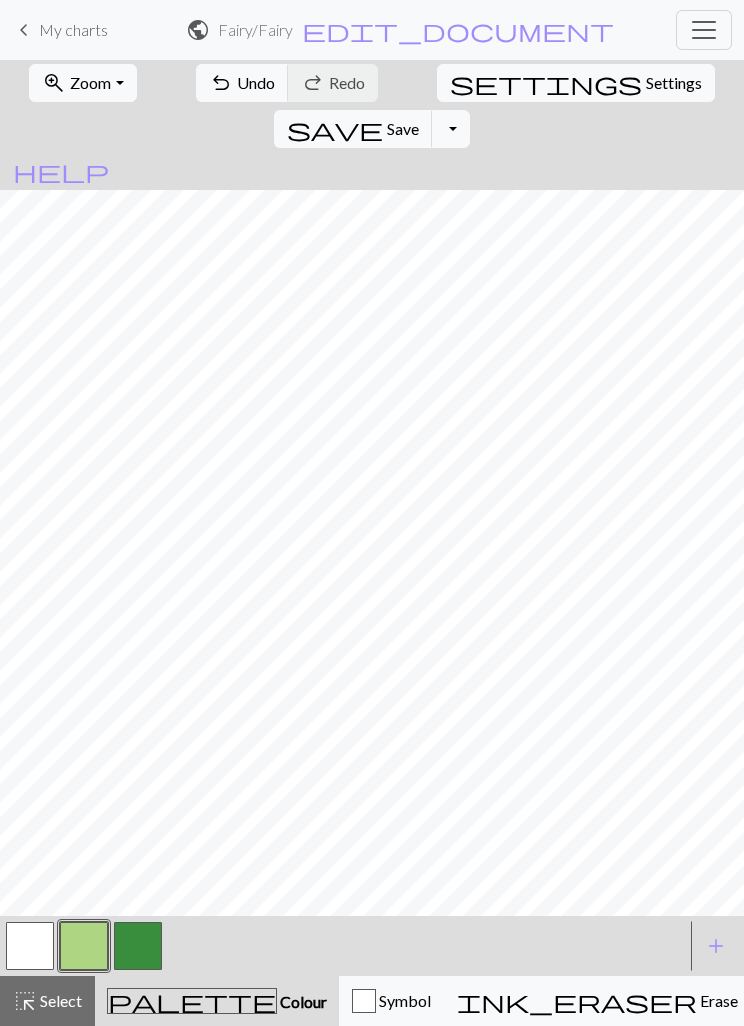 click at bounding box center (138, 946) 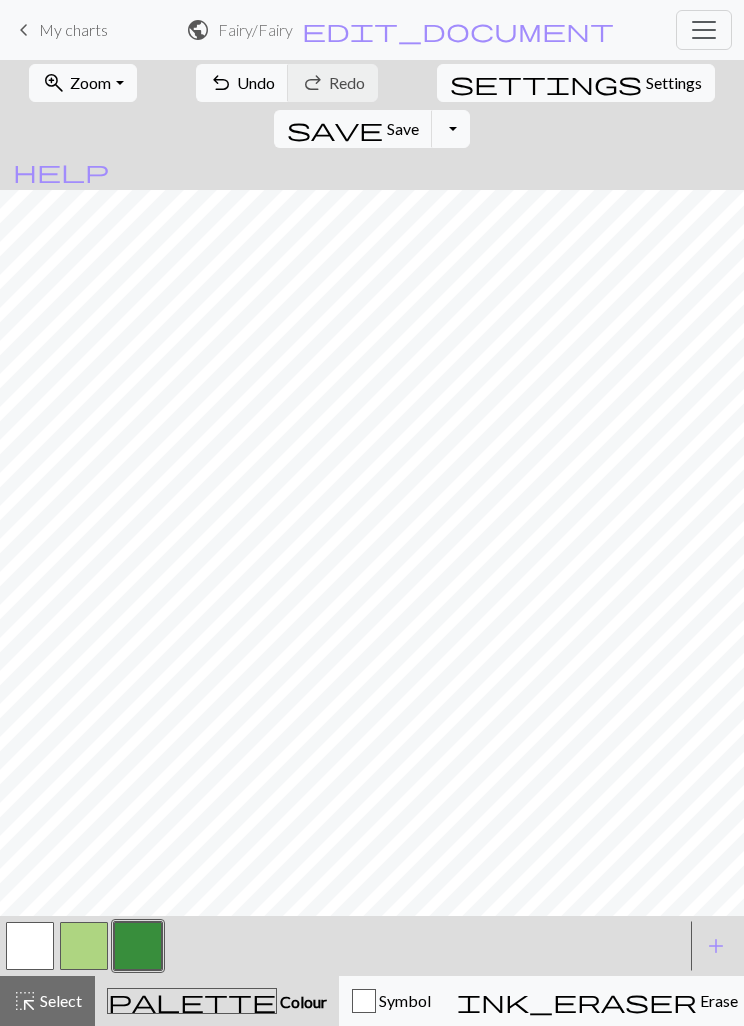click at bounding box center [84, 946] 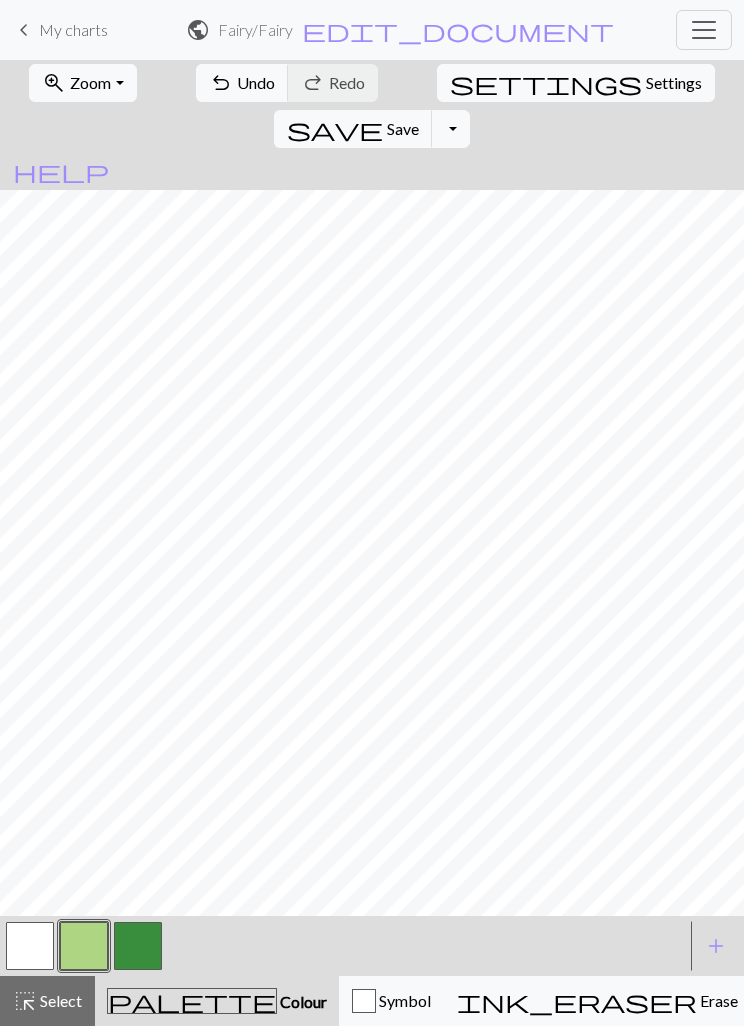 click on "add" at bounding box center (716, 946) 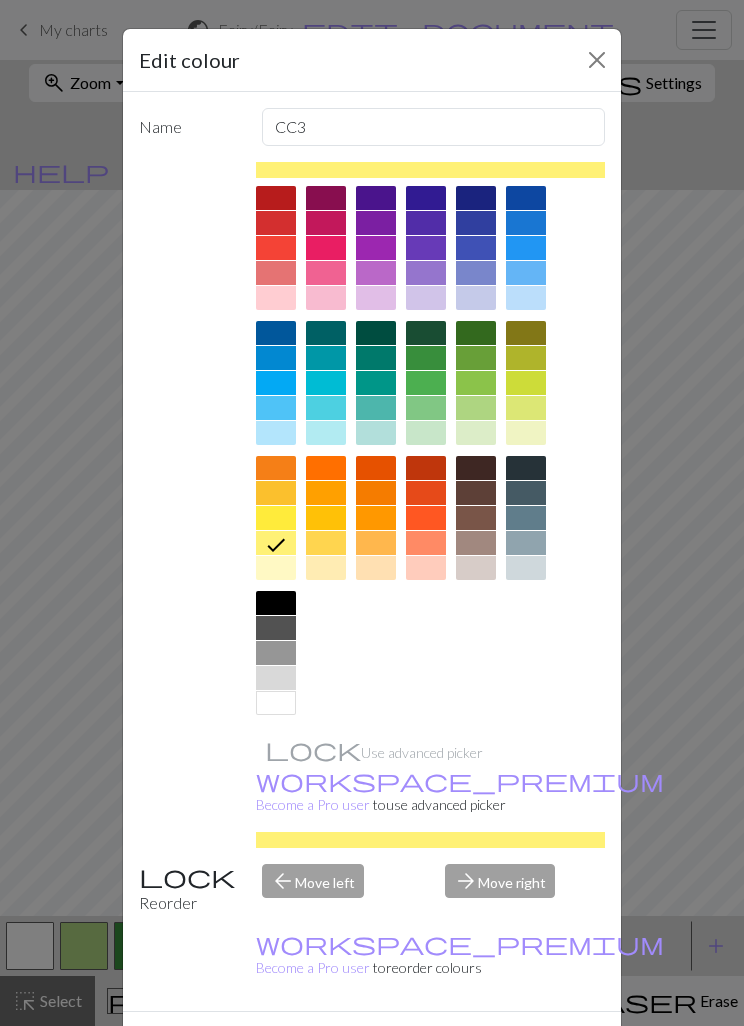 click at bounding box center (326, 223) 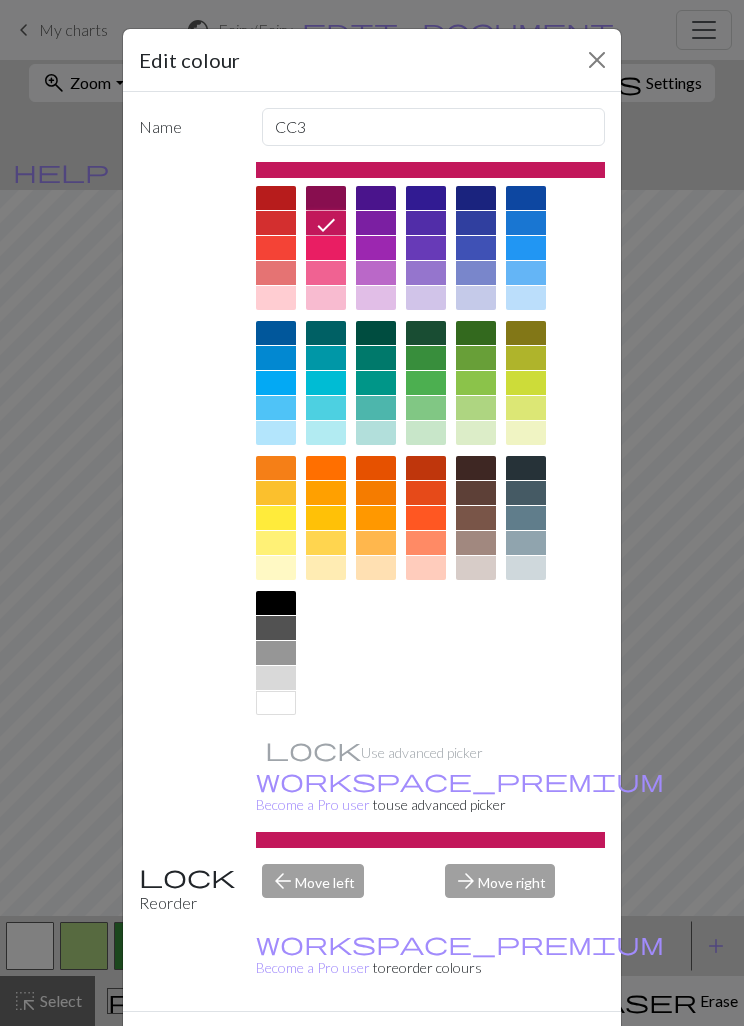 click on "Done" at bounding box center (492, 1047) 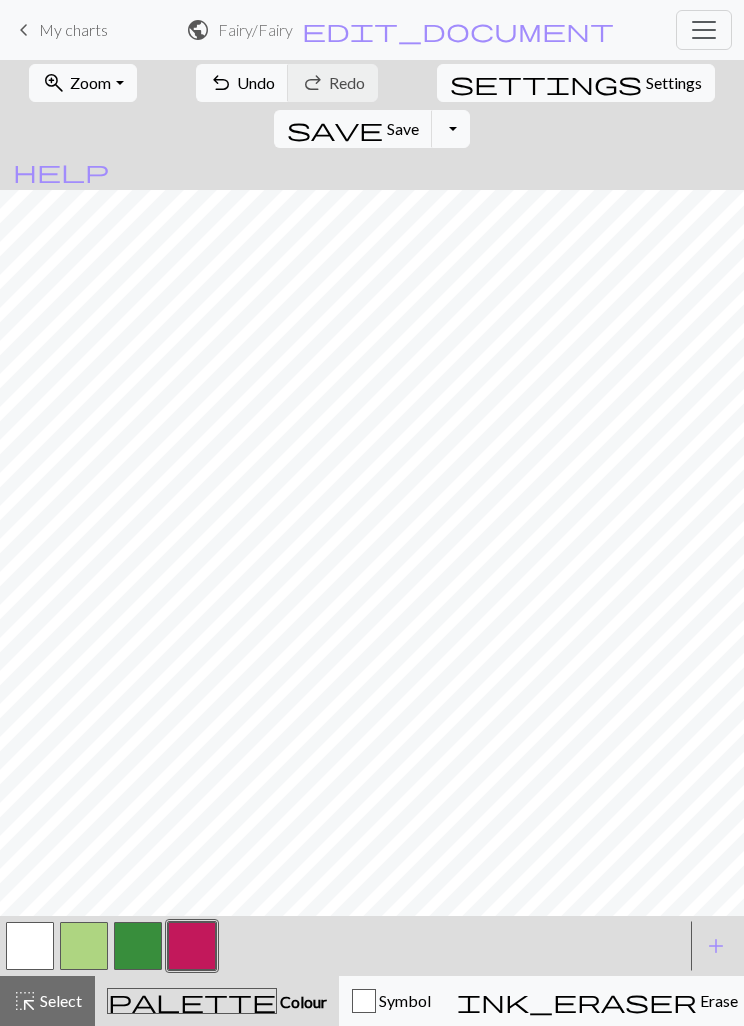 click at bounding box center (84, 946) 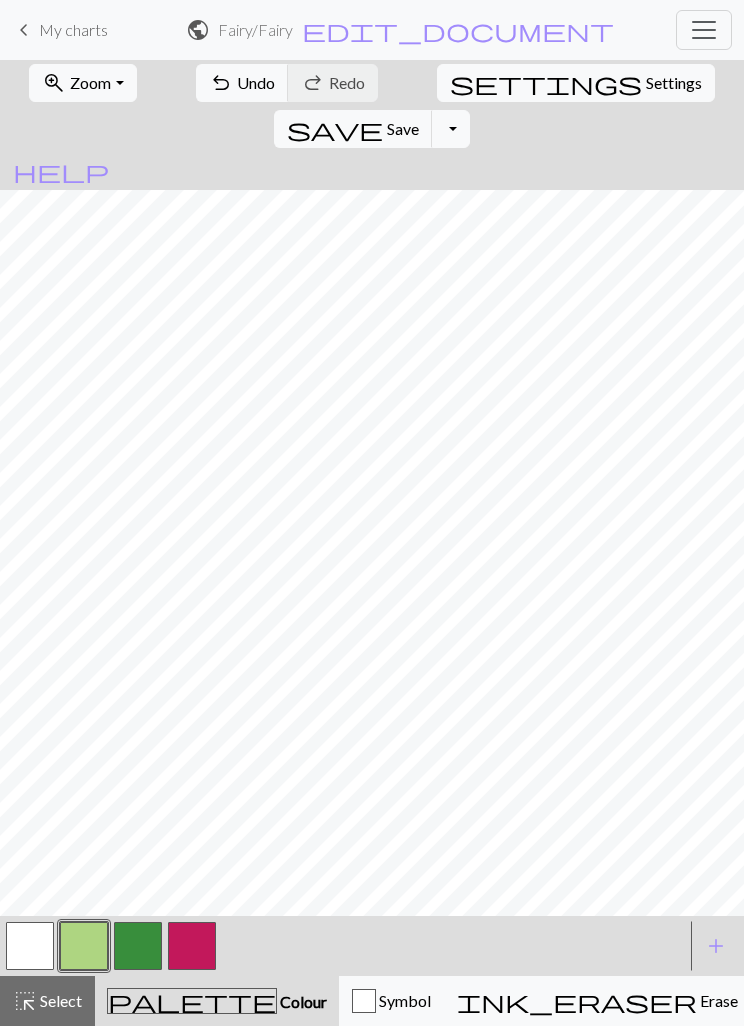 click at bounding box center (138, 946) 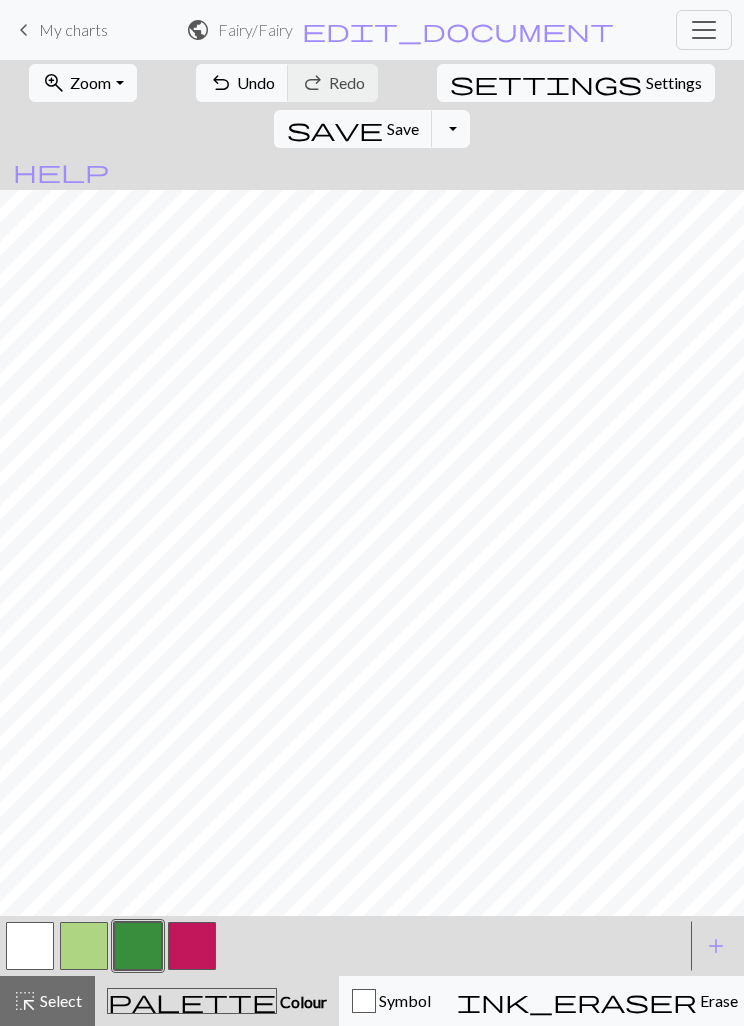 click at bounding box center [84, 946] 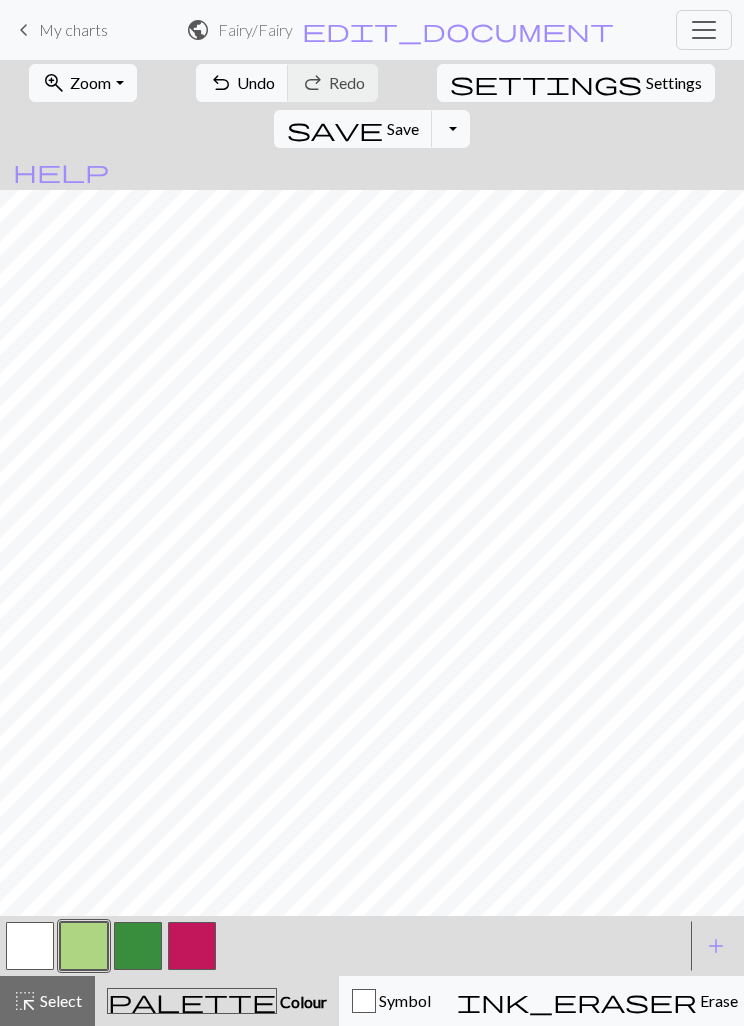 click at bounding box center (30, 946) 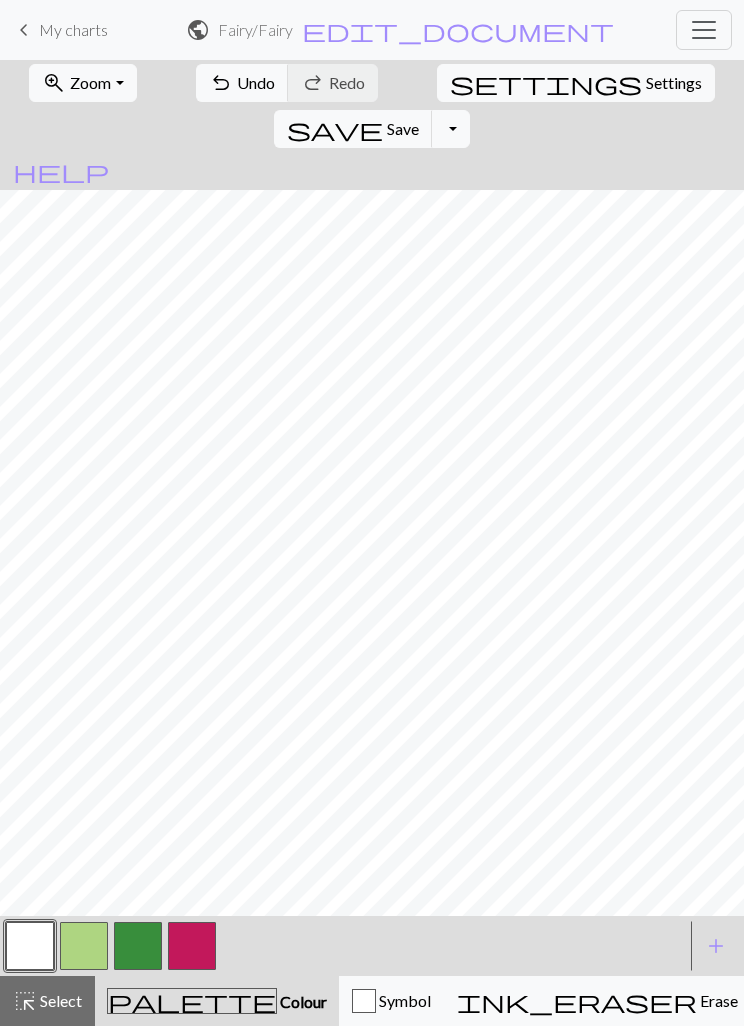 click at bounding box center (84, 946) 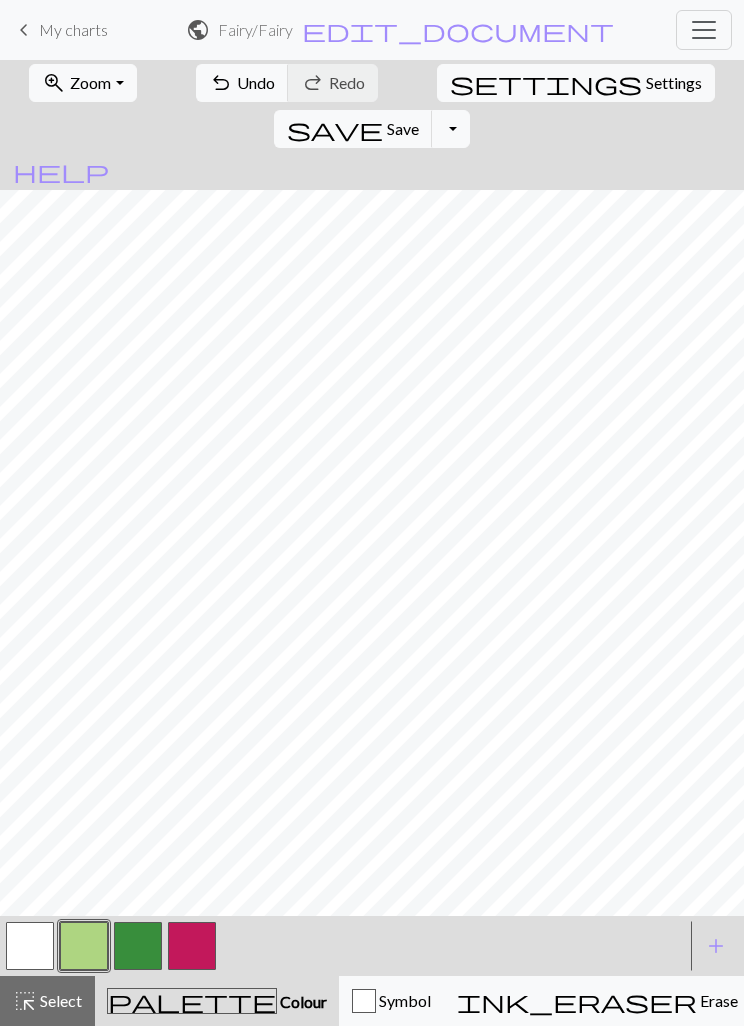 click at bounding box center [192, 946] 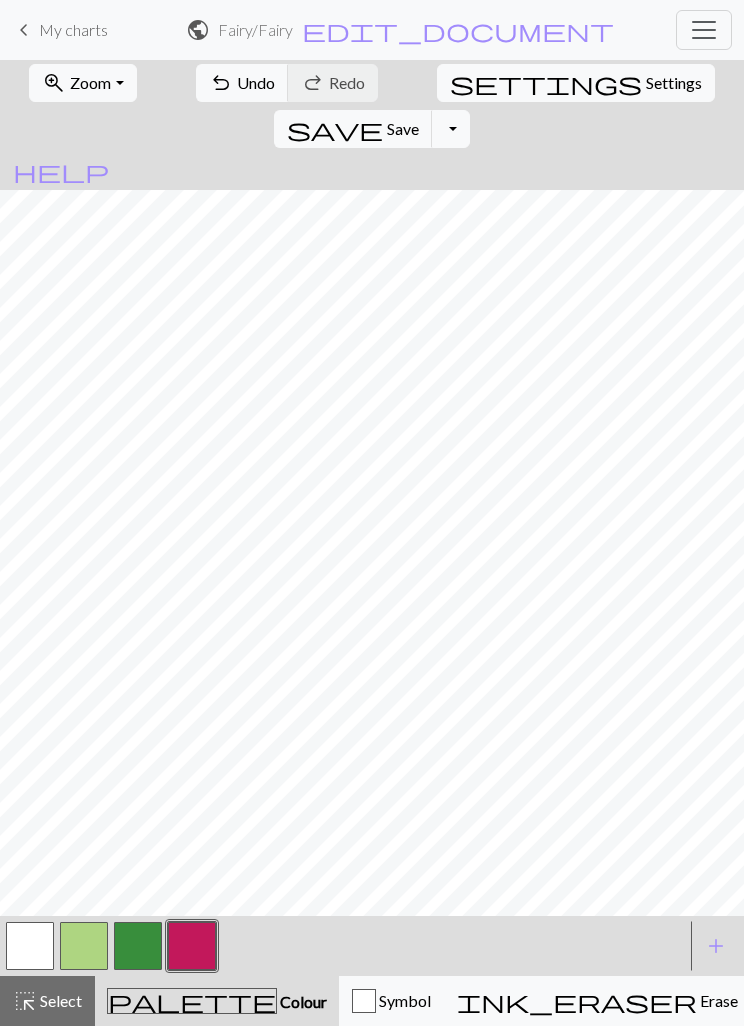 click at bounding box center (84, 946) 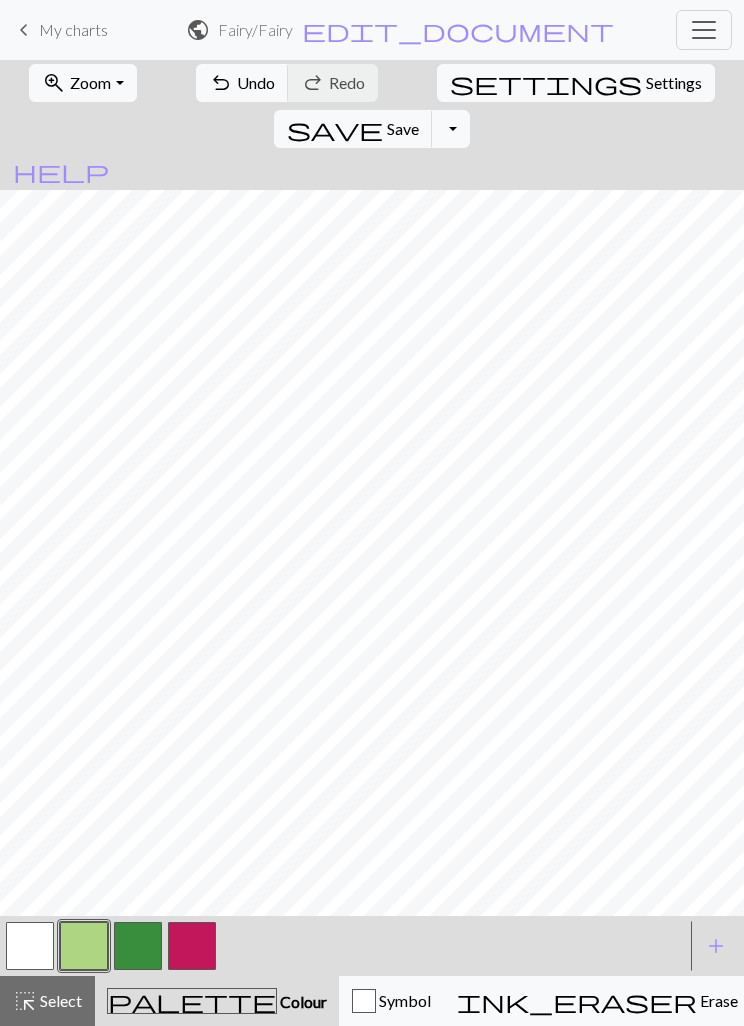click at bounding box center [138, 946] 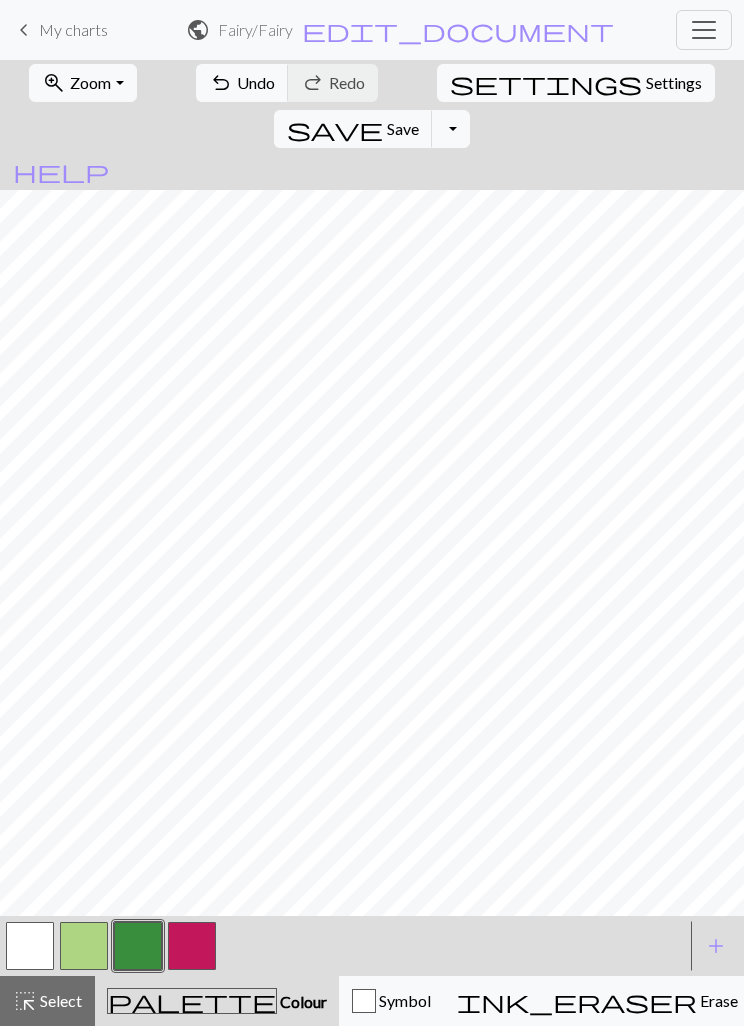 click at bounding box center [84, 946] 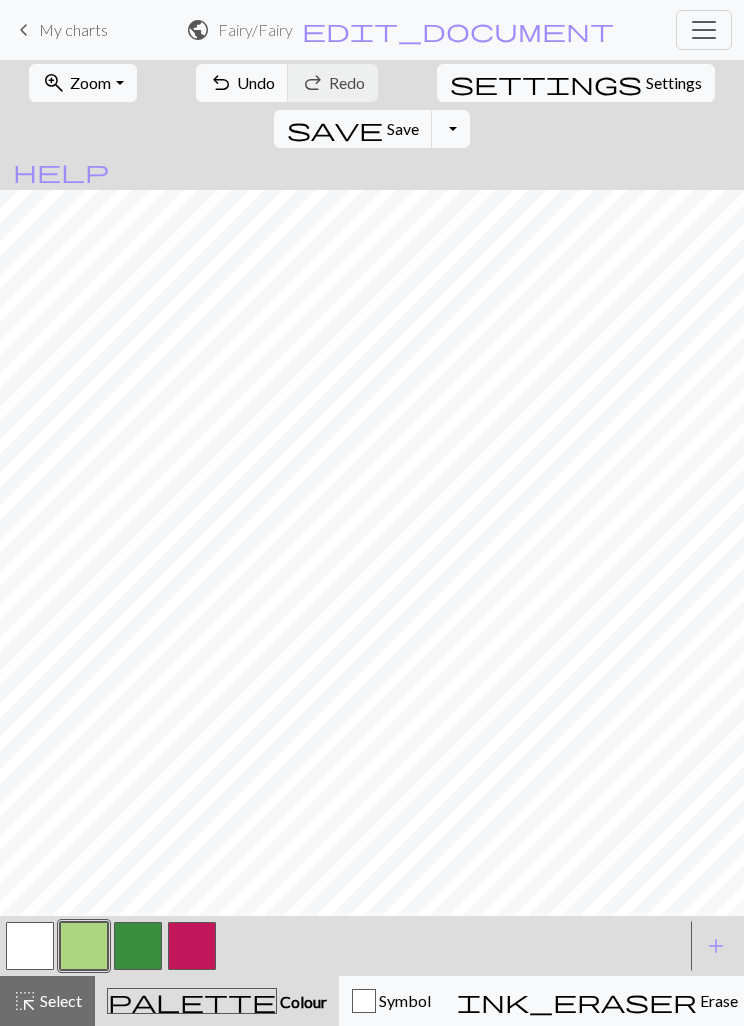 click on "add" at bounding box center (716, 946) 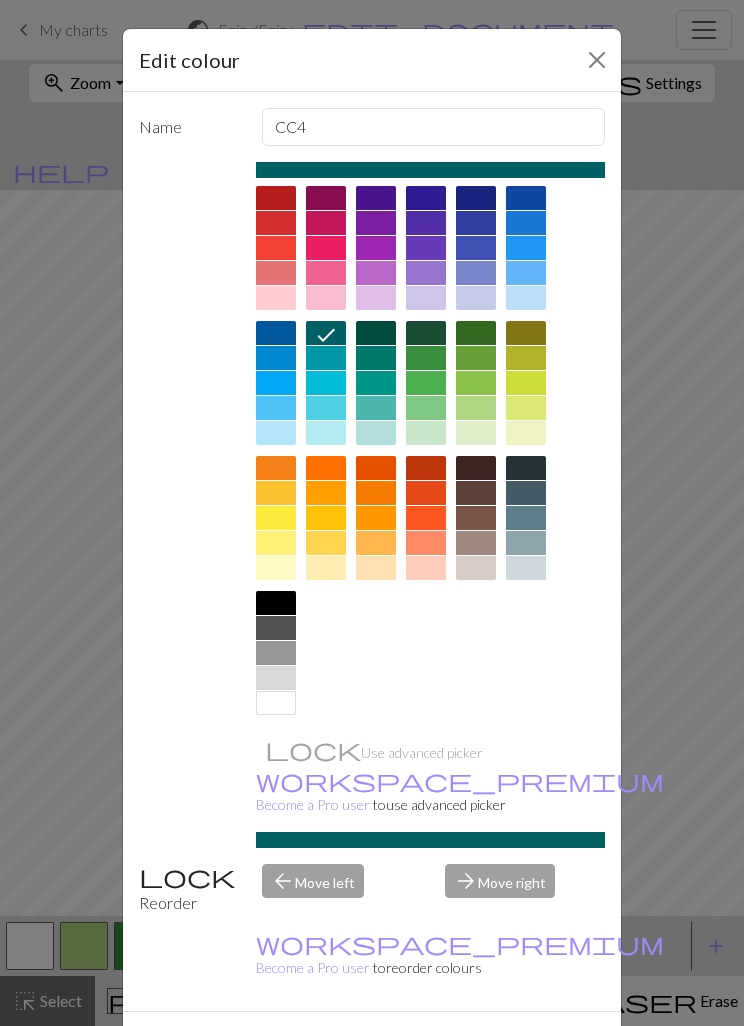 click at bounding box center (276, 298) 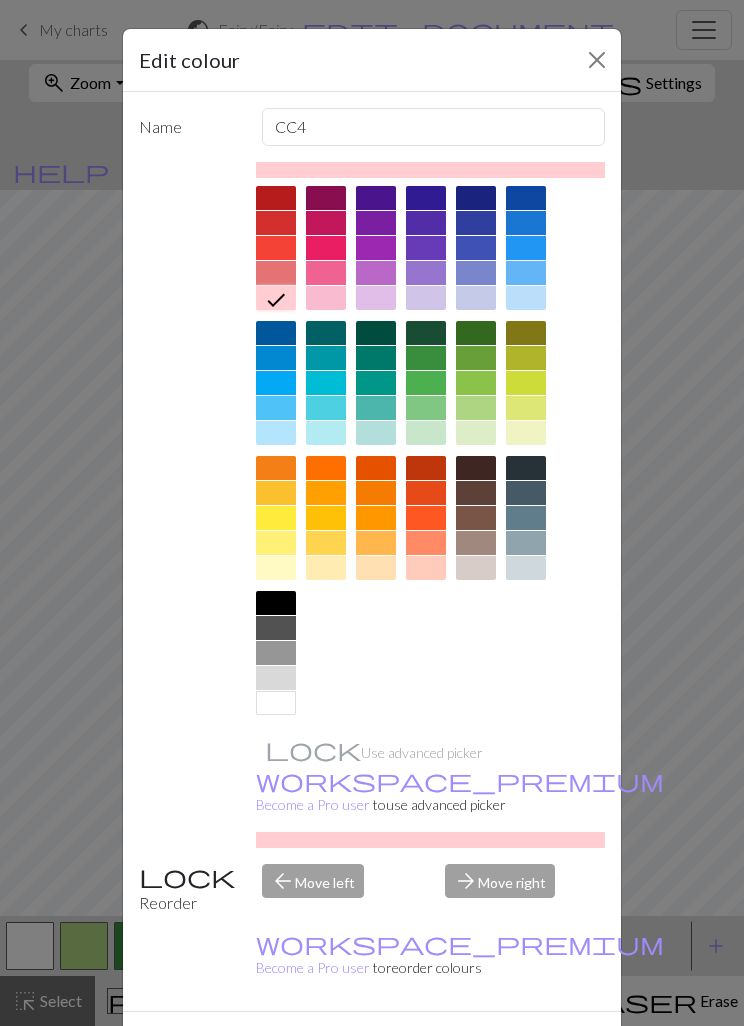 click on "Done" at bounding box center [492, 1047] 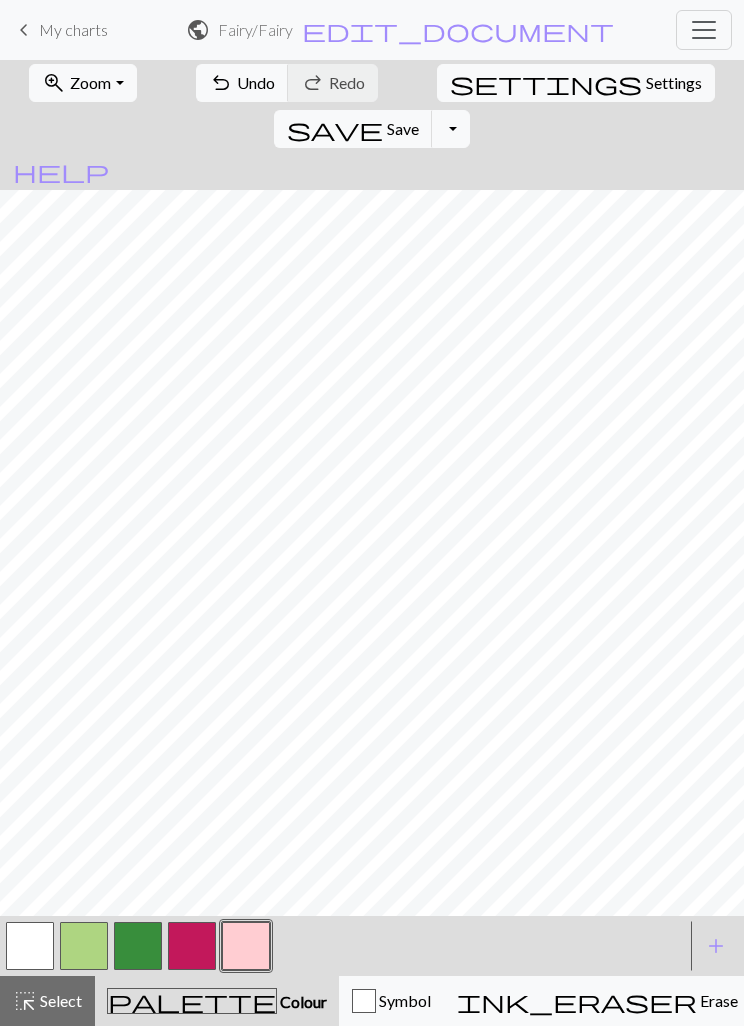 click at bounding box center [138, 946] 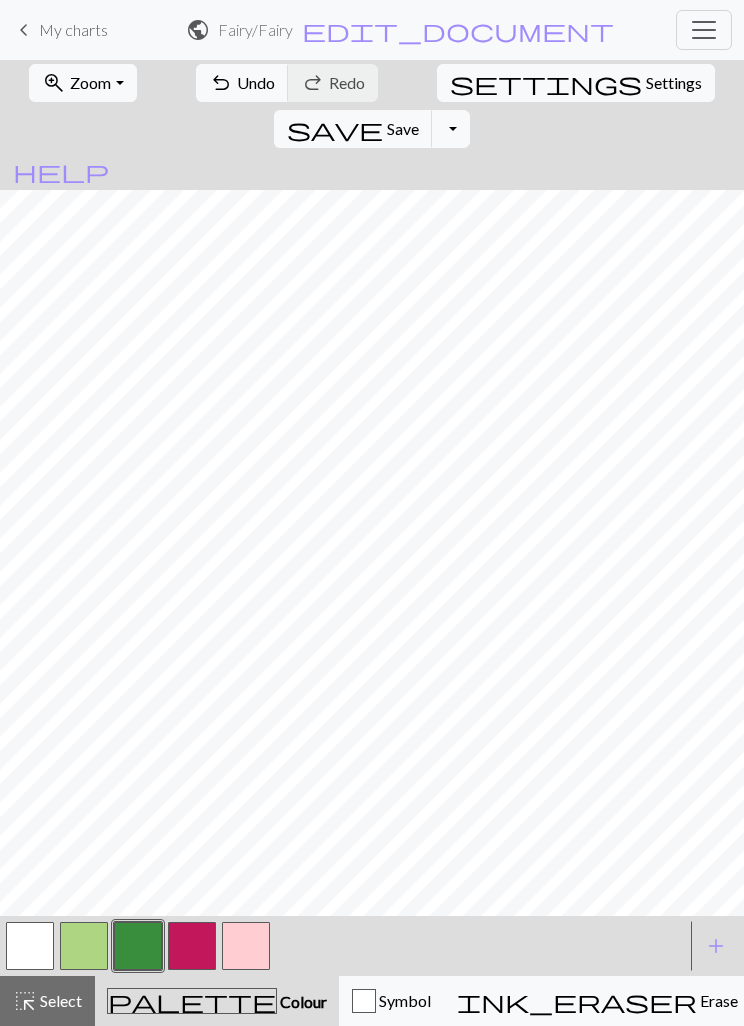 click at bounding box center [84, 946] 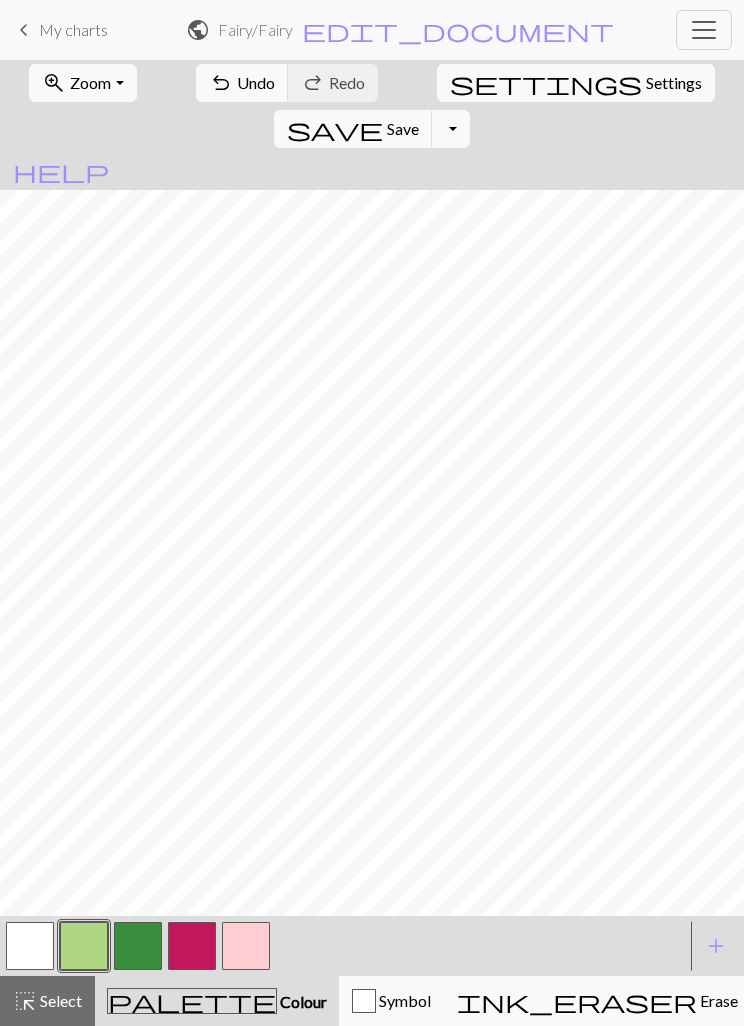 click at bounding box center [192, 946] 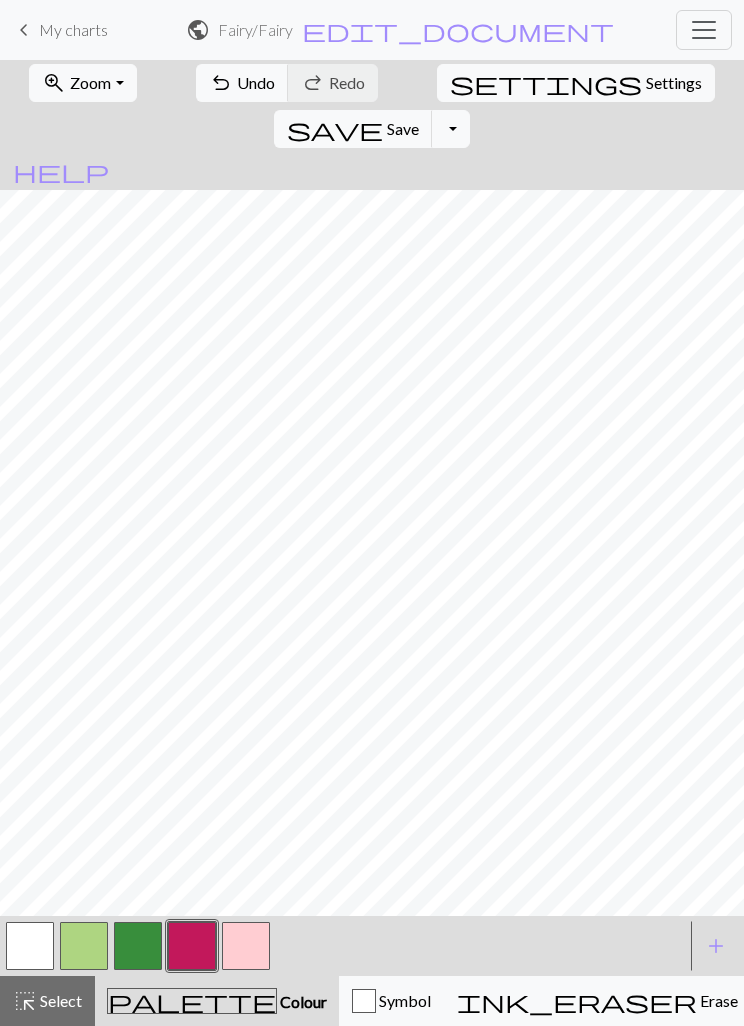 click at bounding box center [84, 946] 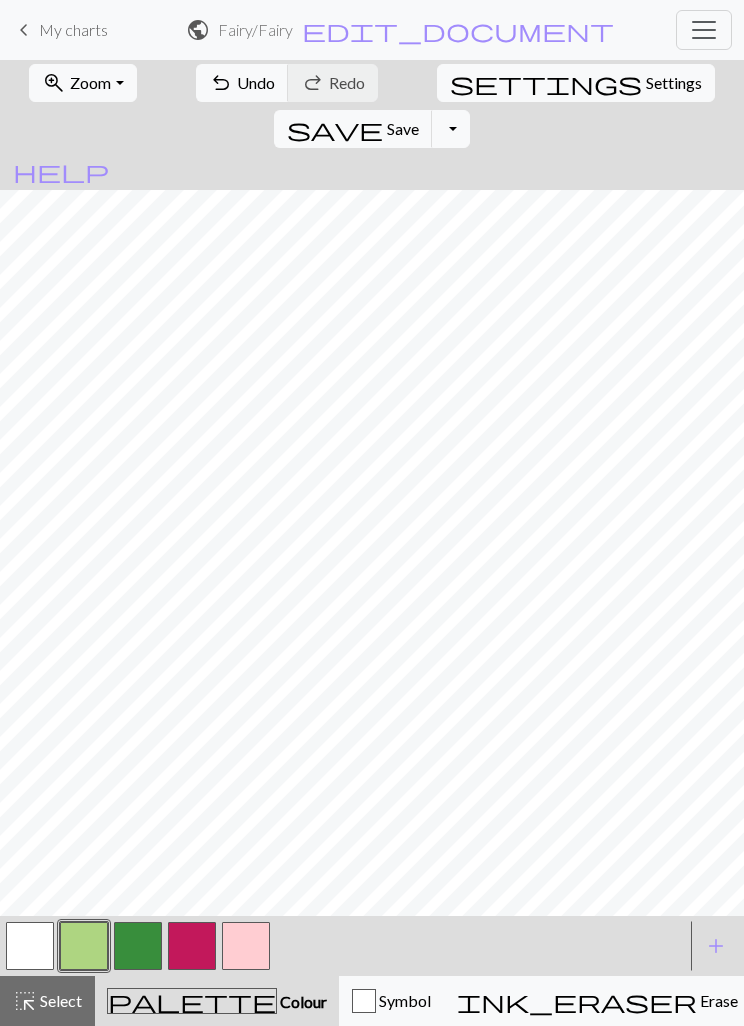 click at bounding box center [246, 946] 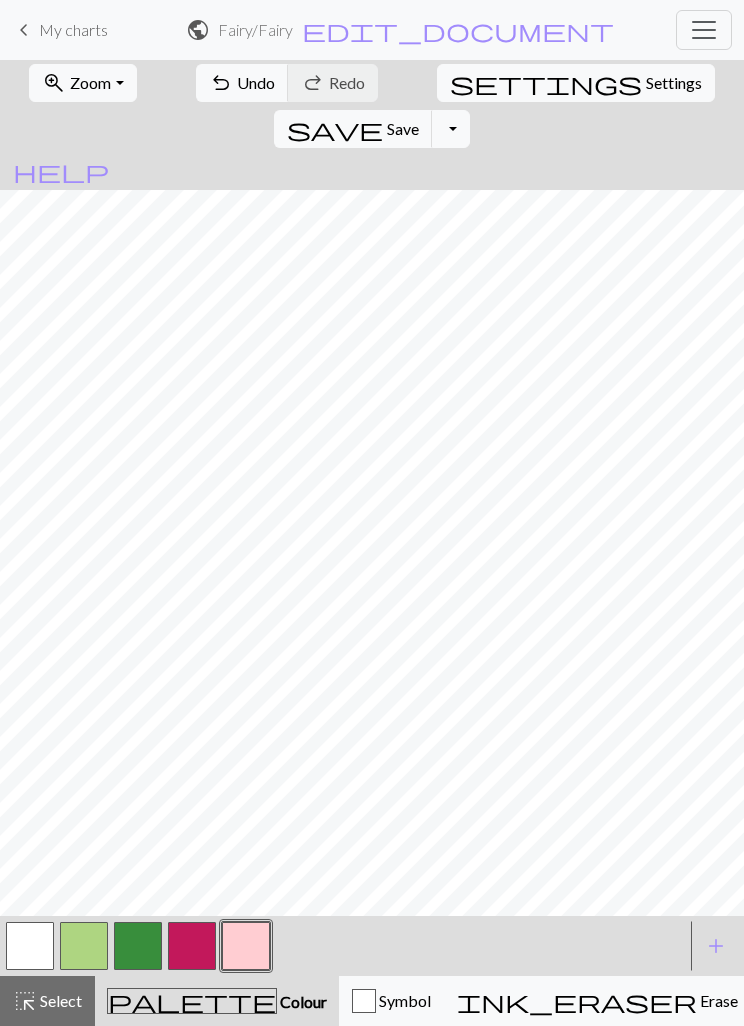 click at bounding box center (138, 946) 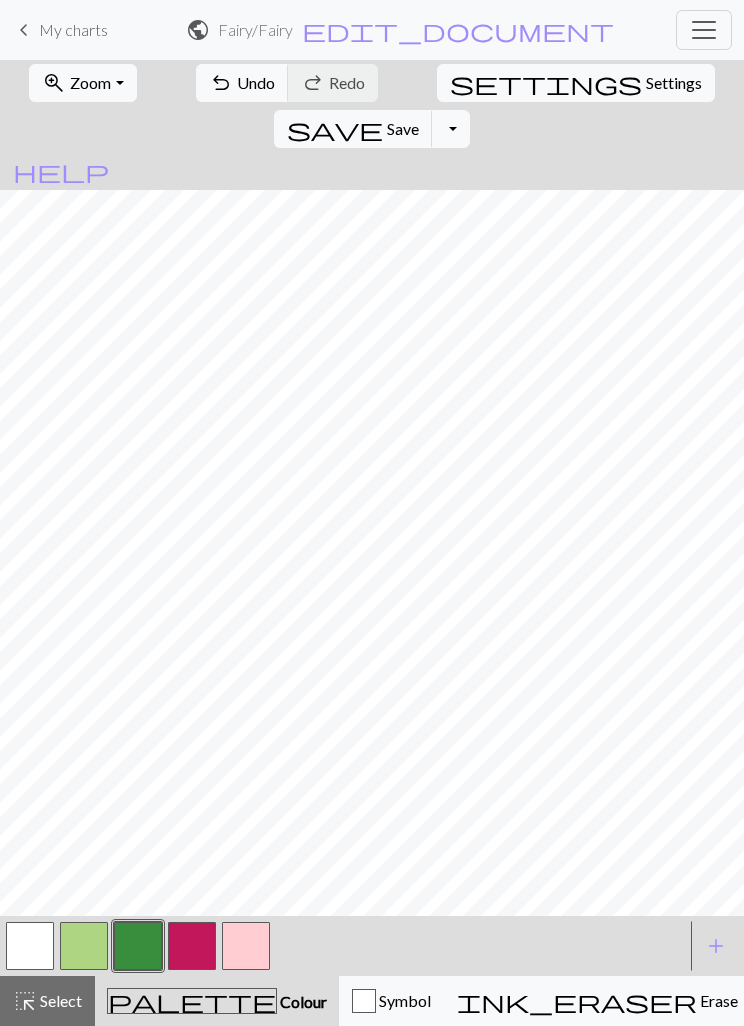click at bounding box center [192, 946] 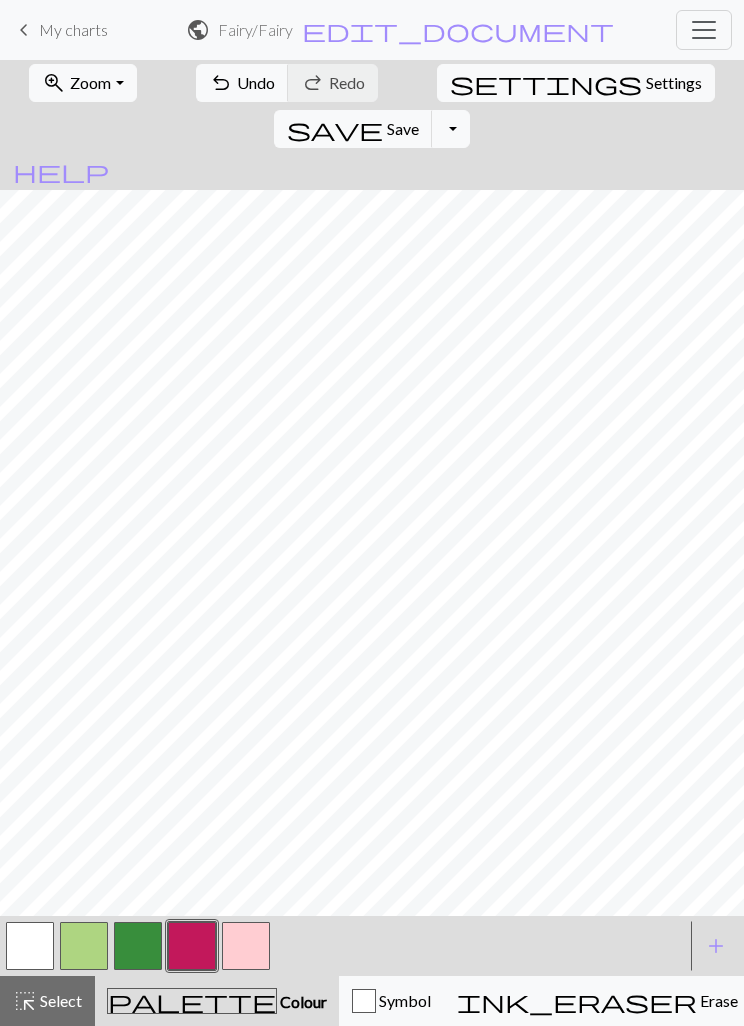 click at bounding box center (246, 946) 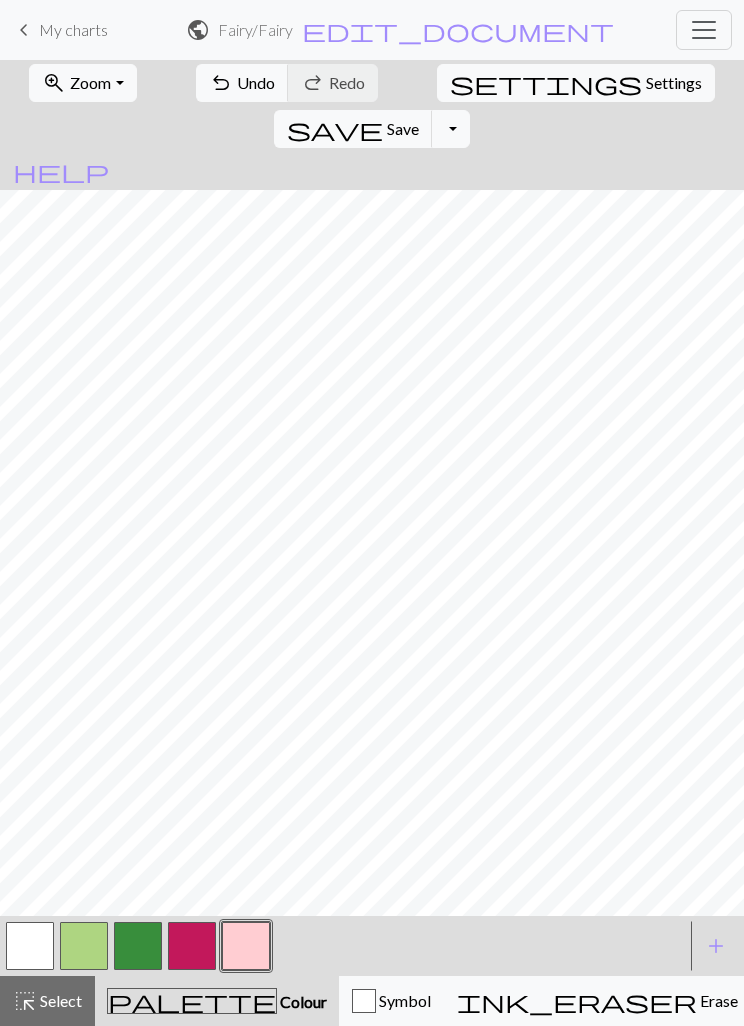click at bounding box center (246, 946) 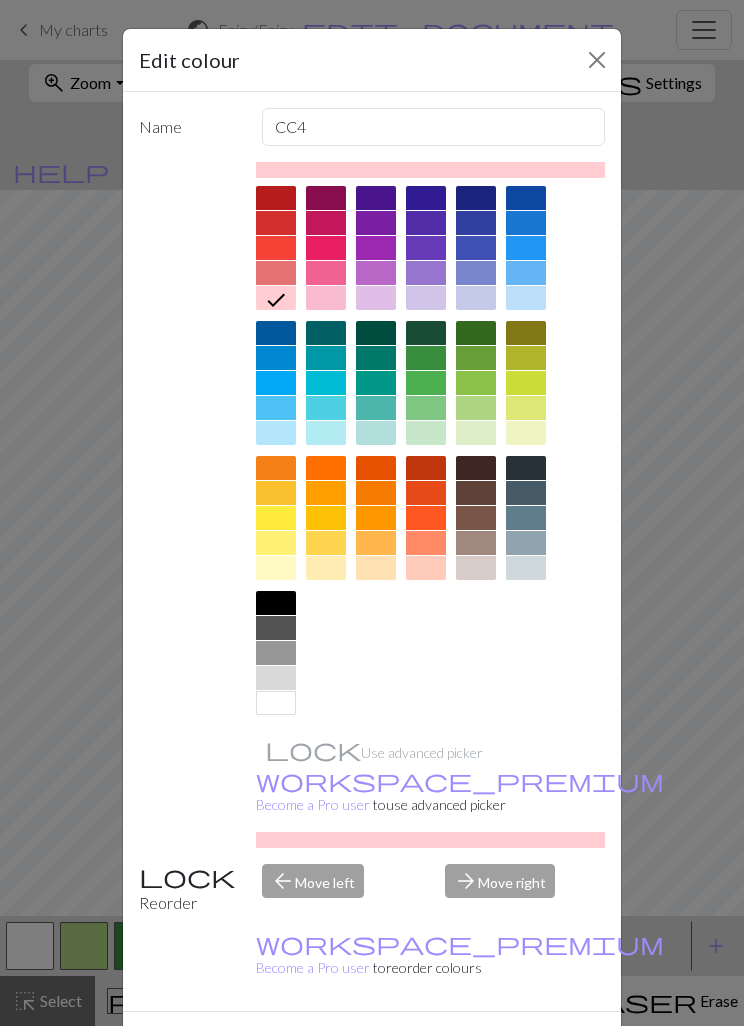 click at bounding box center (326, 273) 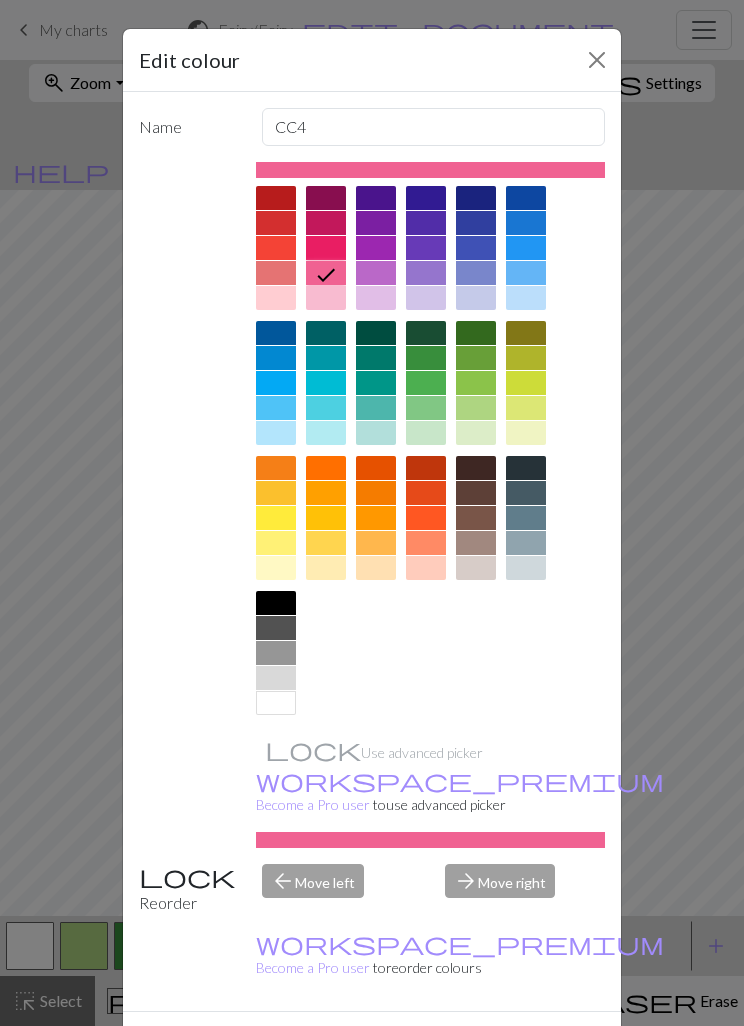 click on "Done" at bounding box center [492, 1047] 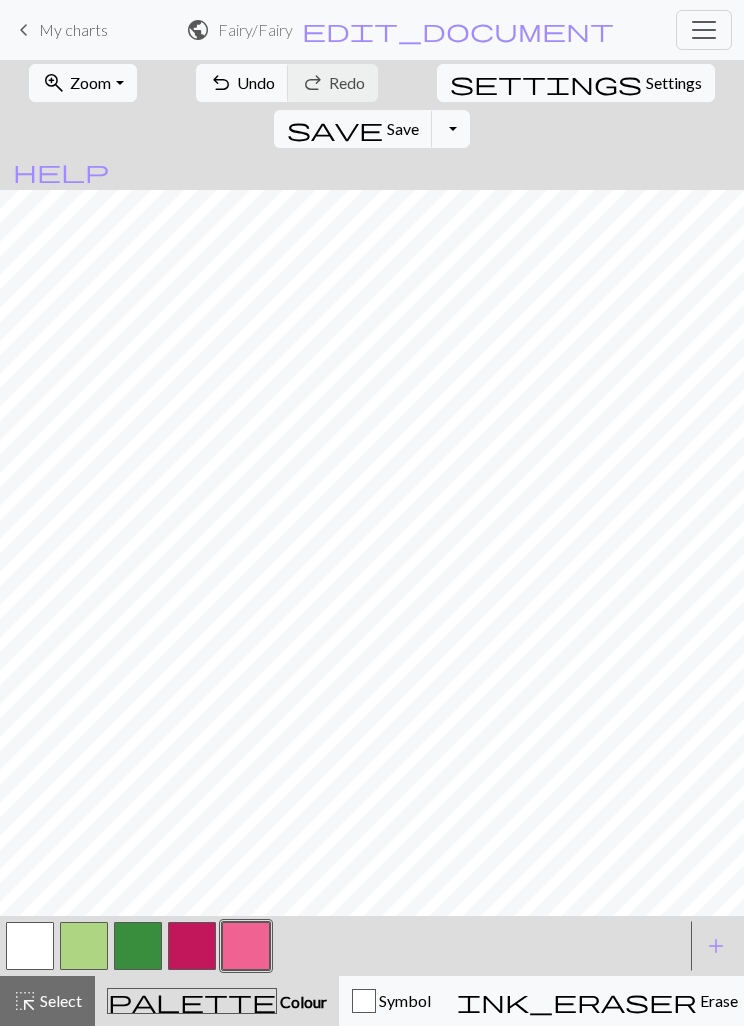 click at bounding box center [84, 946] 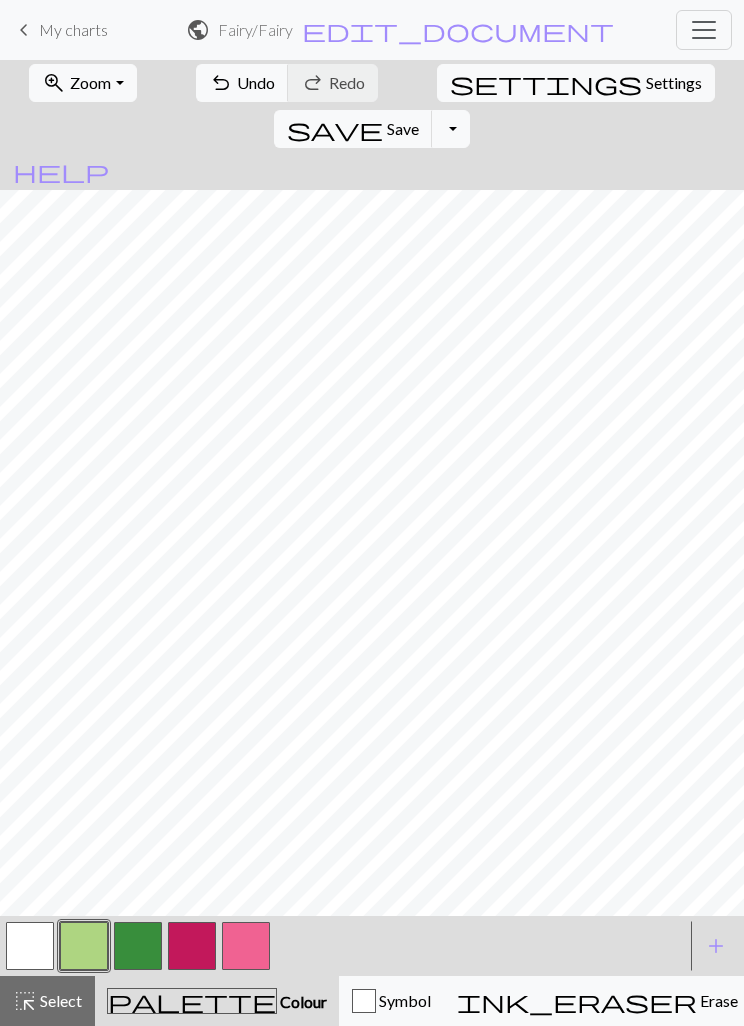 click at bounding box center [246, 946] 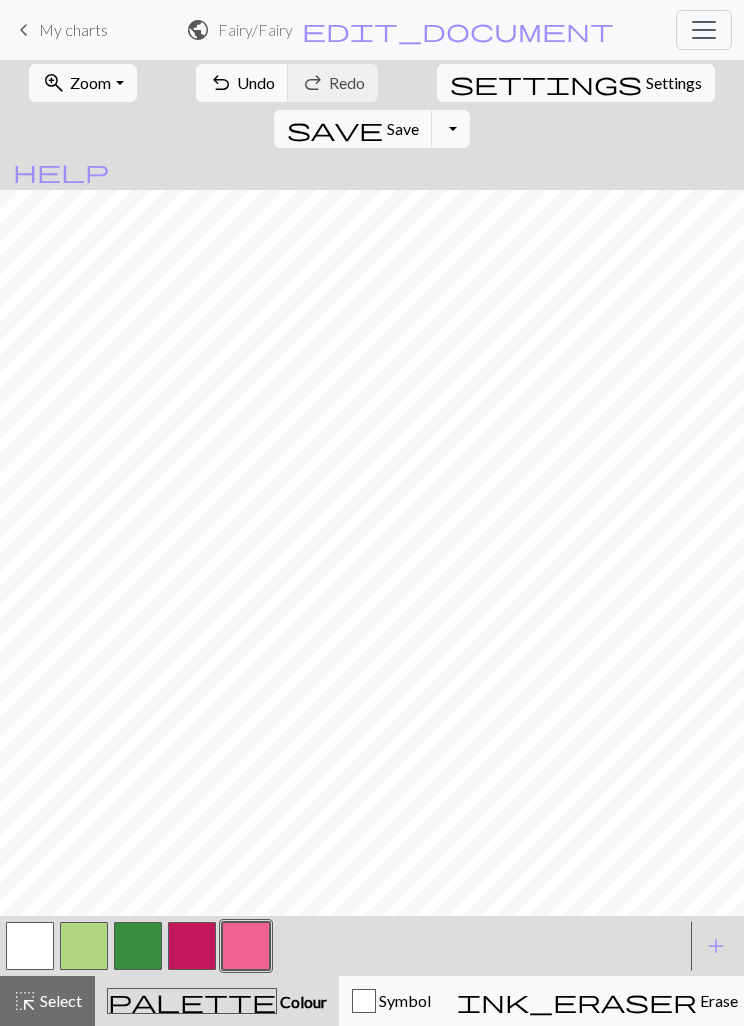click at bounding box center [192, 946] 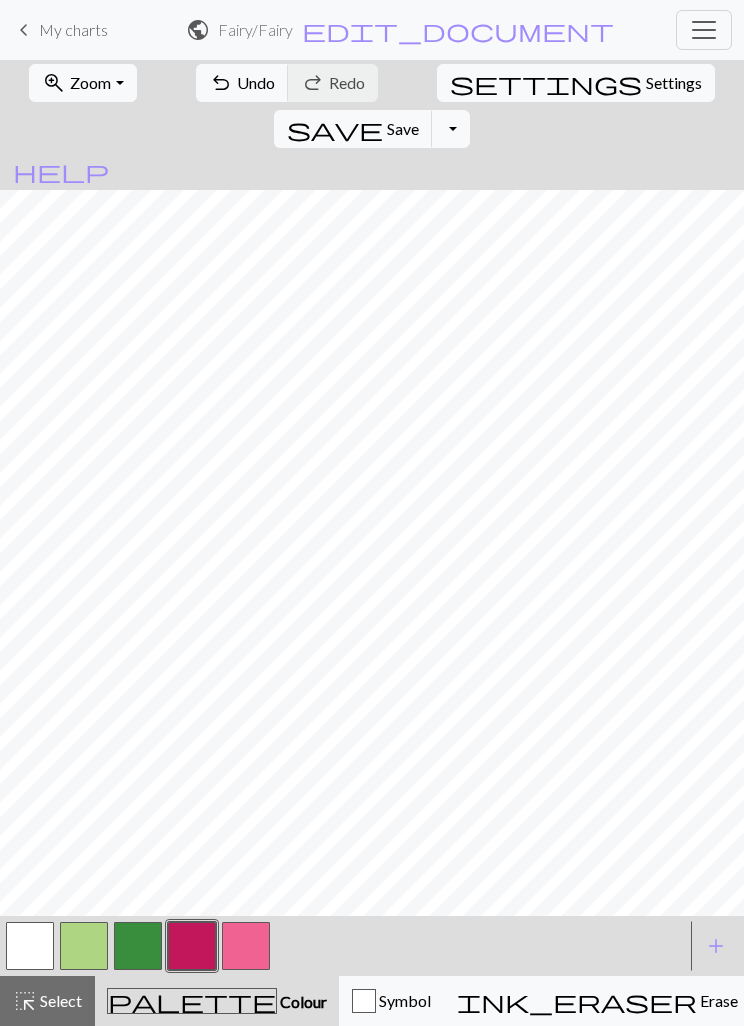 click at bounding box center [84, 946] 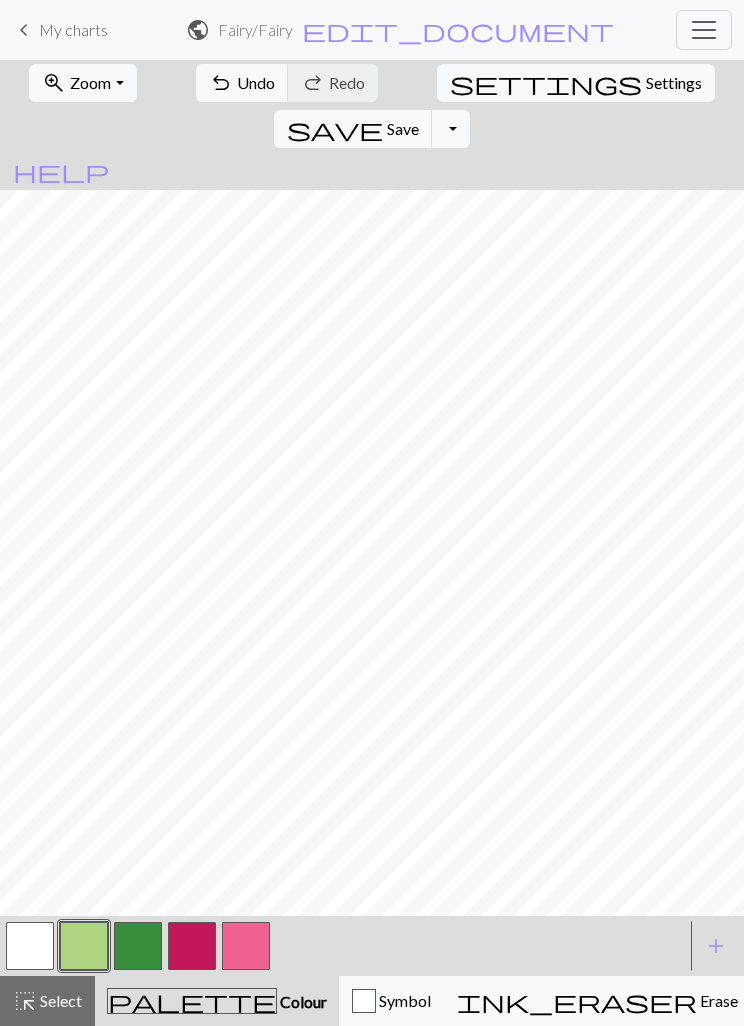 click at bounding box center (246, 946) 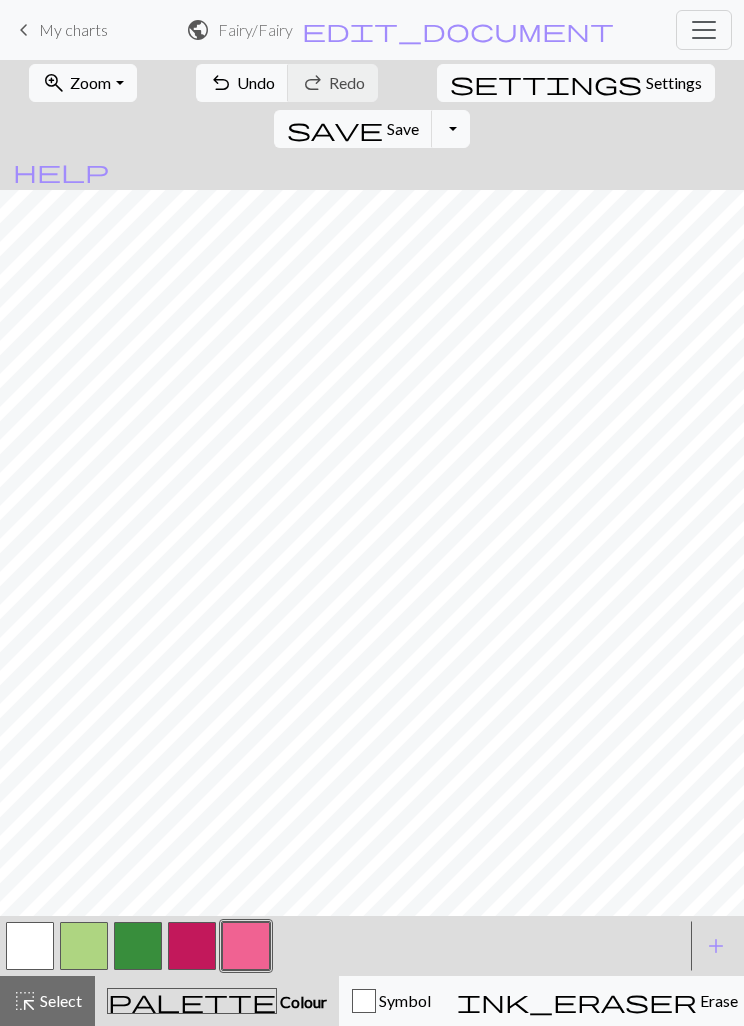 click on "add" at bounding box center [716, 946] 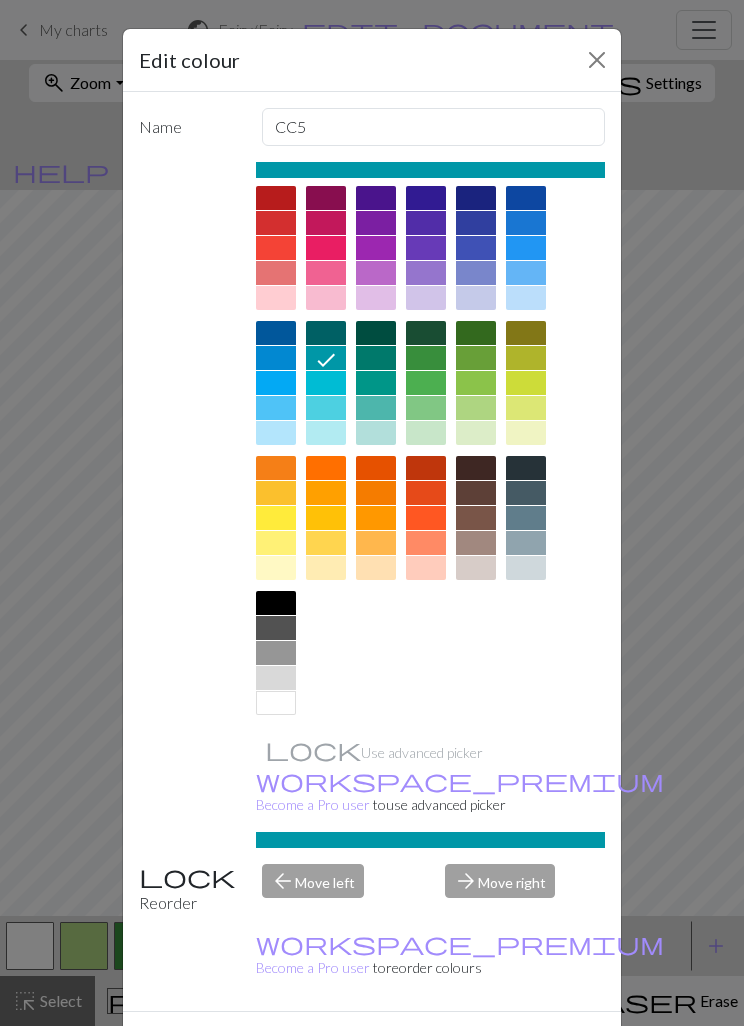 click at bounding box center (276, 298) 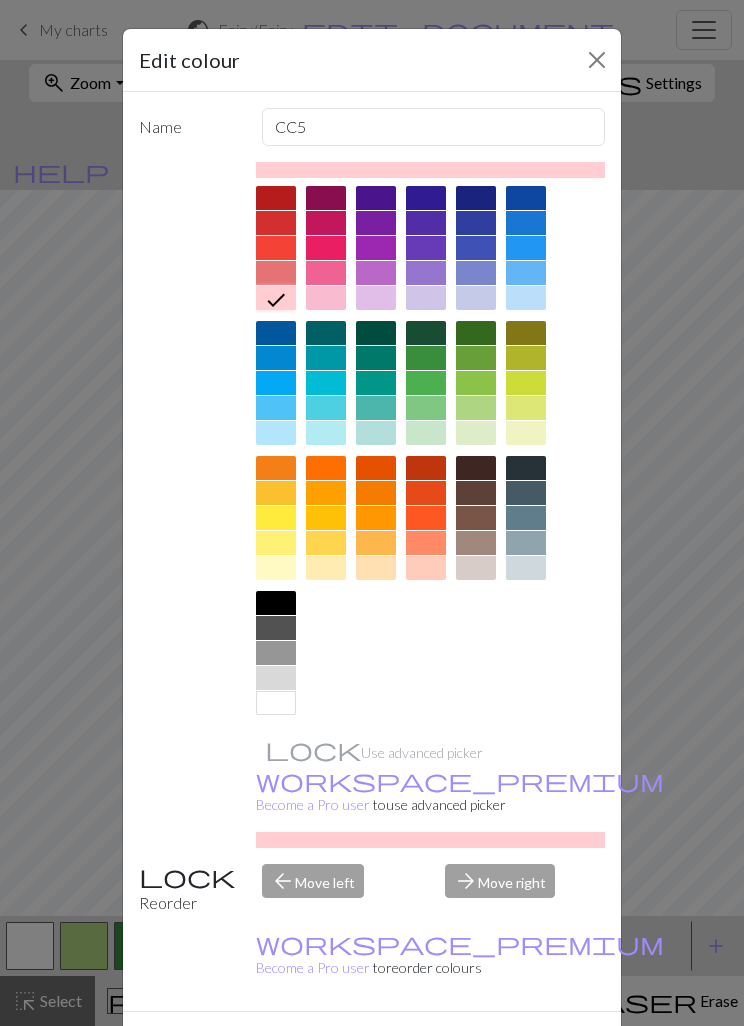 click on "Done" at bounding box center [492, 1047] 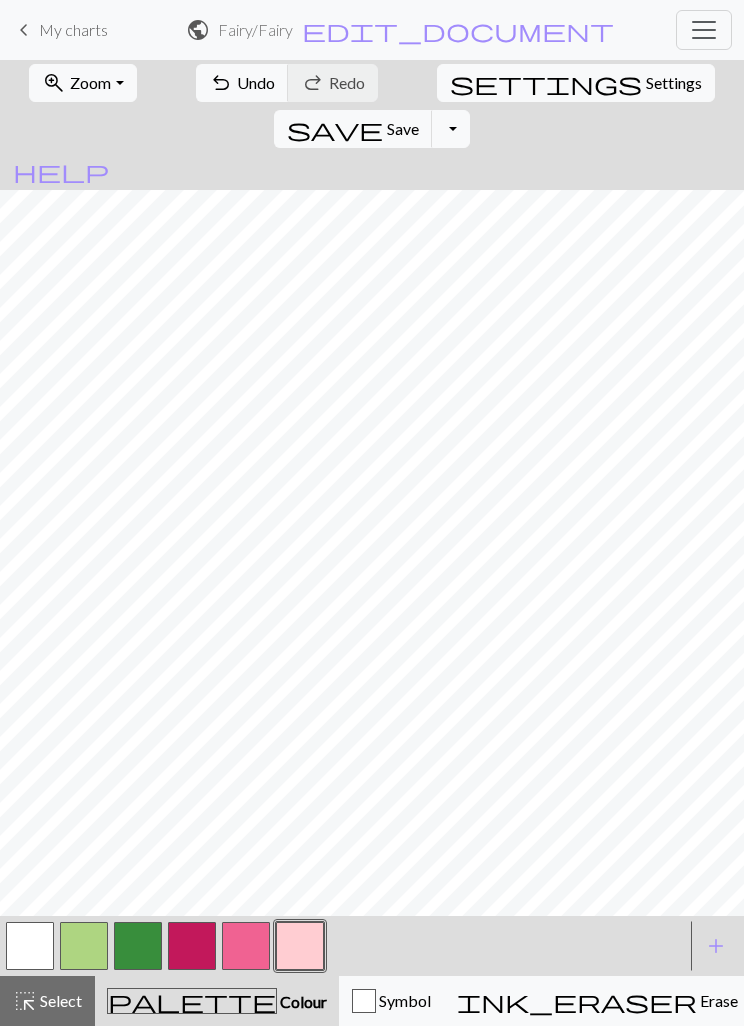 click at bounding box center (246, 946) 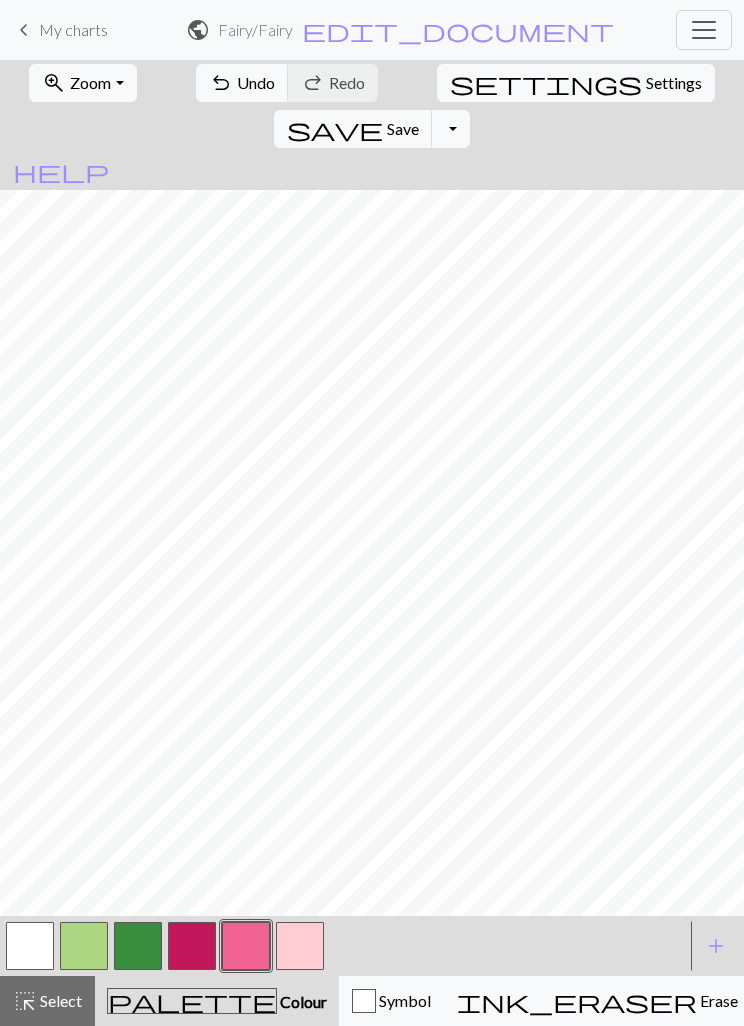 click at bounding box center (192, 946) 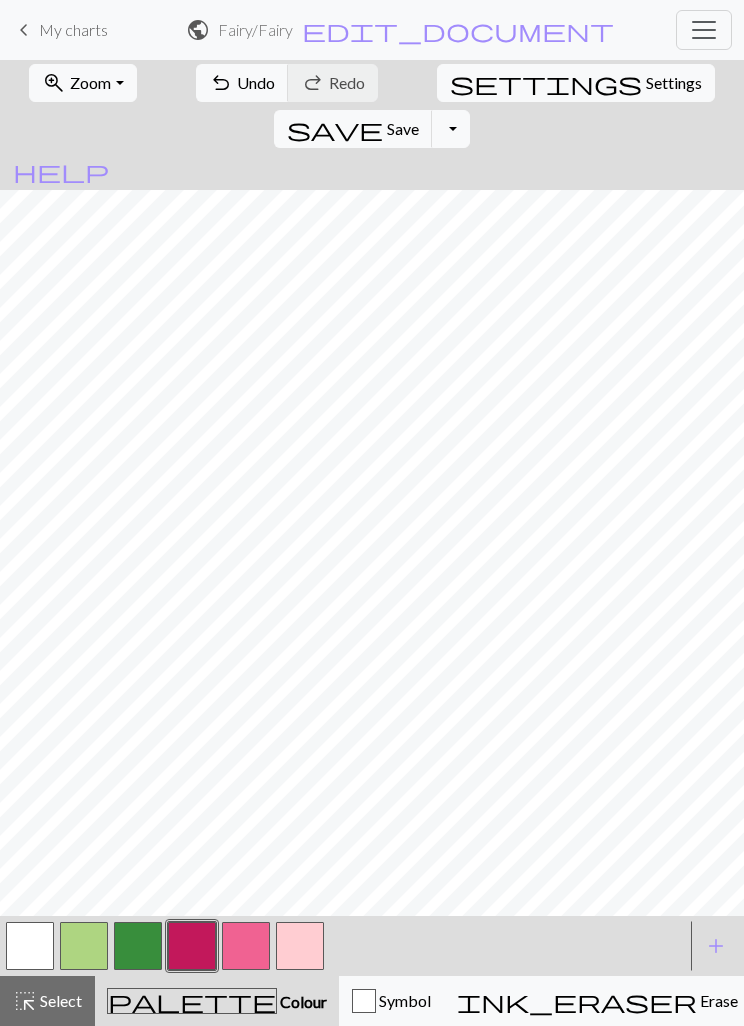 click at bounding box center (84, 946) 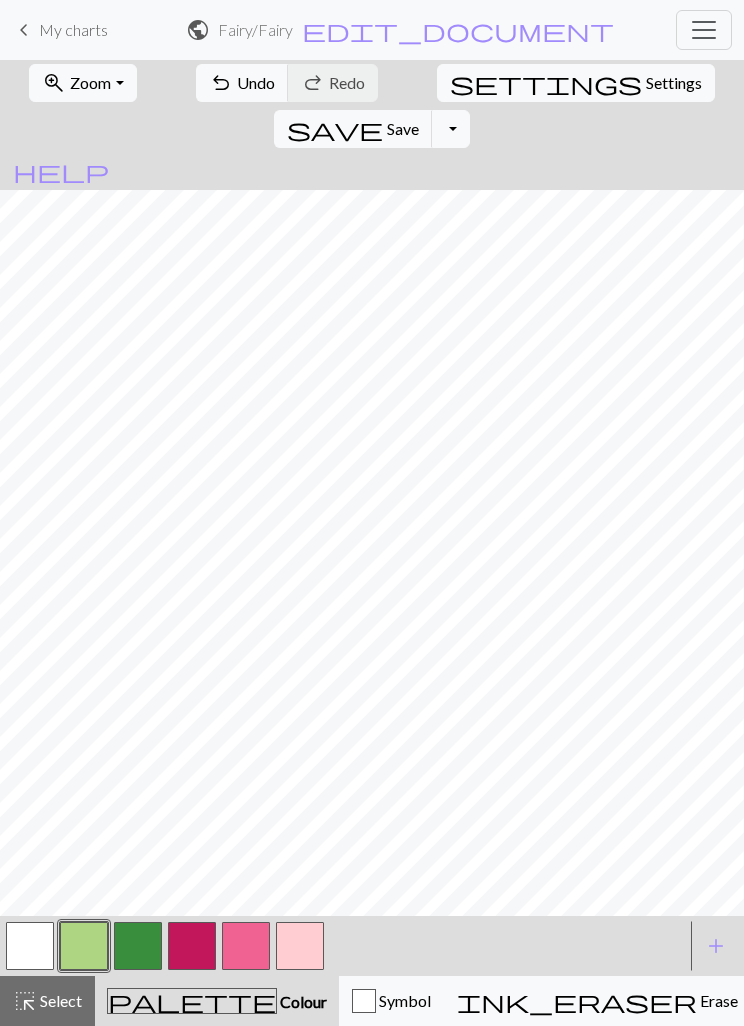 click at bounding box center [192, 946] 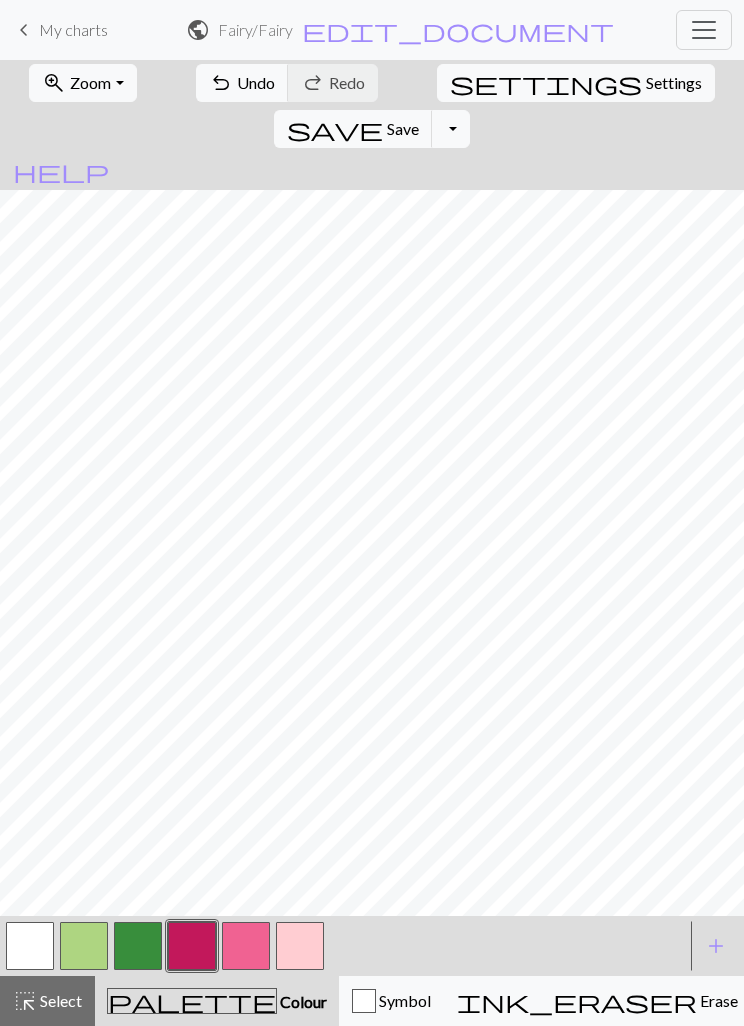 click at bounding box center [246, 946] 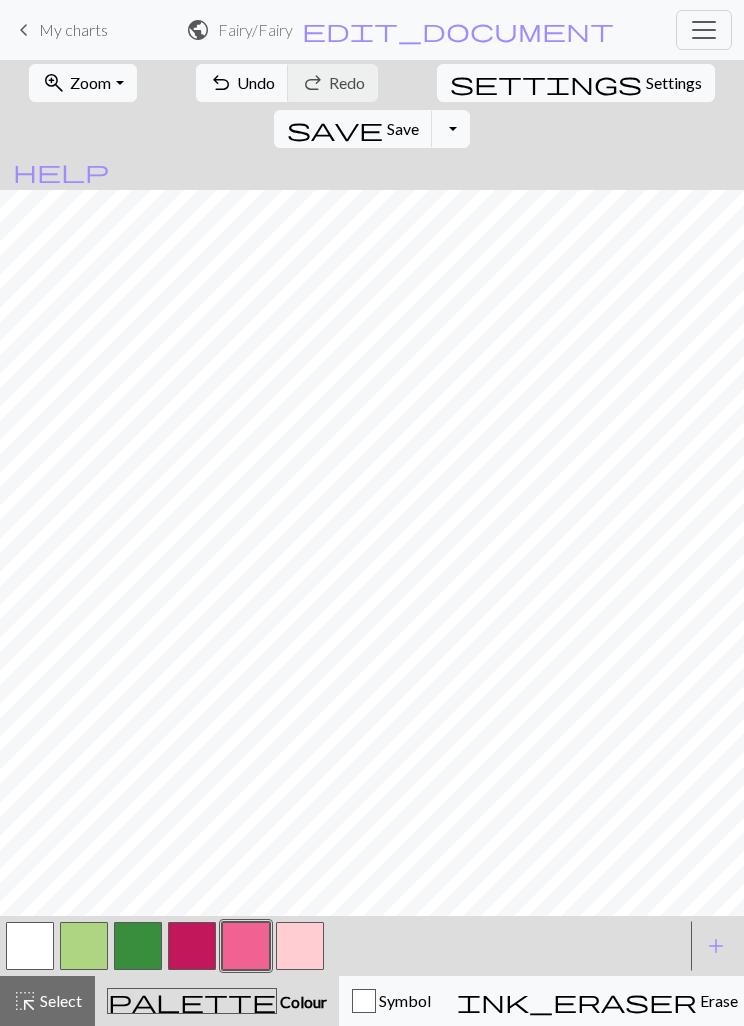 click at bounding box center [84, 946] 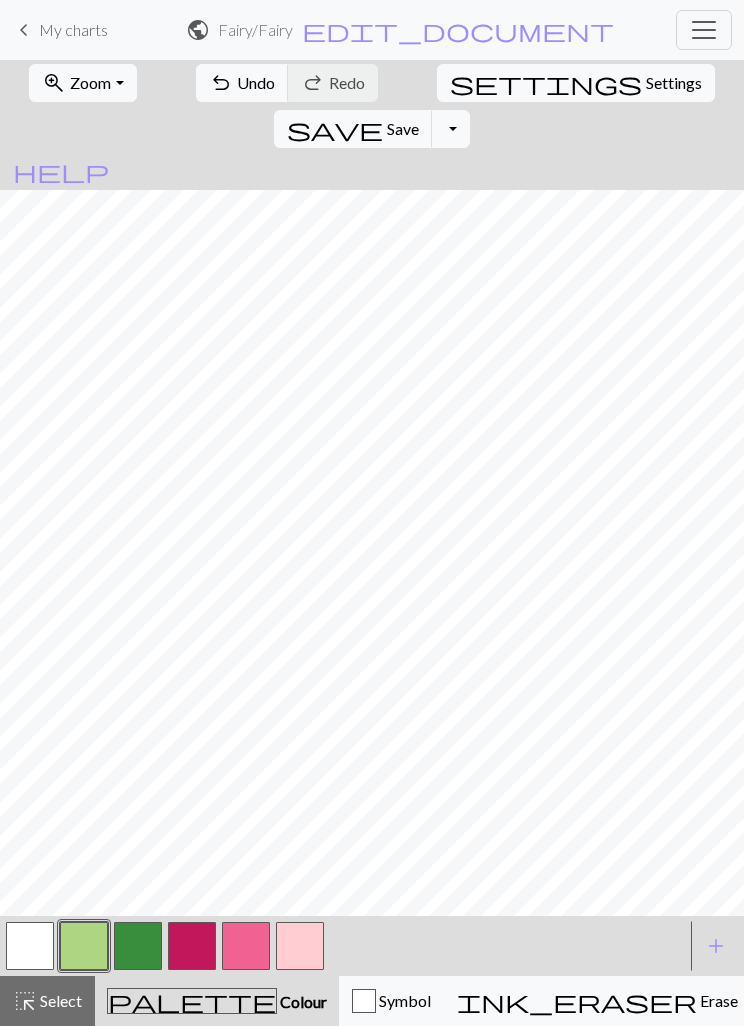 click at bounding box center [246, 946] 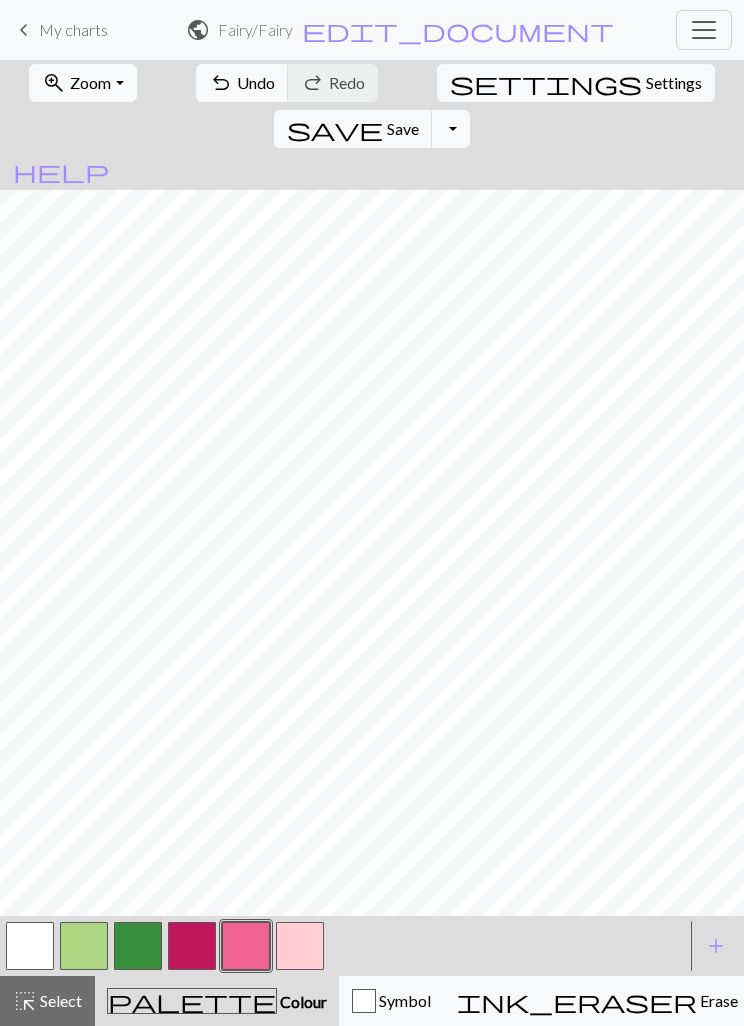 click at bounding box center [192, 946] 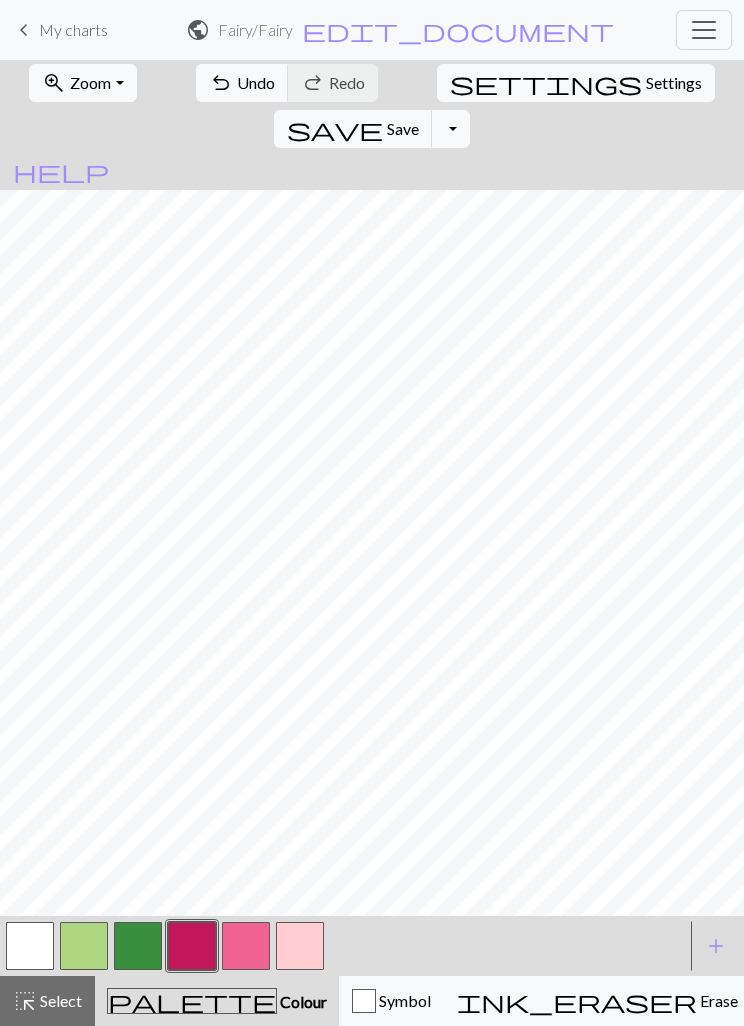 click at bounding box center [84, 946] 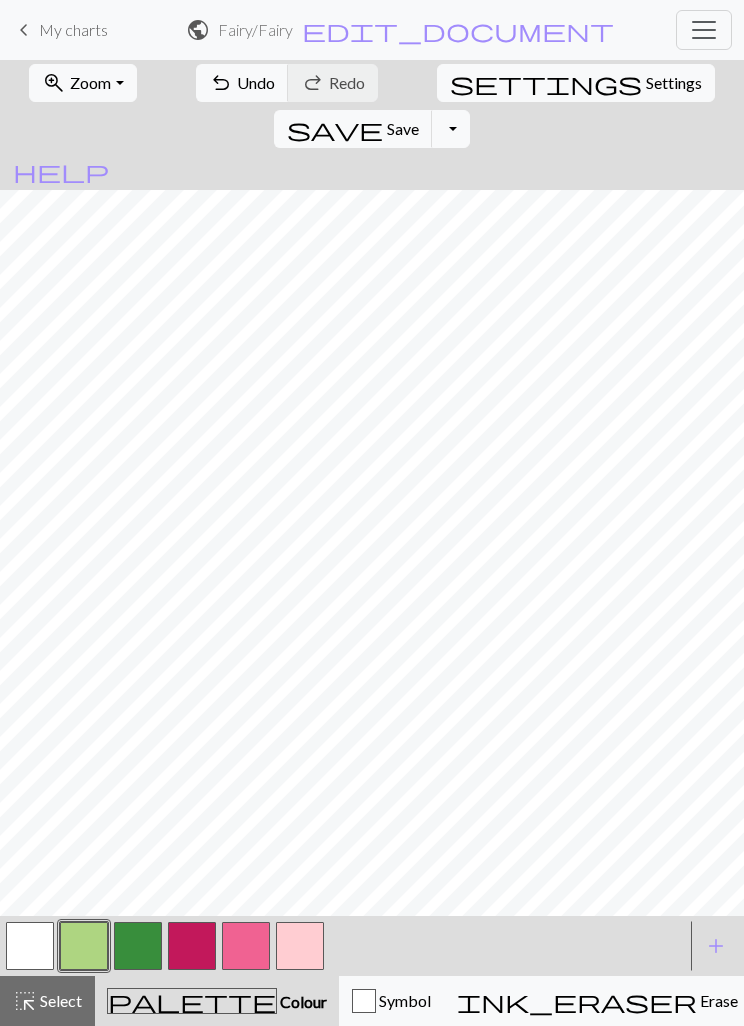 click at bounding box center [192, 946] 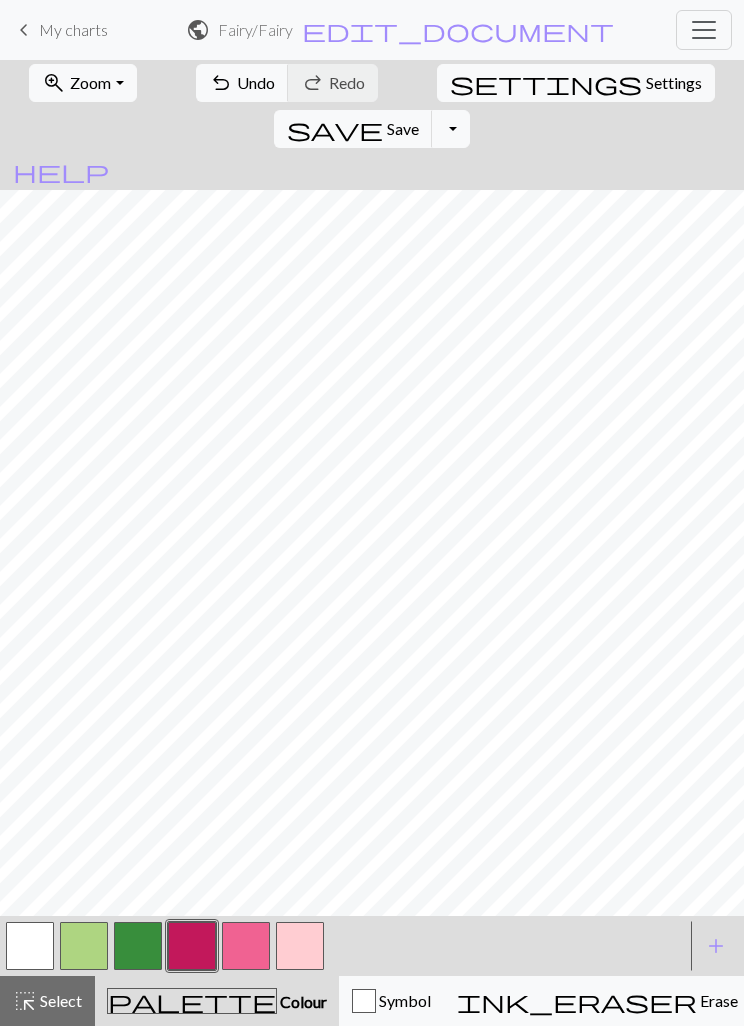 click at bounding box center [246, 946] 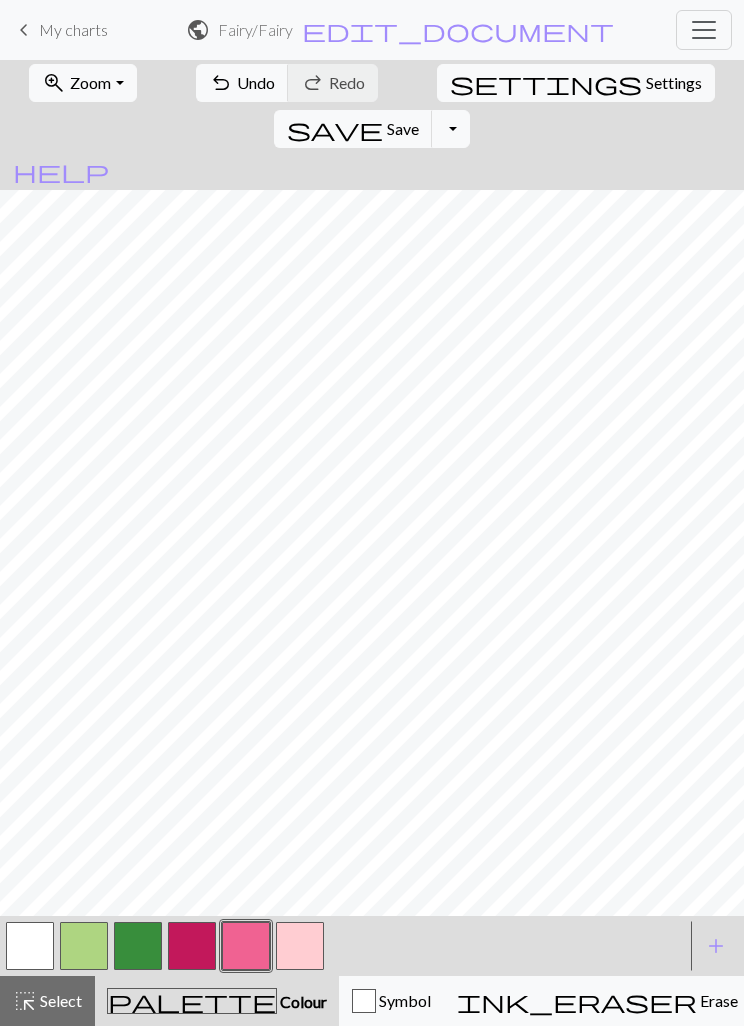 click at bounding box center [300, 946] 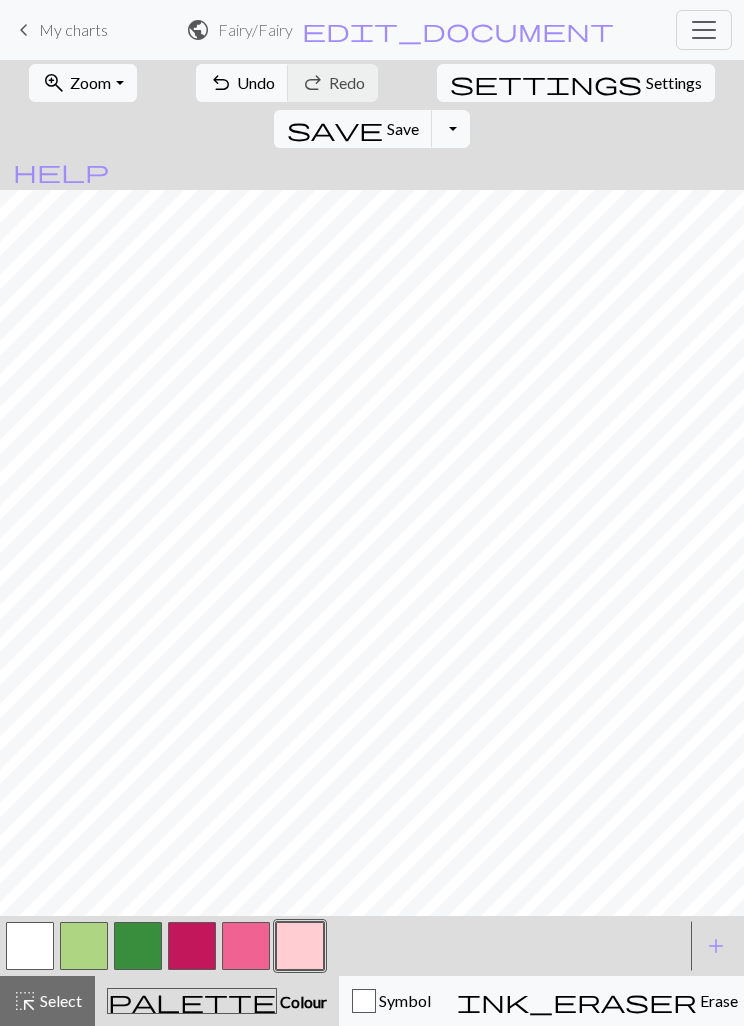click at bounding box center (30, 946) 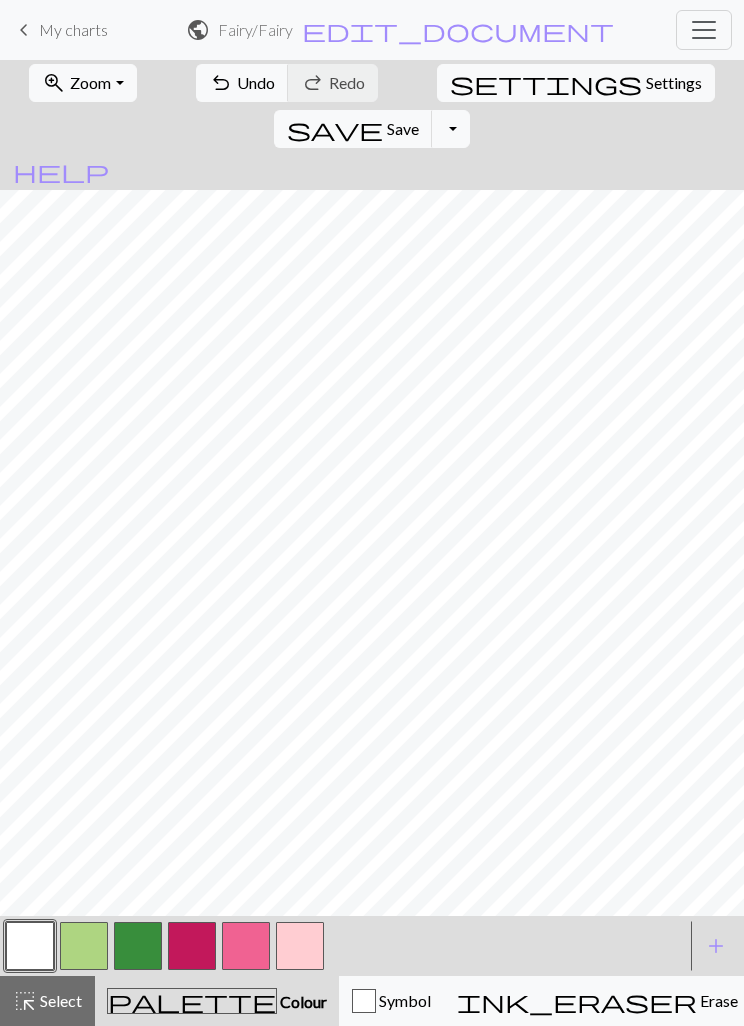 click at bounding box center (138, 946) 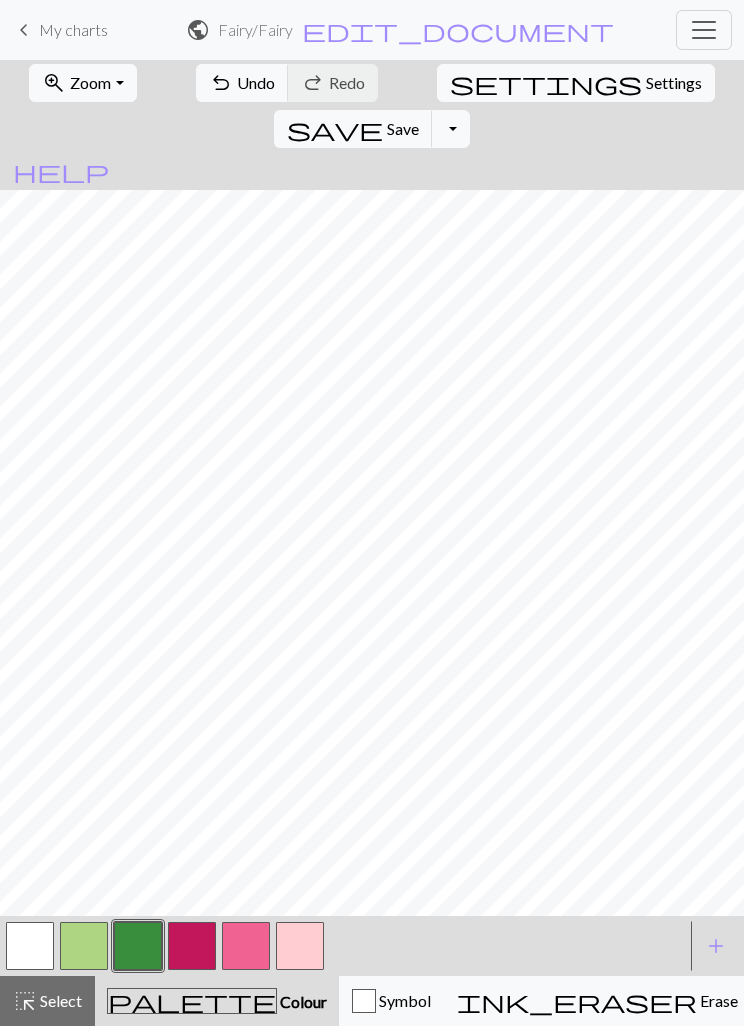 click at bounding box center (246, 946) 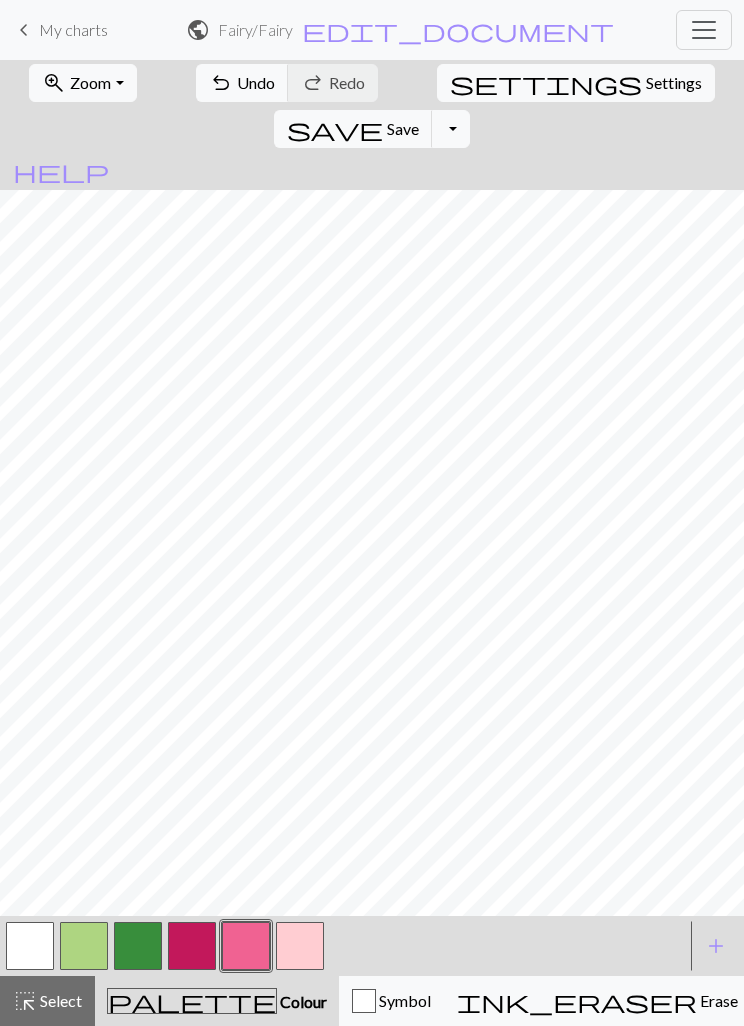 click at bounding box center [192, 946] 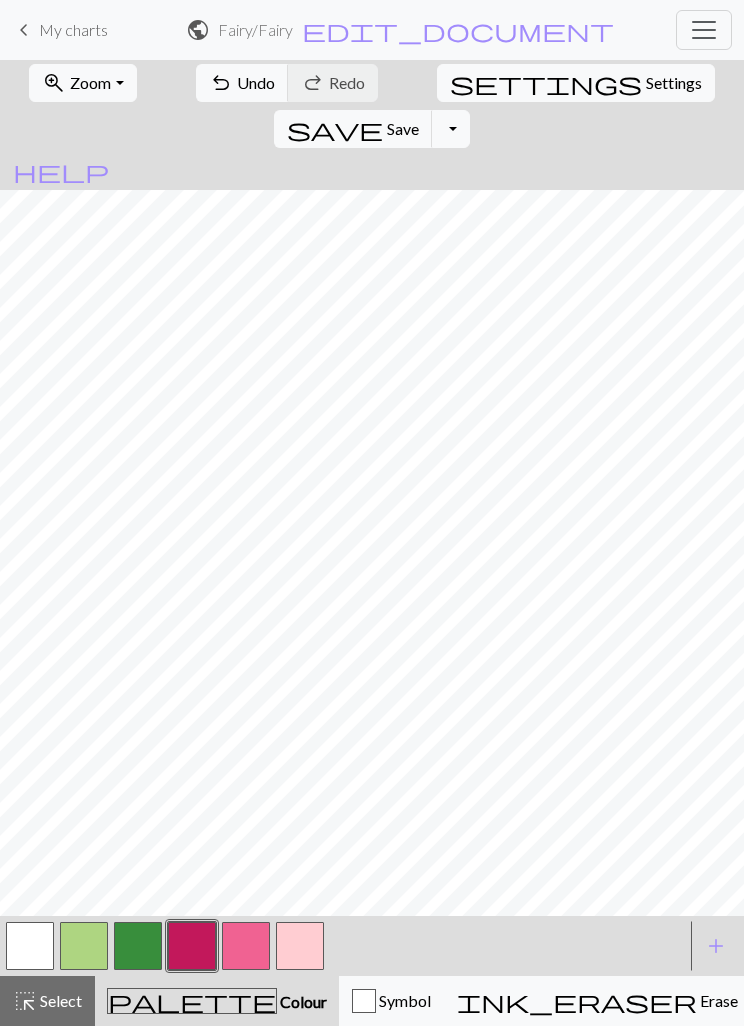 click at bounding box center [300, 946] 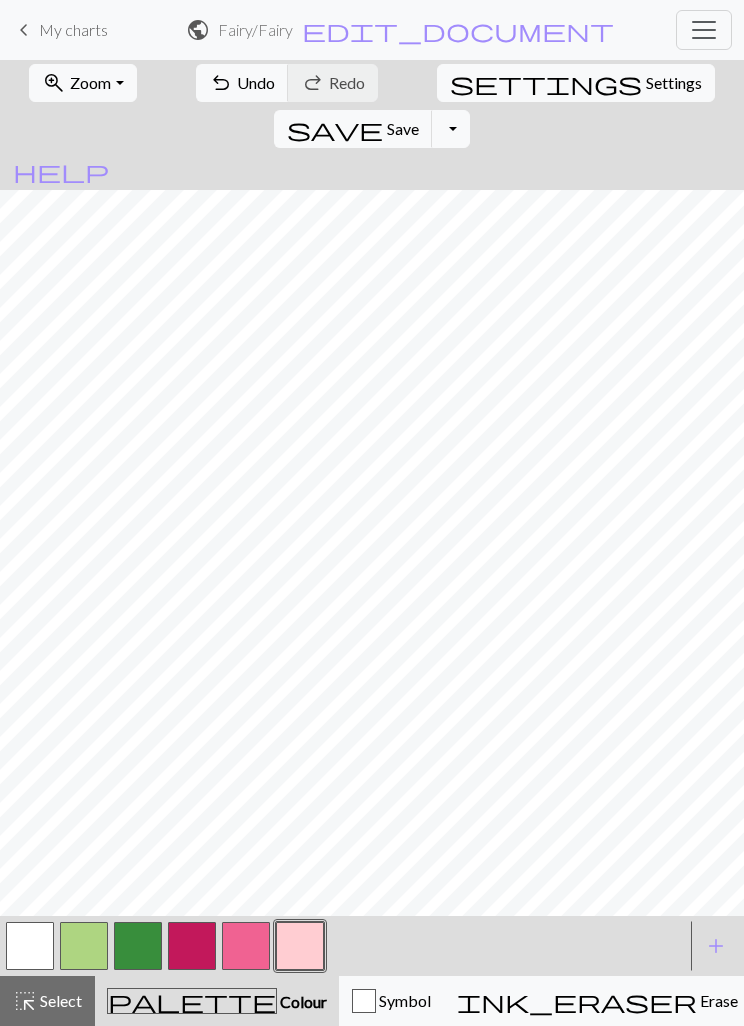click at bounding box center (246, 946) 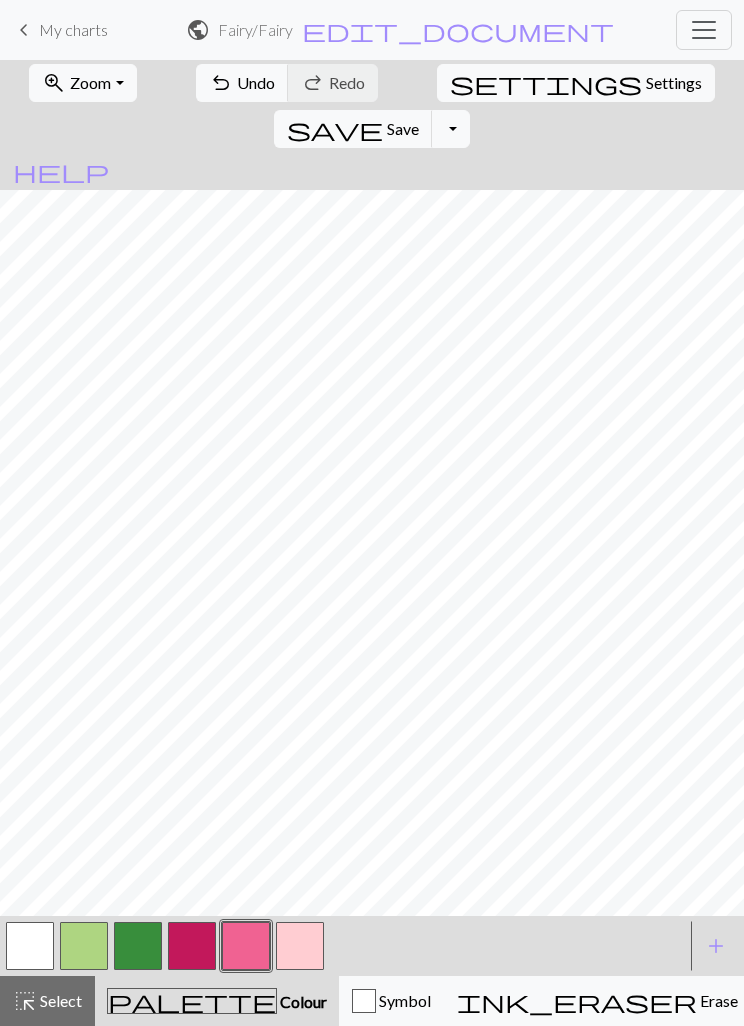 click at bounding box center [84, 946] 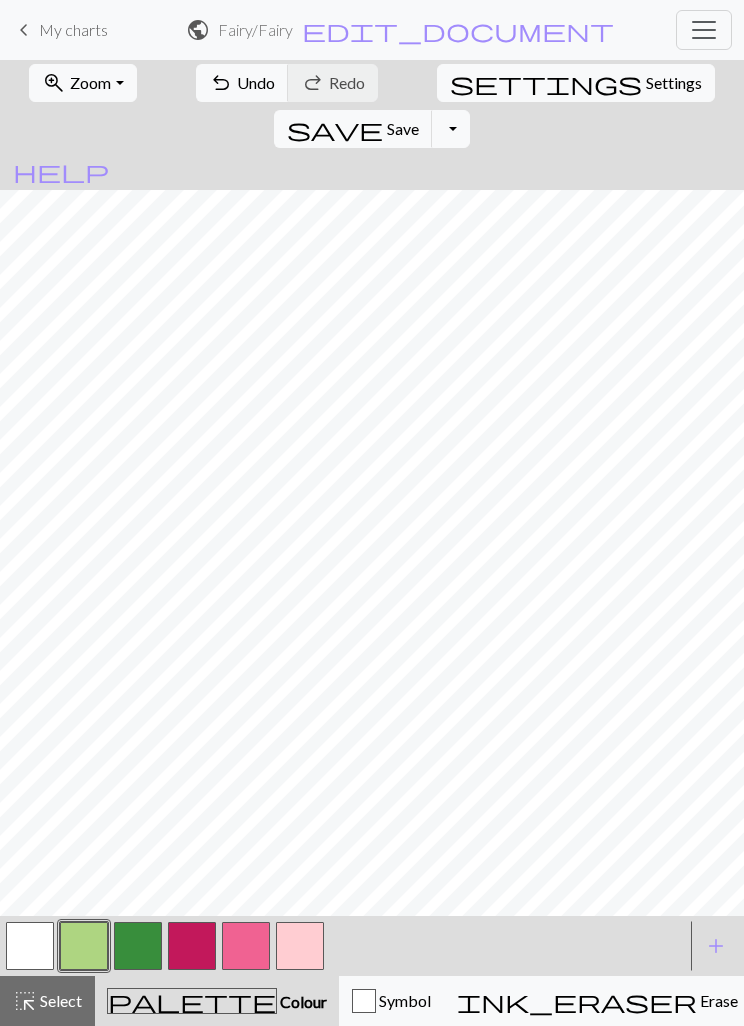 click at bounding box center (246, 946) 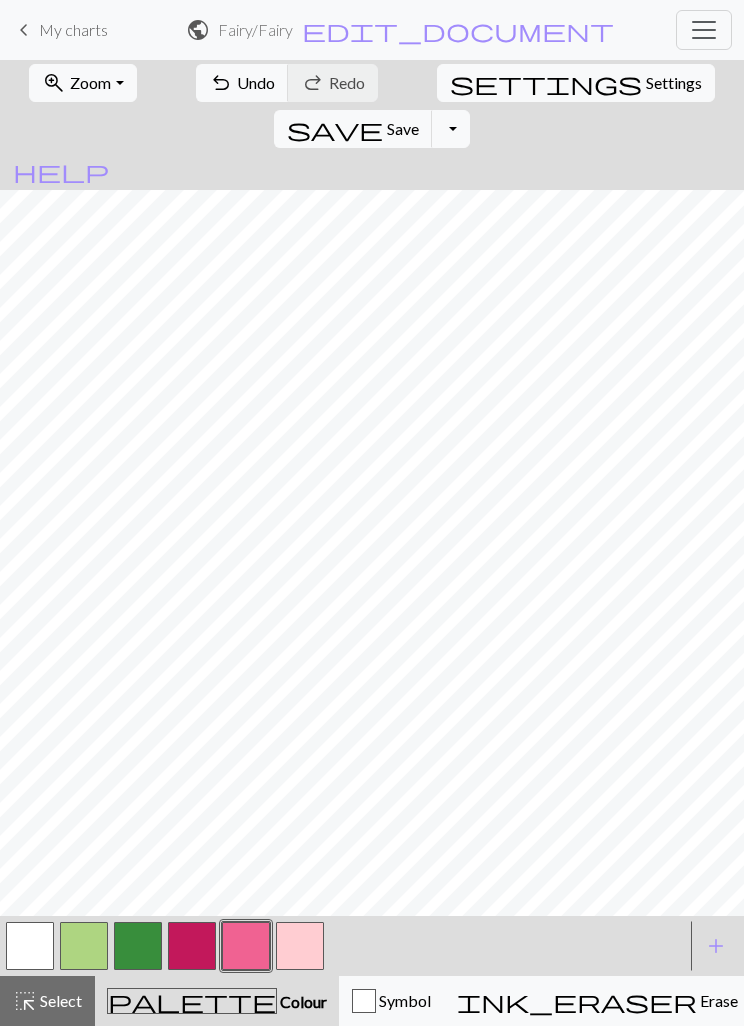 click at bounding box center [192, 946] 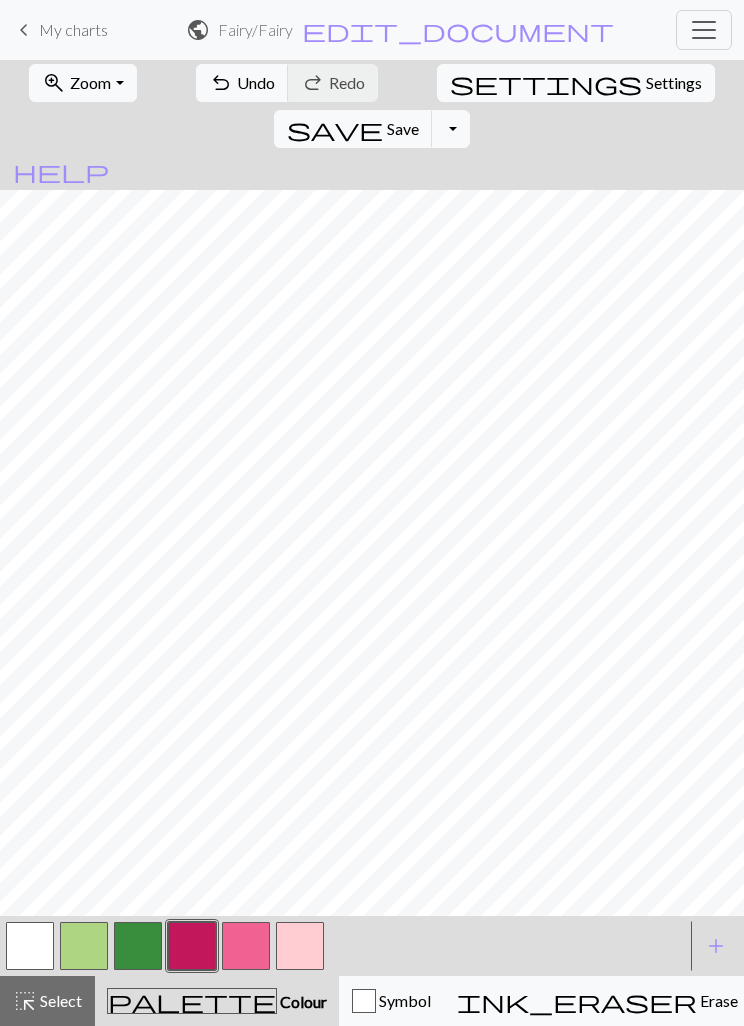 click at bounding box center (300, 946) 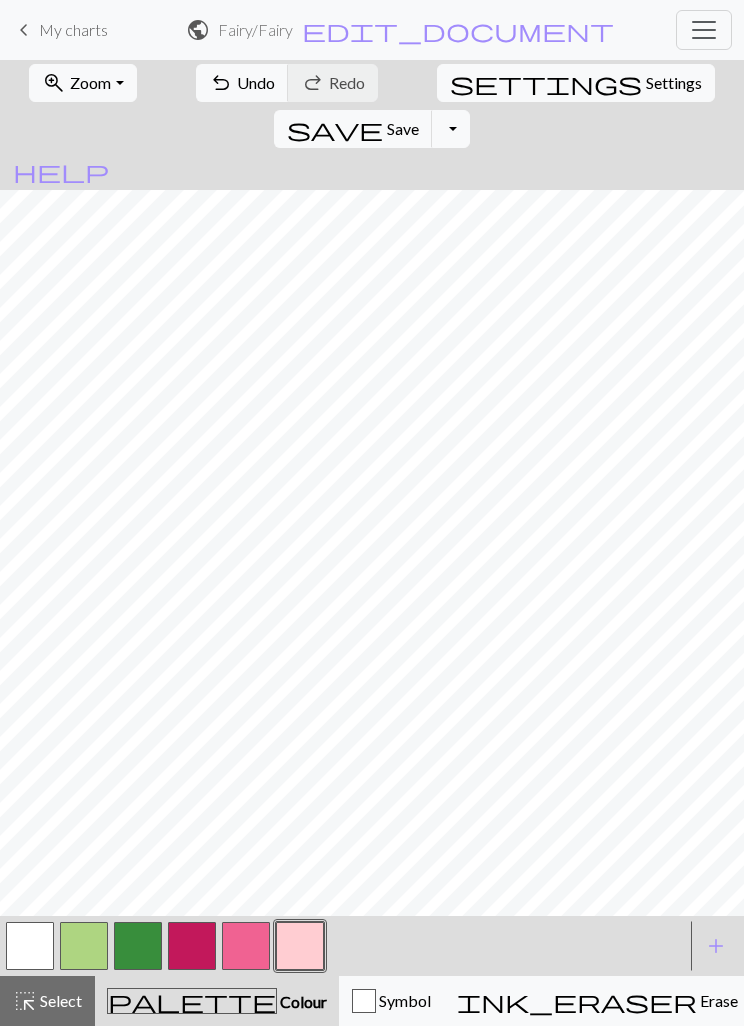 click at bounding box center (30, 946) 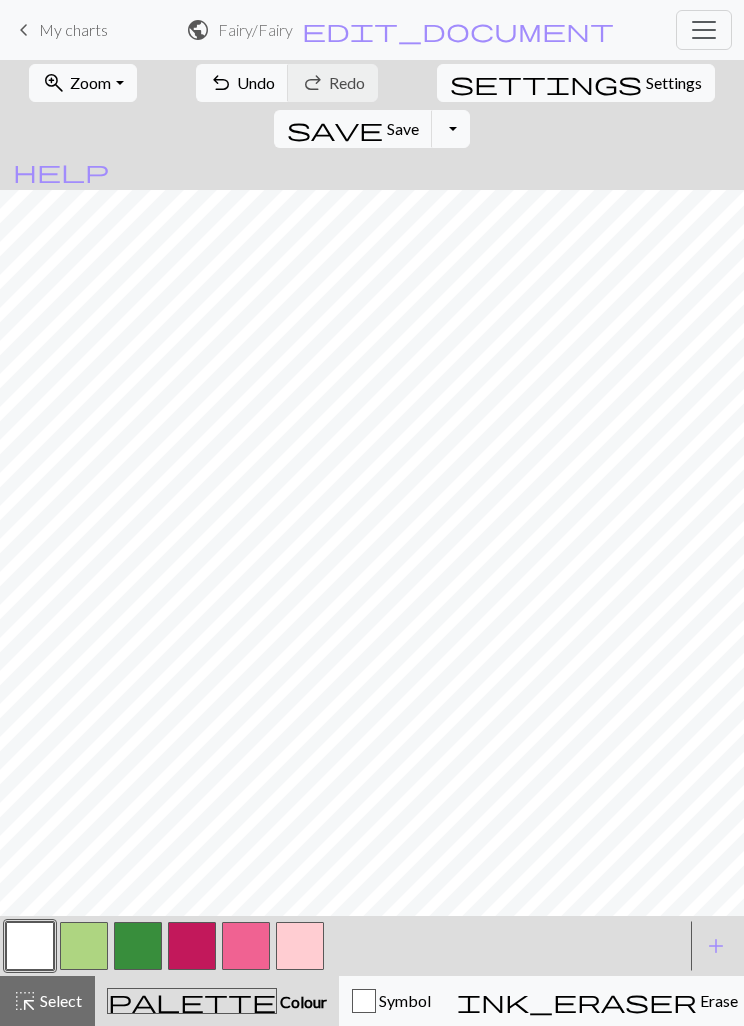 click at bounding box center (192, 946) 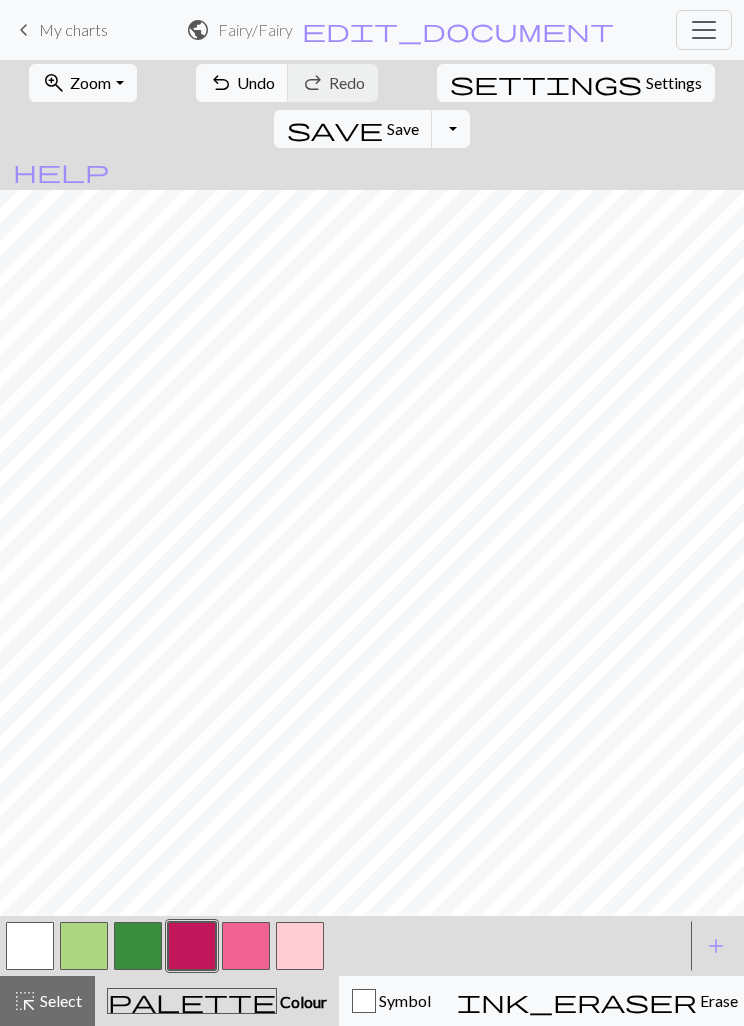 click at bounding box center [246, 946] 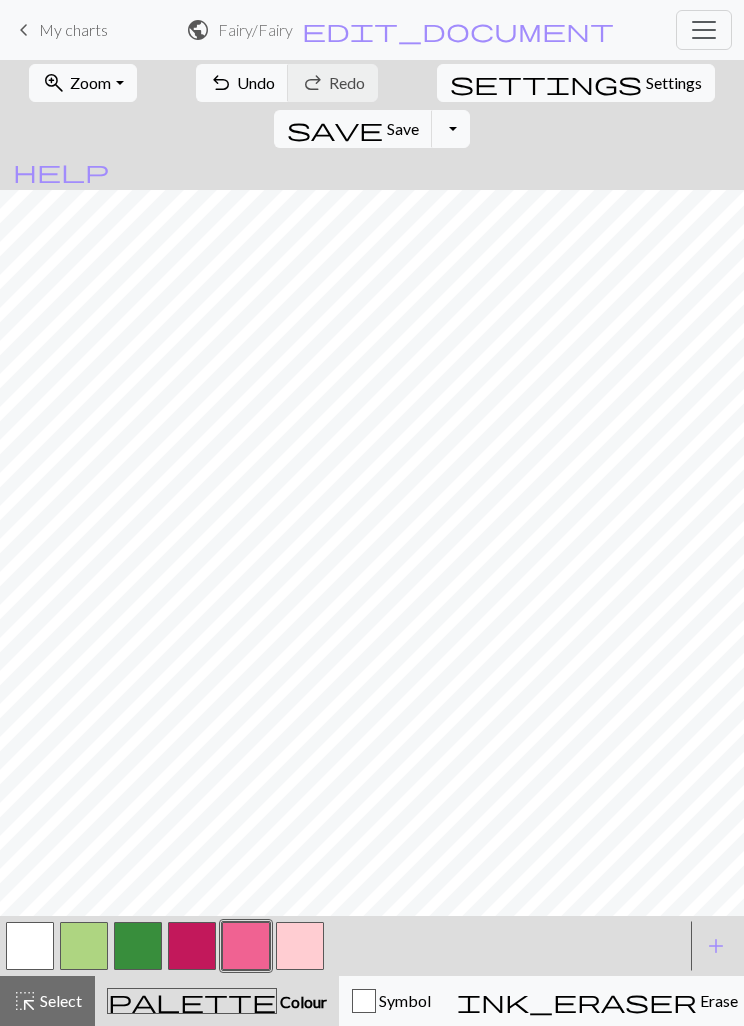 click at bounding box center (300, 946) 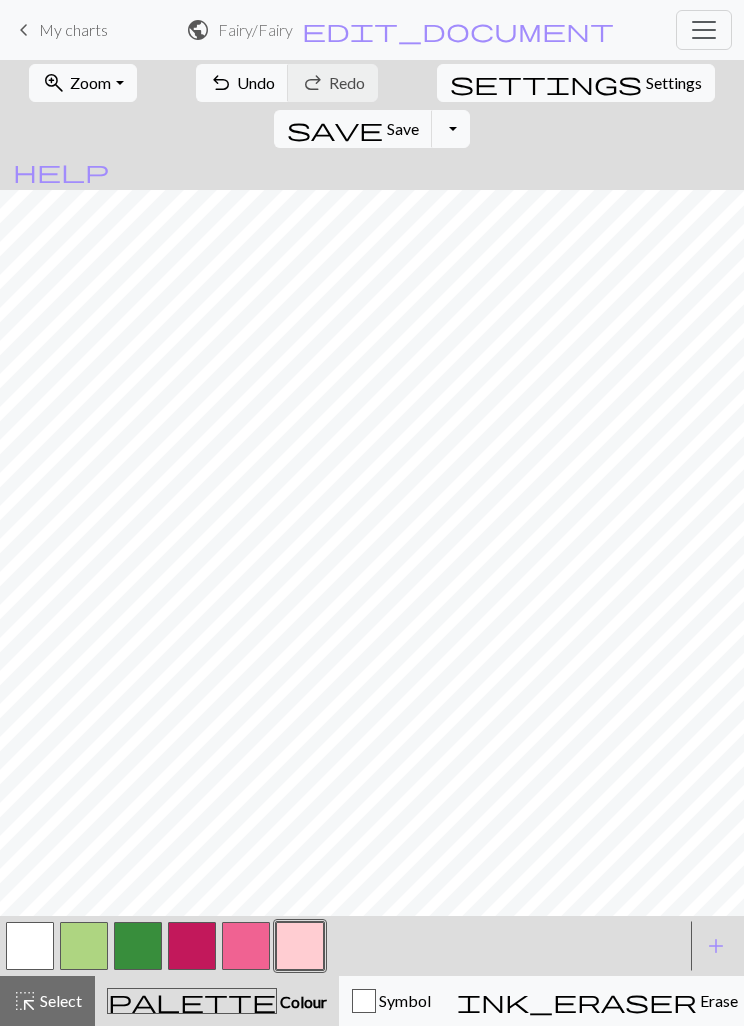 click at bounding box center [30, 946] 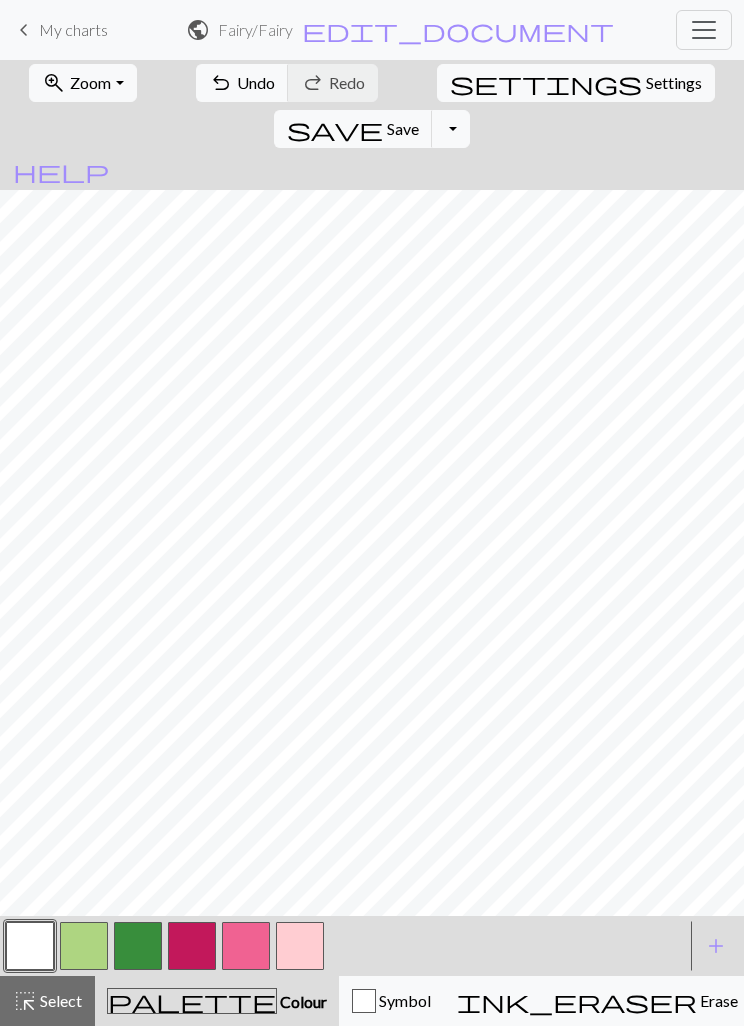 click at bounding box center (192, 946) 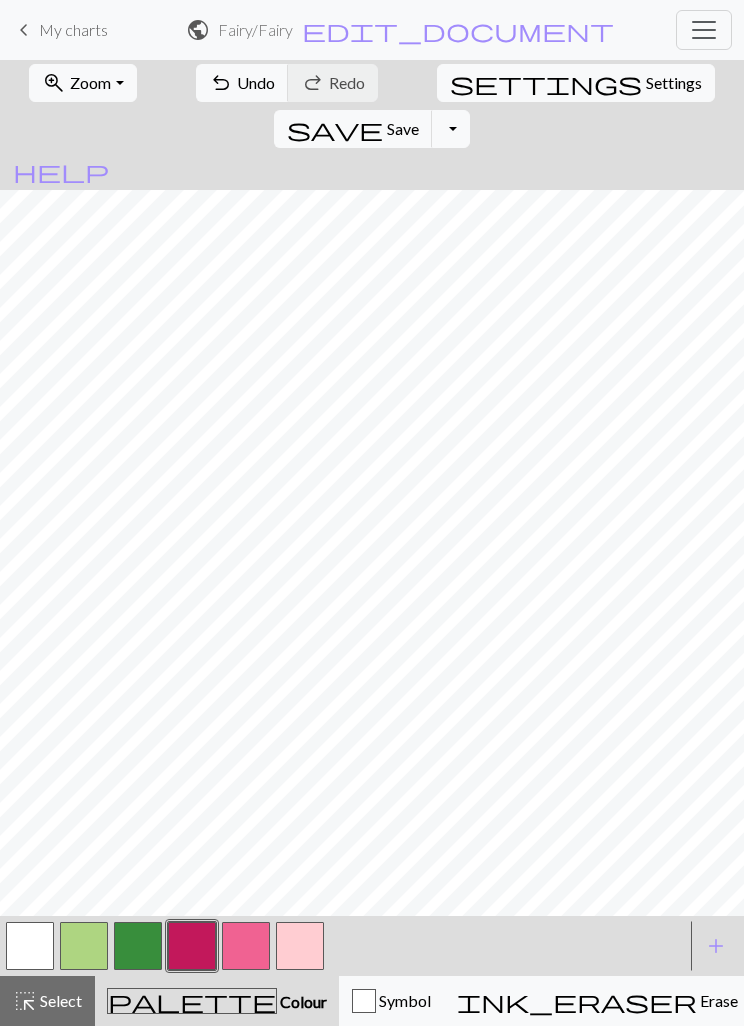 click at bounding box center [246, 946] 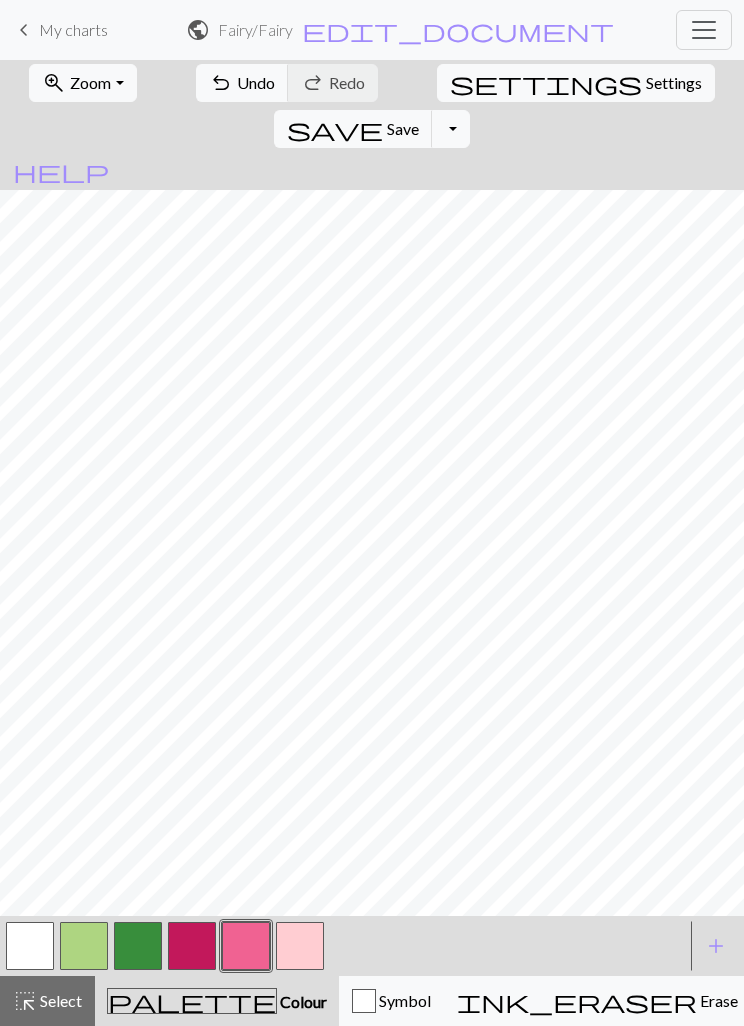 click at bounding box center (300, 946) 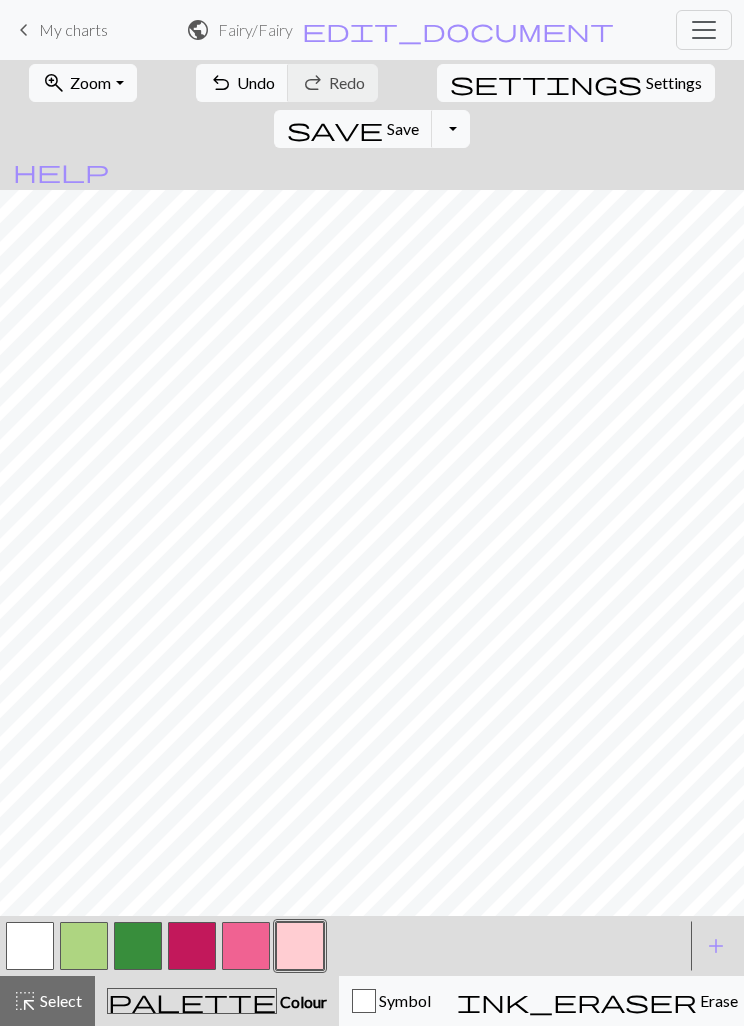 click at bounding box center [246, 946] 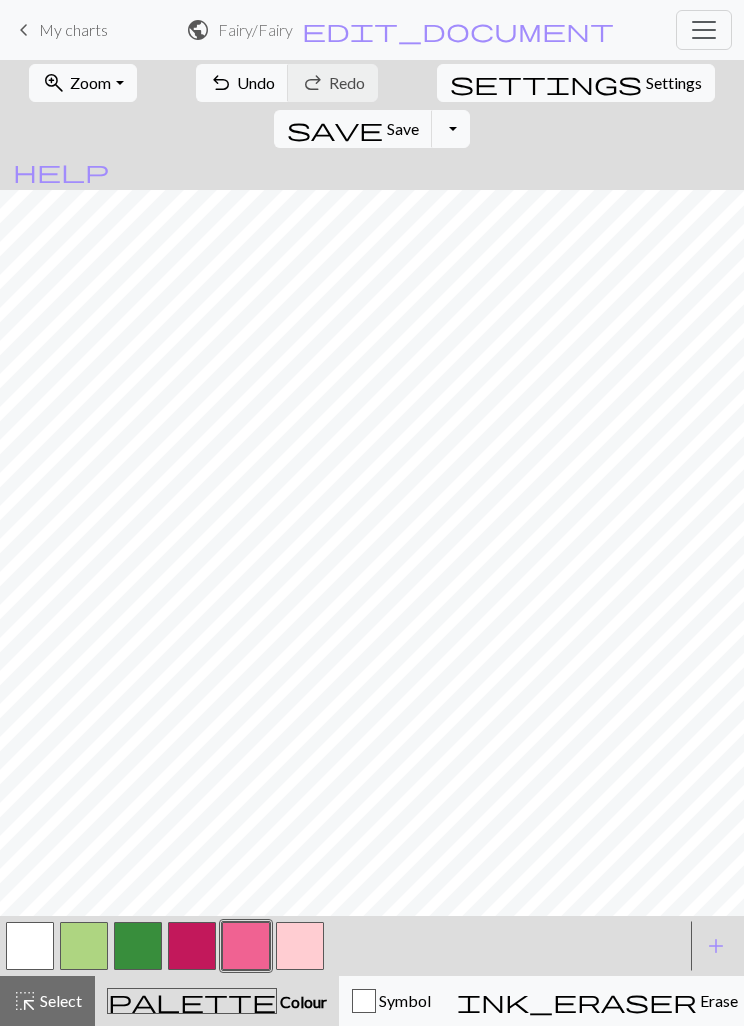 click at bounding box center [192, 946] 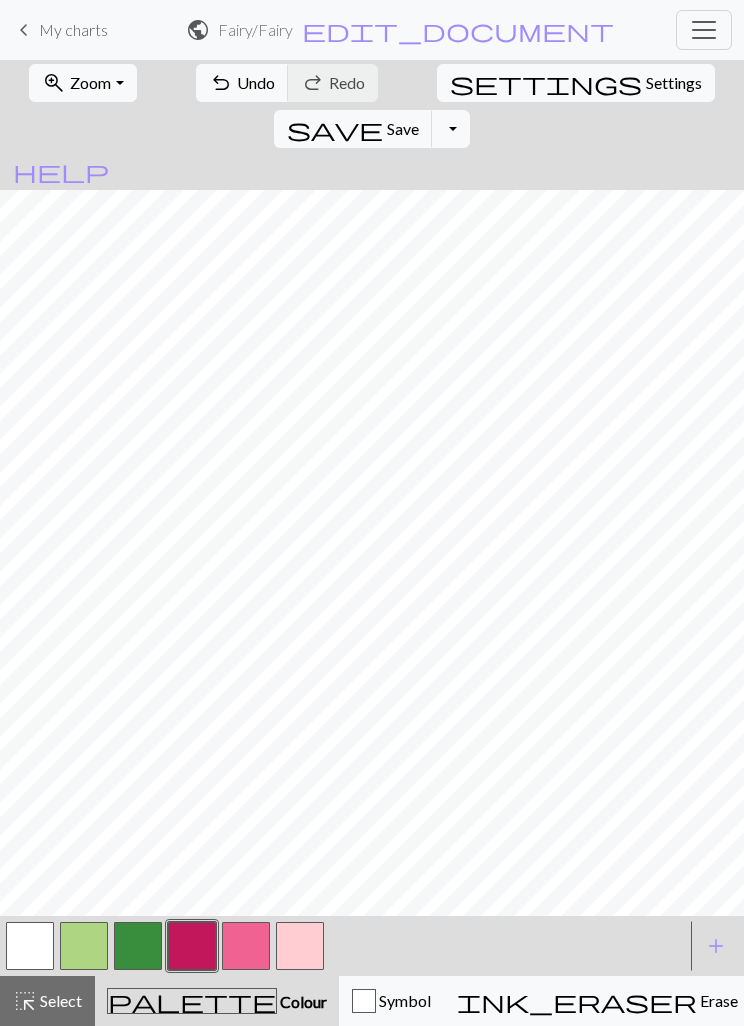click at bounding box center (300, 946) 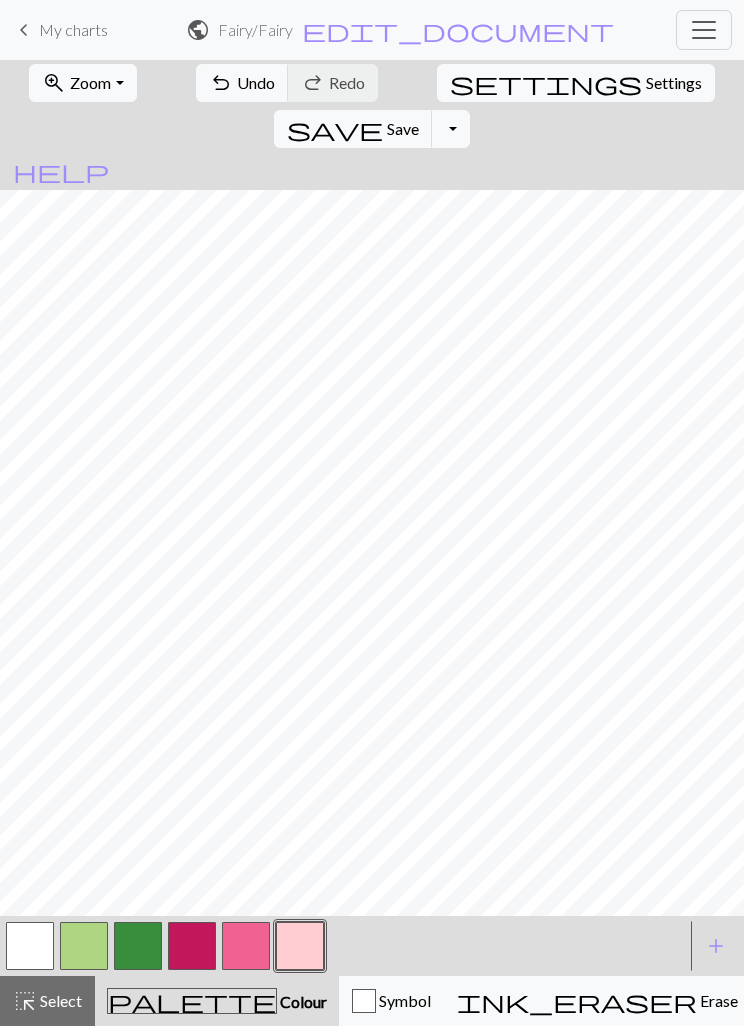 click at bounding box center (246, 946) 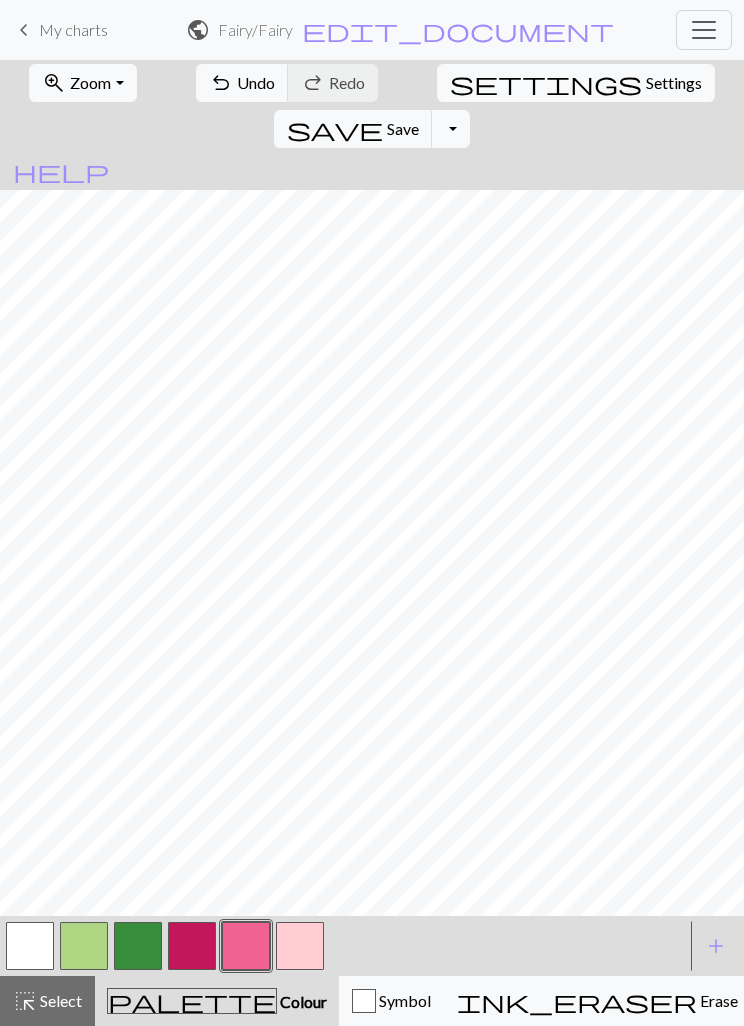 click at bounding box center (30, 946) 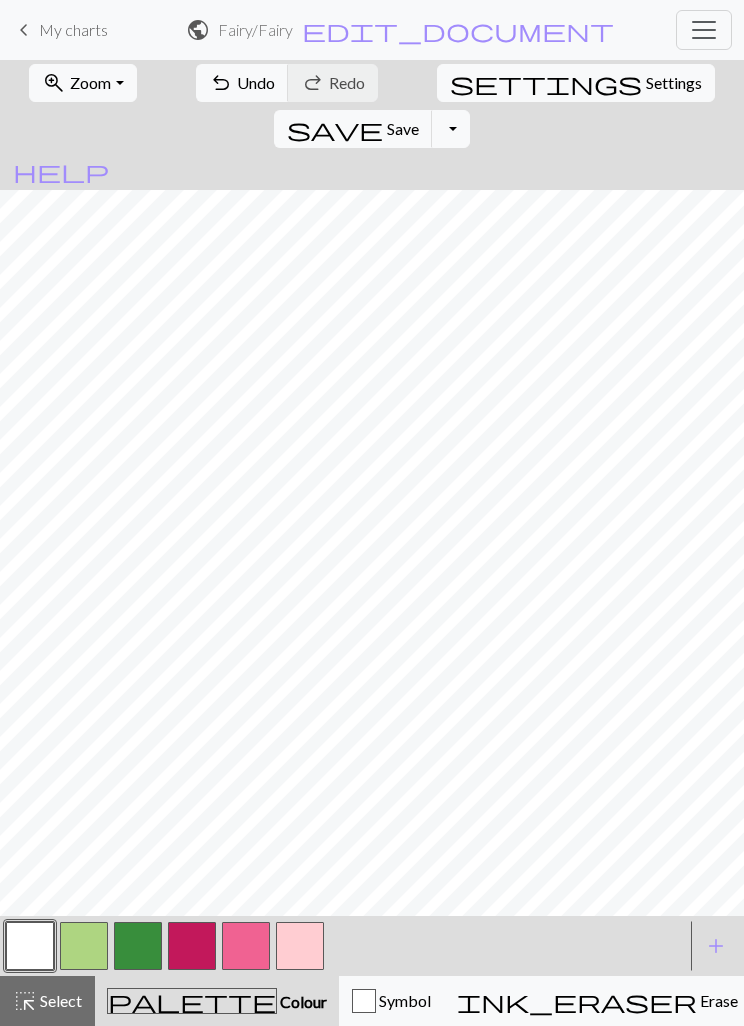 click at bounding box center [300, 946] 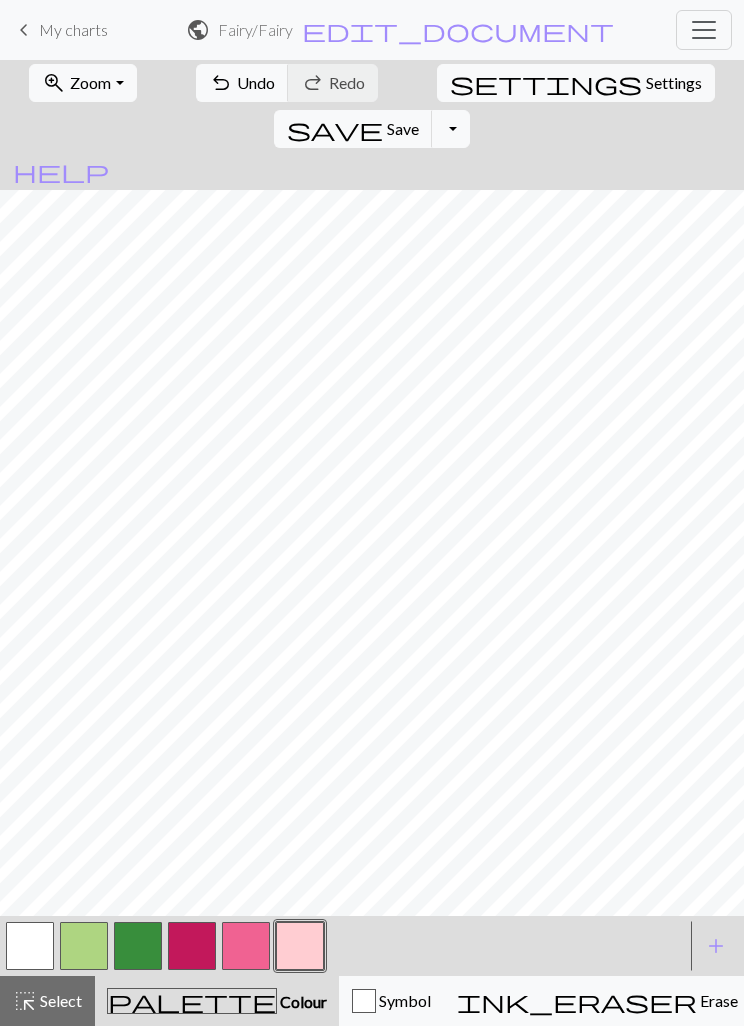 click at bounding box center [192, 946] 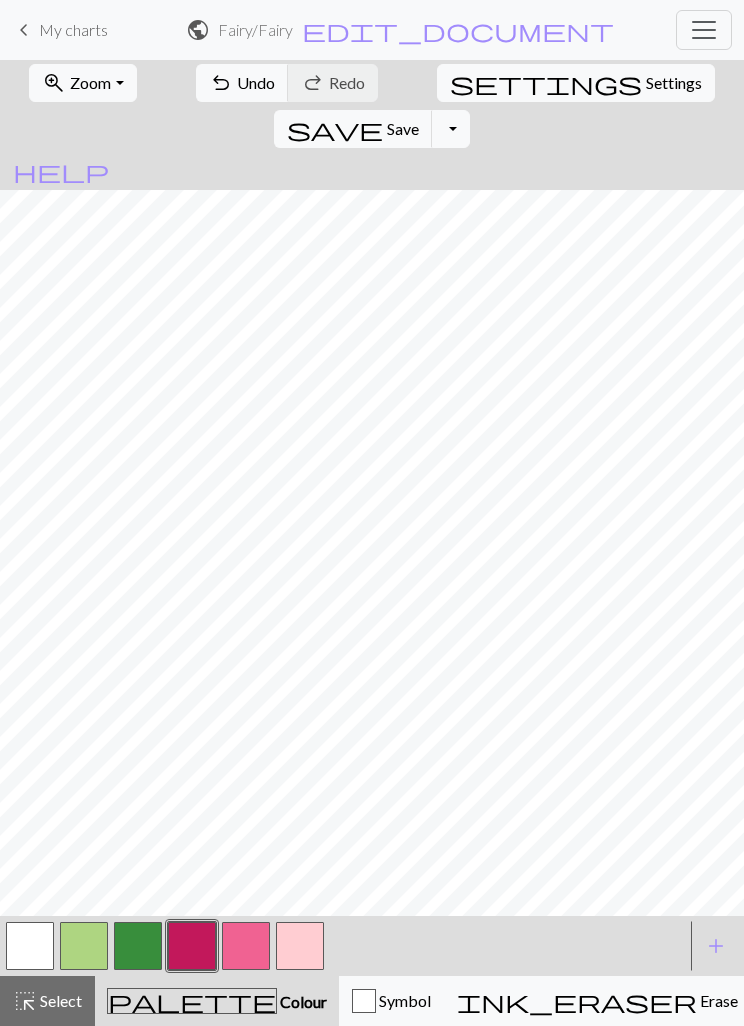 click at bounding box center (300, 946) 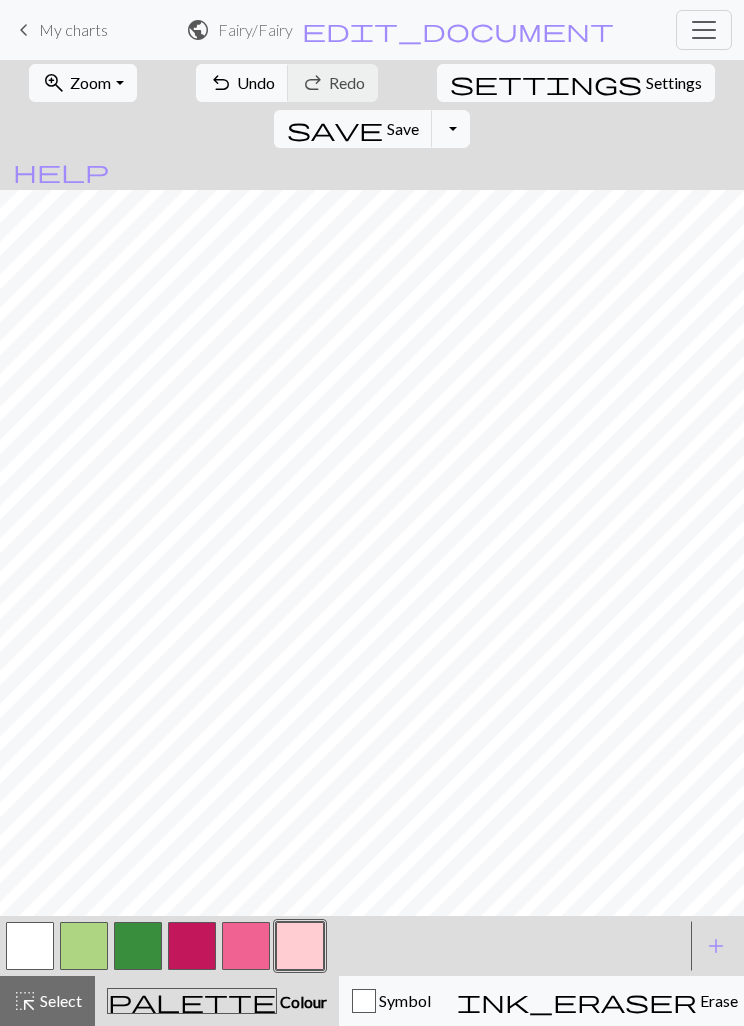 click at bounding box center [30, 946] 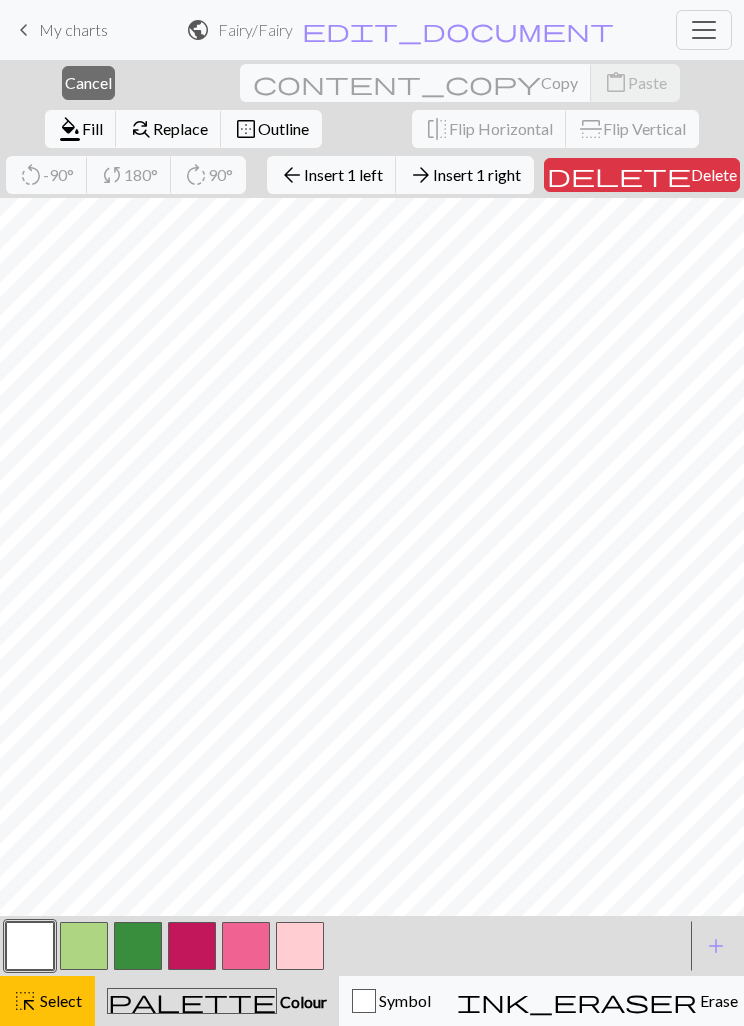 click on "Insert 1 left" at bounding box center (343, 174) 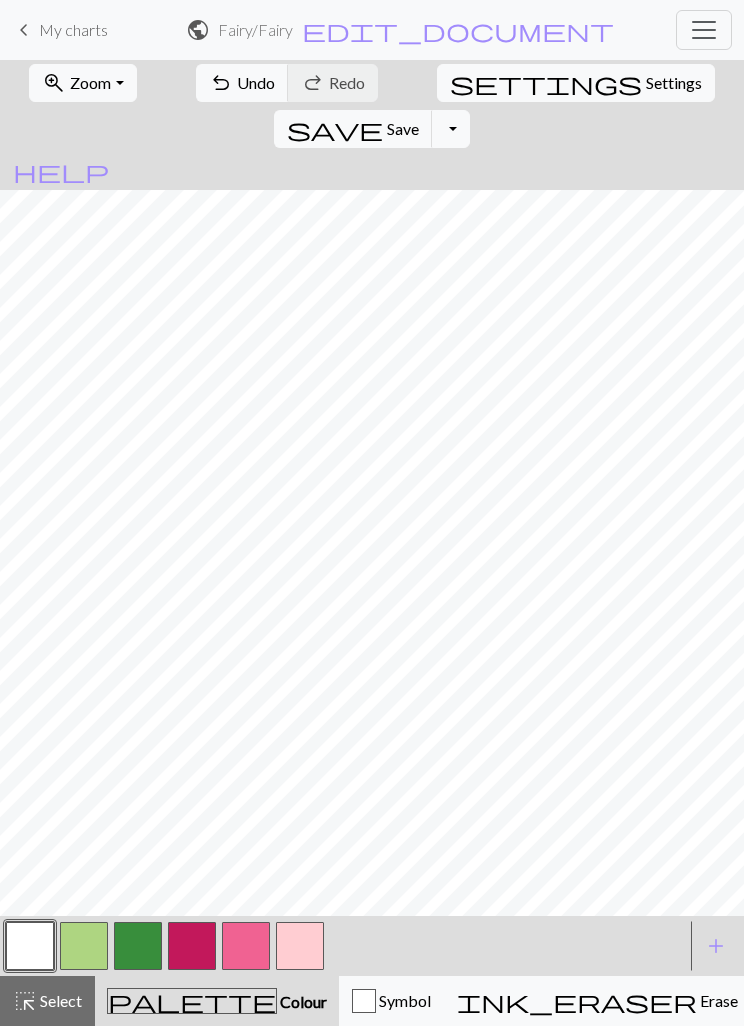 click at bounding box center [300, 946] 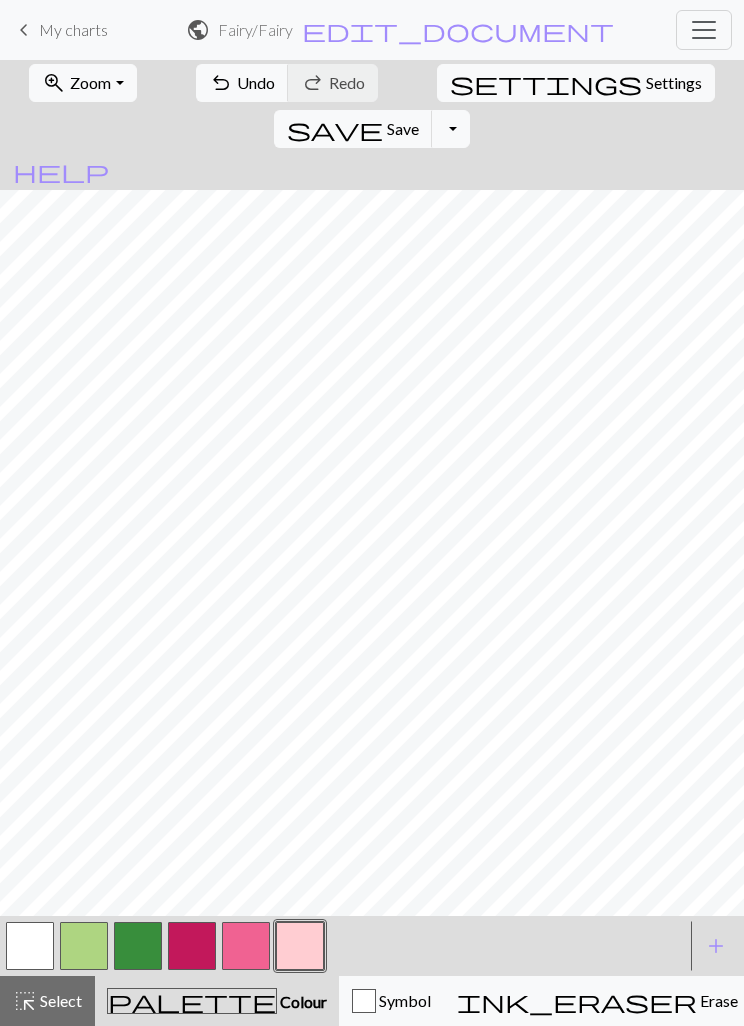 click at bounding box center (246, 946) 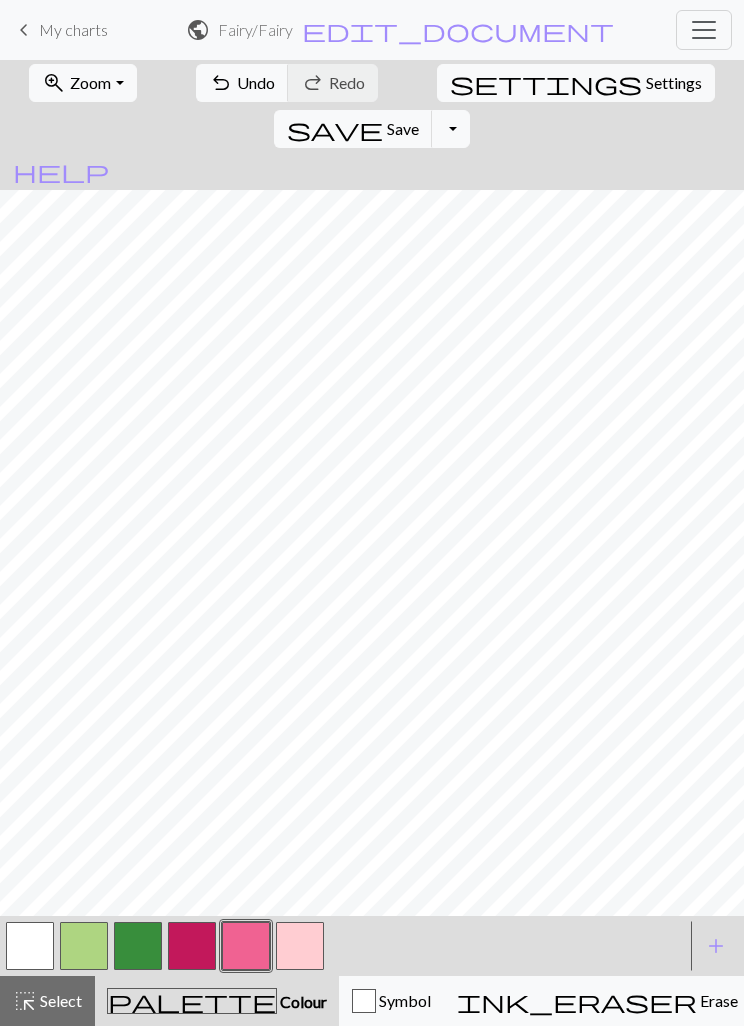 click at bounding box center [300, 946] 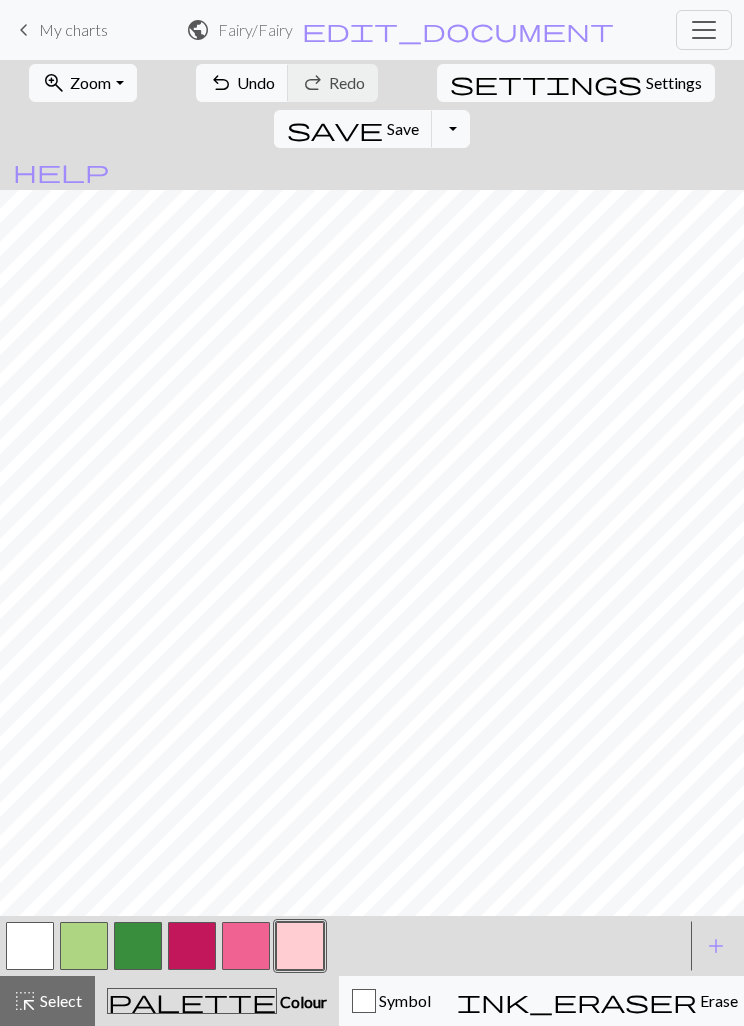 click at bounding box center [246, 946] 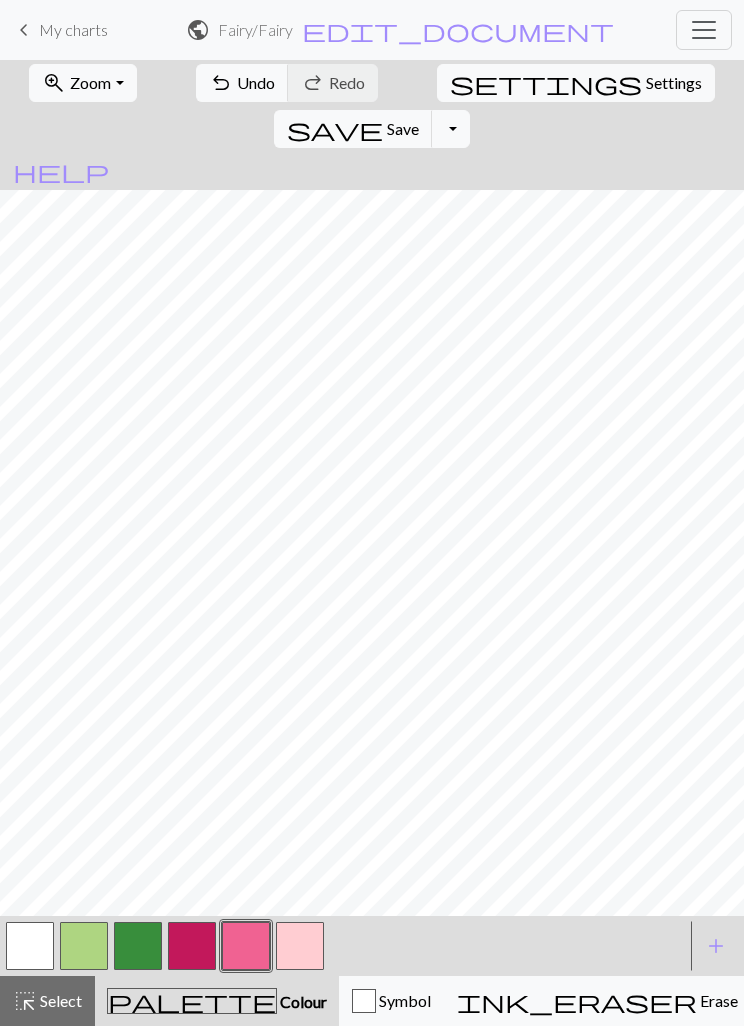 click at bounding box center (300, 946) 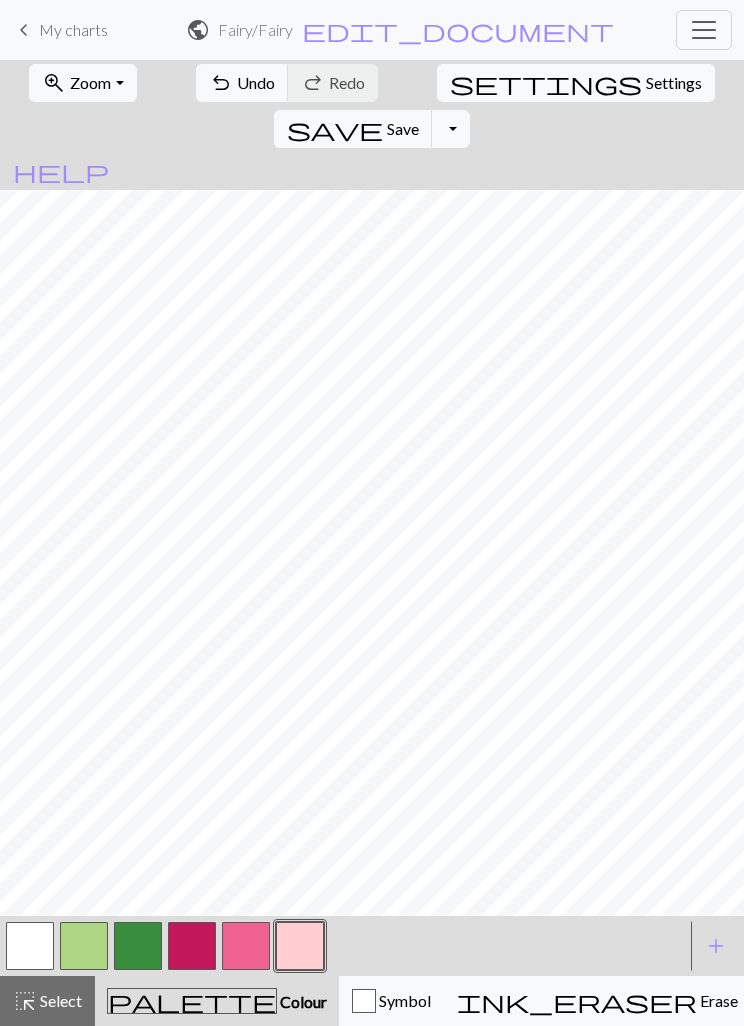 click at bounding box center (30, 946) 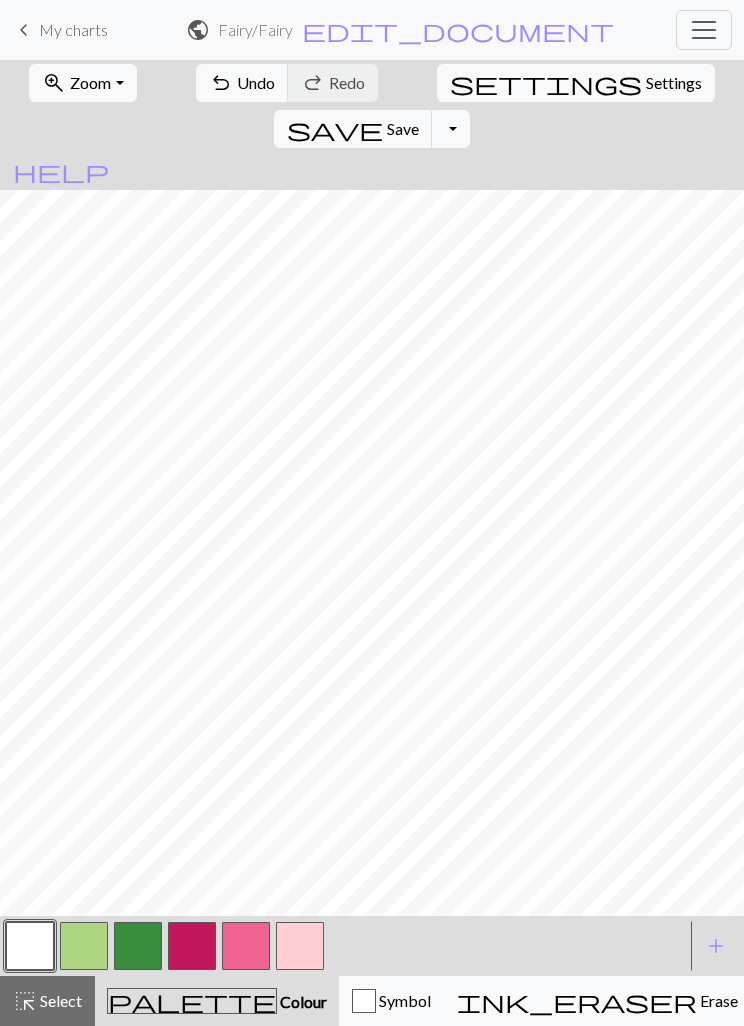 click at bounding box center [192, 946] 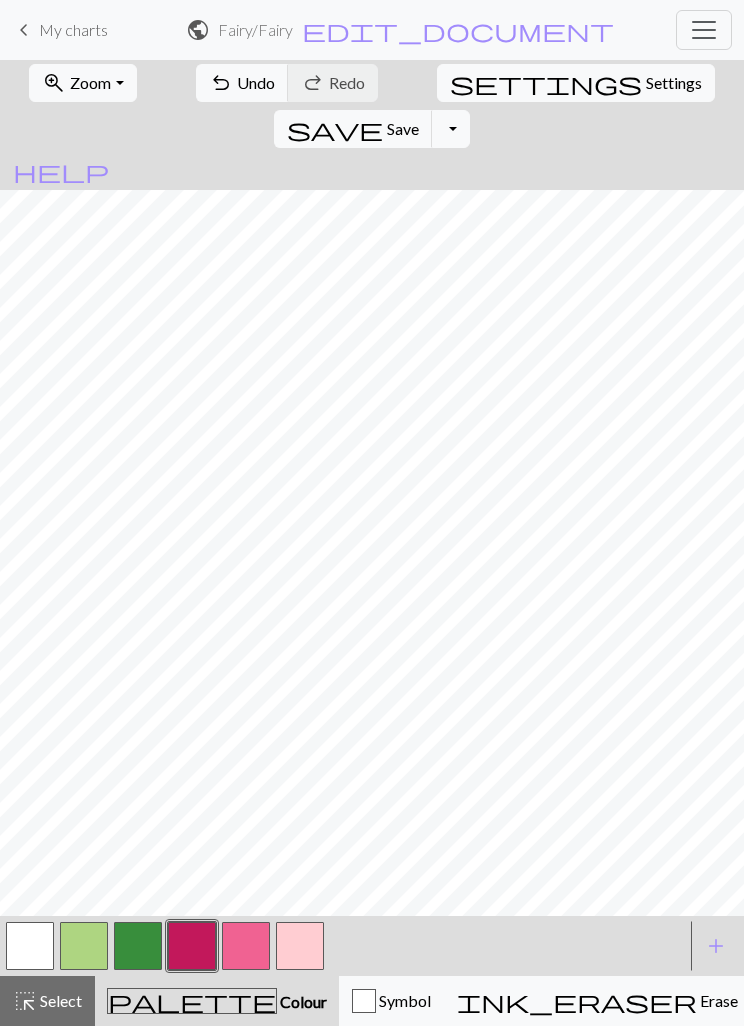 click at bounding box center (300, 946) 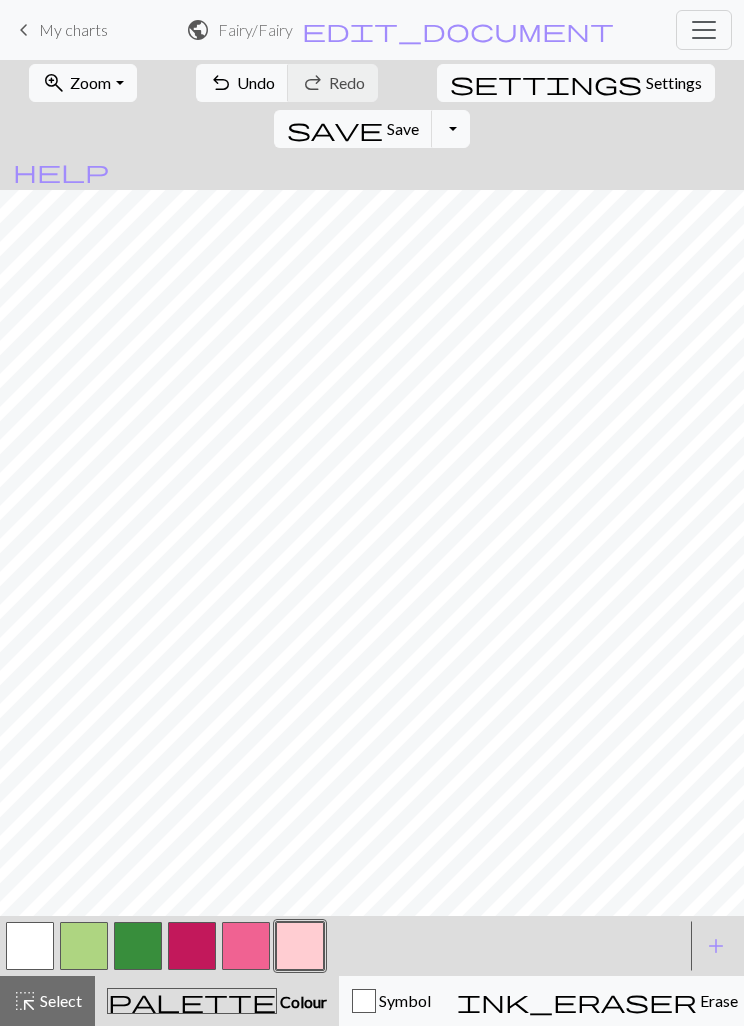click at bounding box center [246, 946] 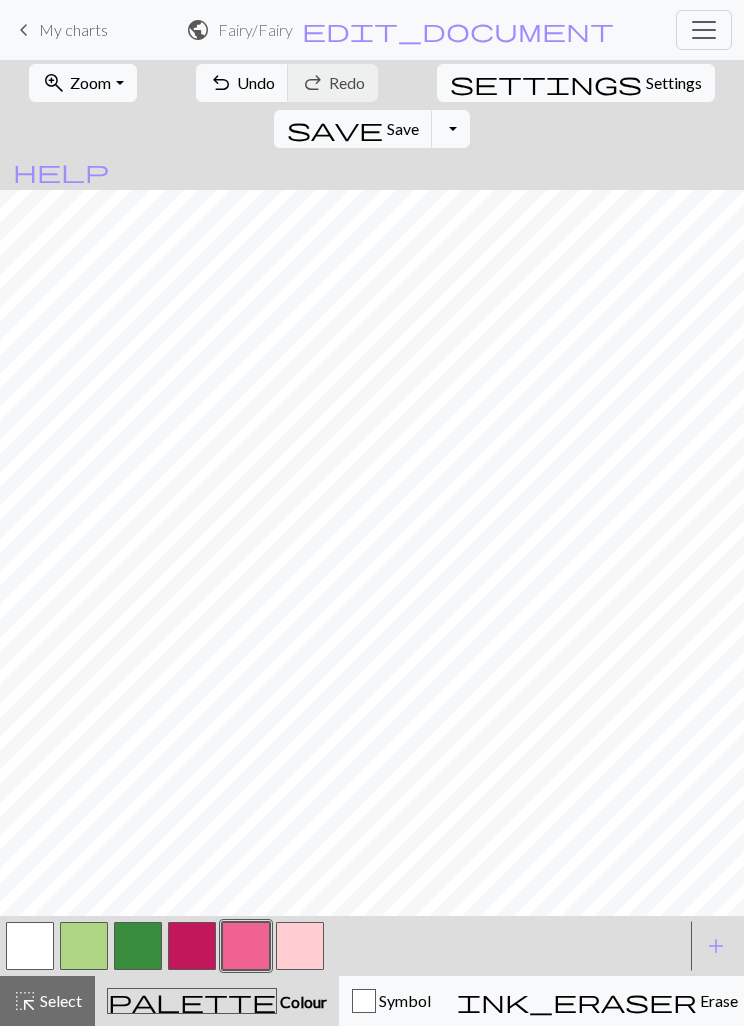 click at bounding box center [300, 946] 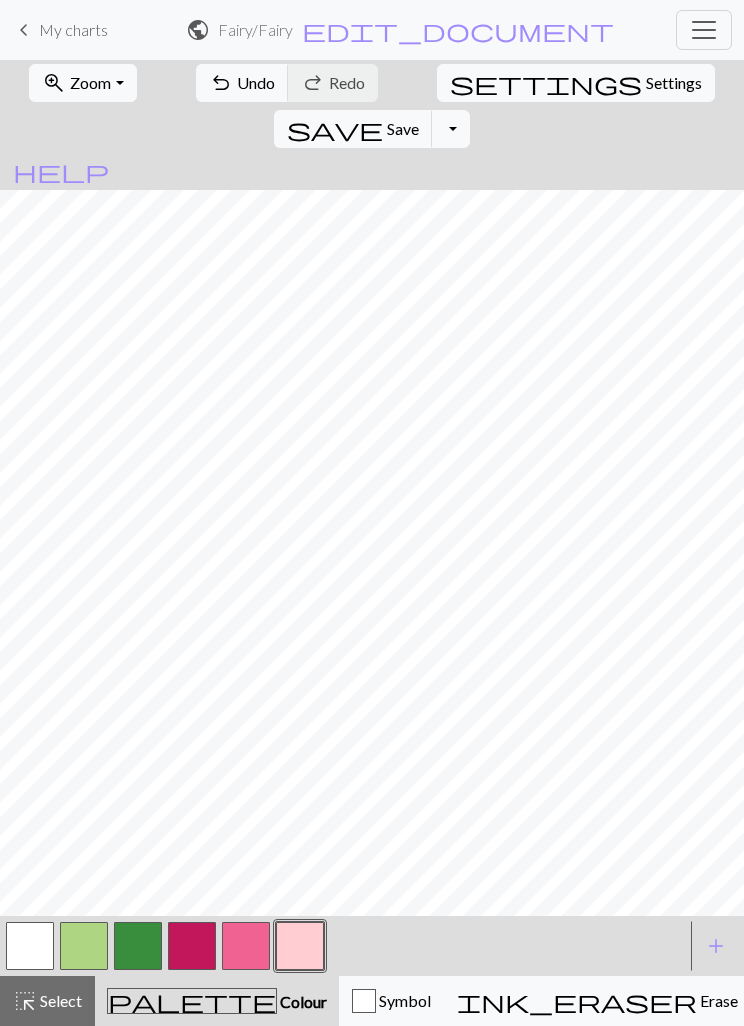 click at bounding box center [246, 946] 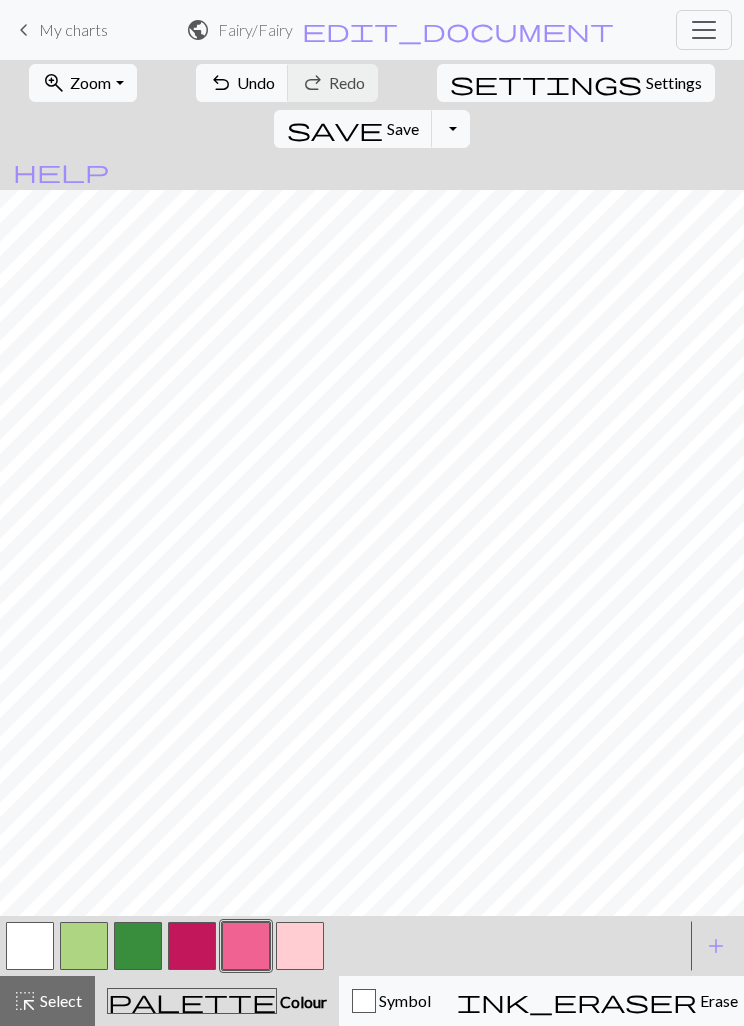 click at bounding box center [300, 946] 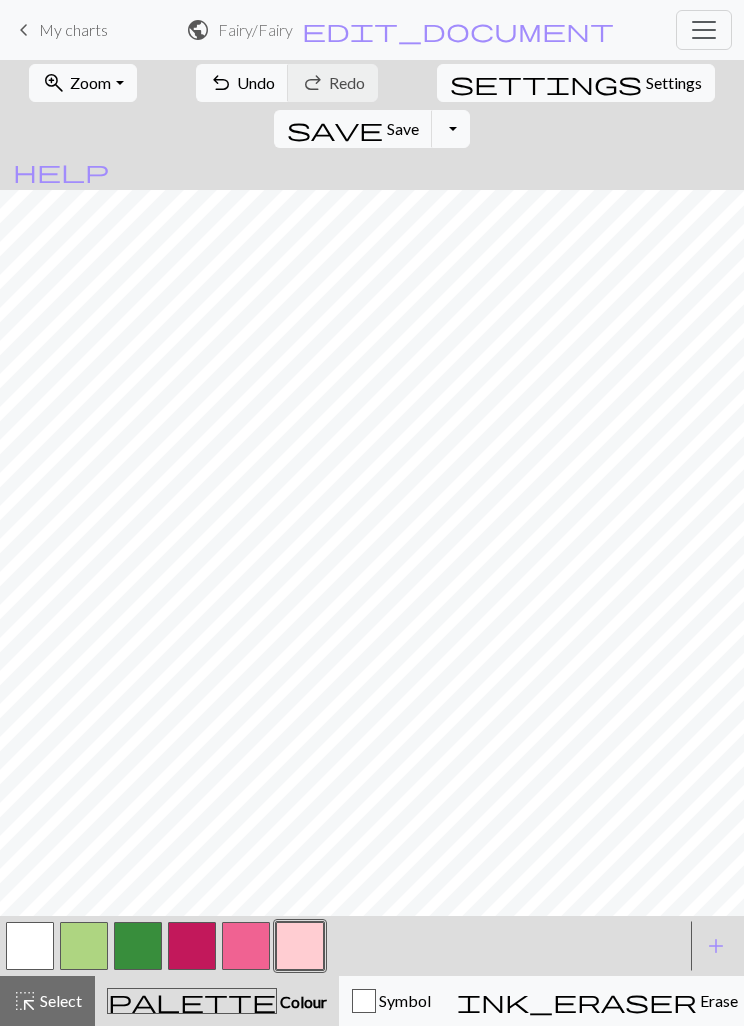 click at bounding box center (30, 946) 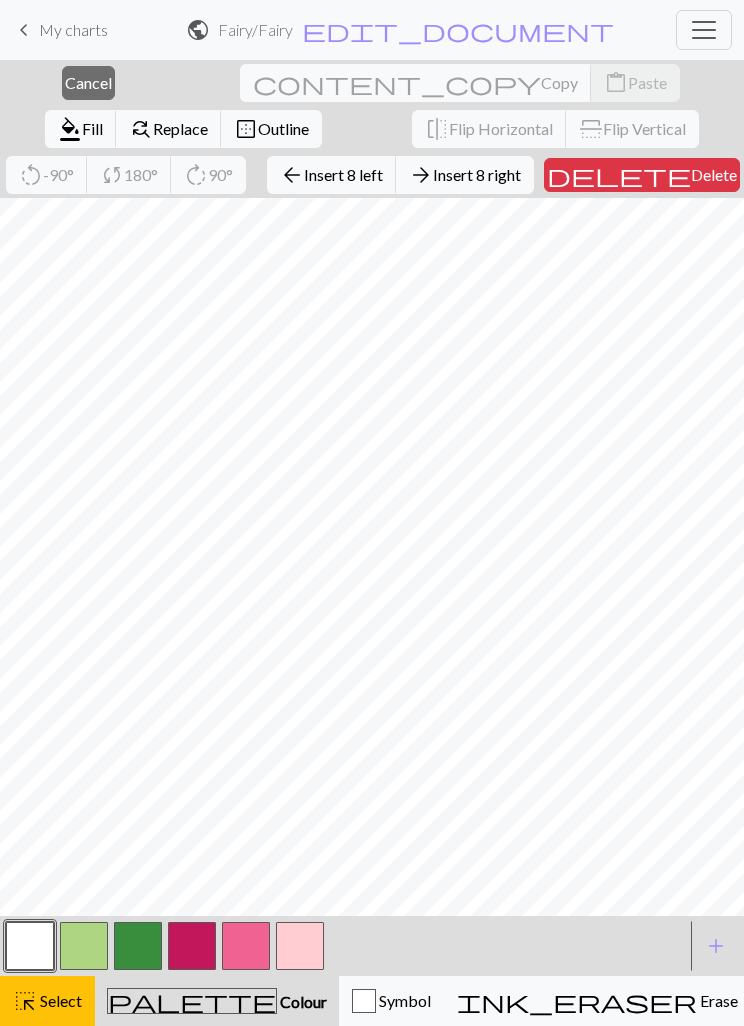 click on "Insert 8 left" at bounding box center [343, 174] 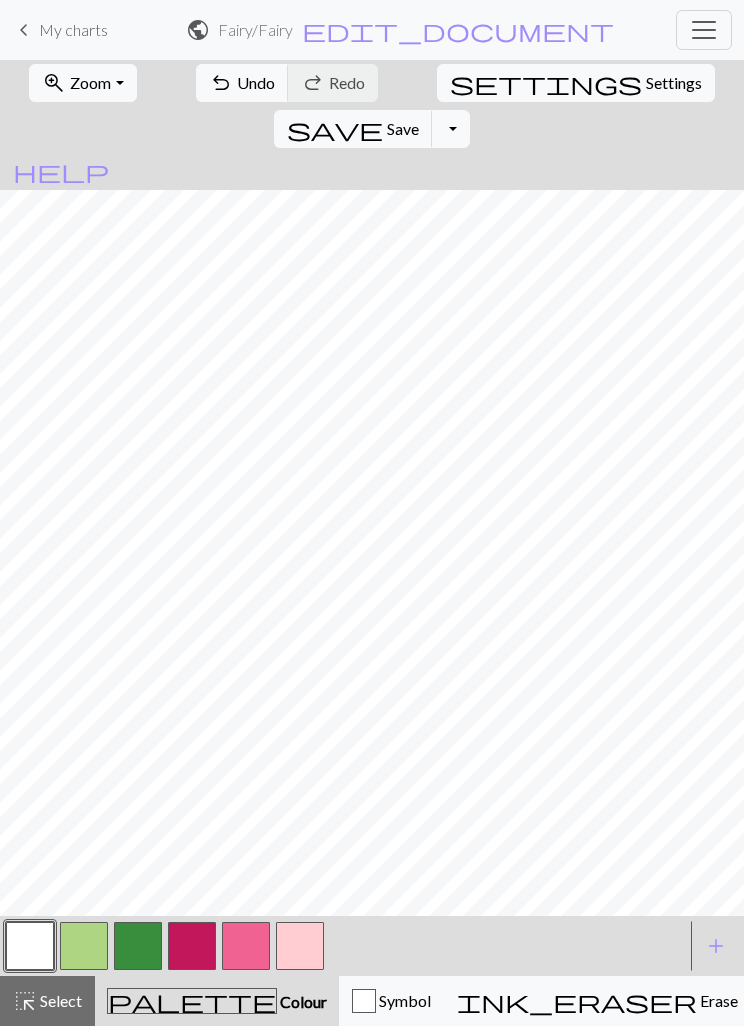 click at bounding box center (300, 946) 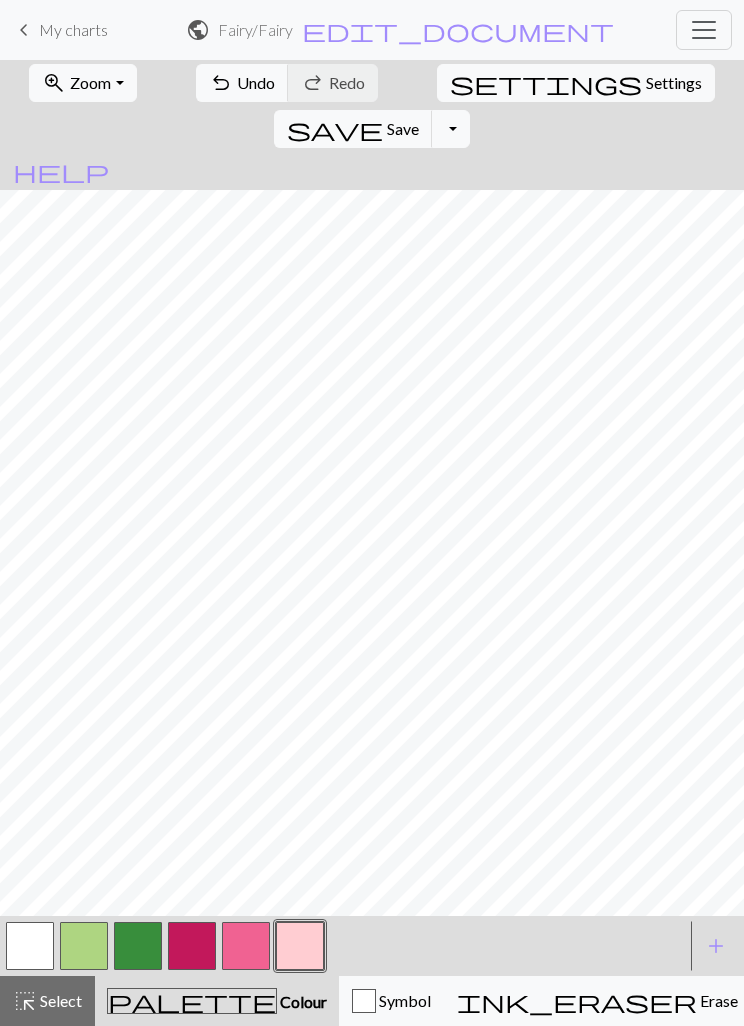 click at bounding box center [246, 946] 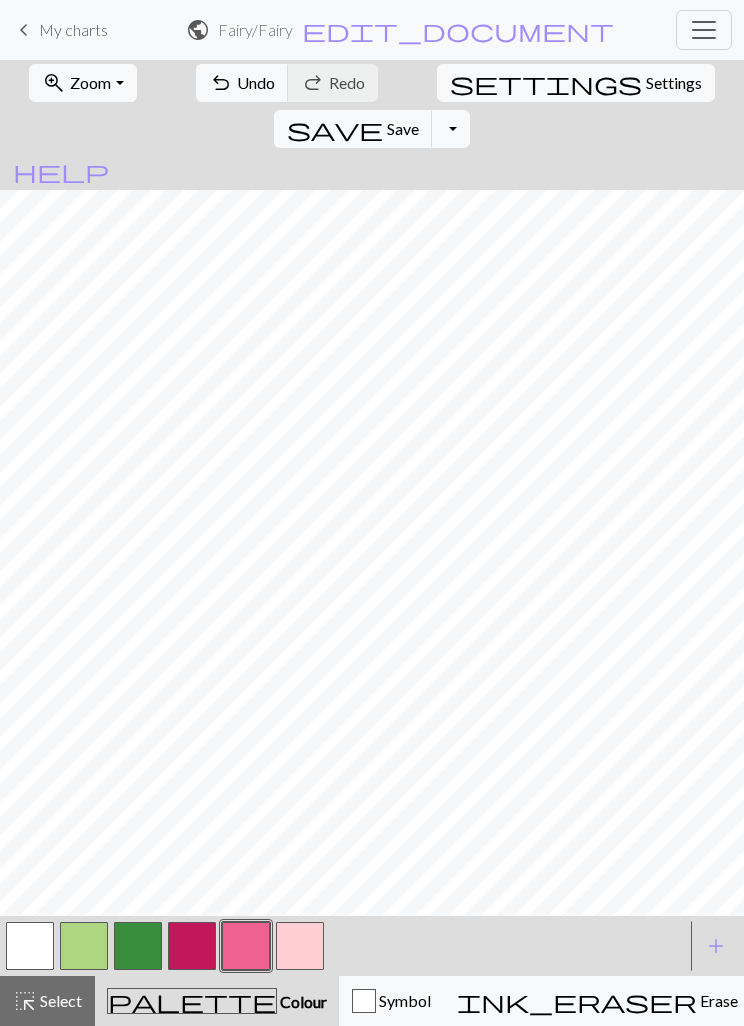 click at bounding box center (300, 946) 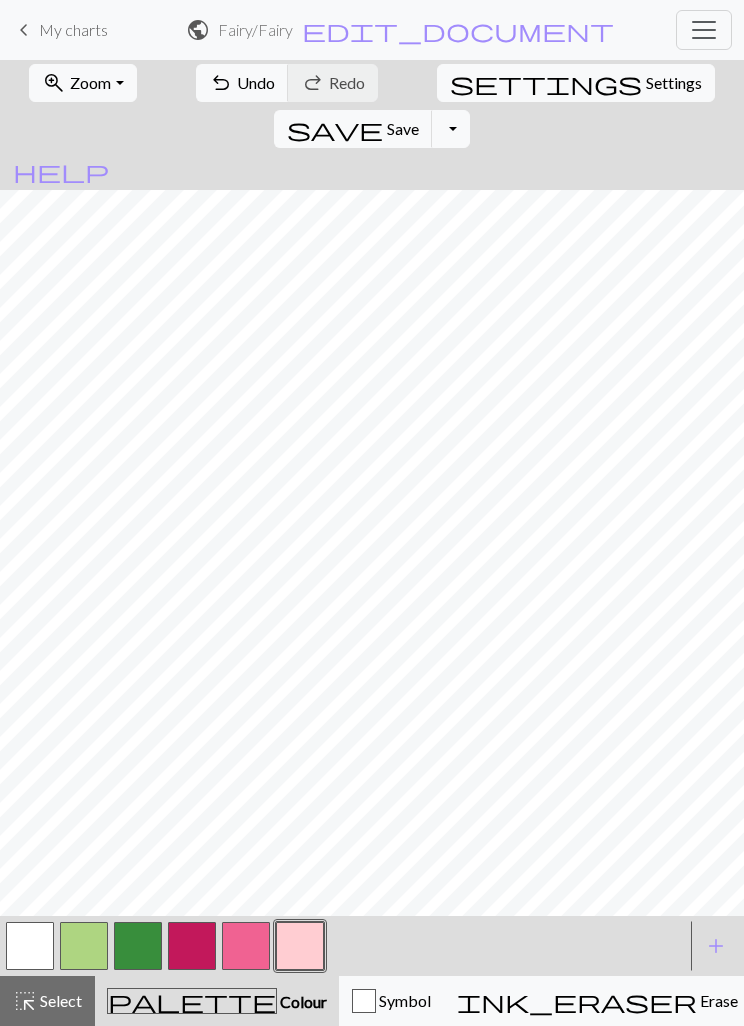 click at bounding box center (192, 946) 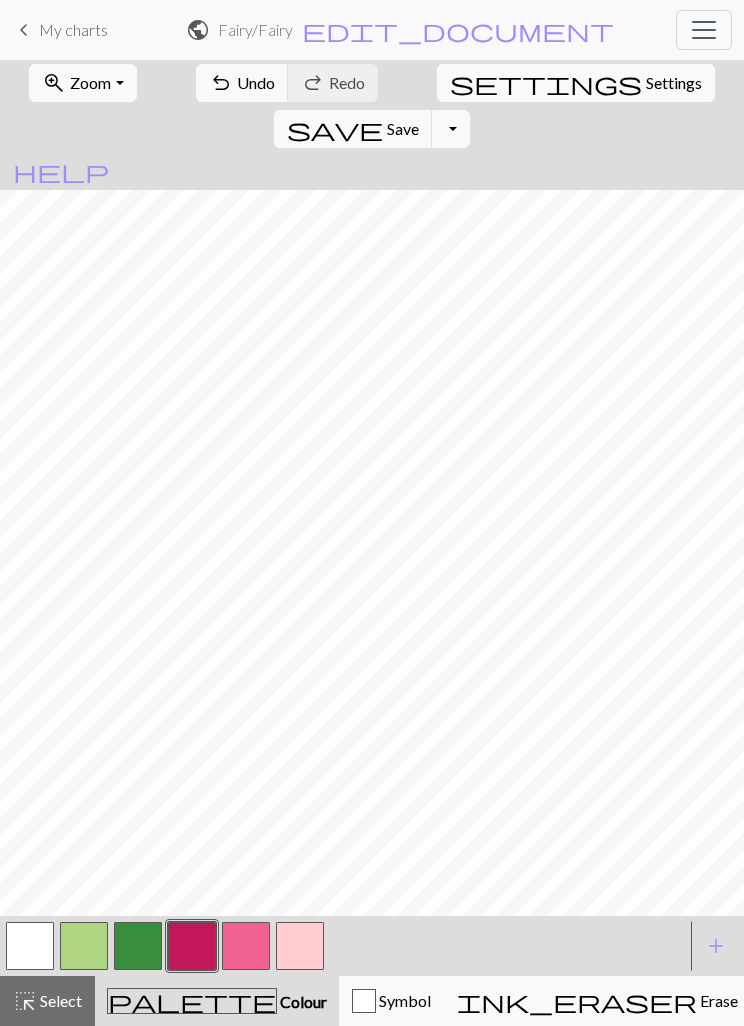 click at bounding box center (300, 946) 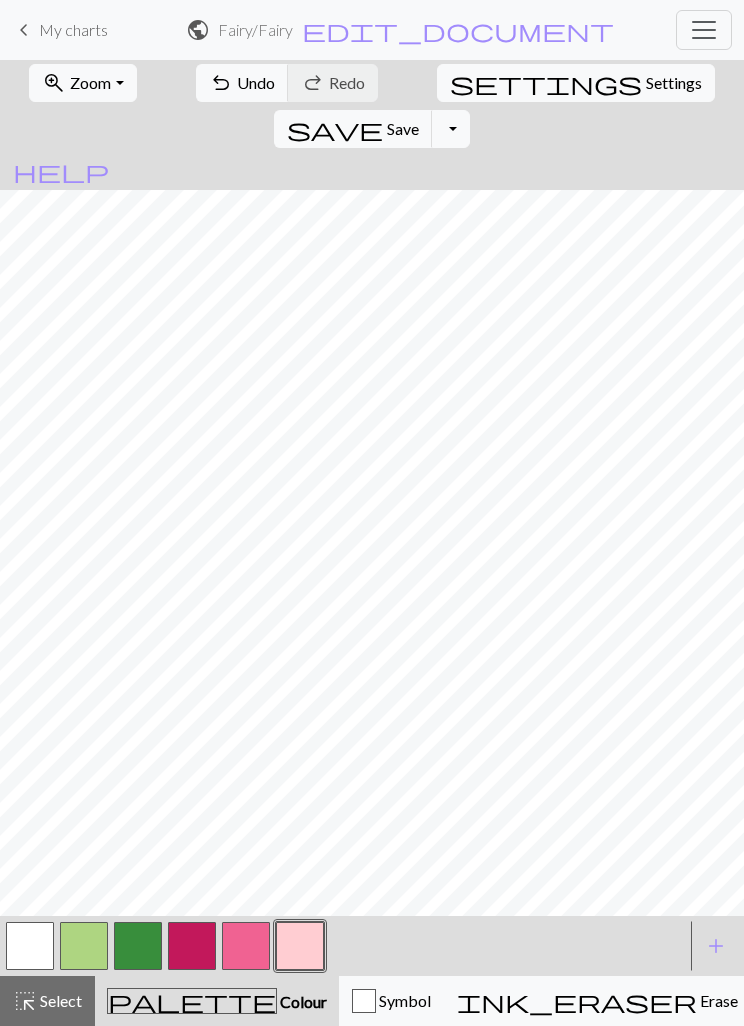 click at bounding box center [246, 946] 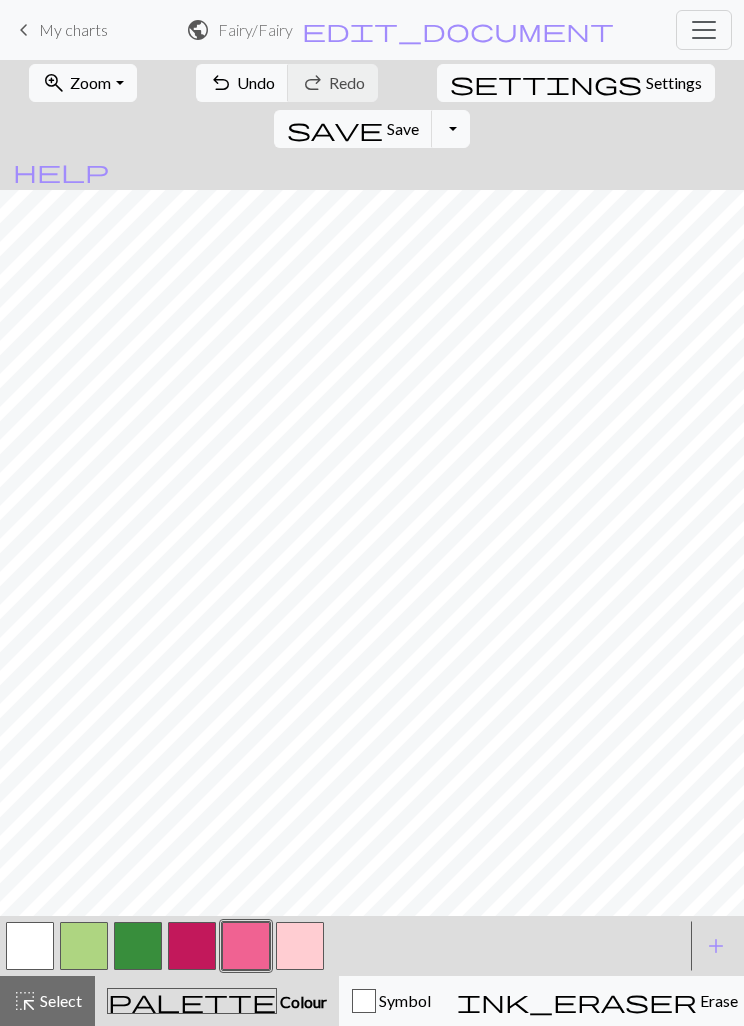 click at bounding box center [192, 946] 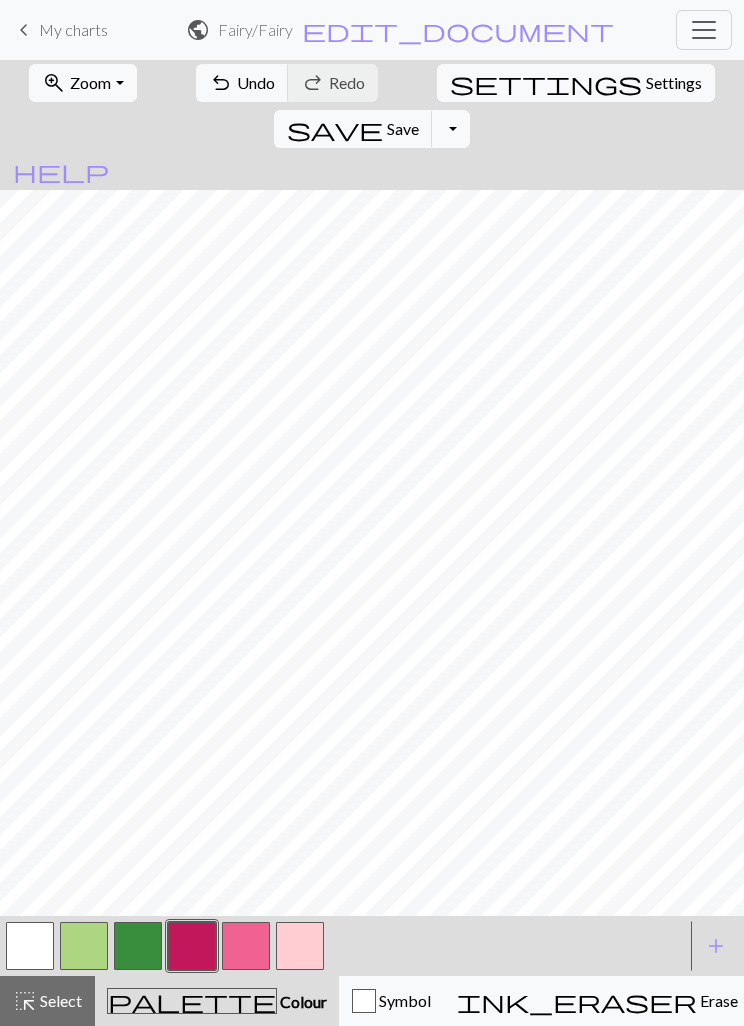 click at bounding box center [300, 946] 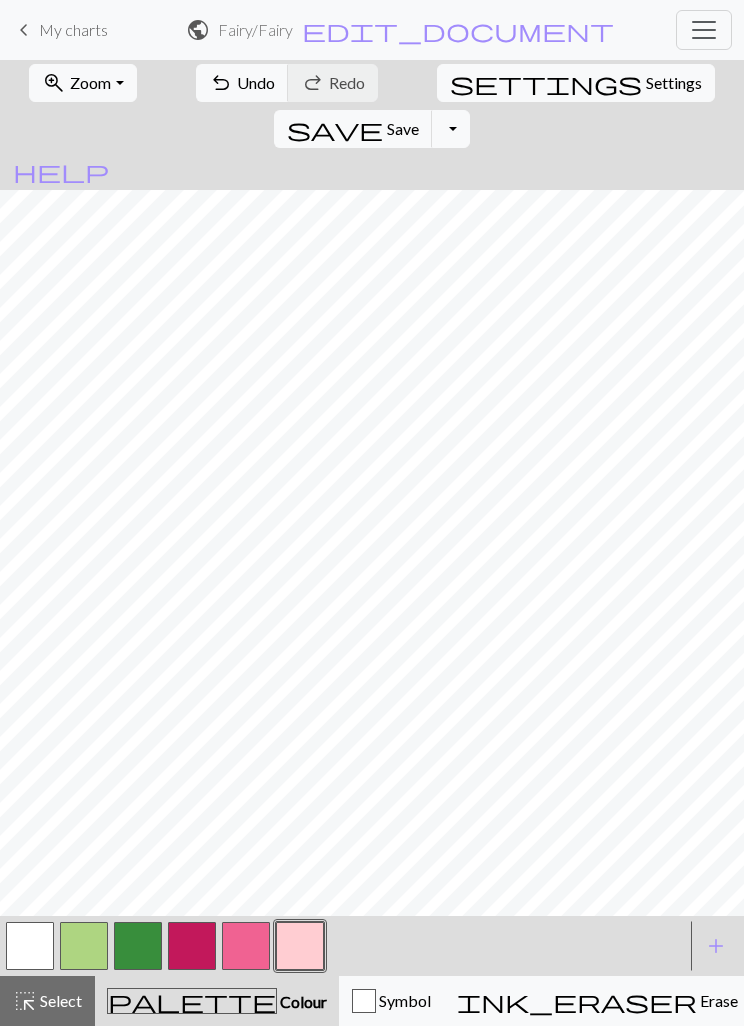 click at bounding box center [246, 946] 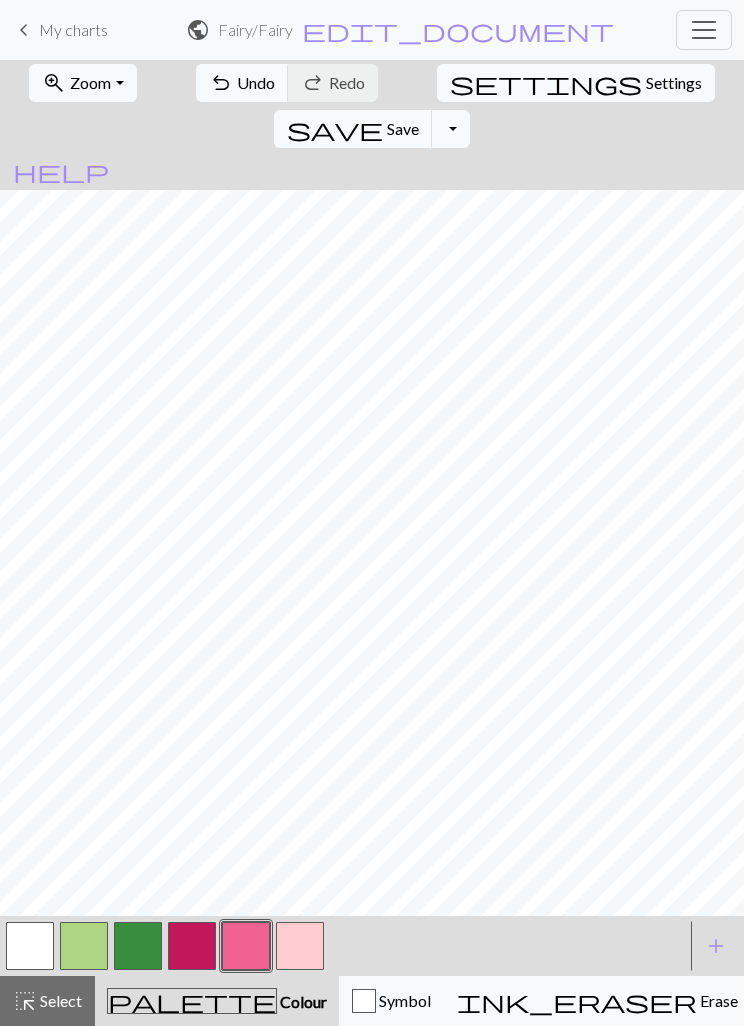 click at bounding box center [300, 946] 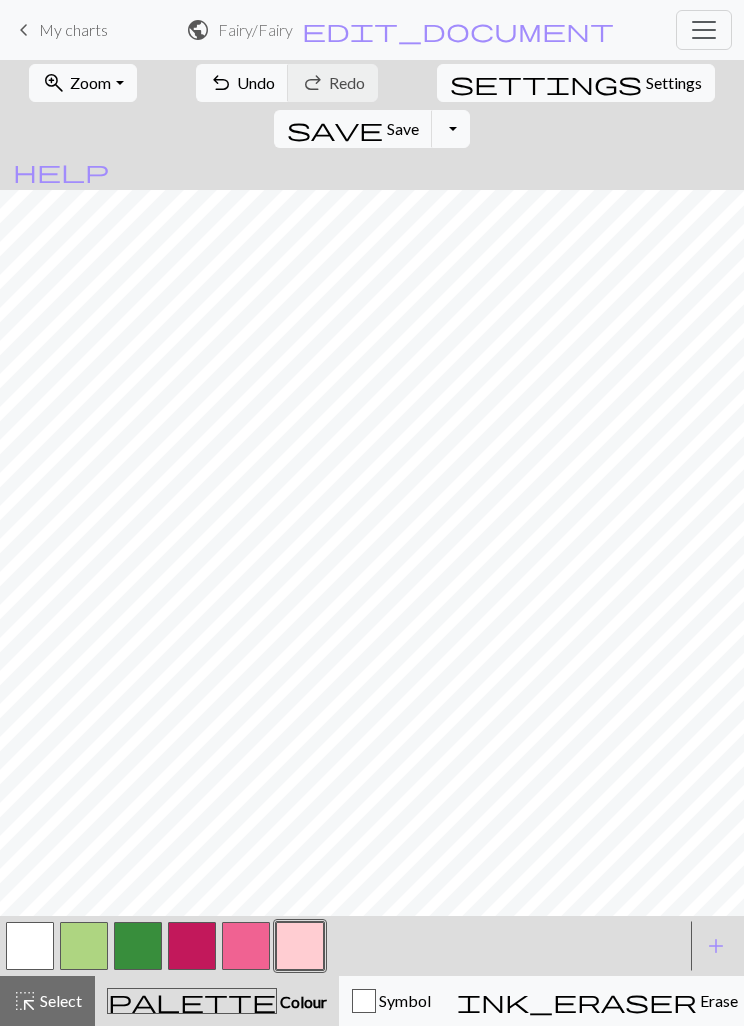 click at bounding box center [192, 946] 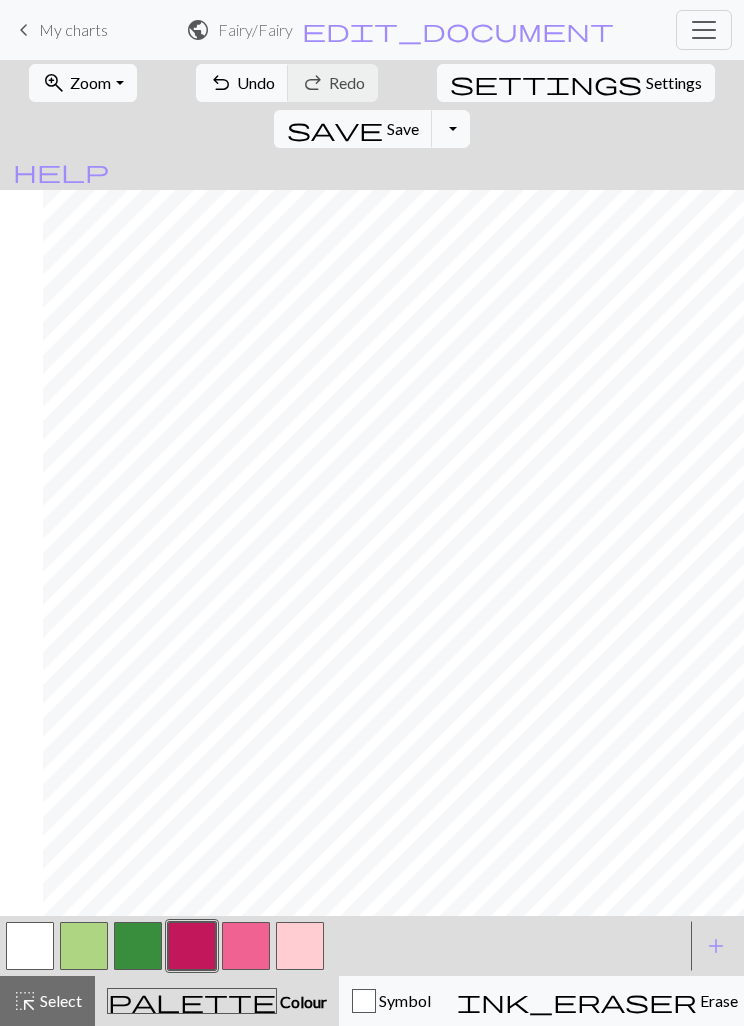 scroll, scrollTop: 0, scrollLeft: 31, axis: horizontal 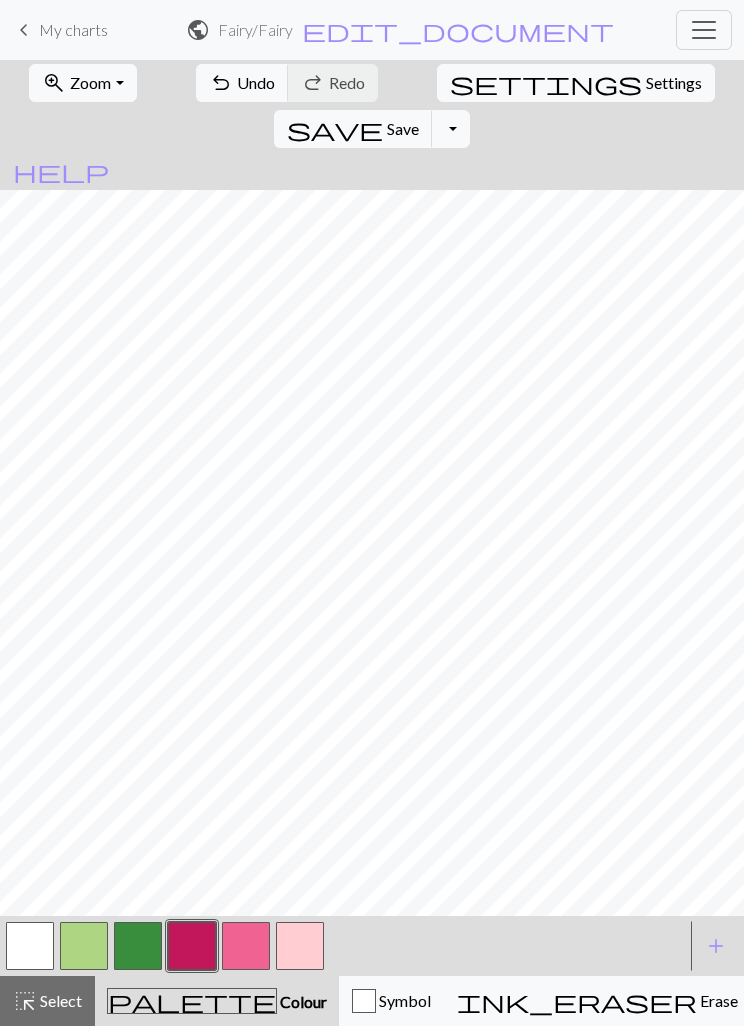 click on "undo Undo Undo" at bounding box center [242, 83] 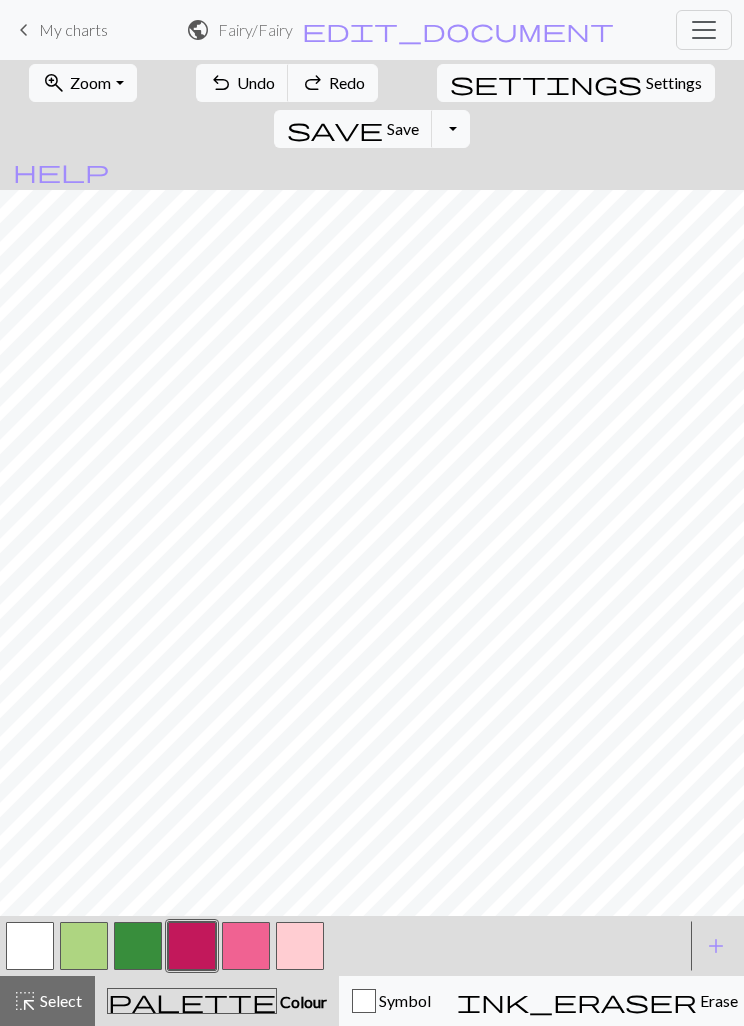 click at bounding box center [30, 946] 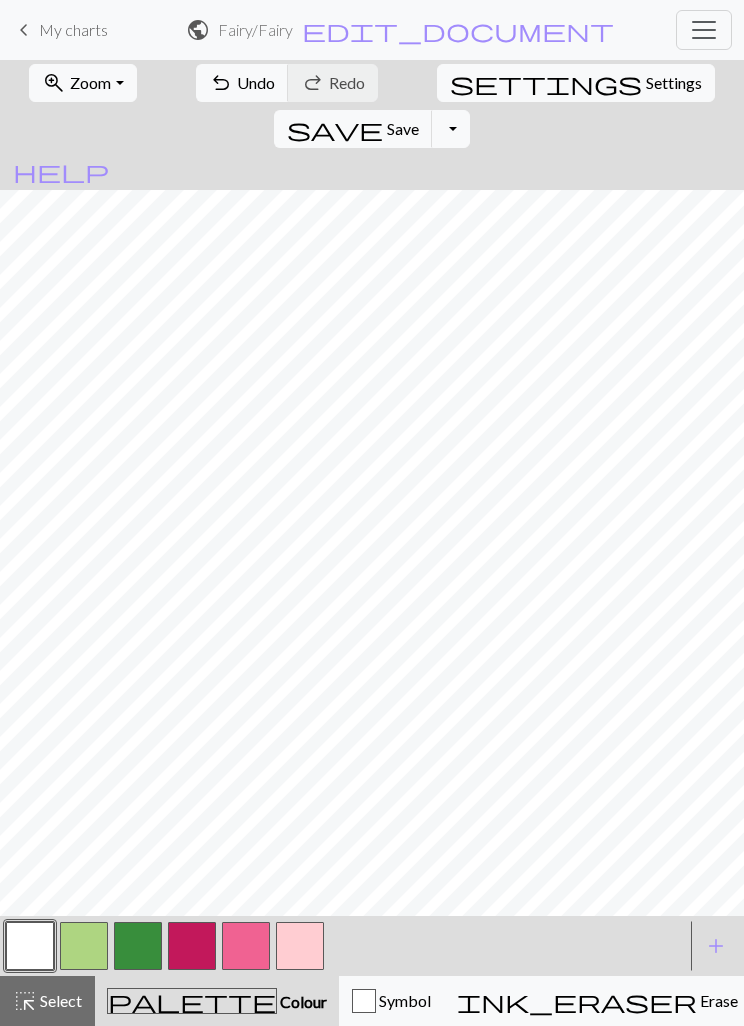click at bounding box center (300, 946) 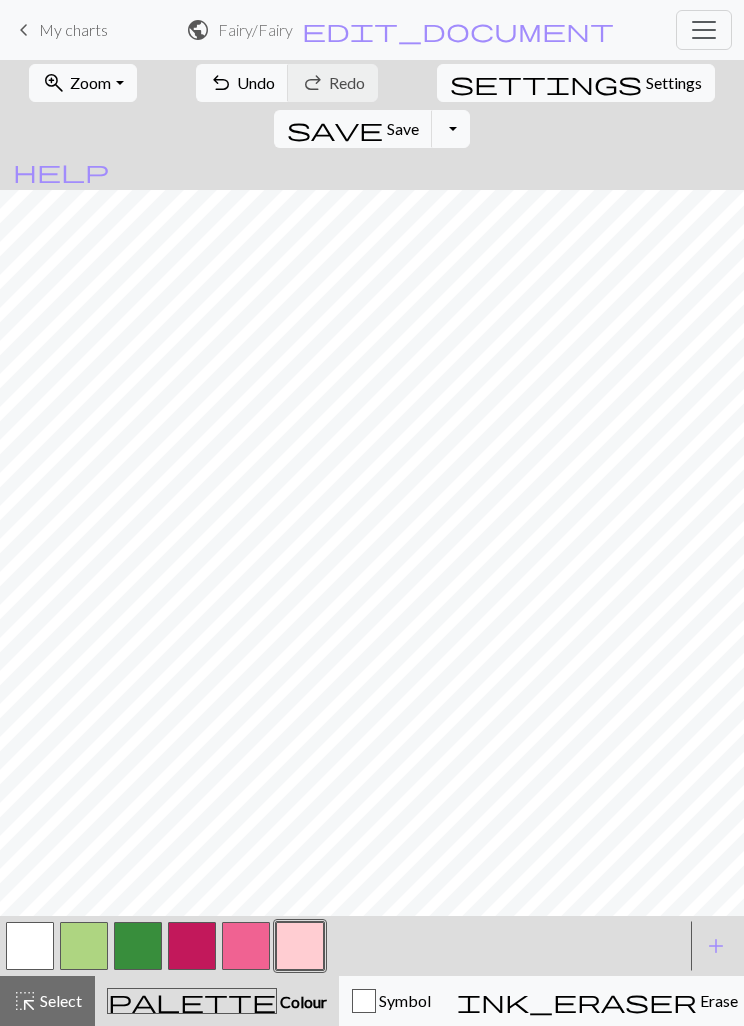 click at bounding box center (192, 946) 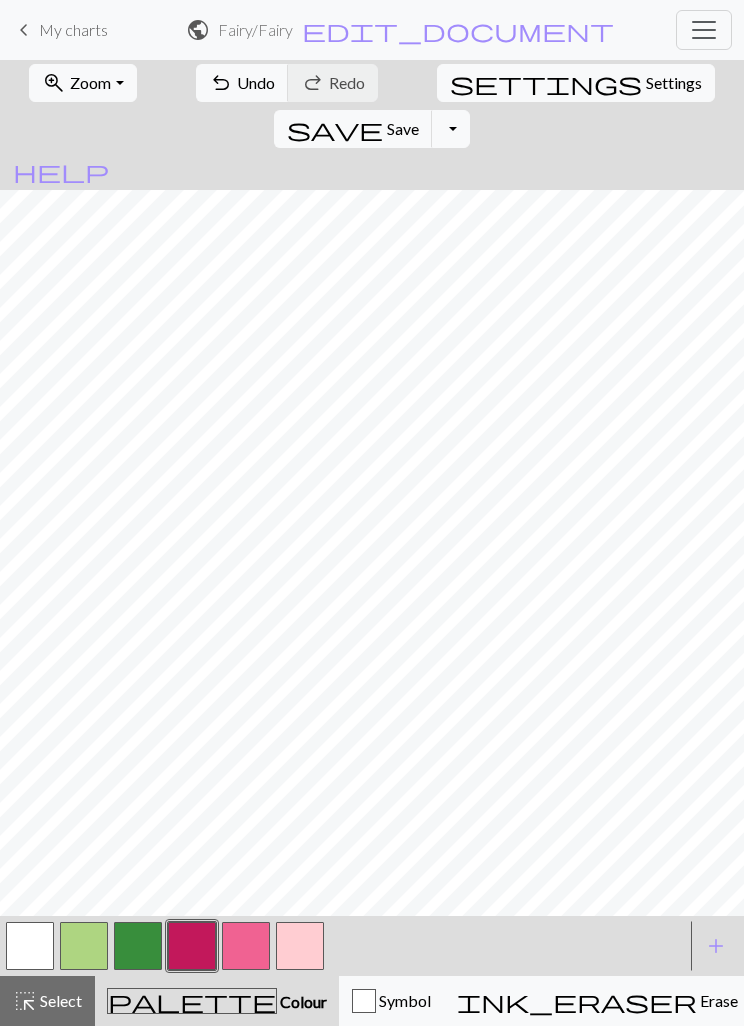 click at bounding box center [300, 946] 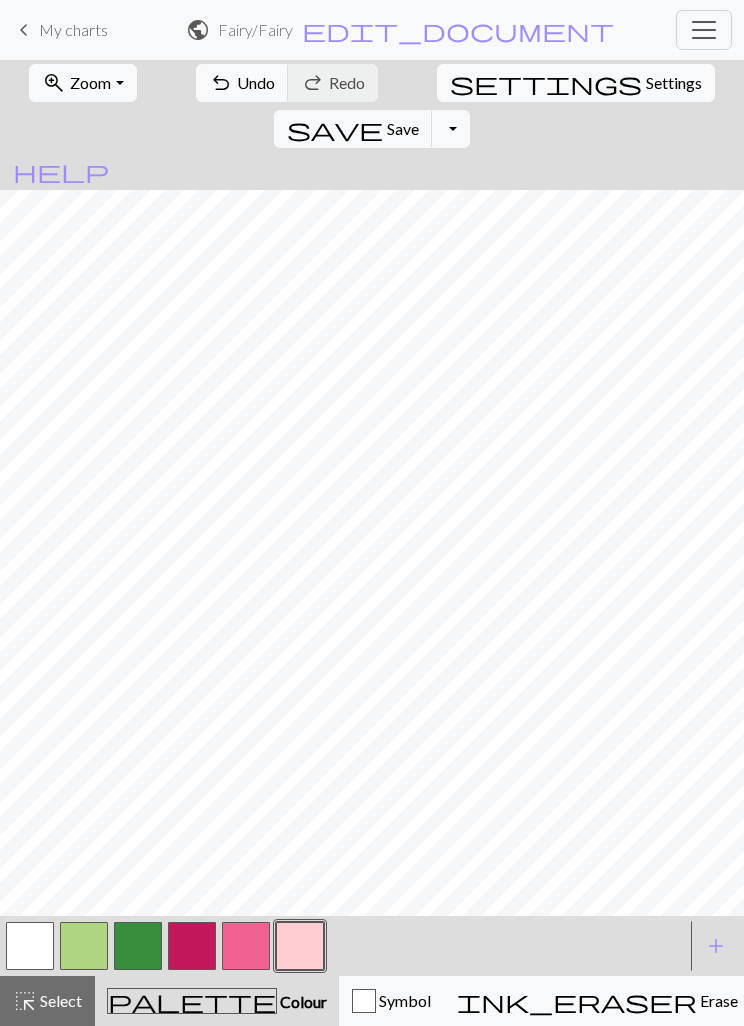 click at bounding box center (192, 946) 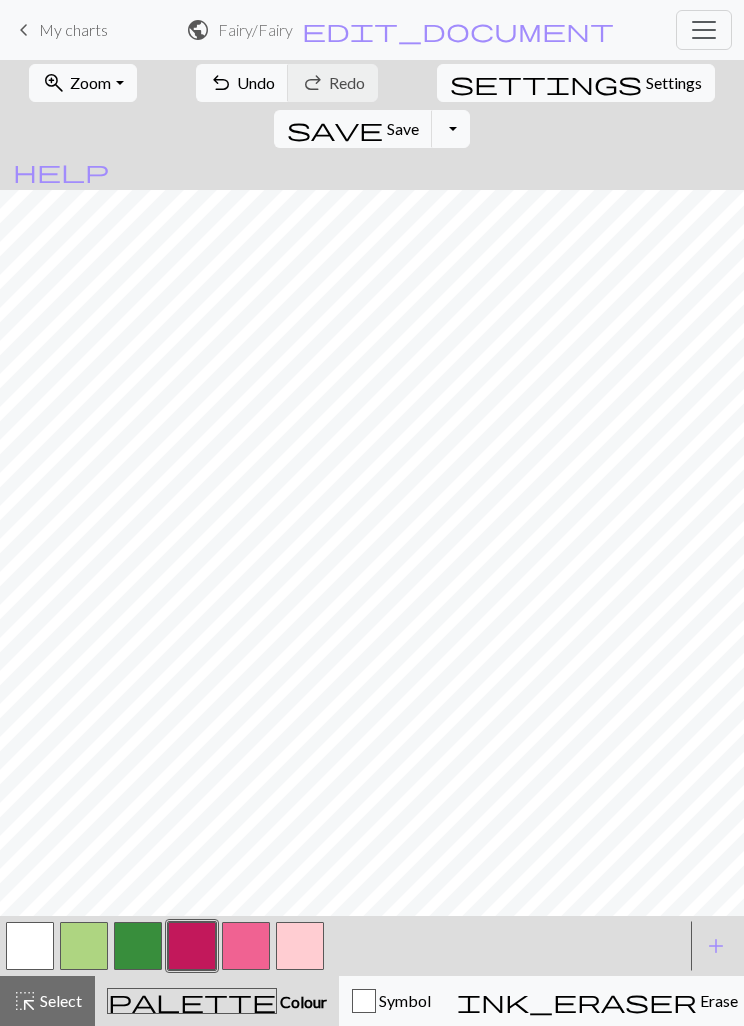 click at bounding box center [246, 946] 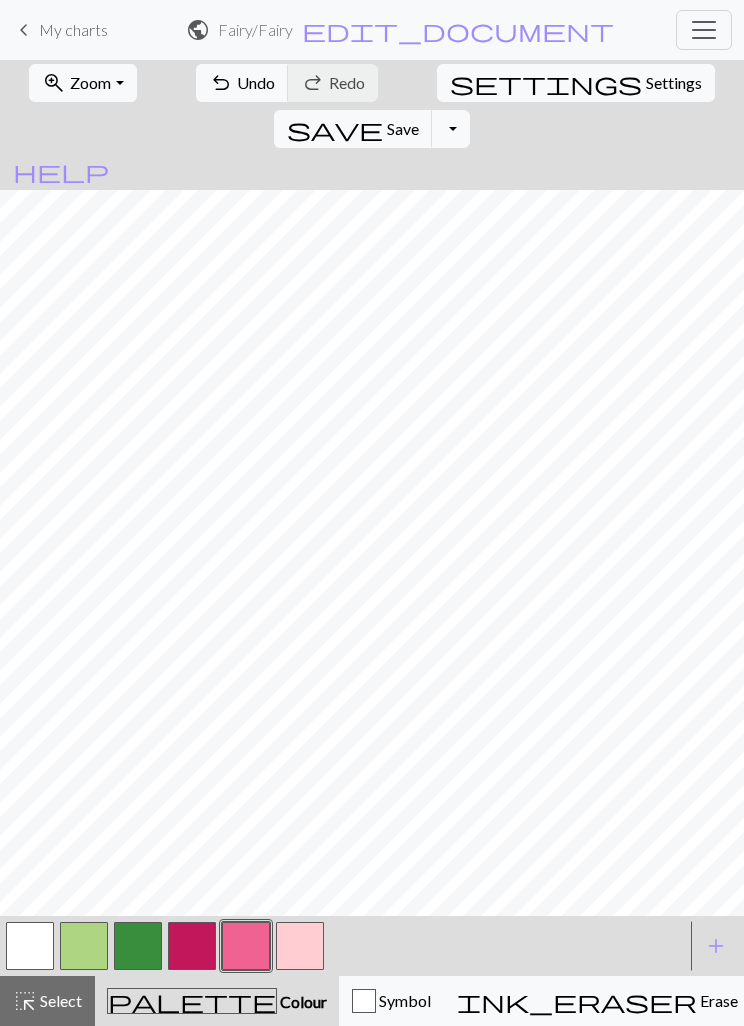 click at bounding box center (30, 946) 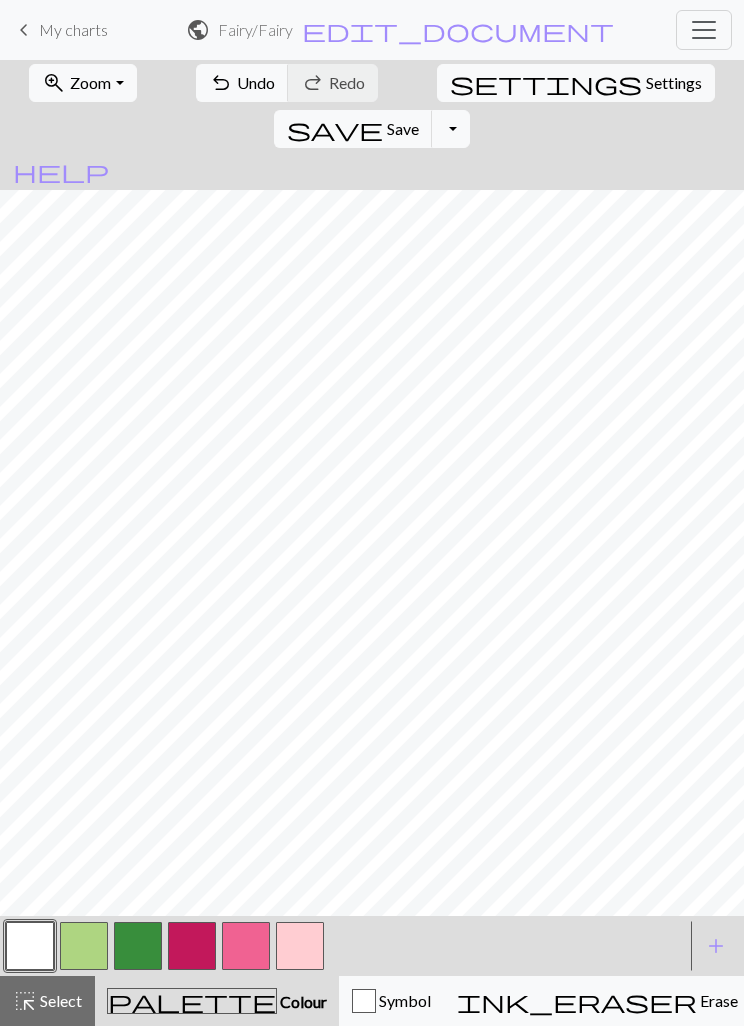 click at bounding box center (192, 946) 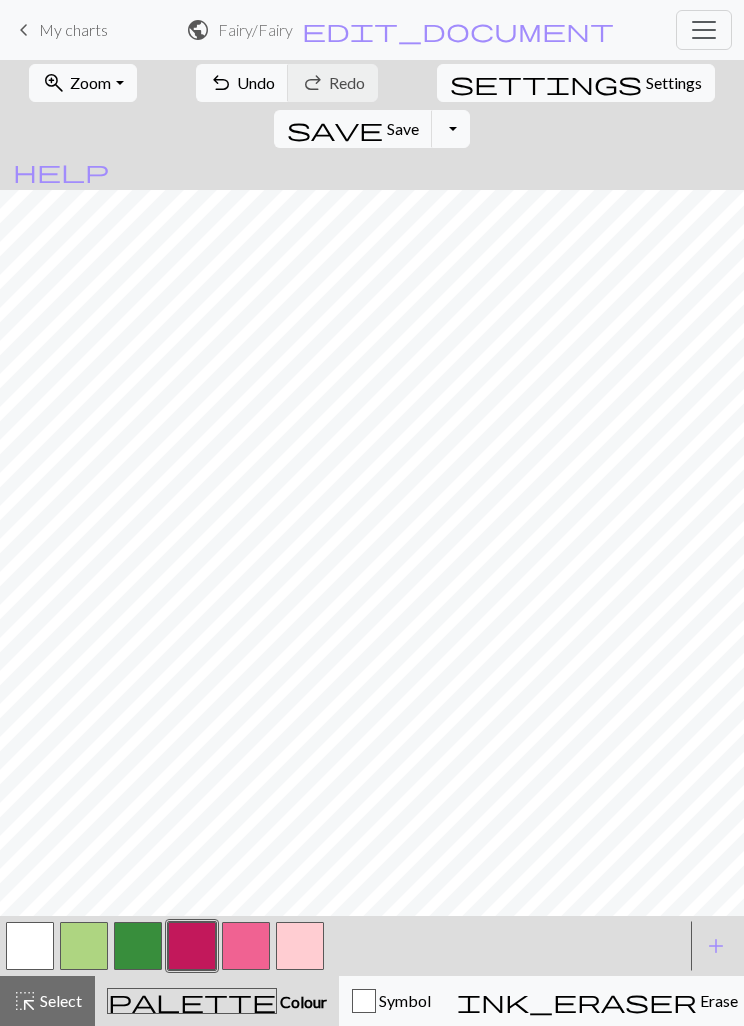 click at bounding box center (300, 946) 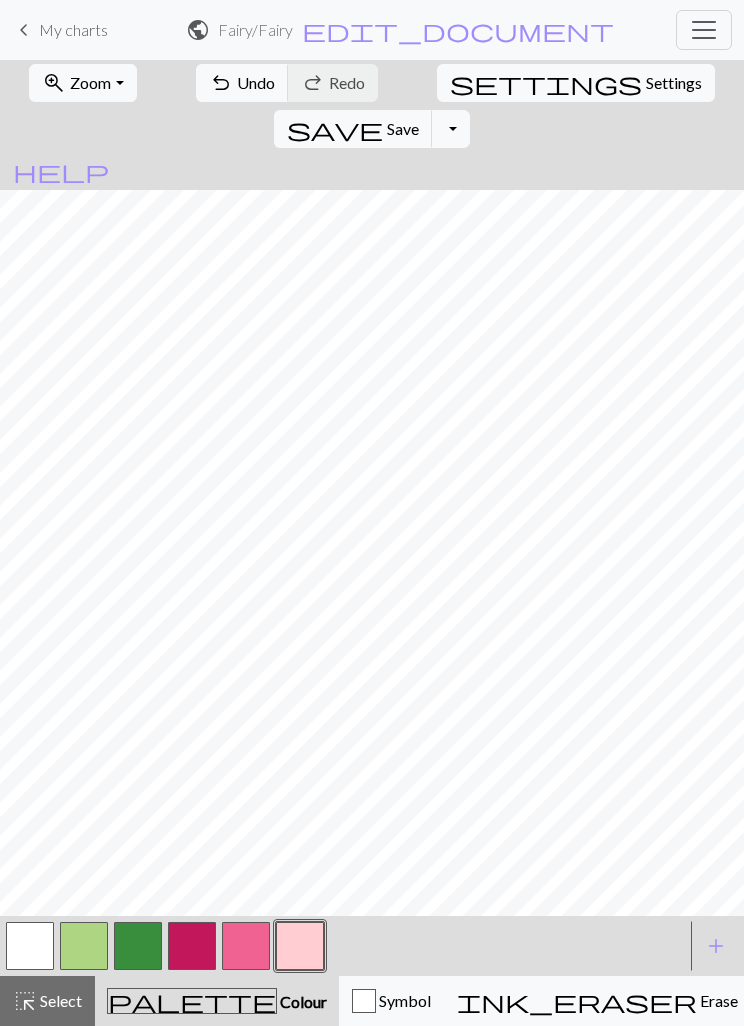 click at bounding box center (192, 946) 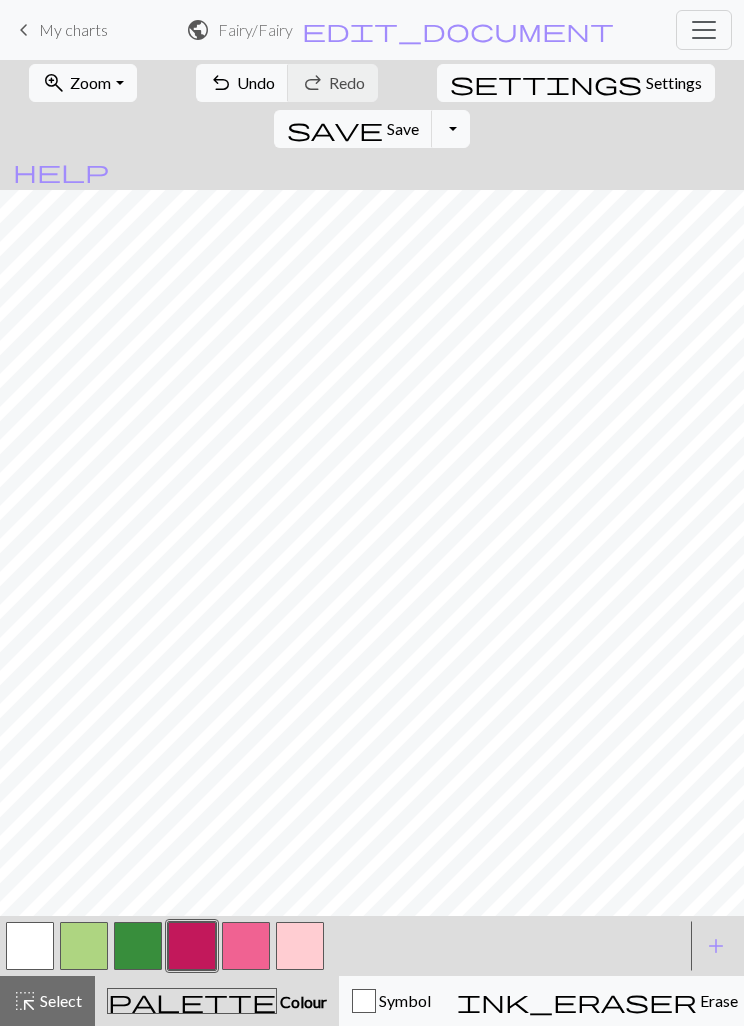 click at bounding box center [246, 946] 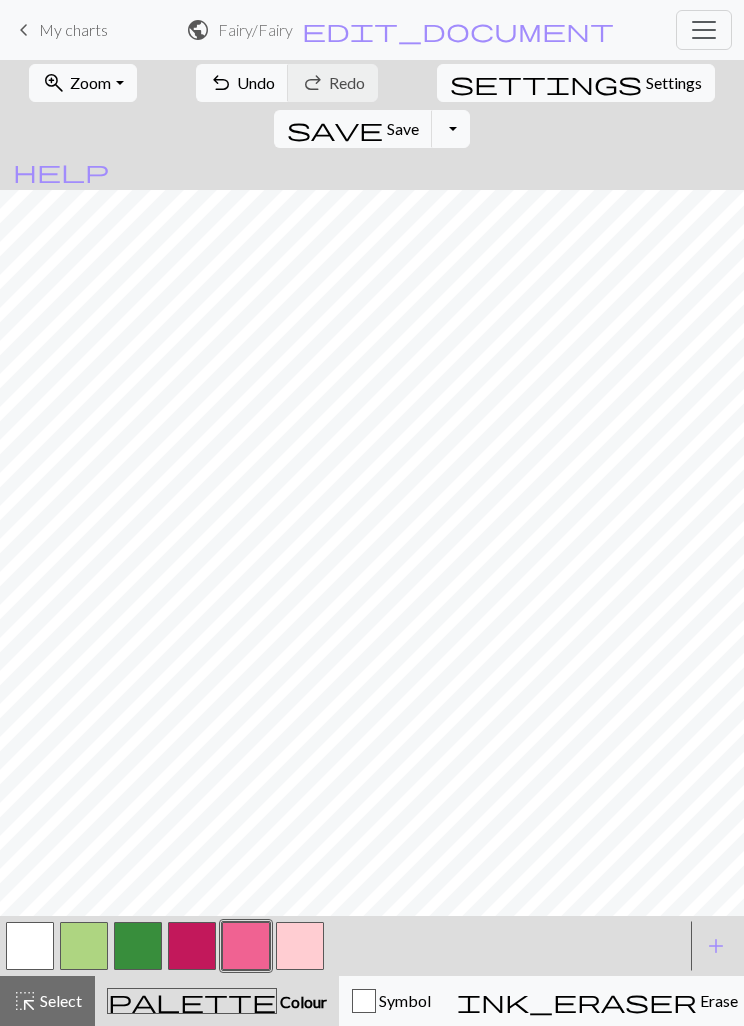 click at bounding box center (300, 946) 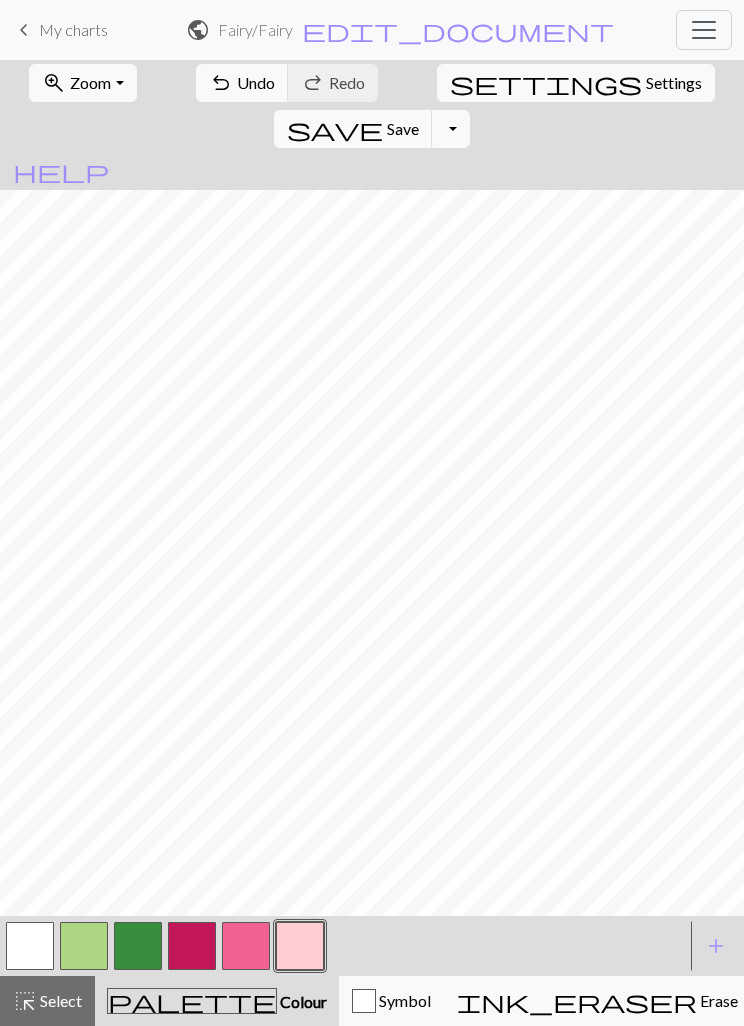 click at bounding box center [246, 946] 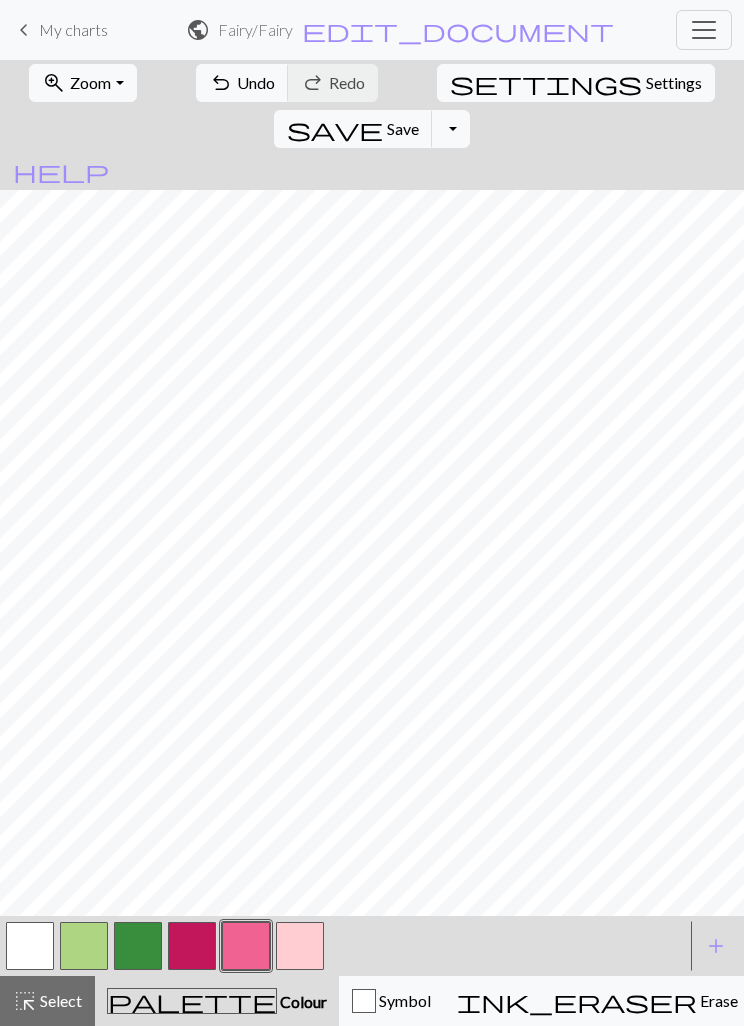 click at bounding box center (192, 946) 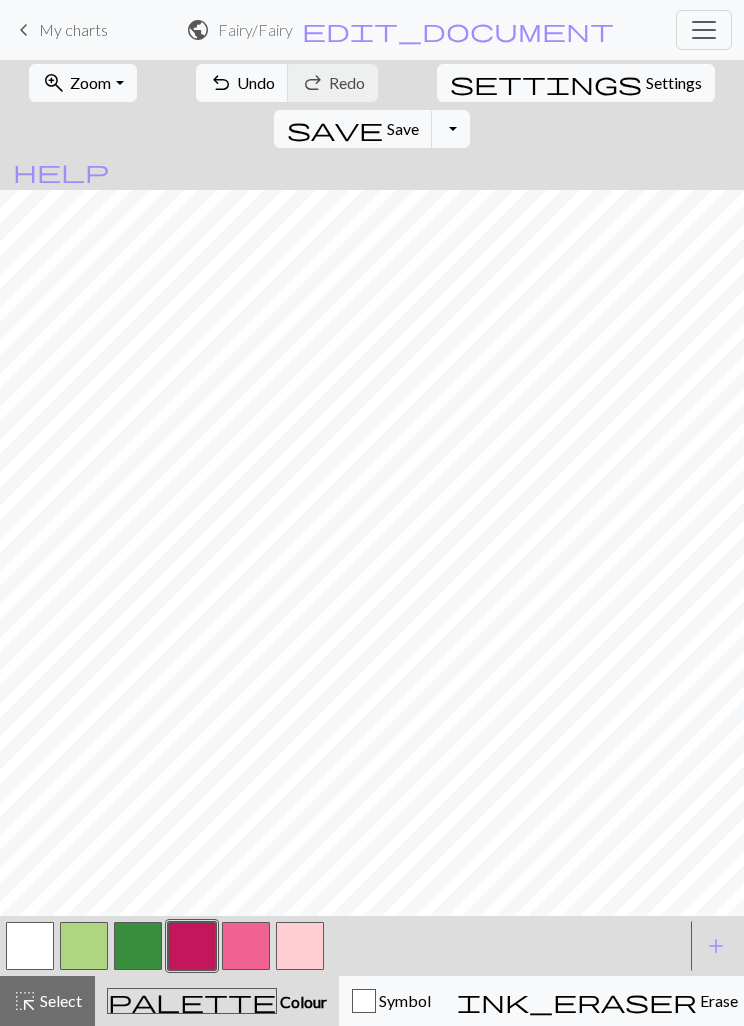 click at bounding box center [246, 946] 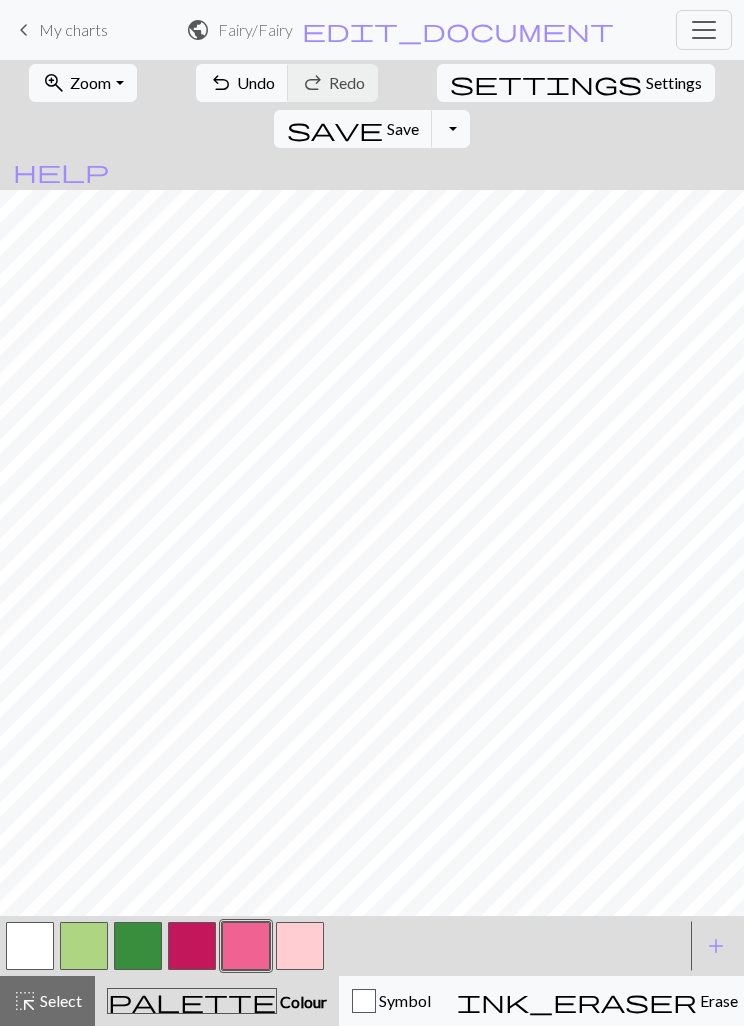 click at bounding box center [192, 946] 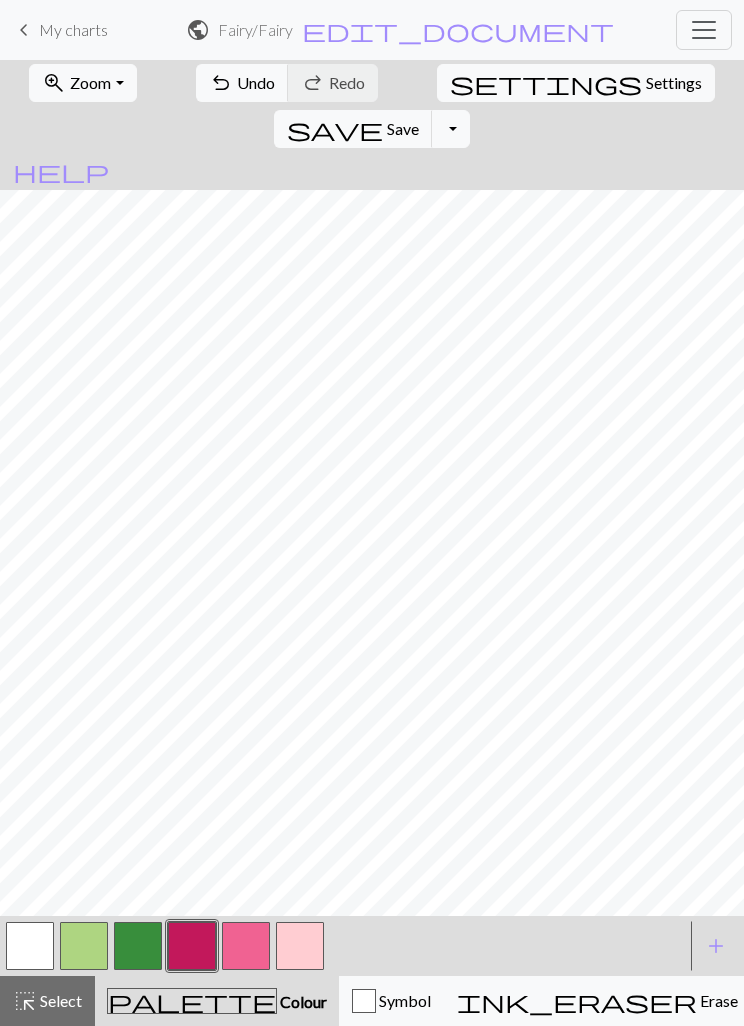 click at bounding box center [246, 946] 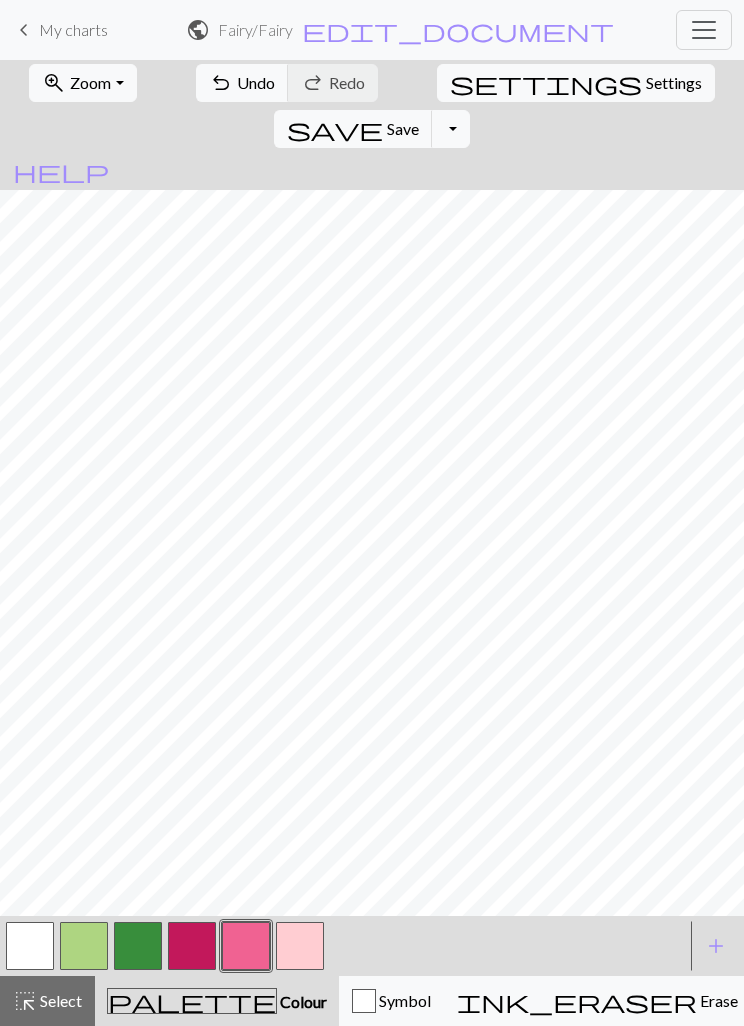 click at bounding box center (300, 946) 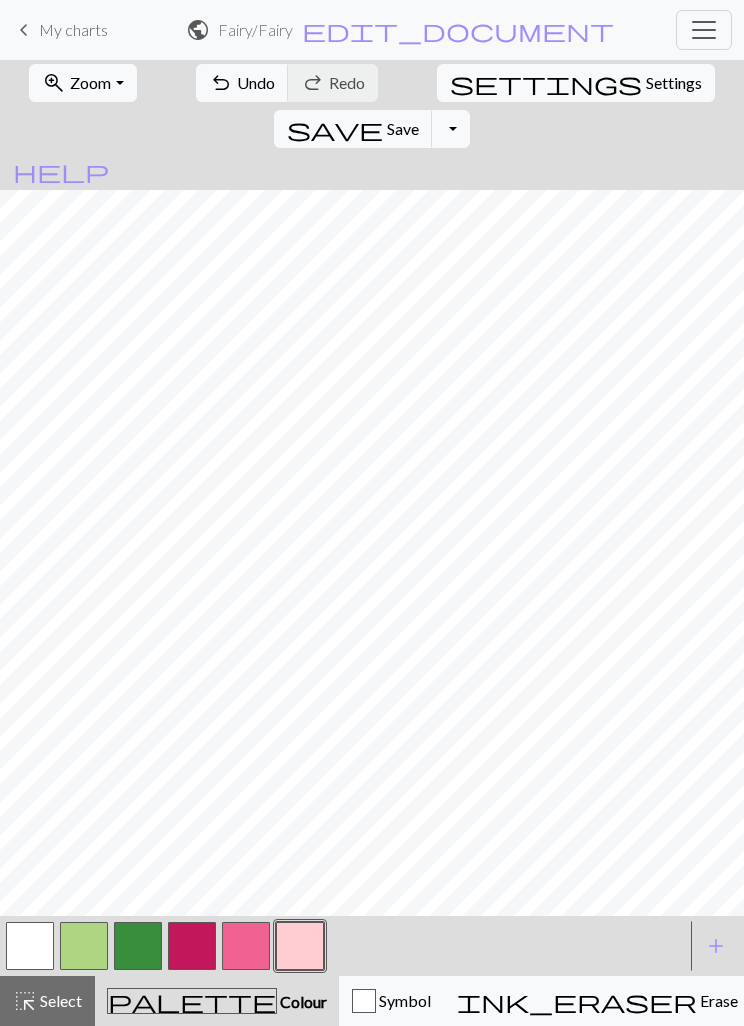 click at bounding box center (246, 946) 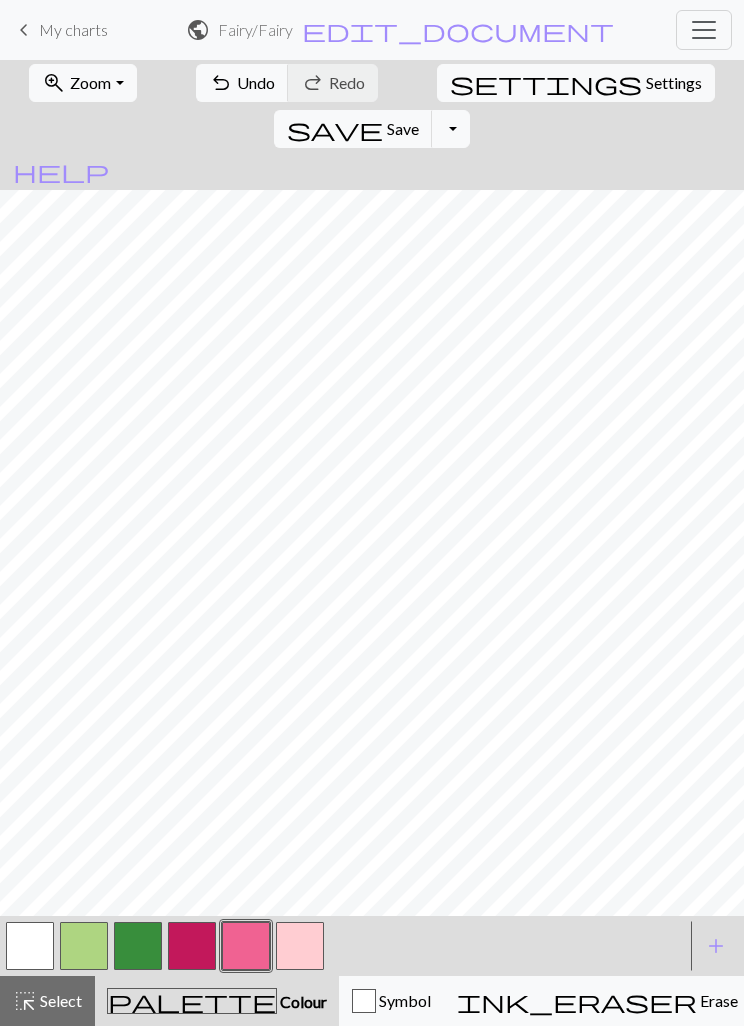 click at bounding box center (192, 946) 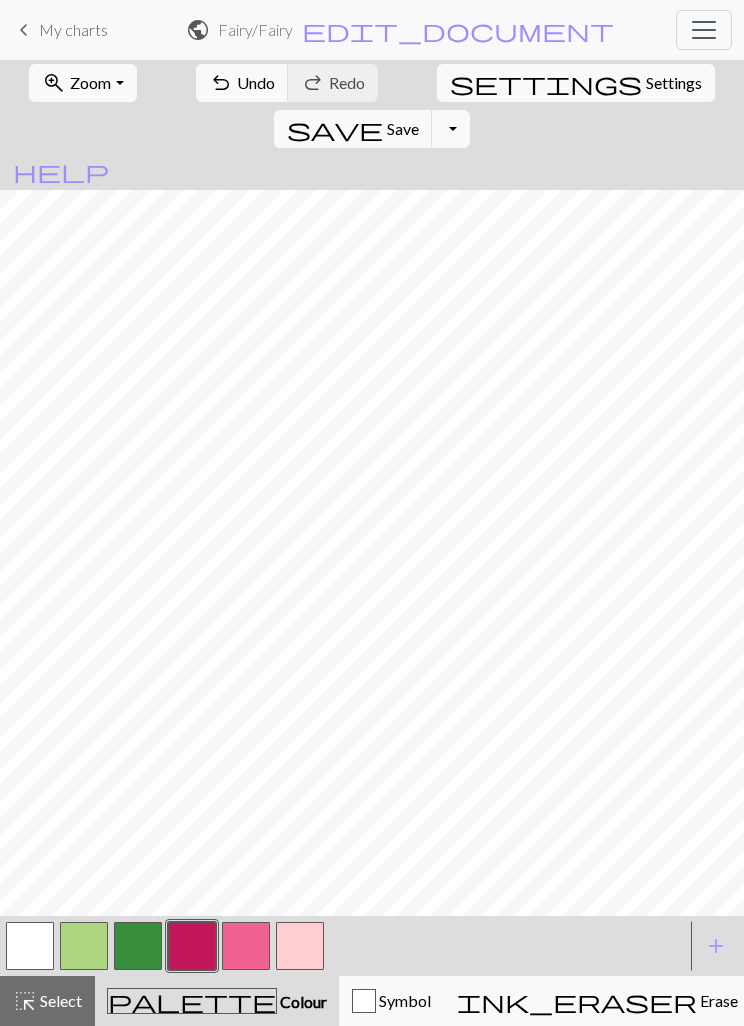 click at bounding box center [300, 946] 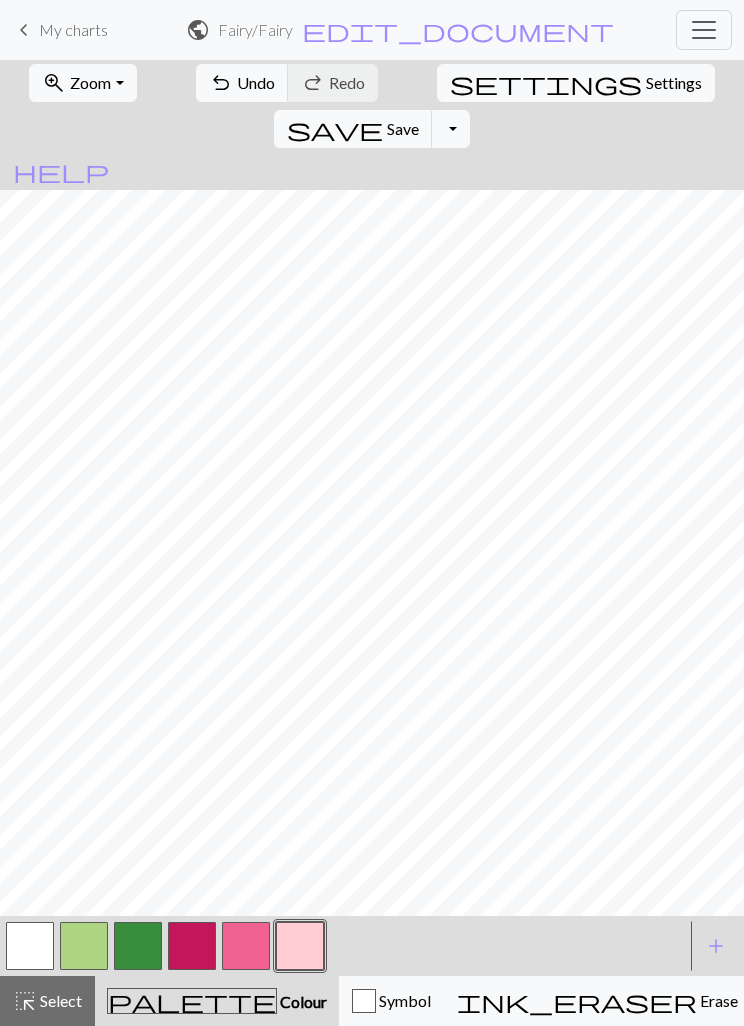 click at bounding box center [246, 946] 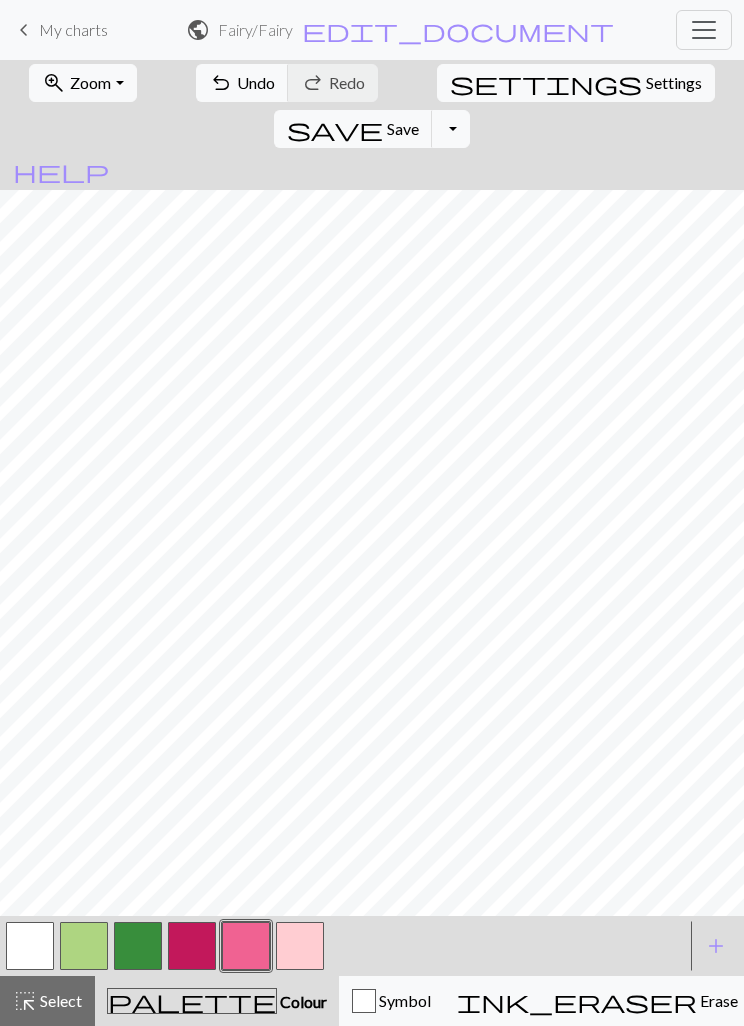 click at bounding box center [300, 946] 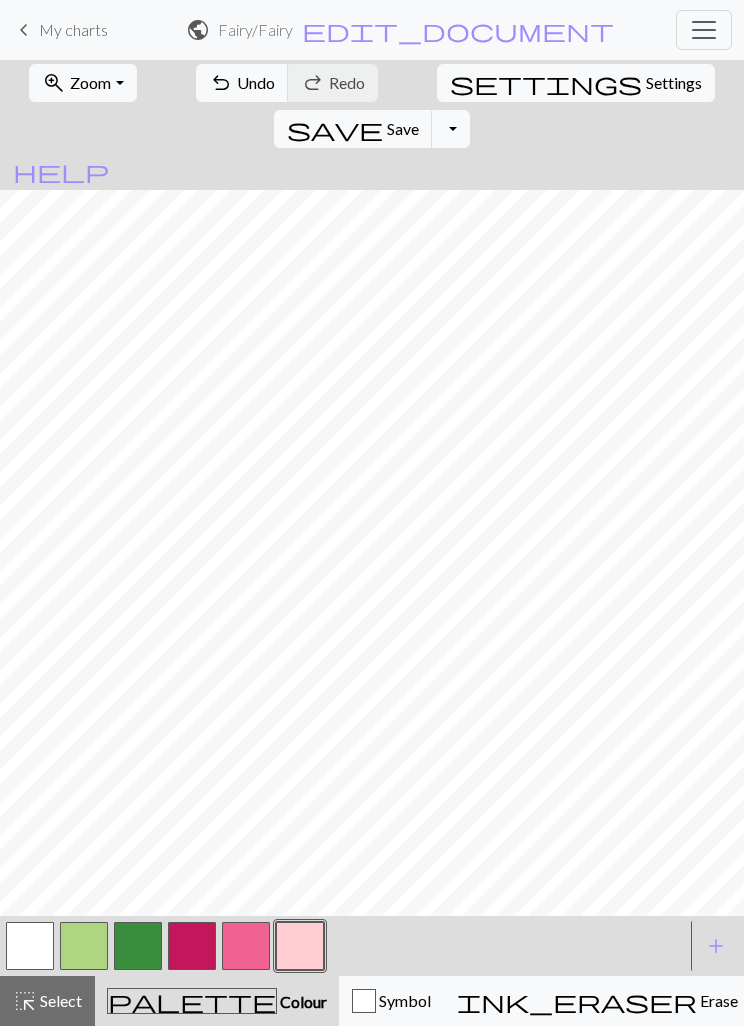 click at bounding box center (192, 946) 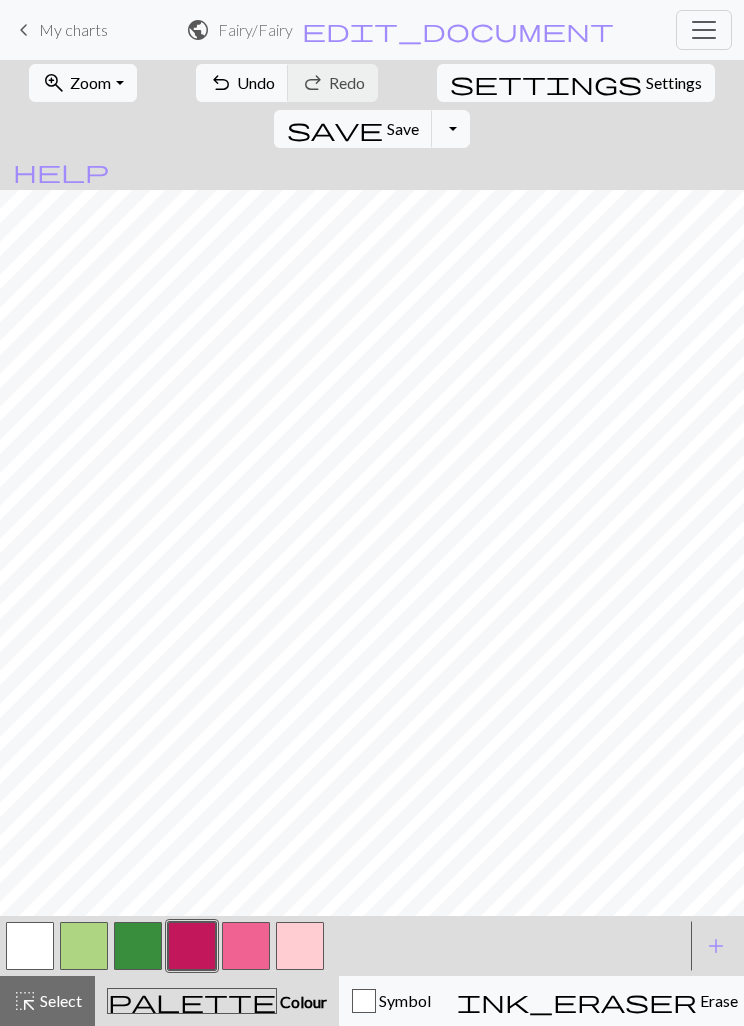 click at bounding box center [300, 946] 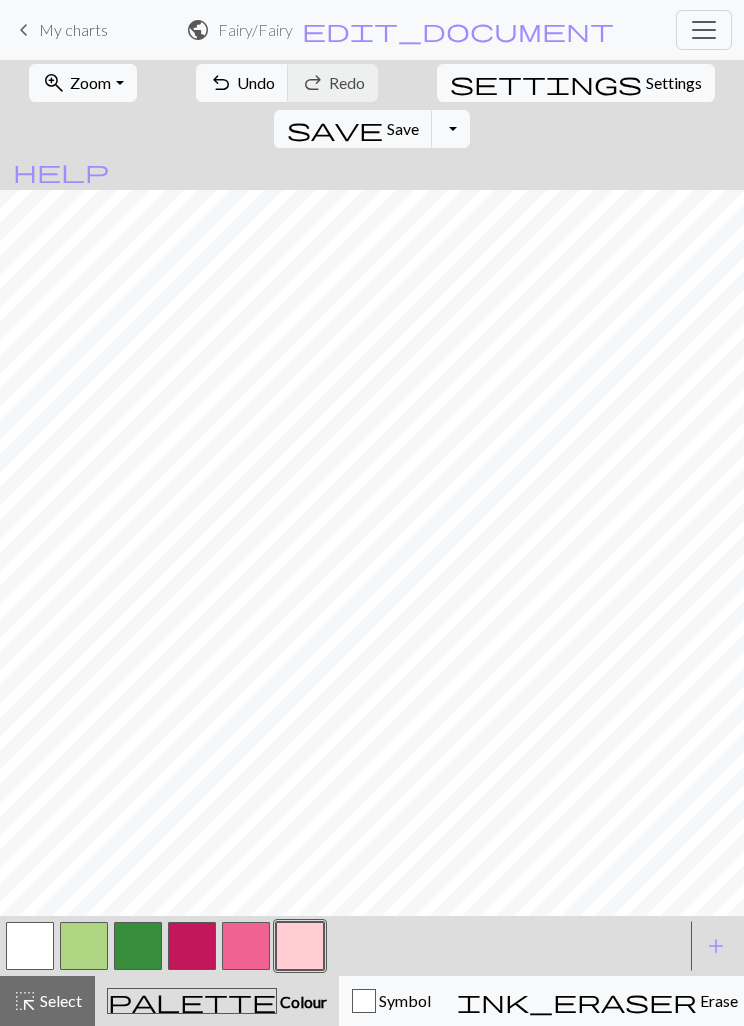 click at bounding box center (246, 946) 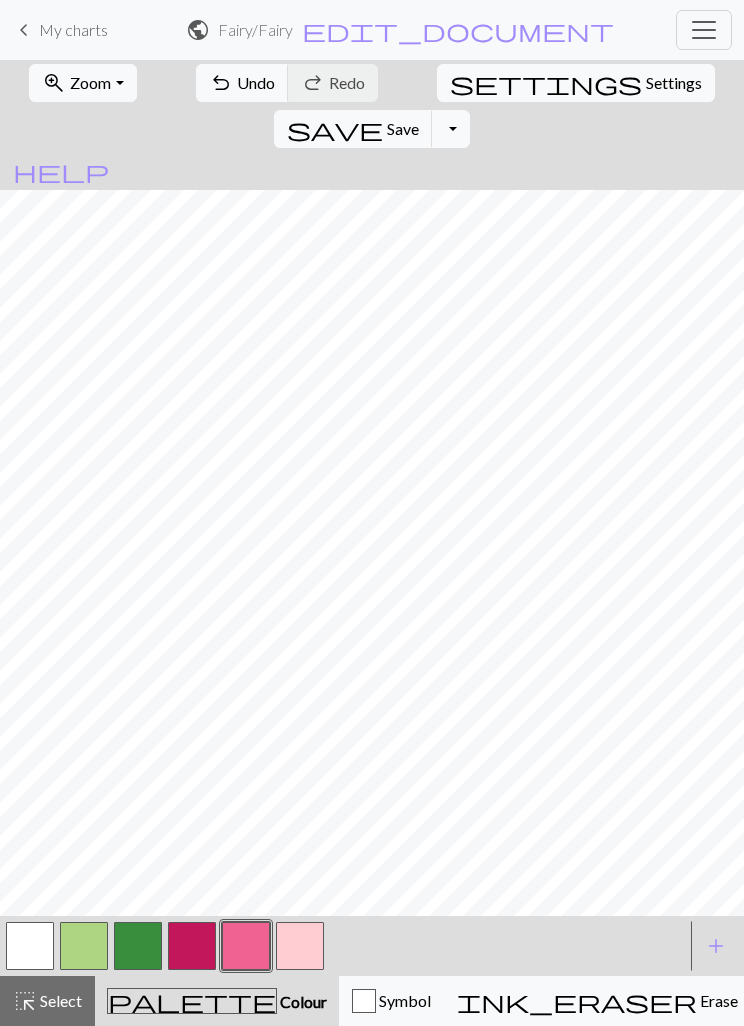 click at bounding box center (192, 946) 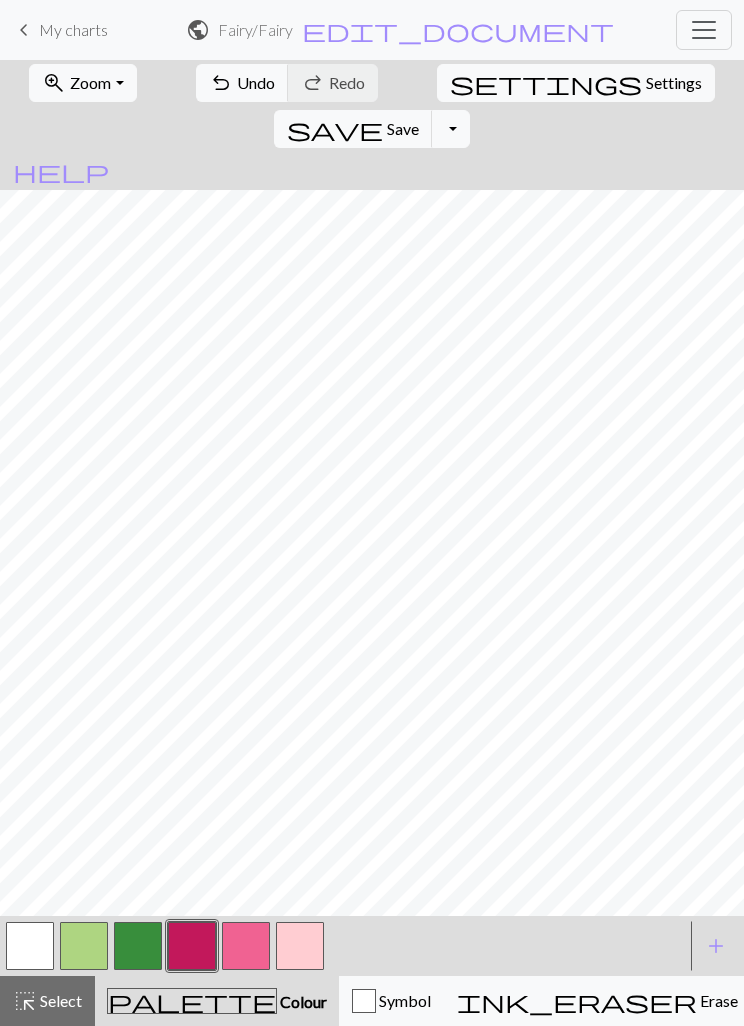 click at bounding box center [300, 946] 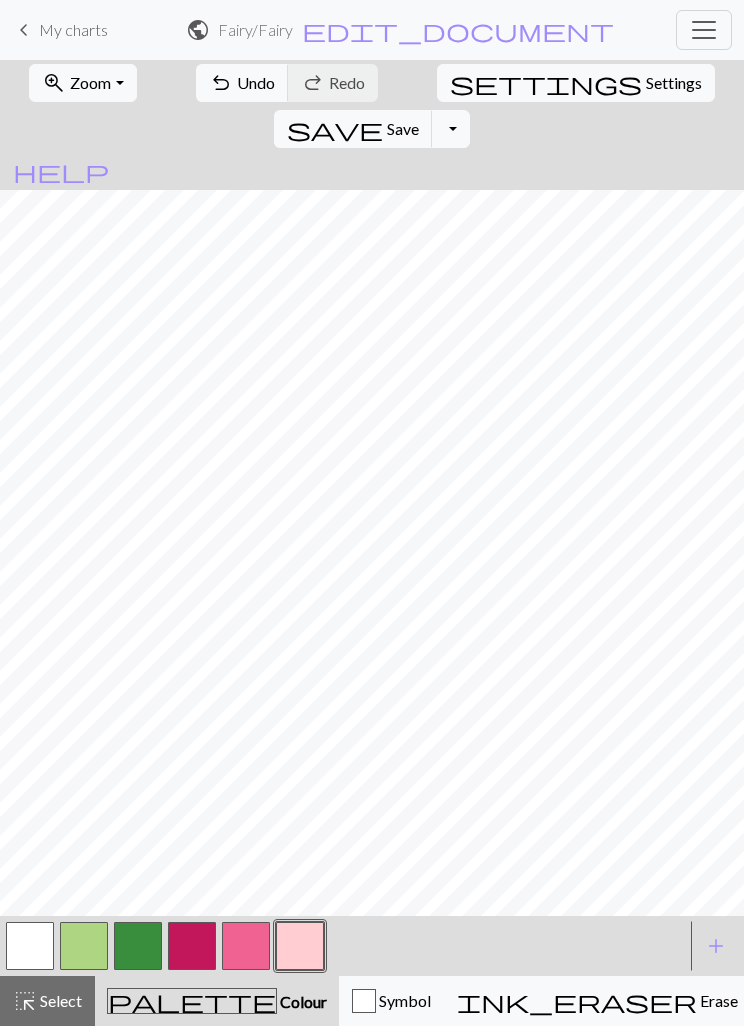 click at bounding box center [246, 946] 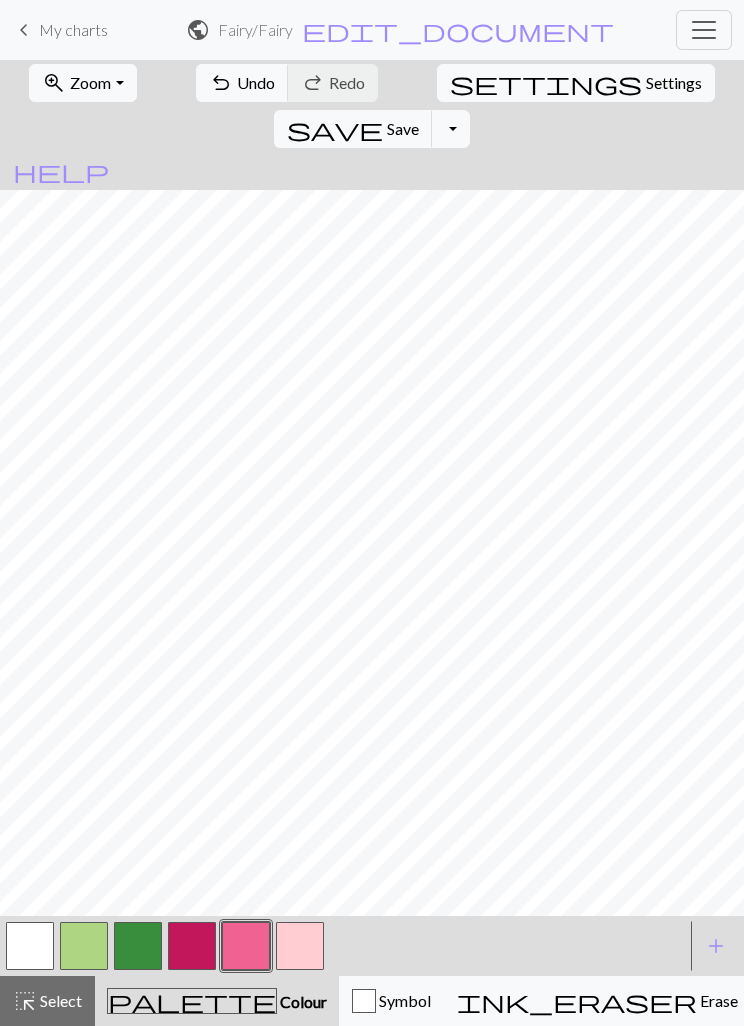click at bounding box center [192, 946] 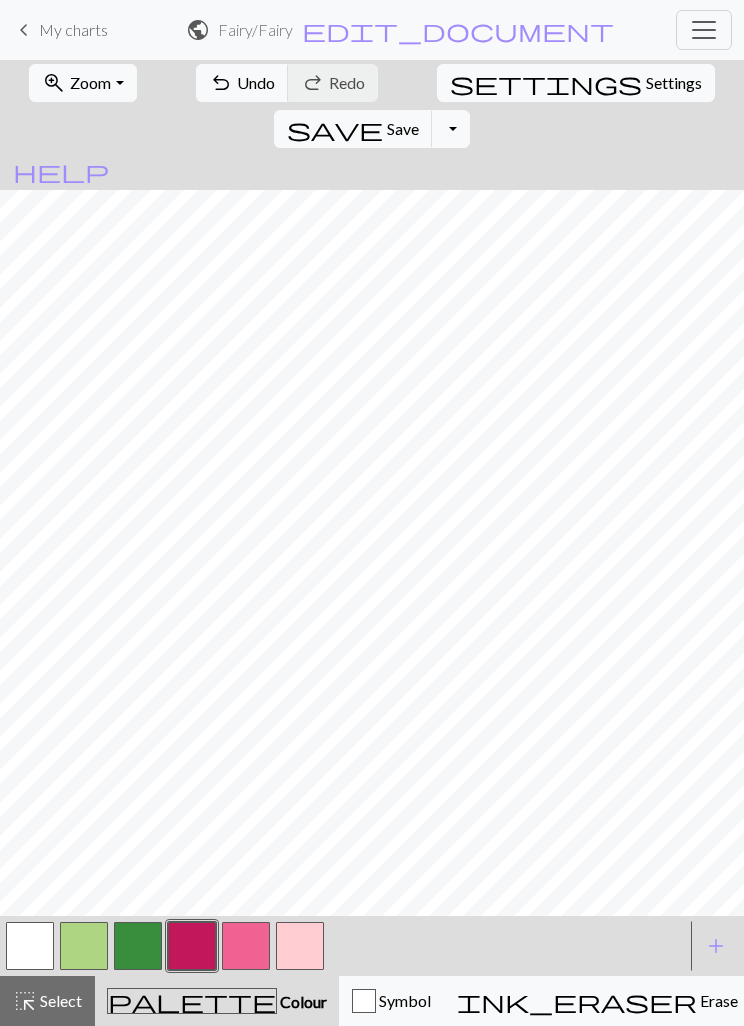 click at bounding box center (300, 946) 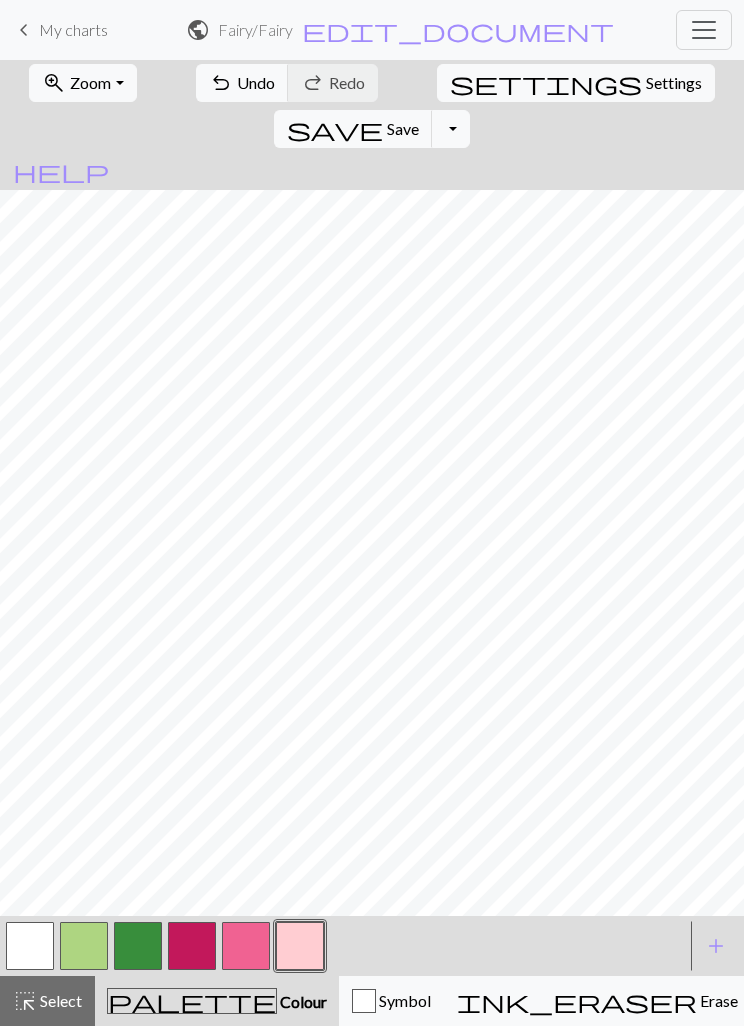 click at bounding box center (192, 946) 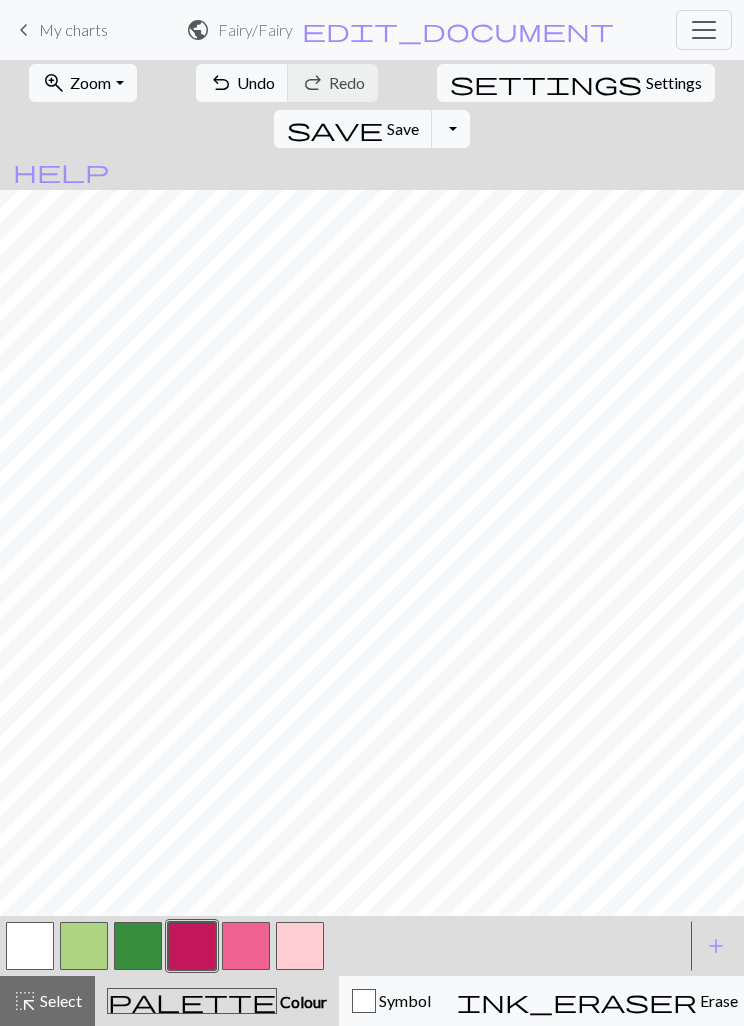 click at bounding box center (246, 946) 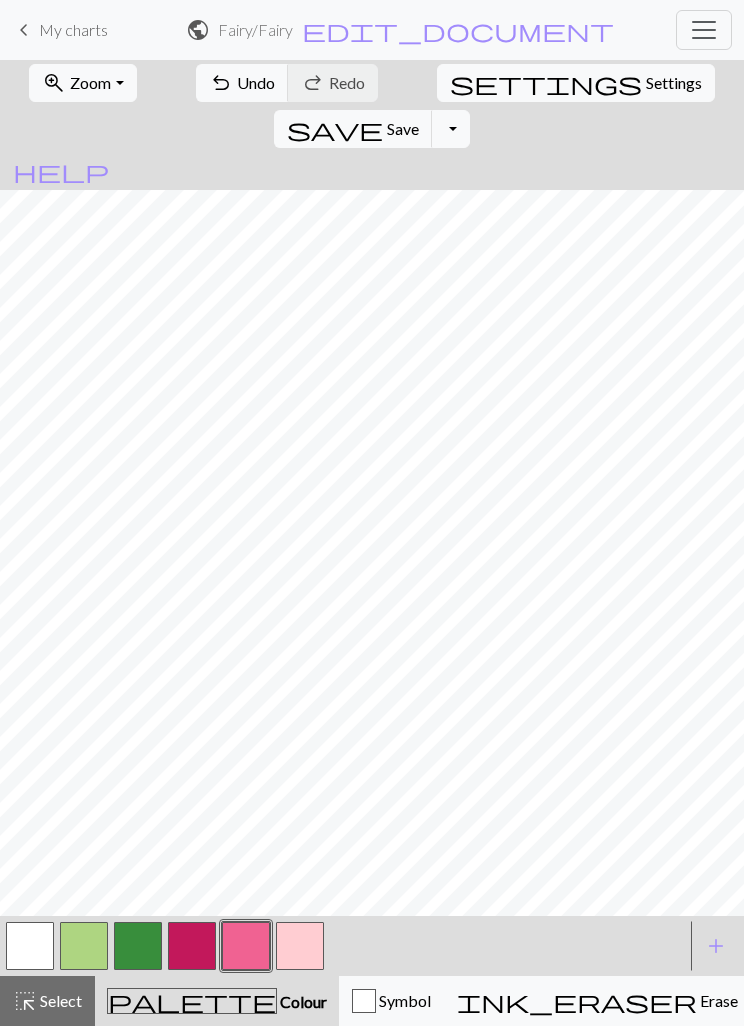 click at bounding box center [192, 946] 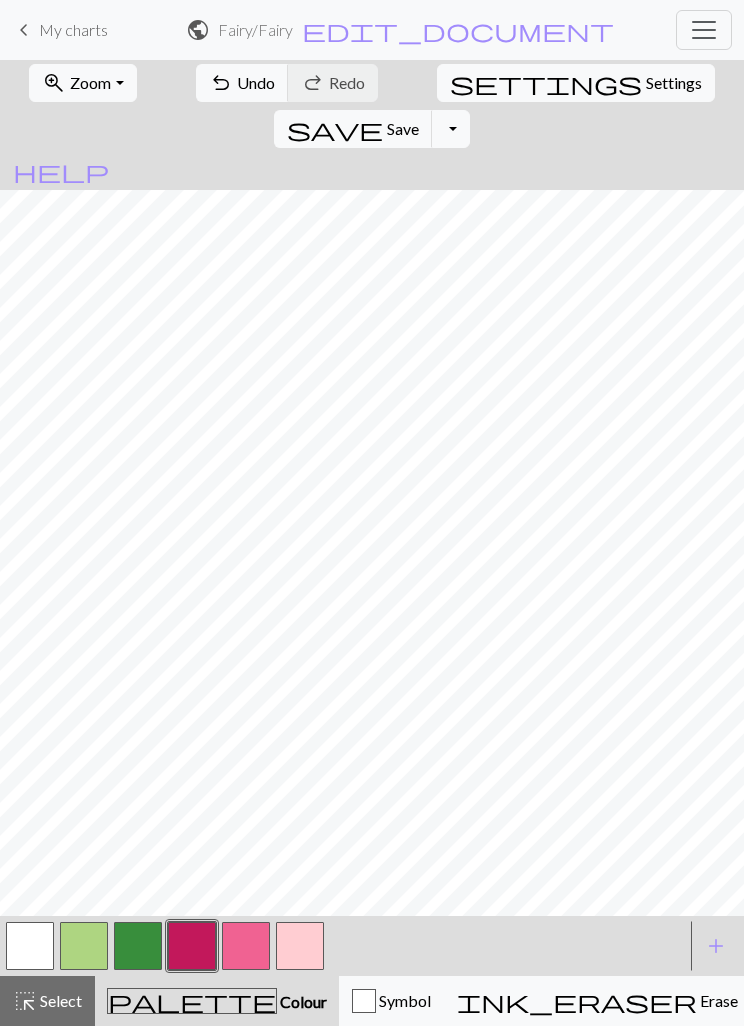 click at bounding box center [246, 946] 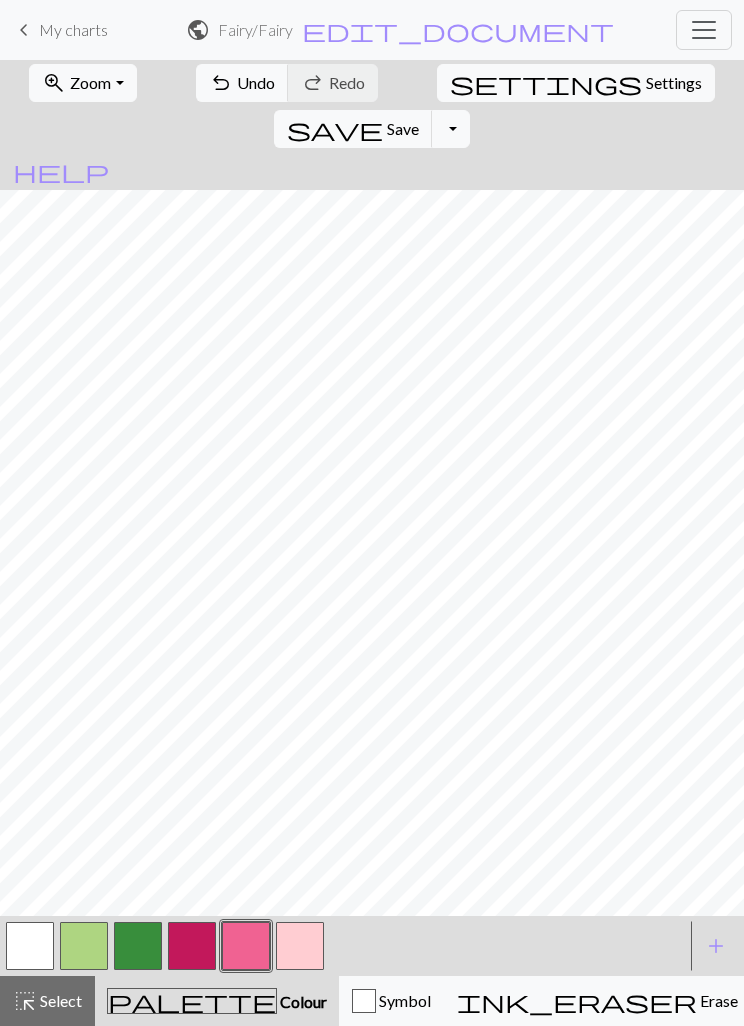 click at bounding box center [300, 946] 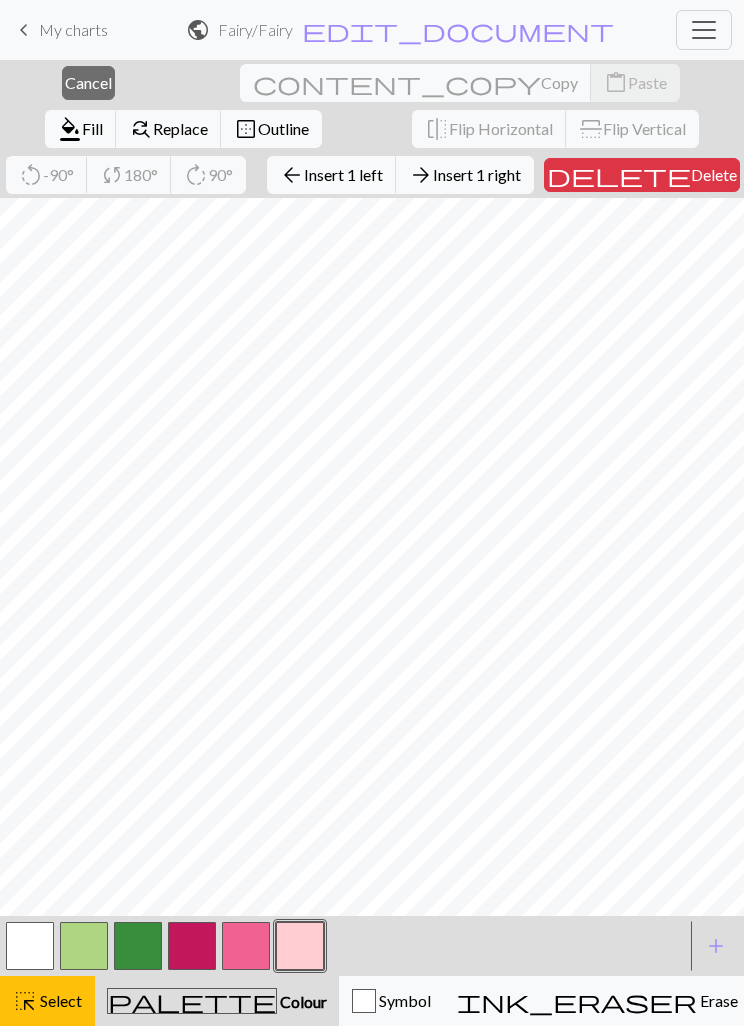 click on "Insert 1 right" at bounding box center (477, 174) 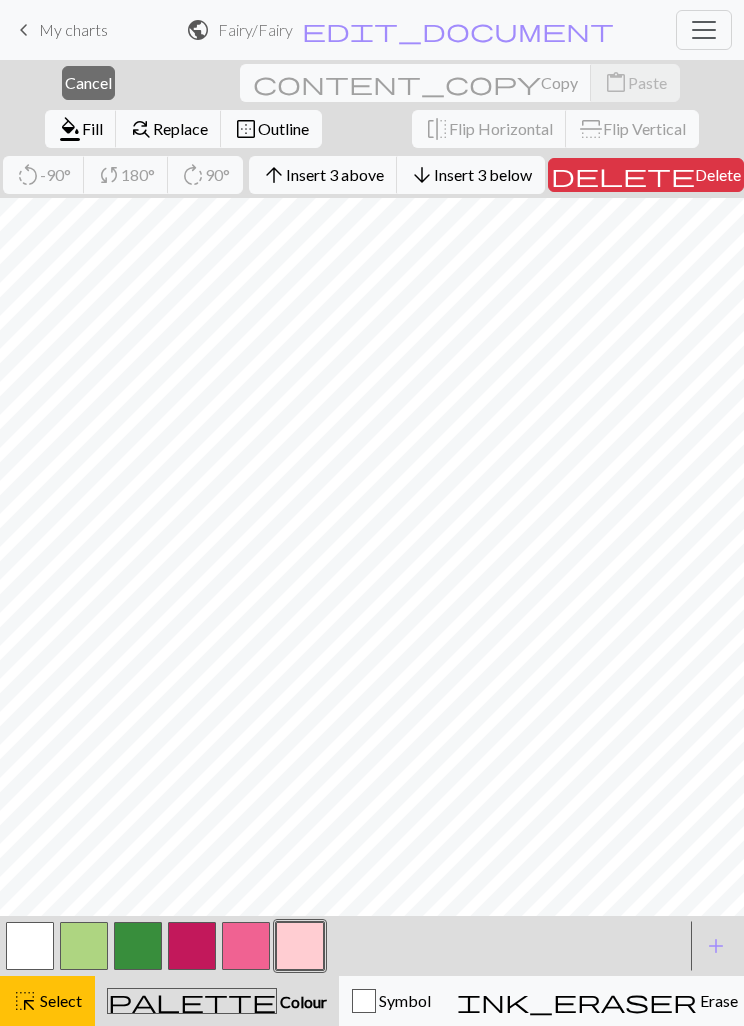 click on "Cancel" at bounding box center (88, 82) 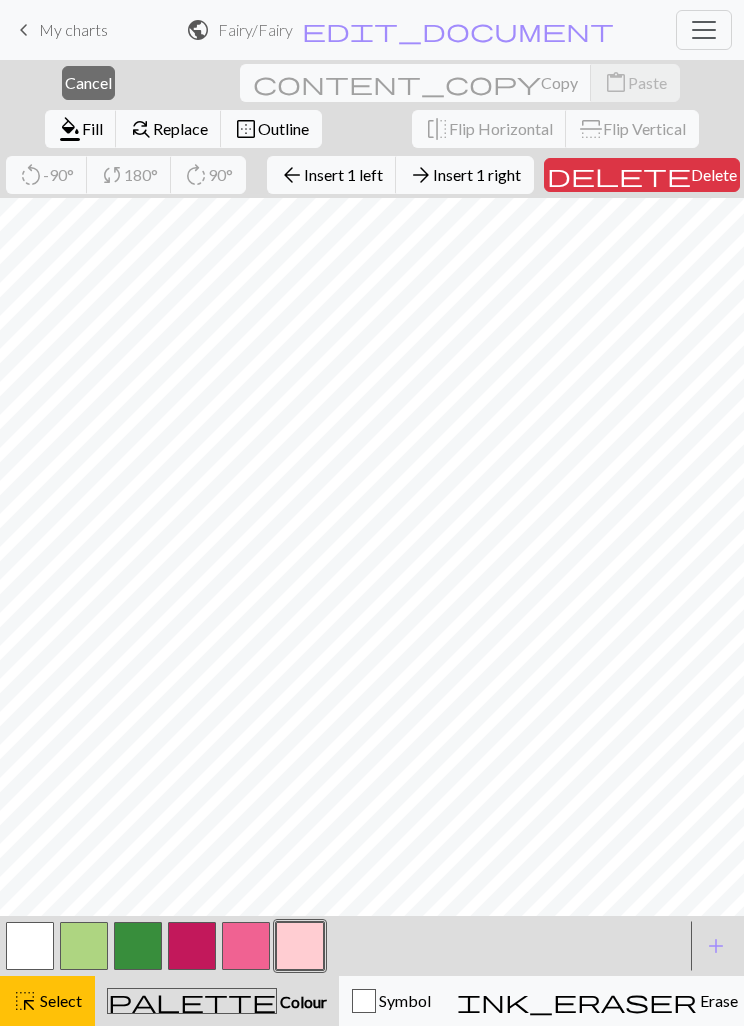 scroll, scrollTop: 0, scrollLeft: 1, axis: horizontal 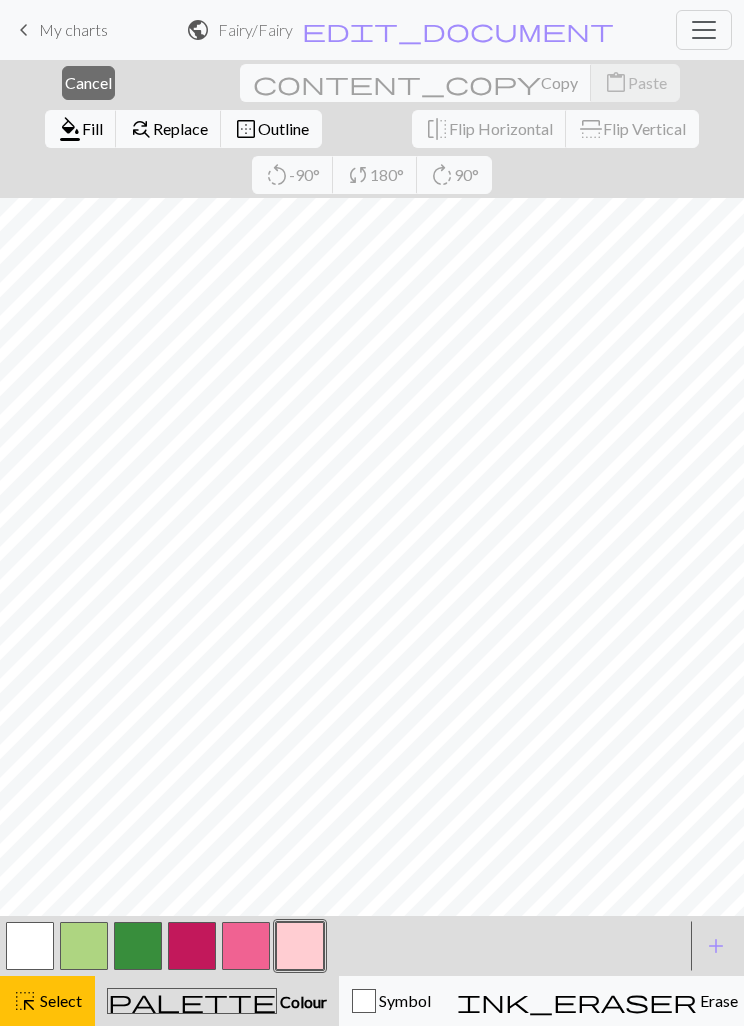click at bounding box center (300, 946) 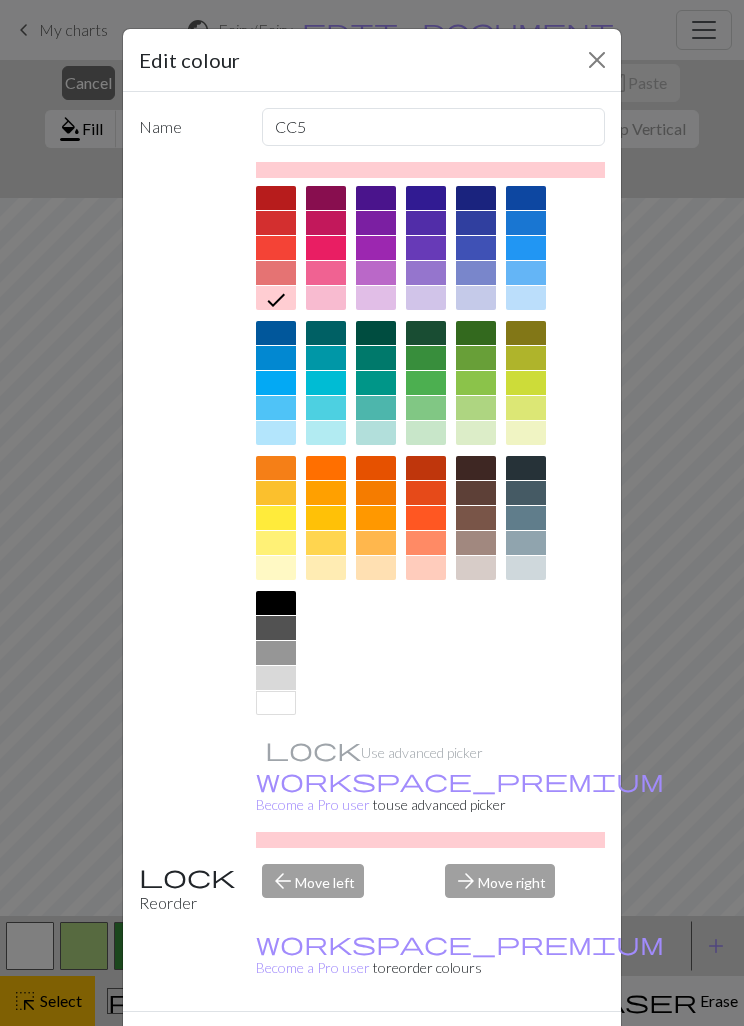 click on "Done" at bounding box center [492, 1047] 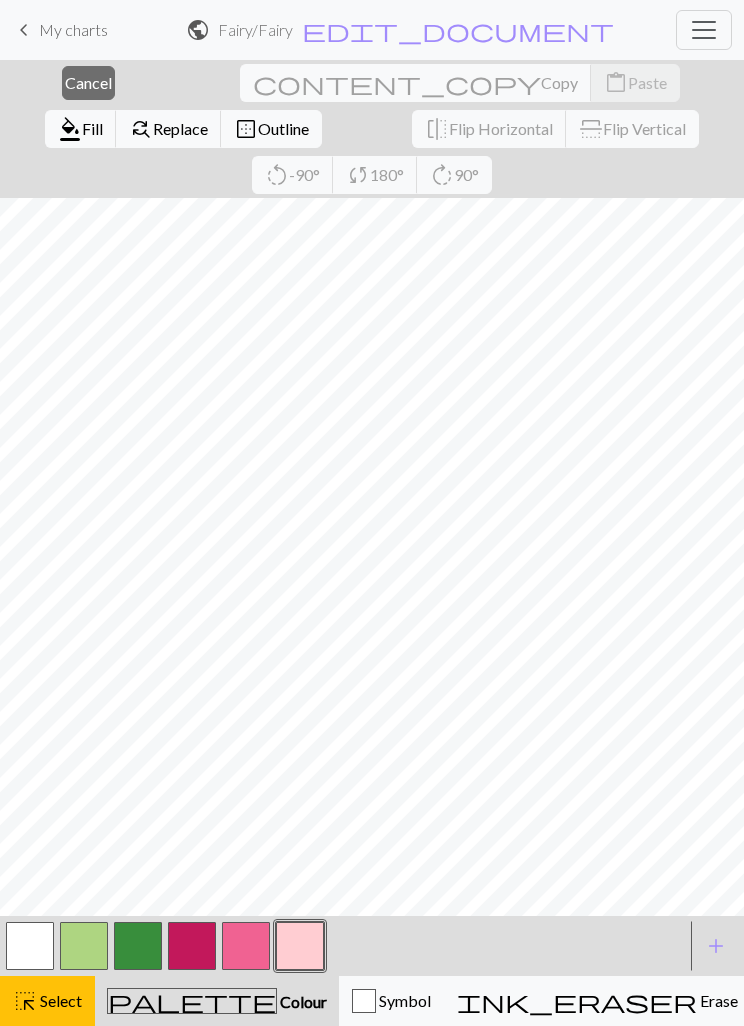 click on "highlight_alt   Select   Select" at bounding box center [47, 1001] 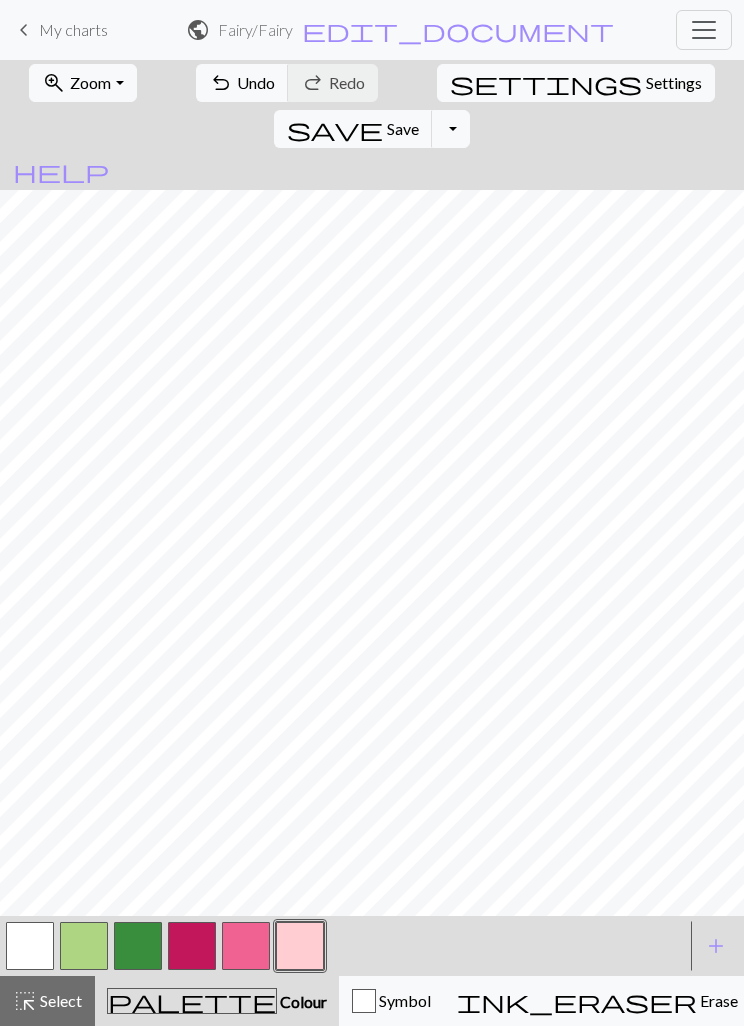 click at bounding box center [30, 946] 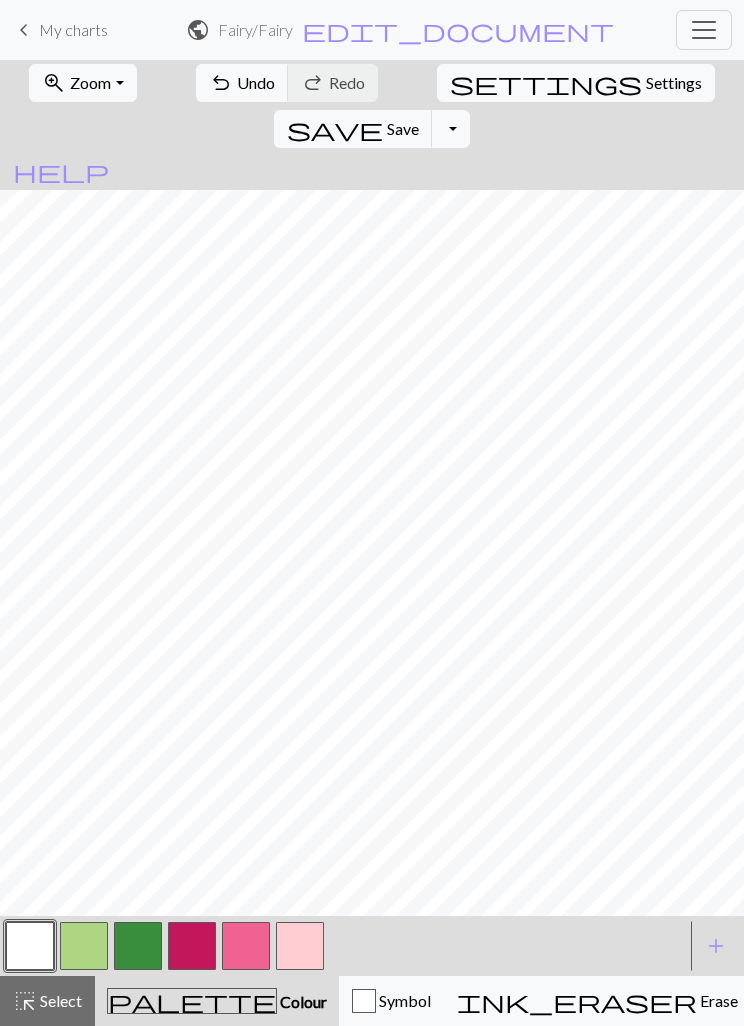click at bounding box center (246, 946) 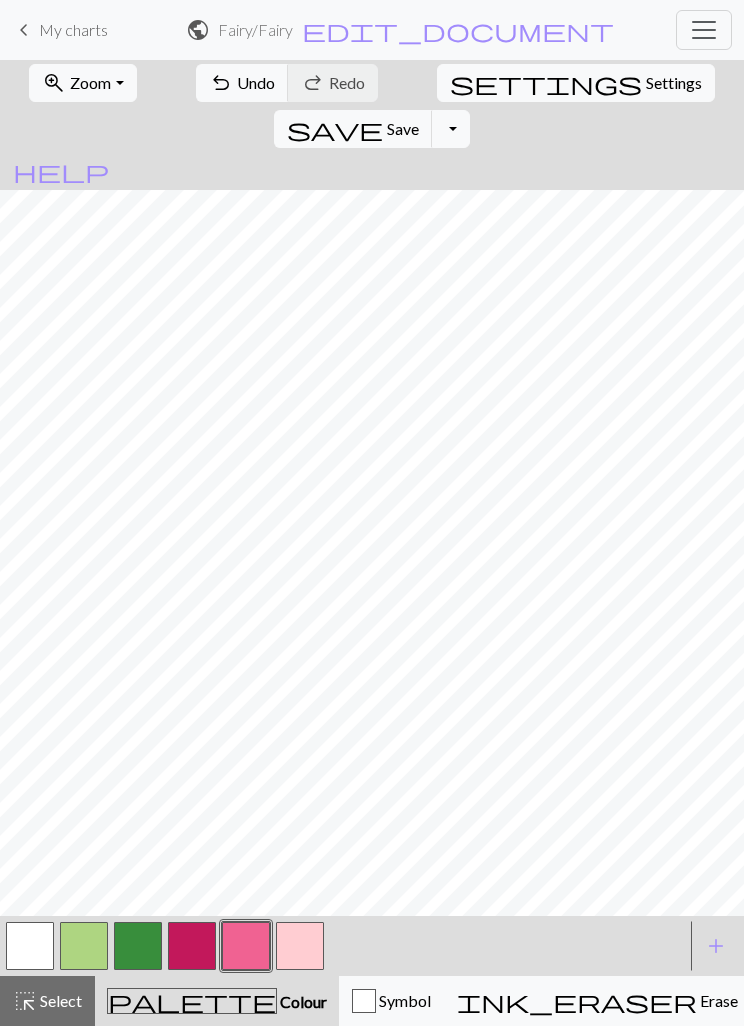 click at bounding box center [300, 946] 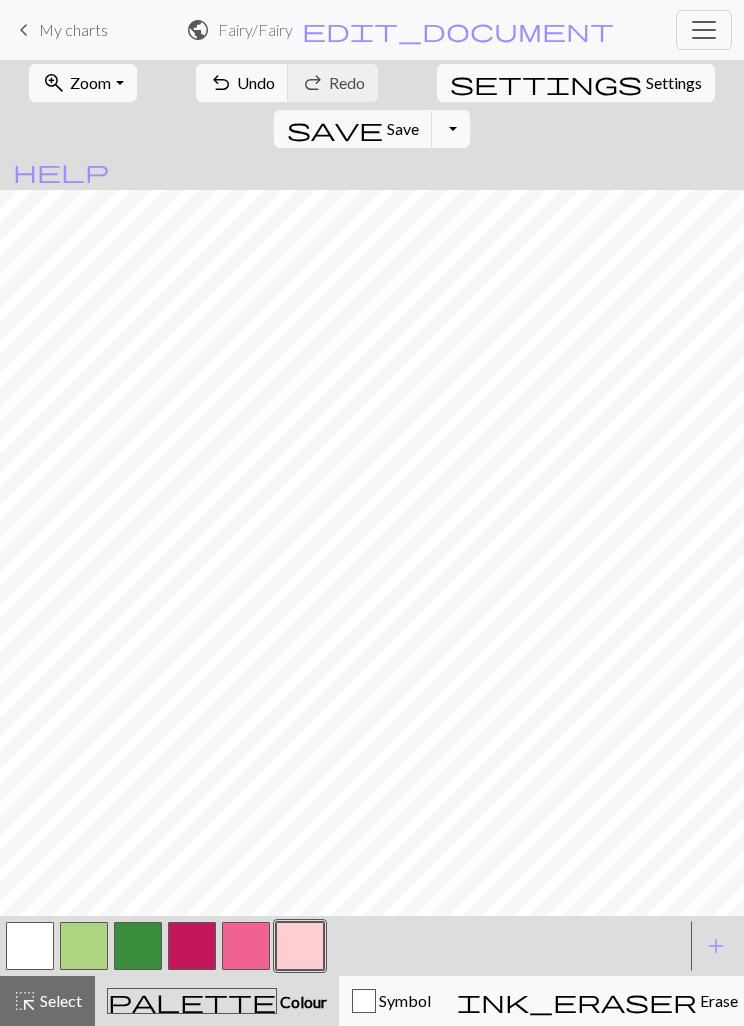 click at bounding box center (246, 946) 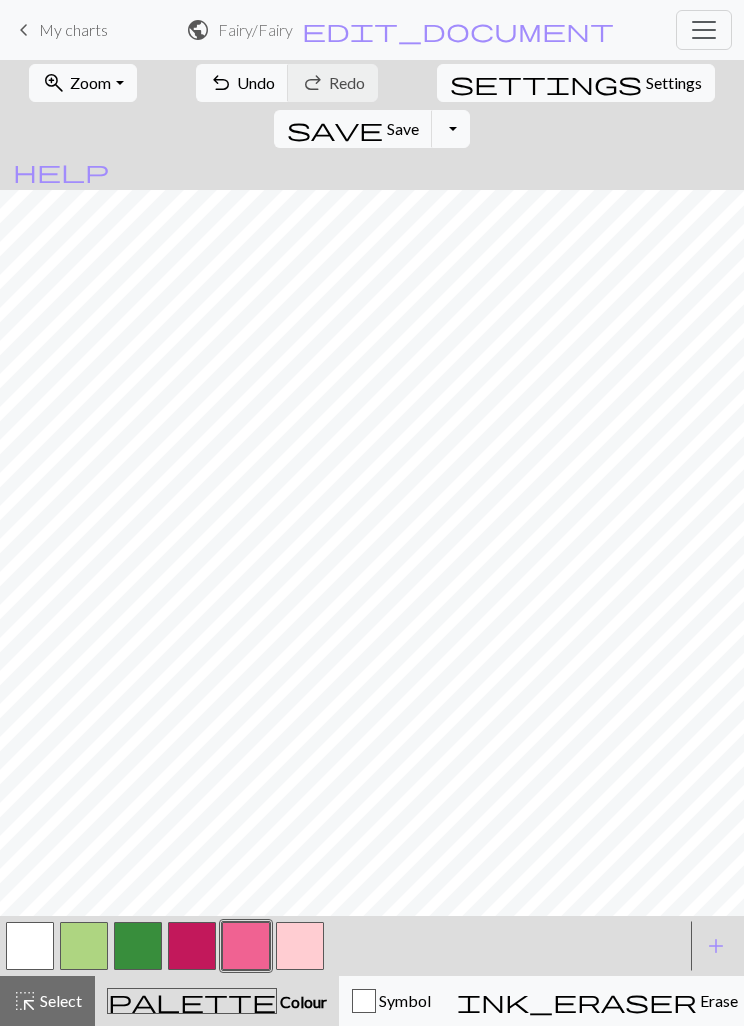 click at bounding box center [192, 946] 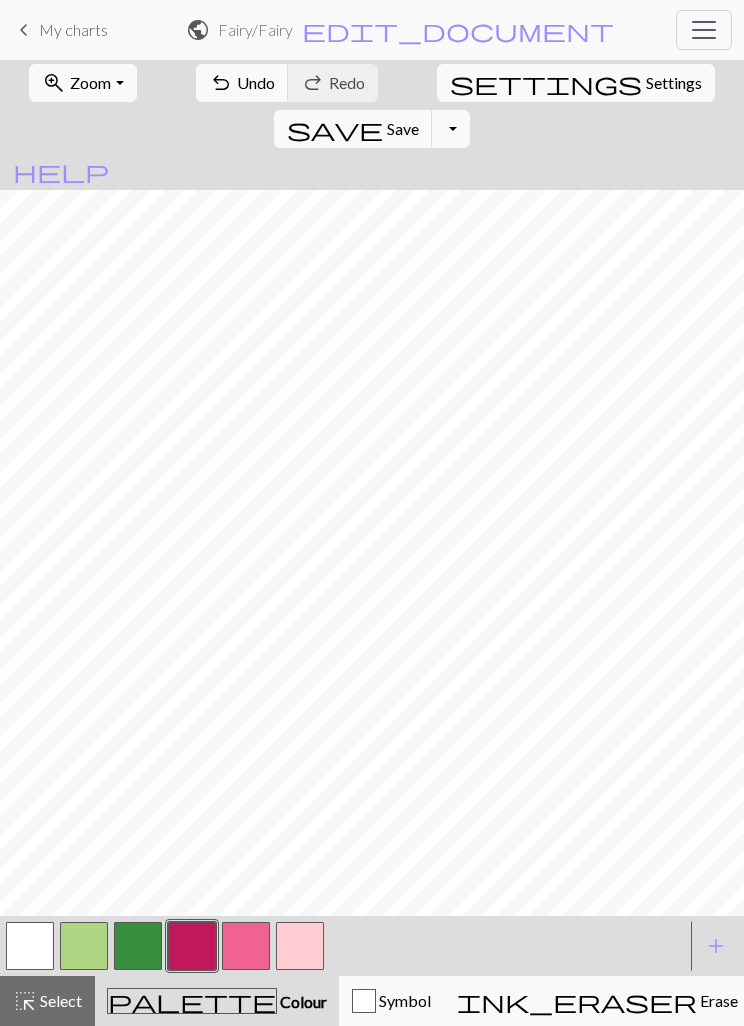 click at bounding box center [300, 946] 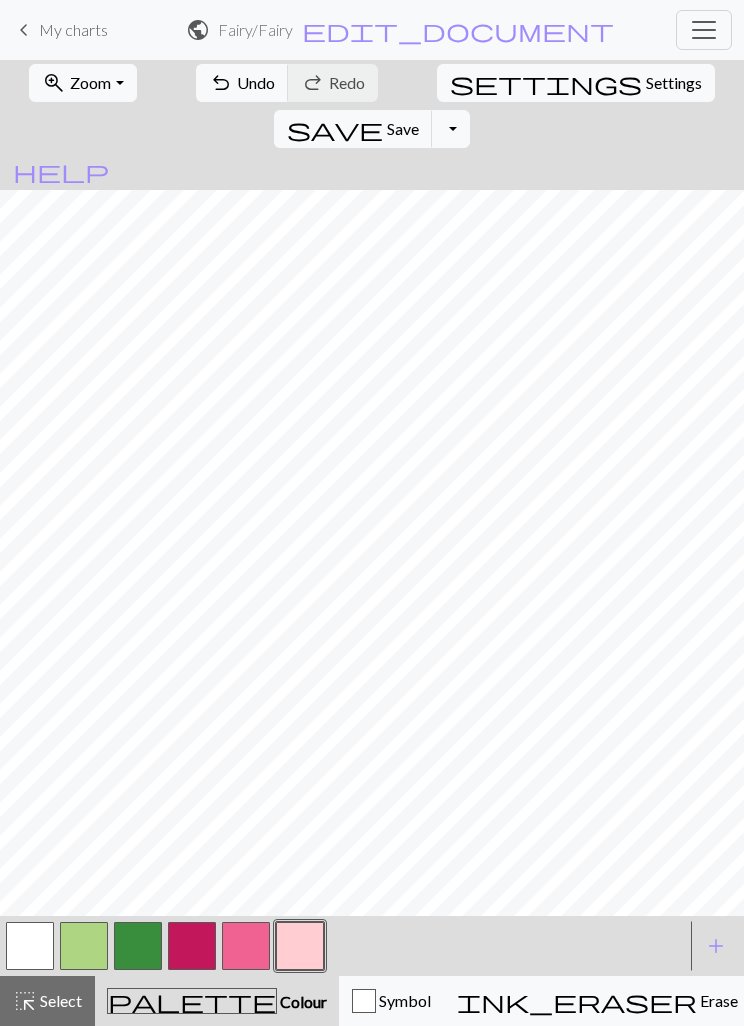 click at bounding box center [30, 946] 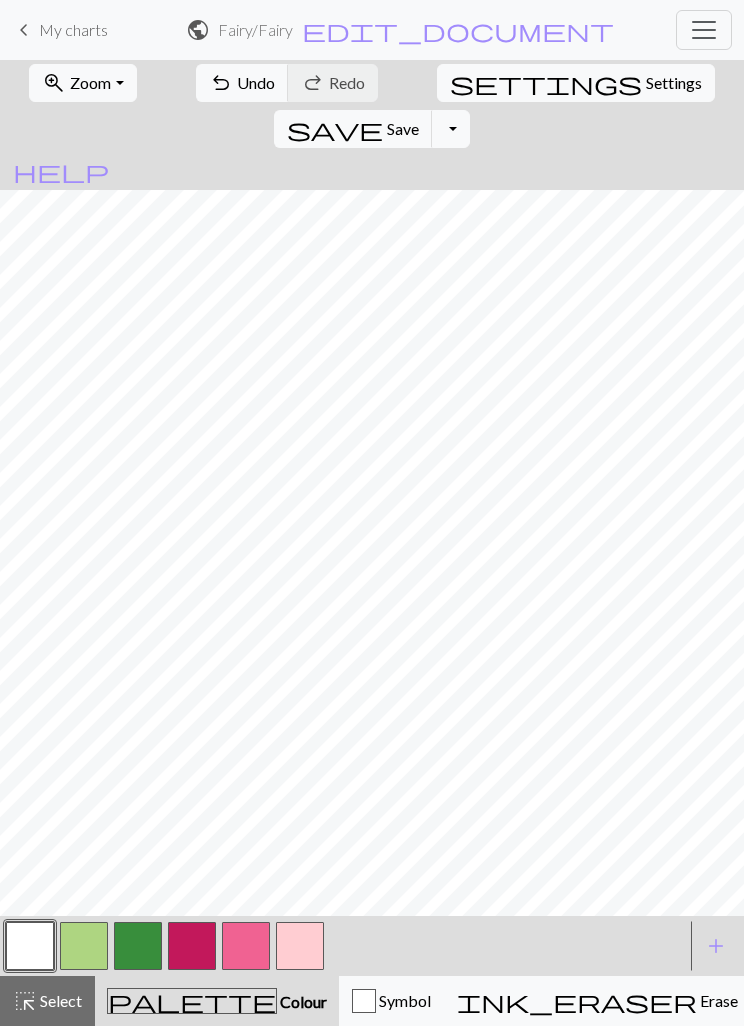 click at bounding box center [192, 946] 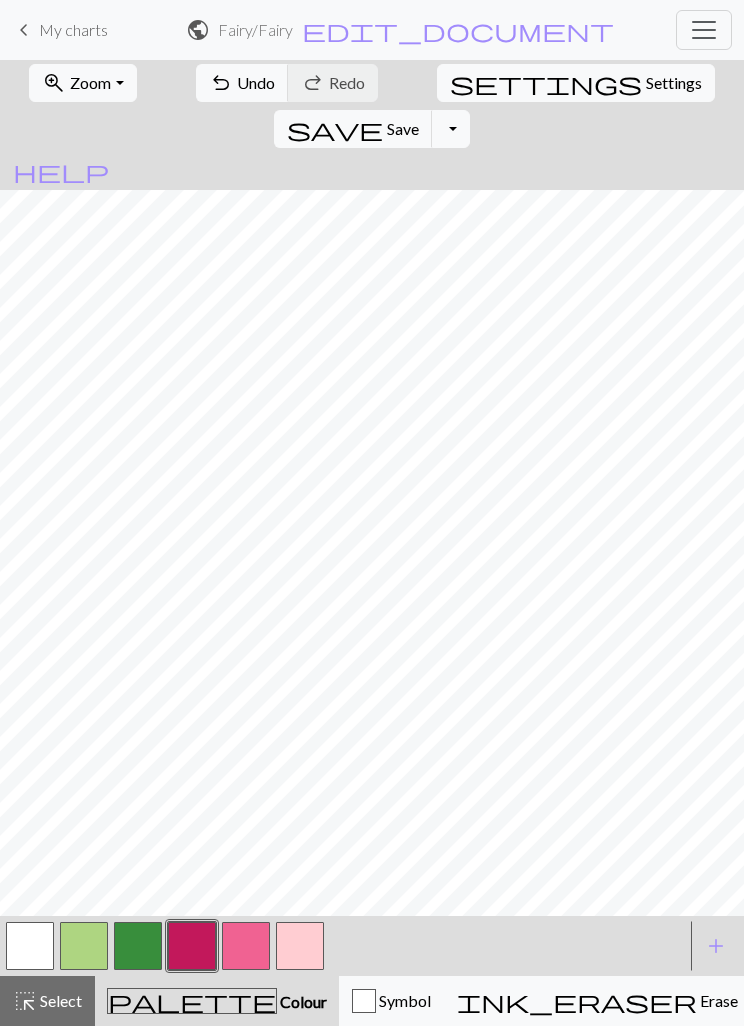 click at bounding box center (192, 946) 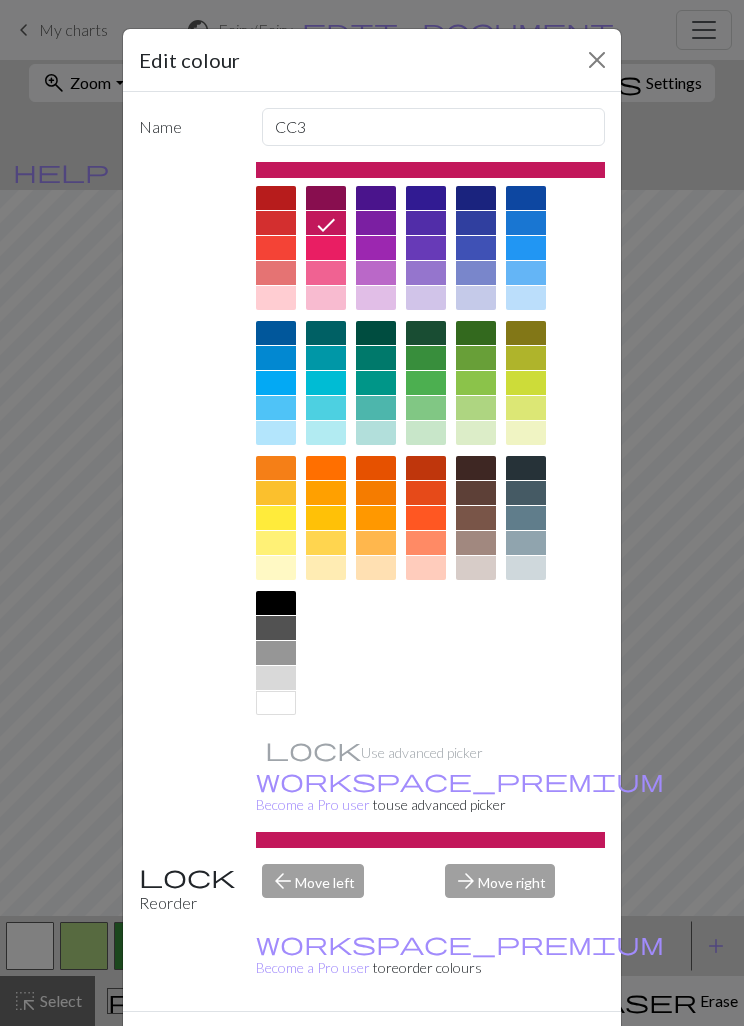 click on "Done" at bounding box center (492, 1047) 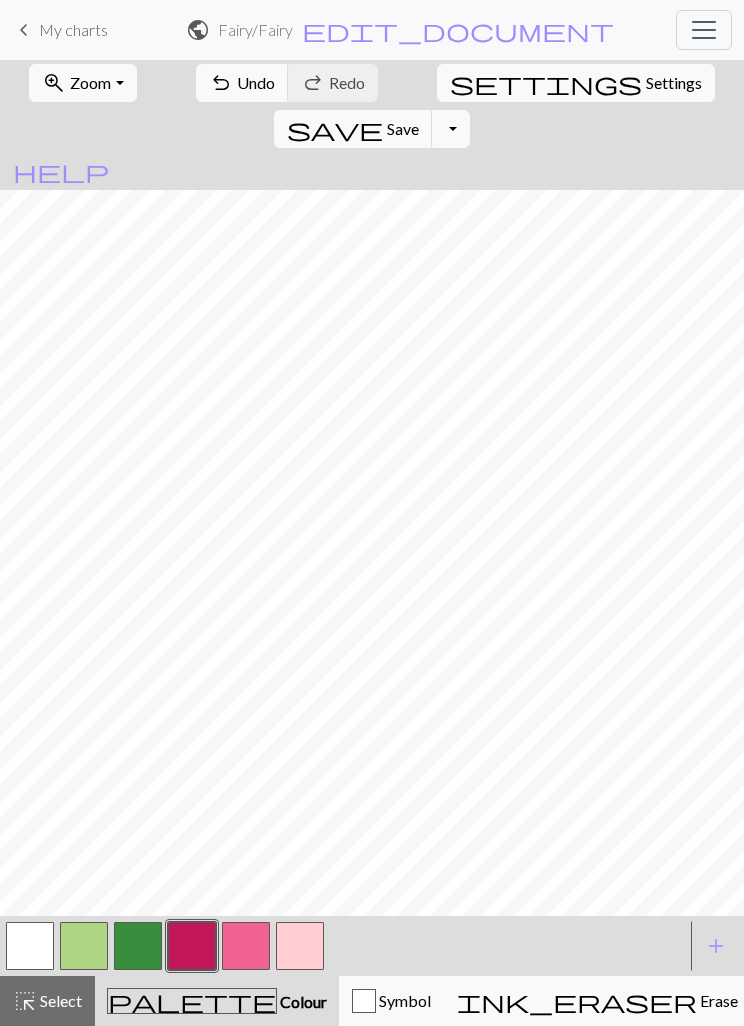 click at bounding box center [300, 946] 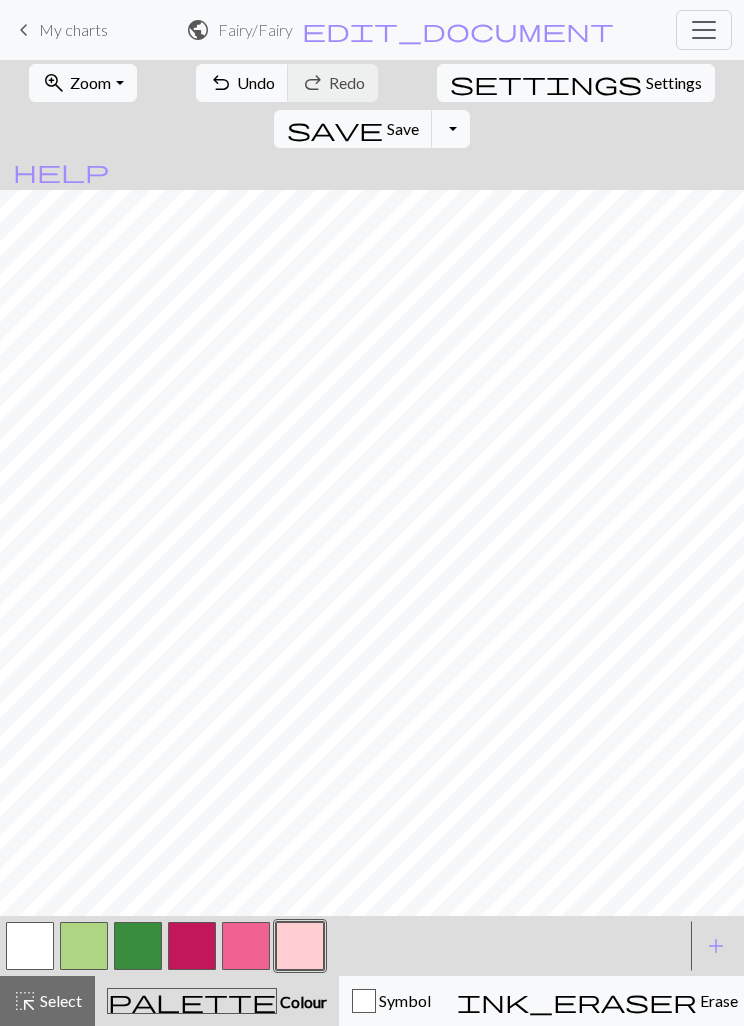 click at bounding box center (192, 946) 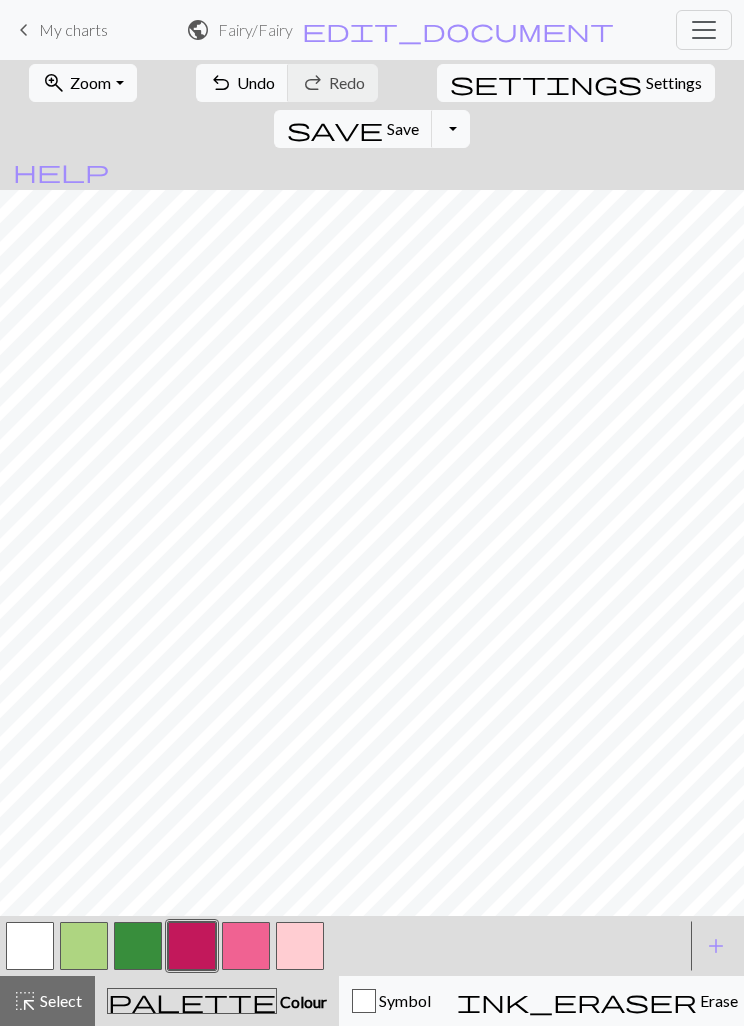 click at bounding box center (246, 946) 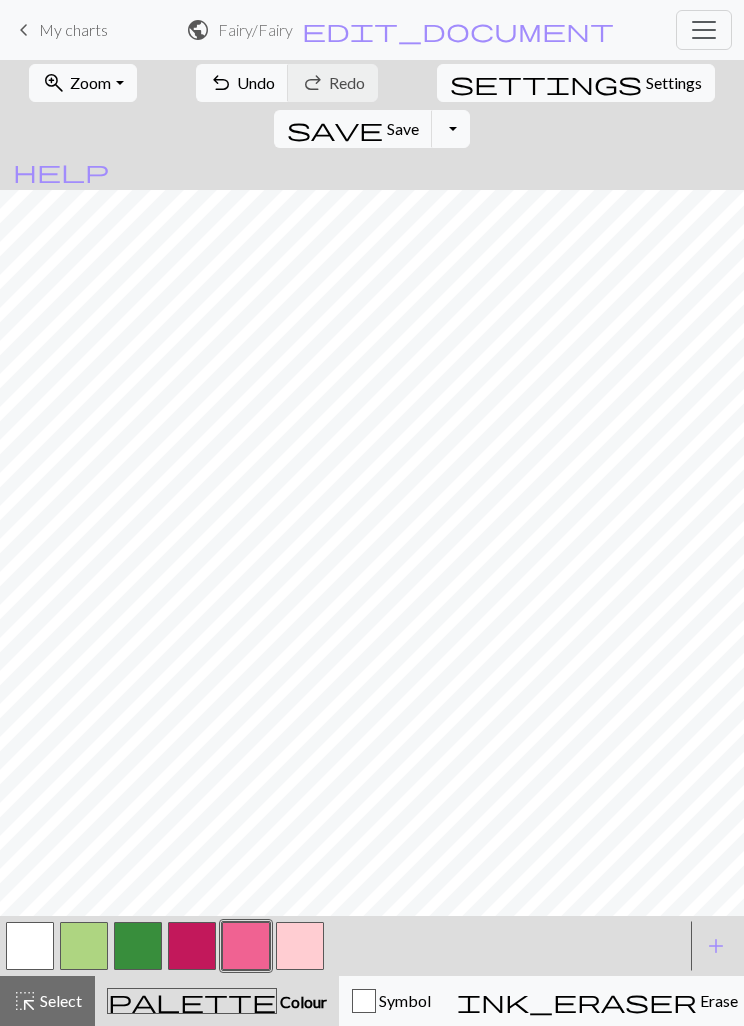 click at bounding box center [192, 946] 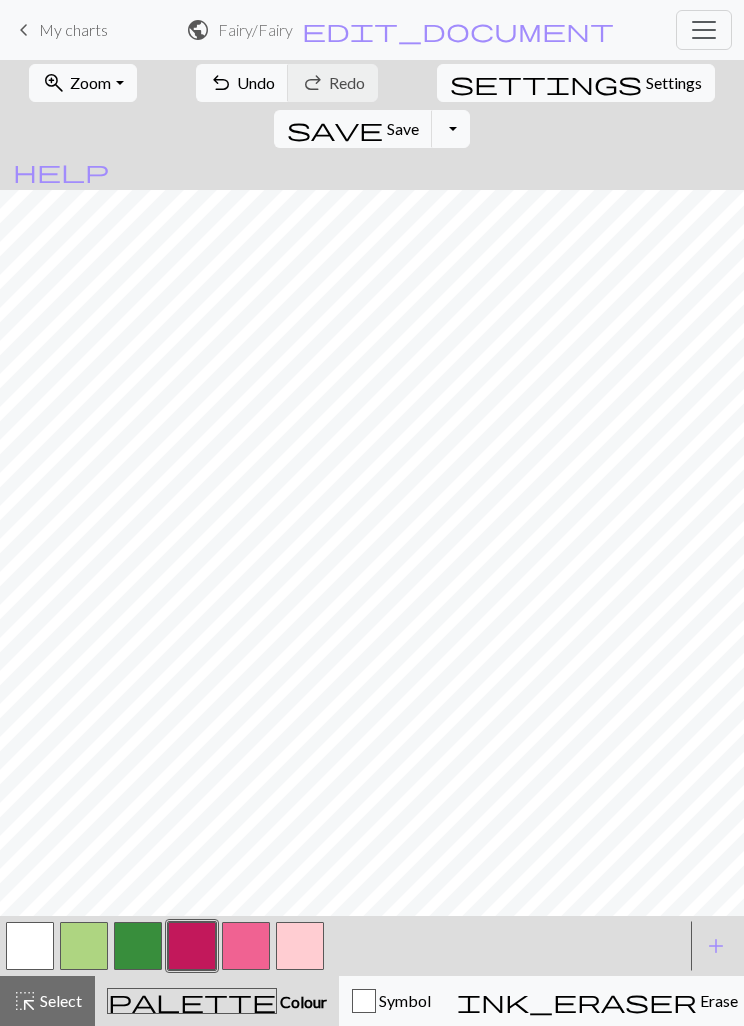 click at bounding box center [246, 946] 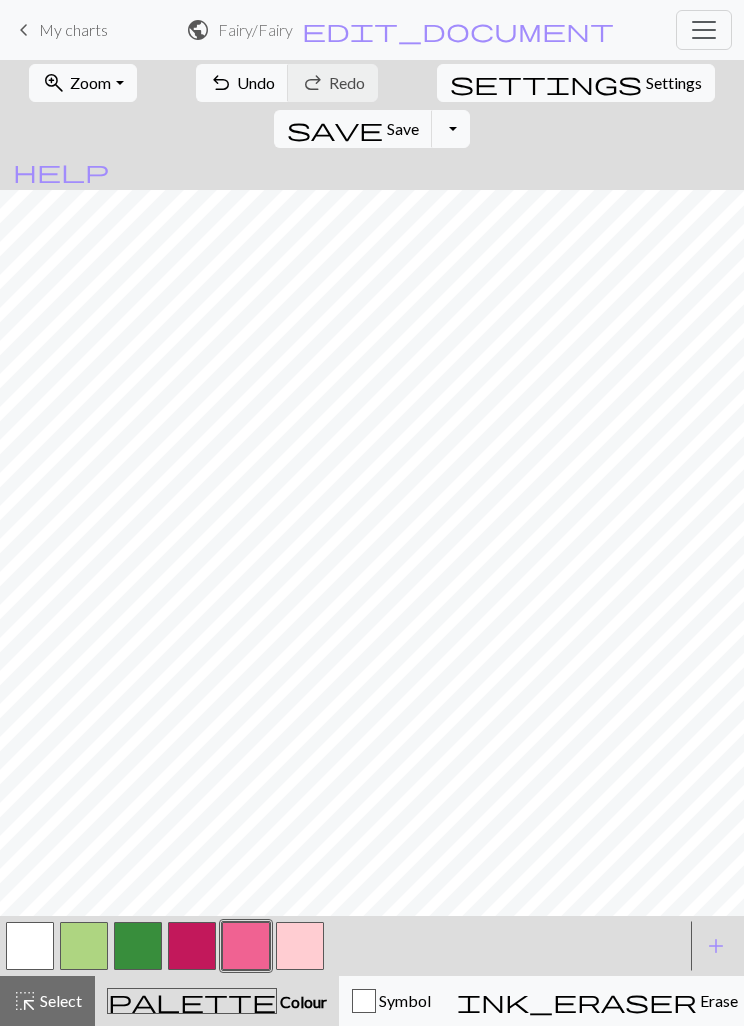 click at bounding box center (300, 946) 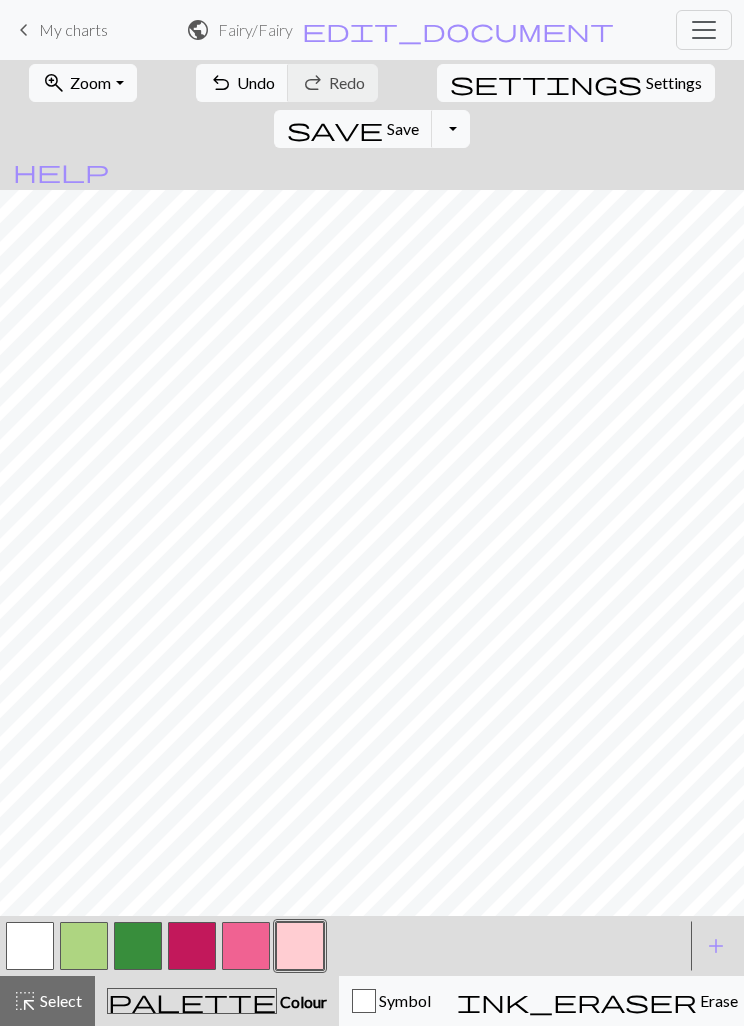 click at bounding box center (192, 946) 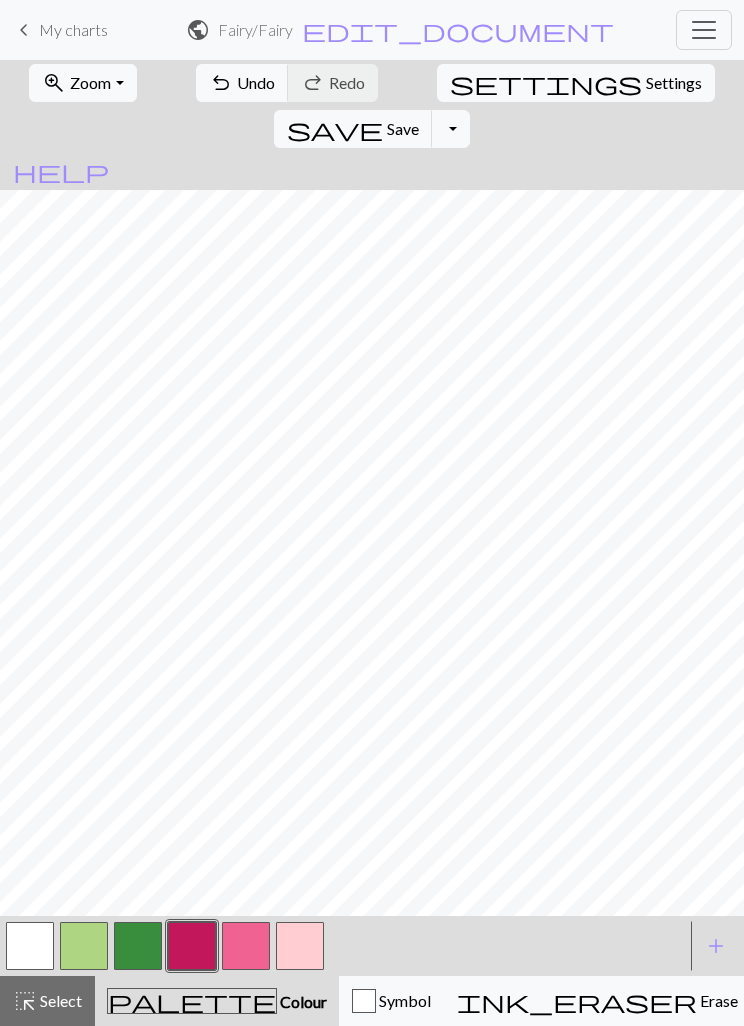 click at bounding box center [246, 946] 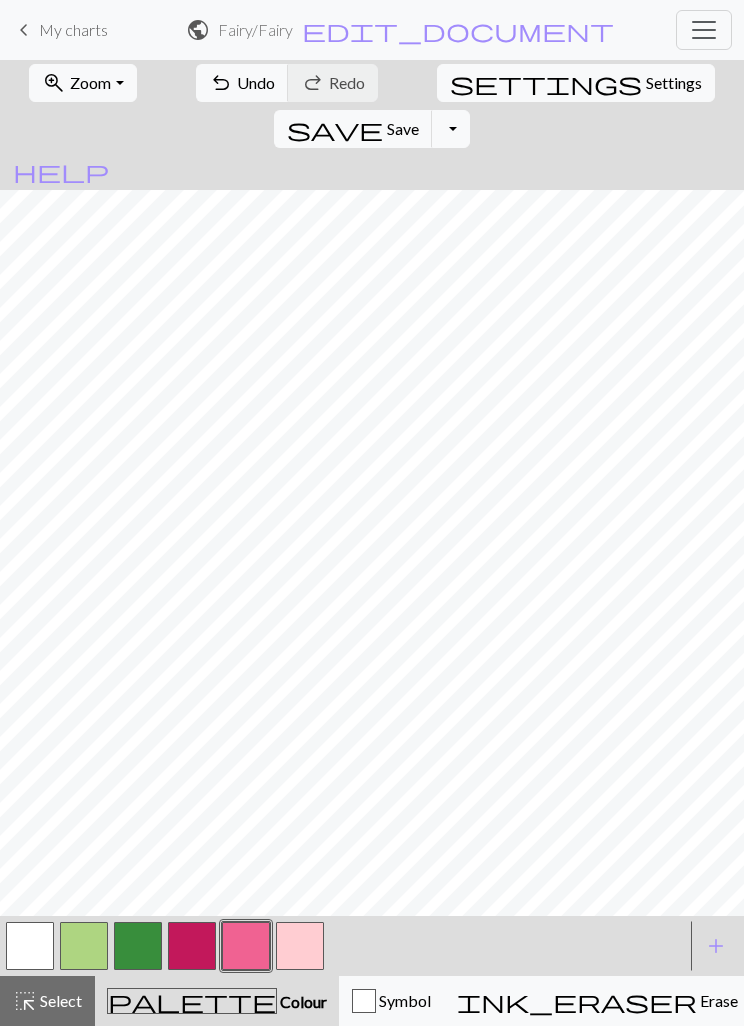 click at bounding box center [192, 946] 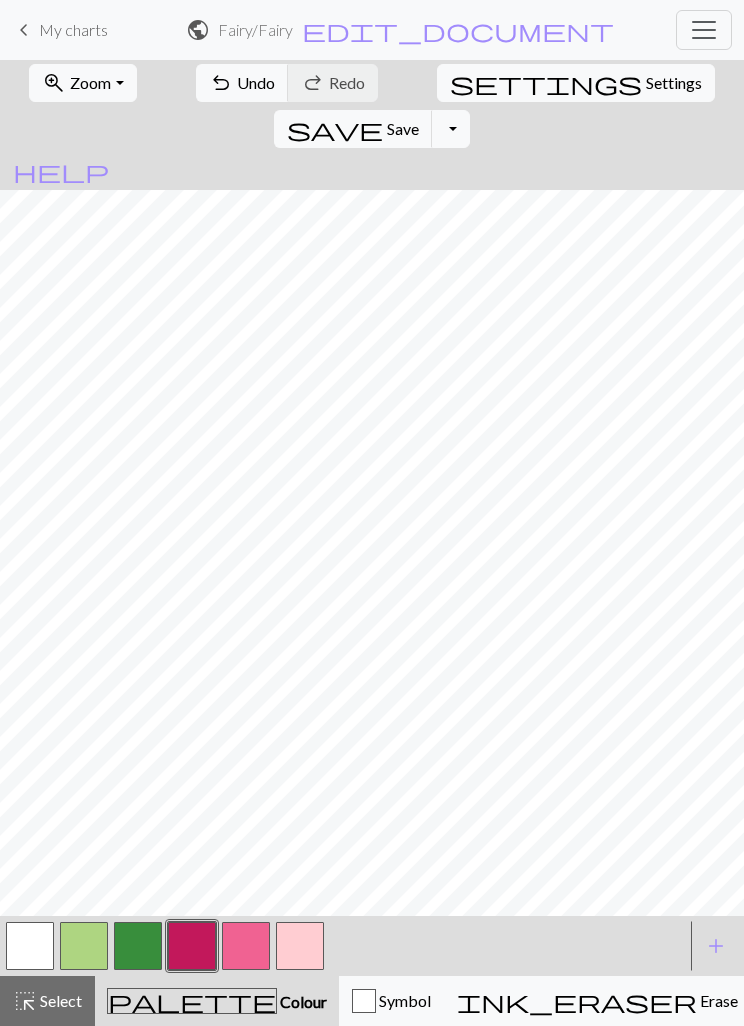 click at bounding box center [300, 946] 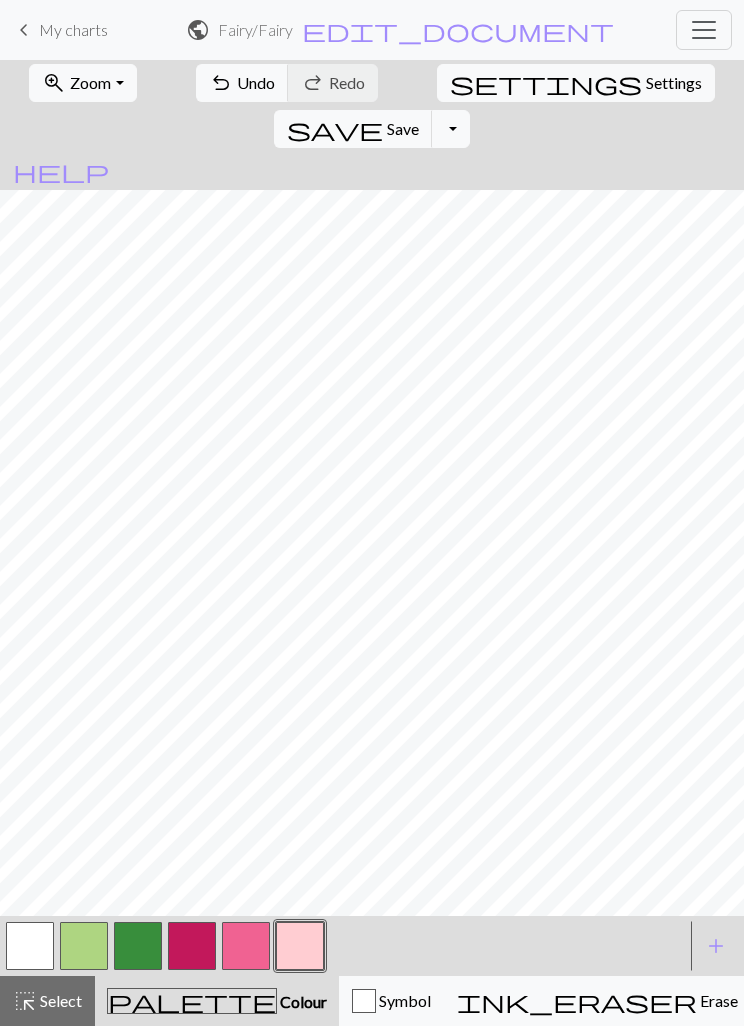 click at bounding box center (246, 946) 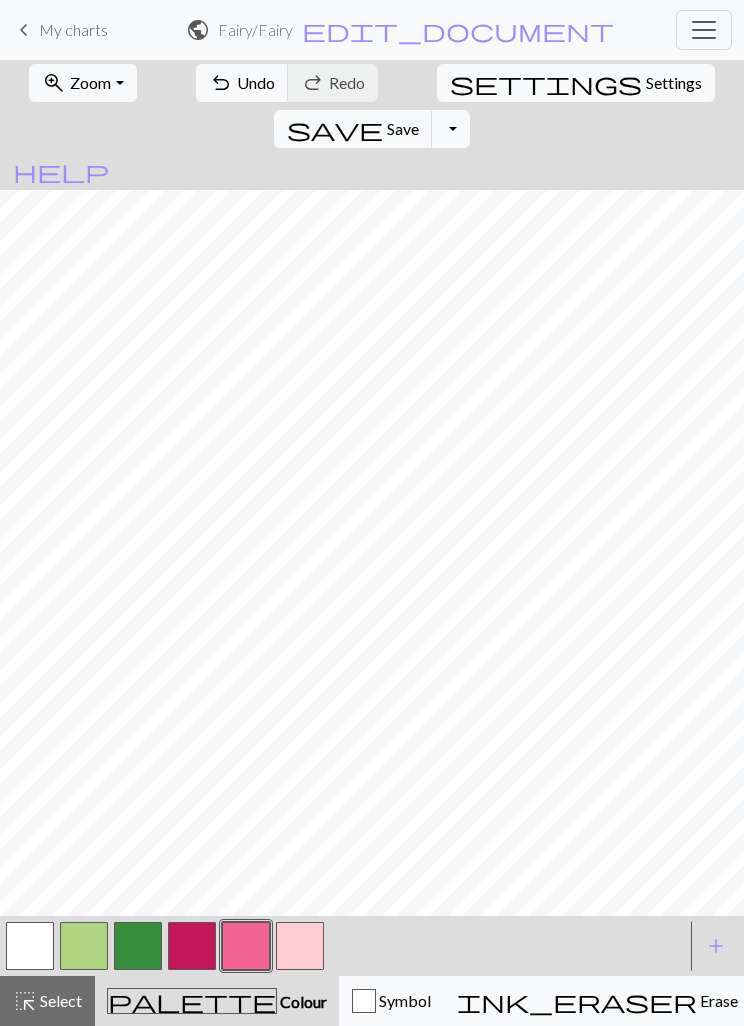 click at bounding box center [300, 946] 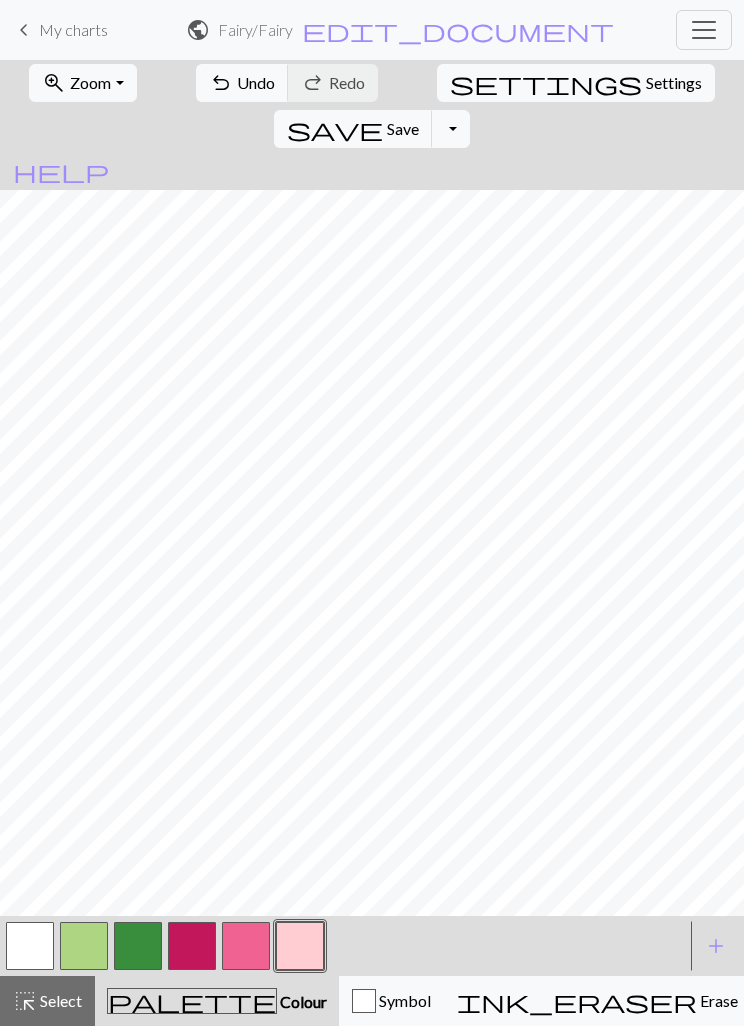 click at bounding box center (246, 946) 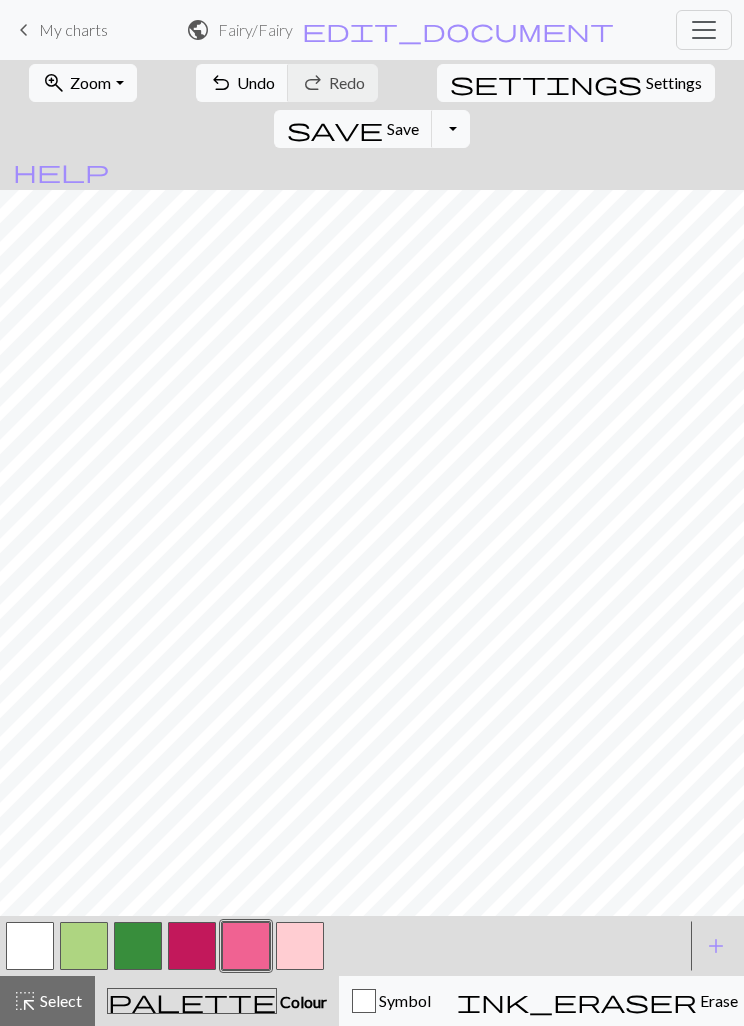 click at bounding box center [300, 946] 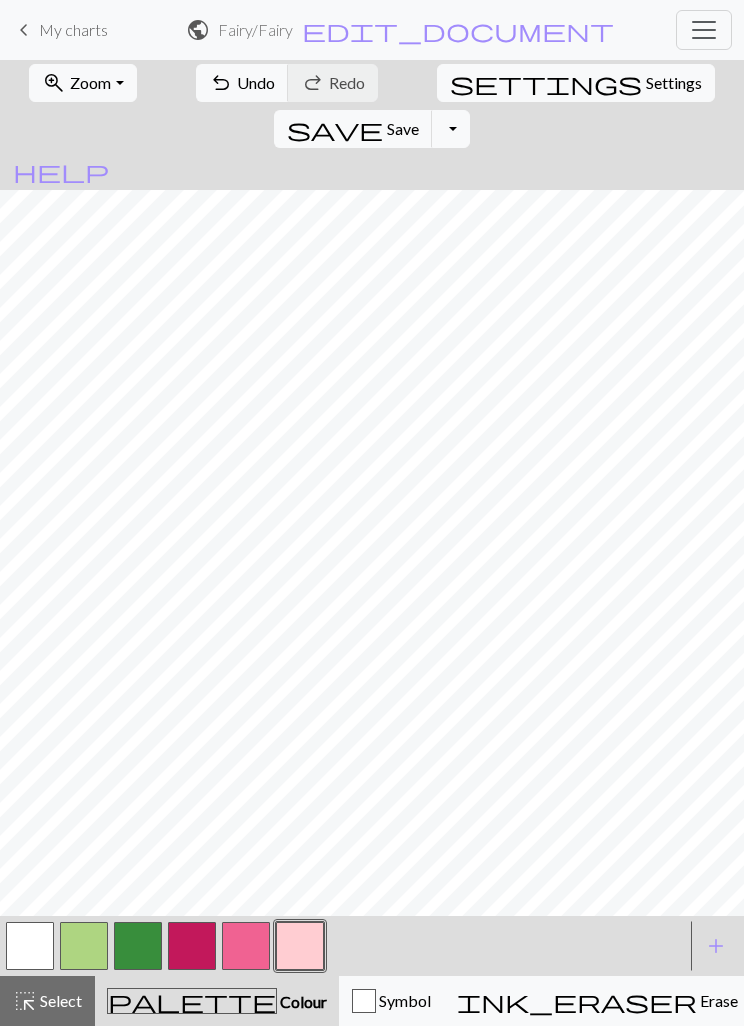 click at bounding box center (192, 946) 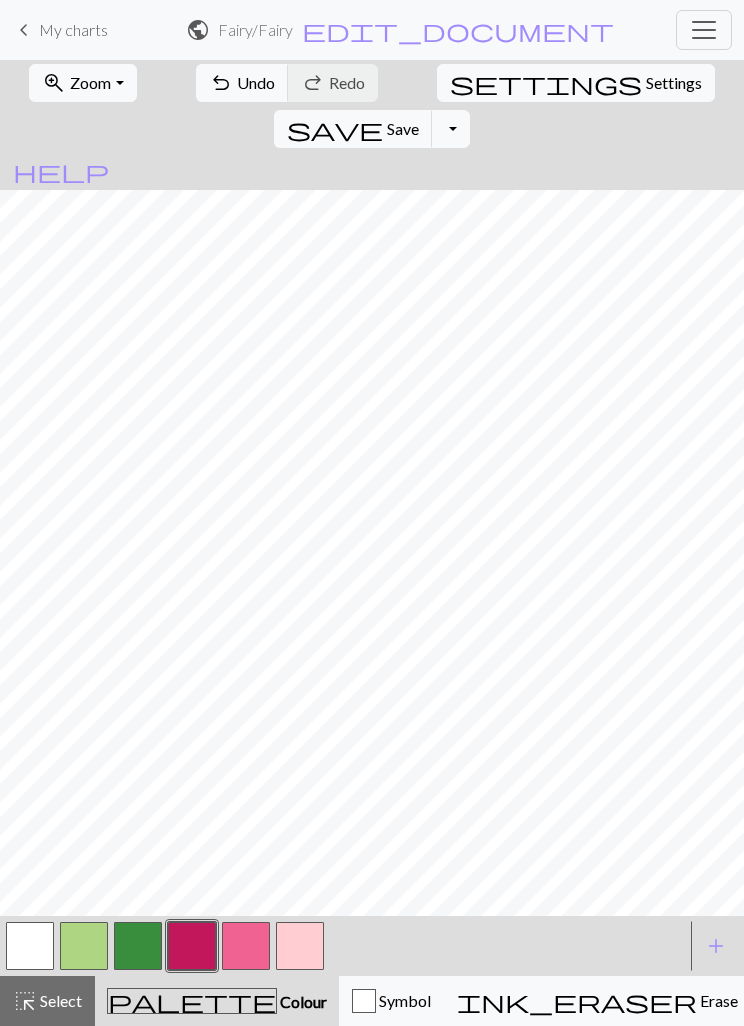 click at bounding box center [246, 946] 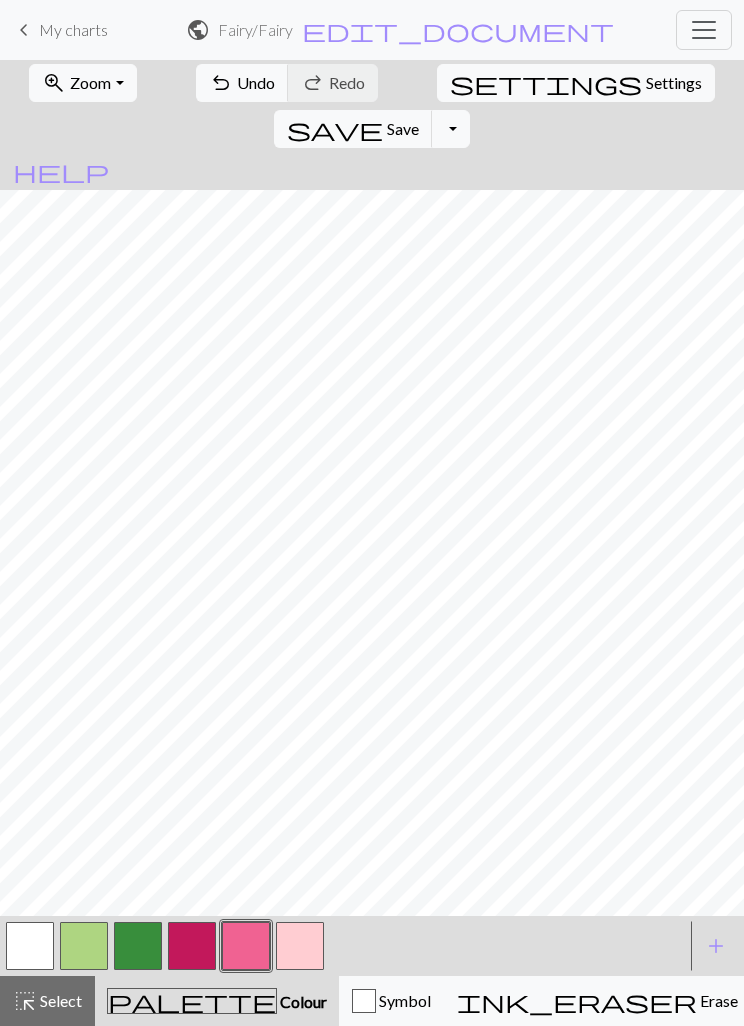 click at bounding box center (300, 946) 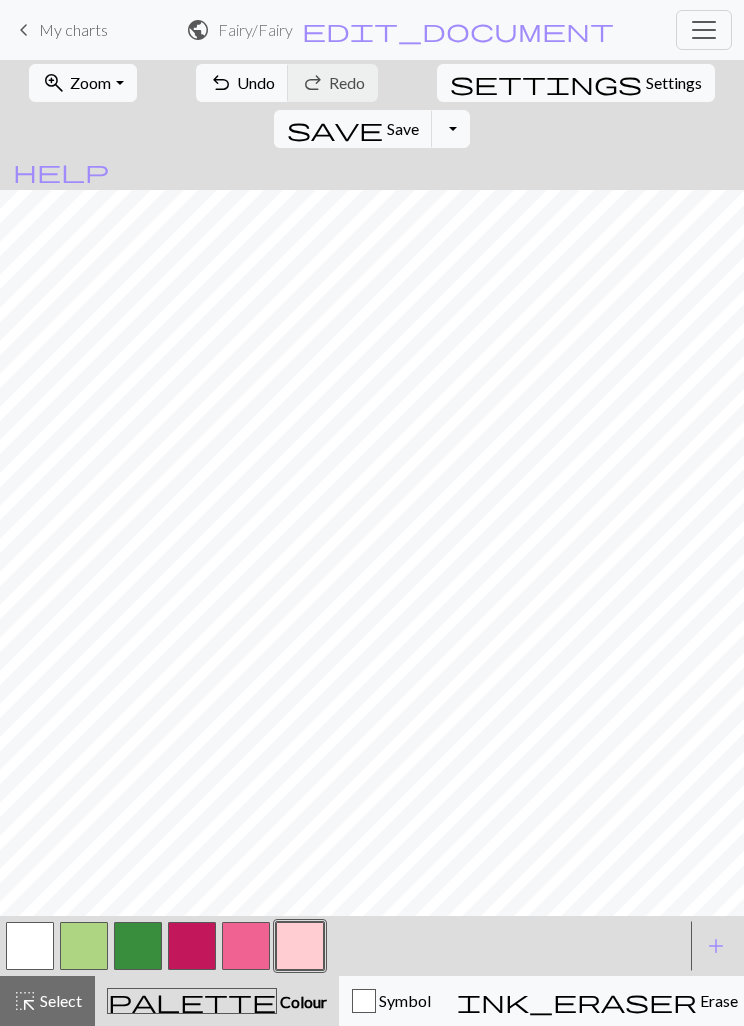 click at bounding box center [192, 946] 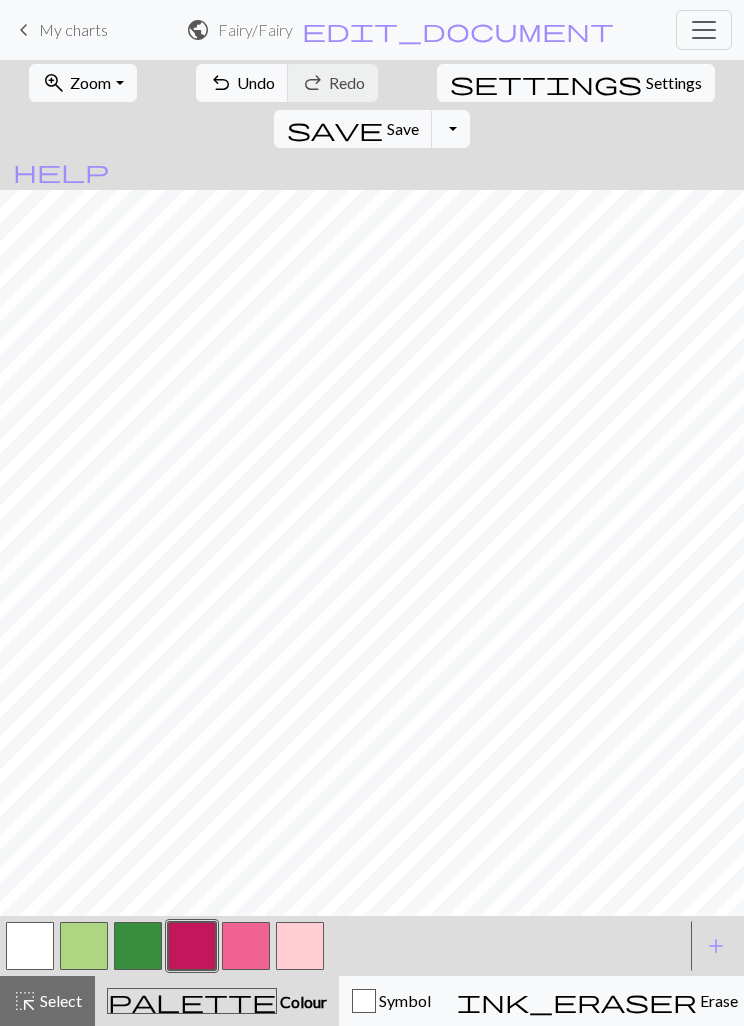 click at bounding box center (300, 946) 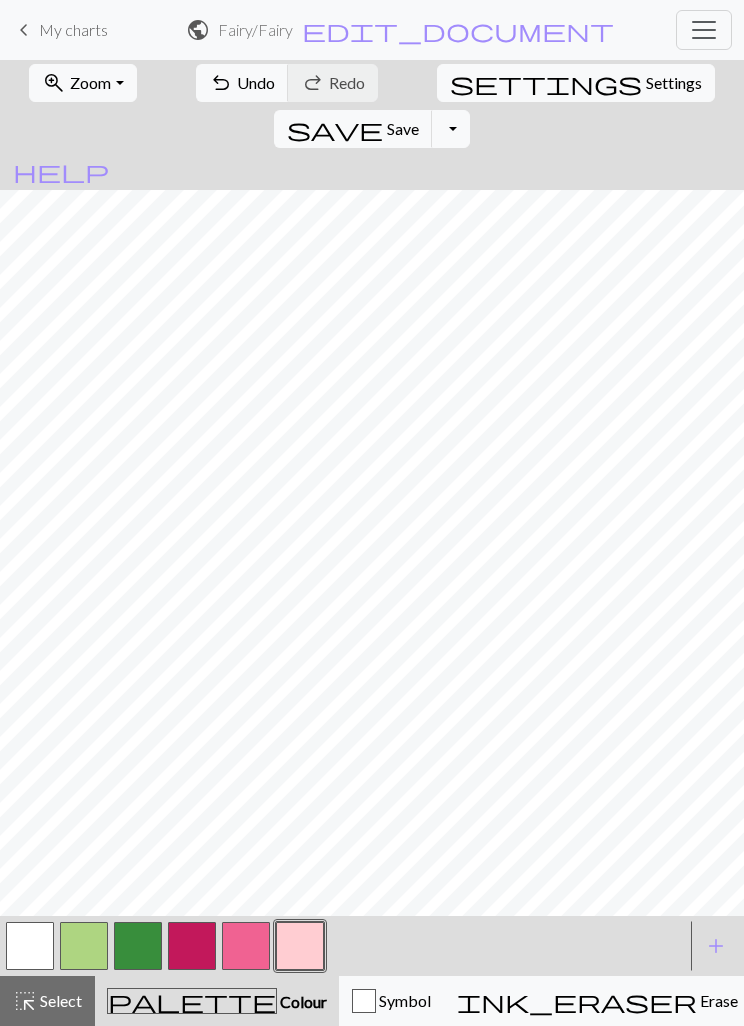 click at bounding box center [246, 946] 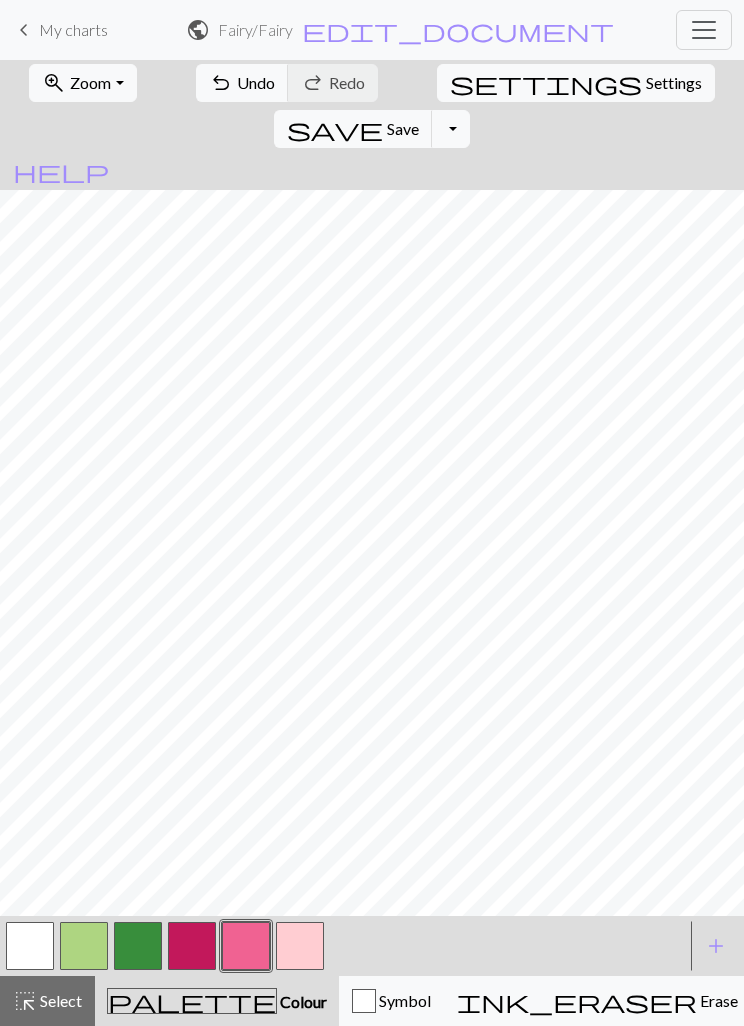 click at bounding box center (300, 946) 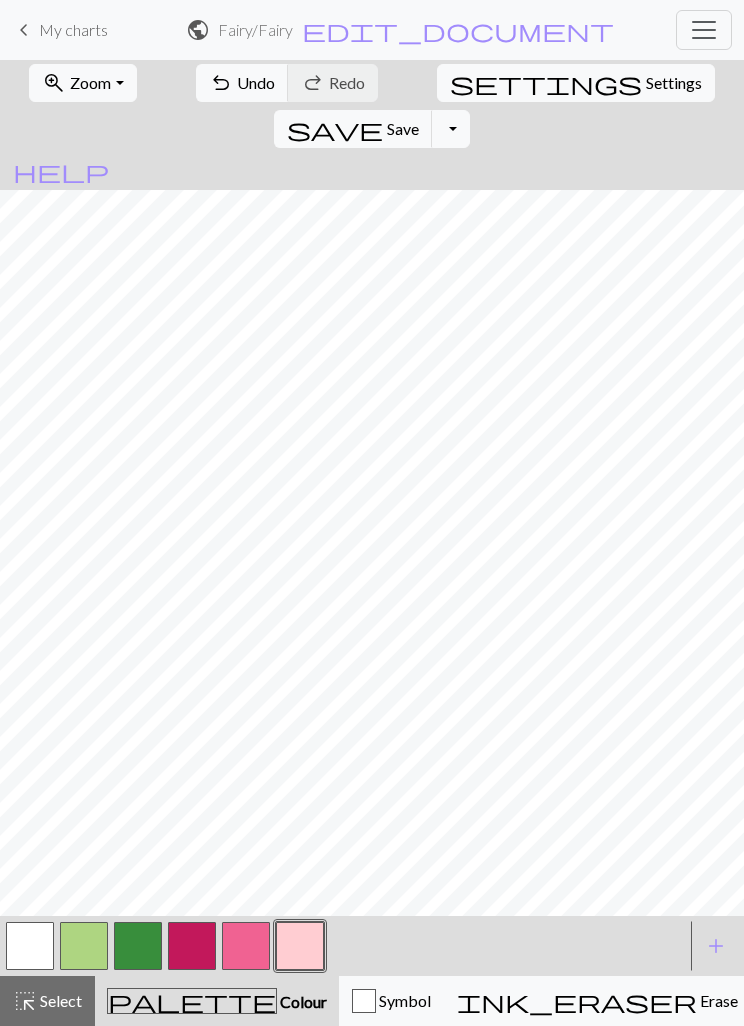 click at bounding box center (246, 946) 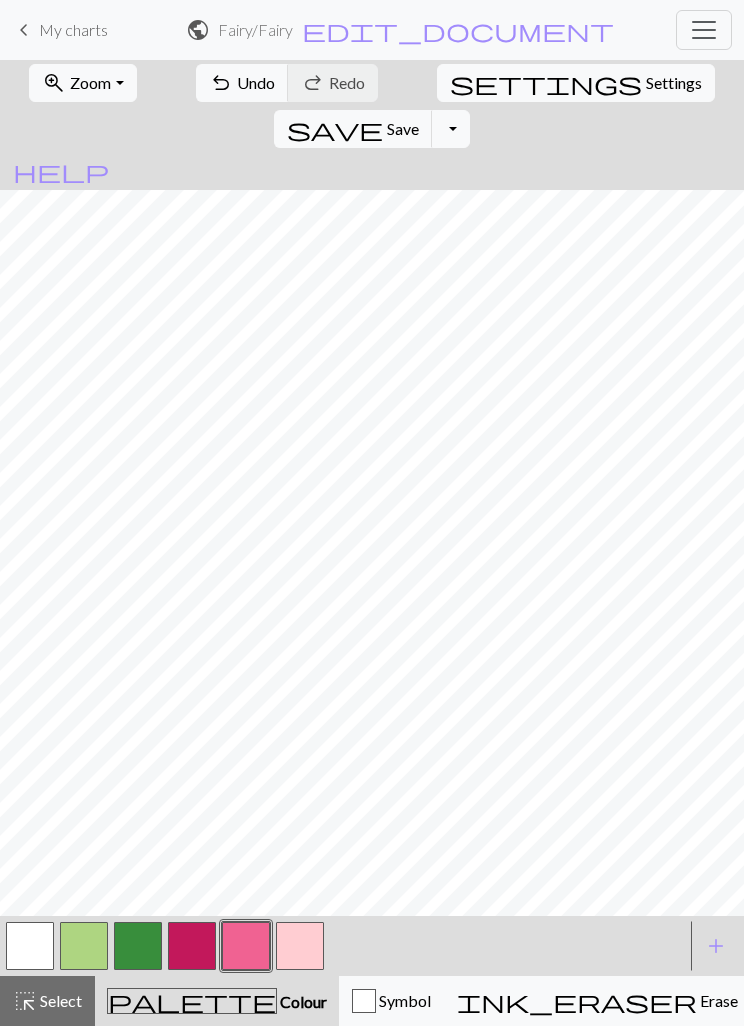 click at bounding box center (300, 946) 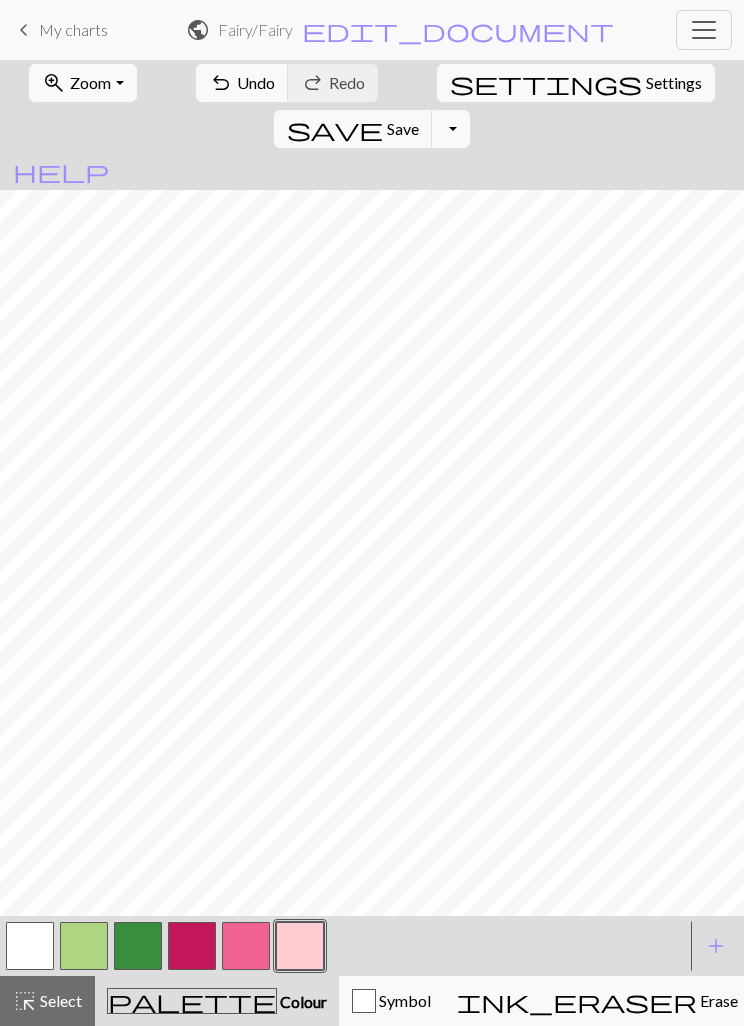 click at bounding box center (192, 946) 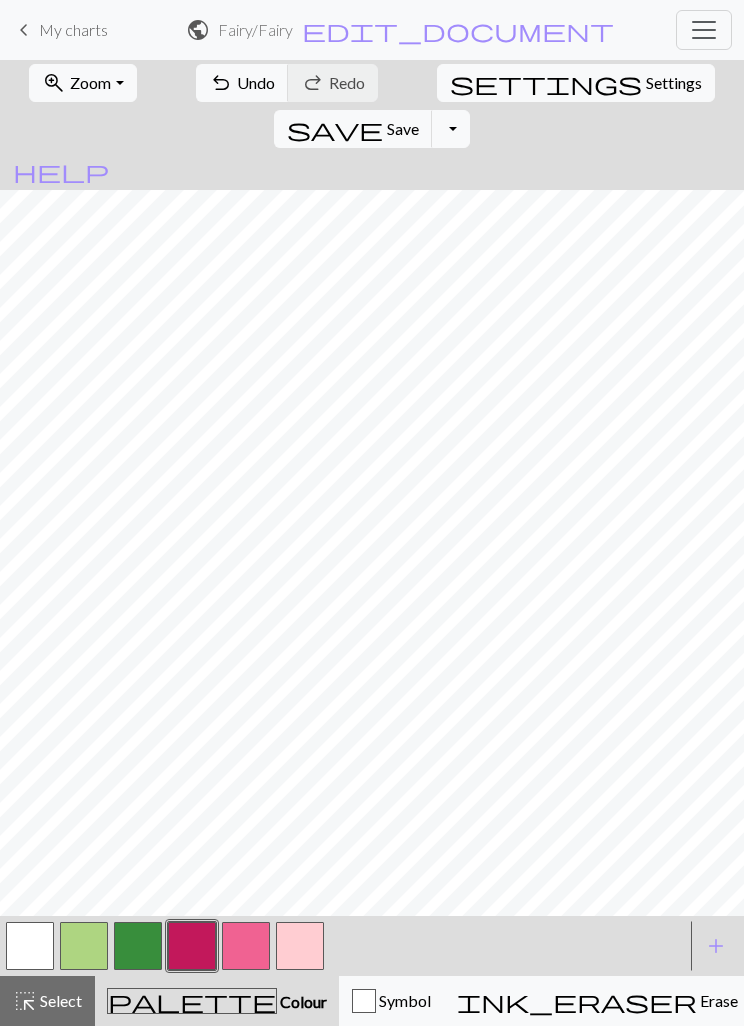 click at bounding box center [246, 946] 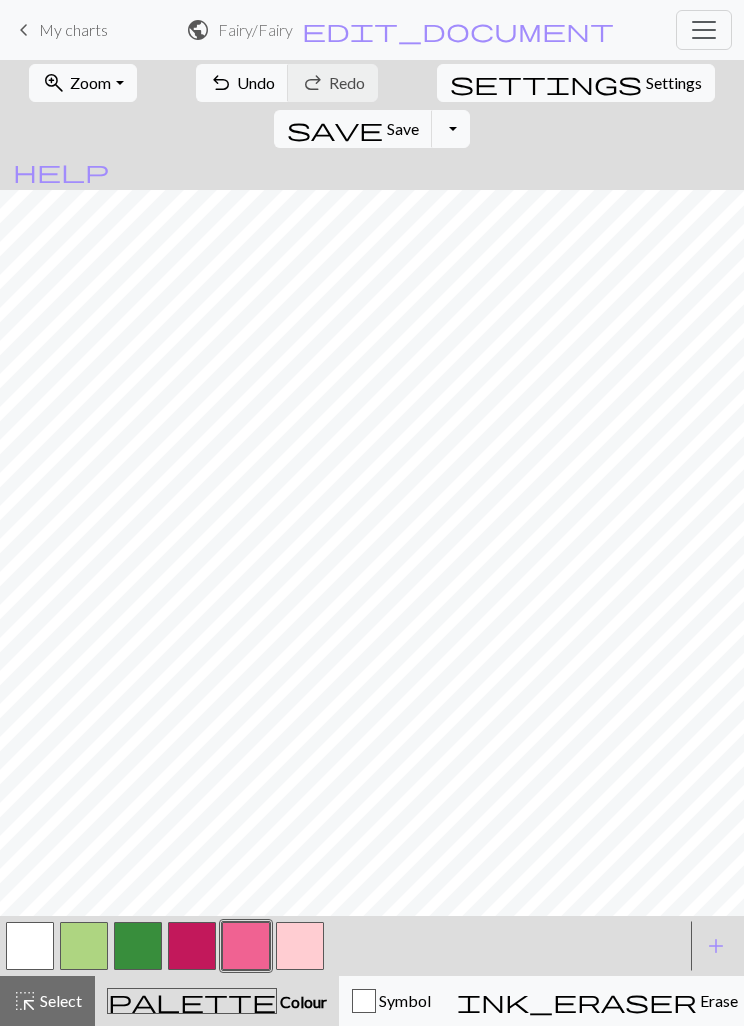 click at bounding box center (300, 946) 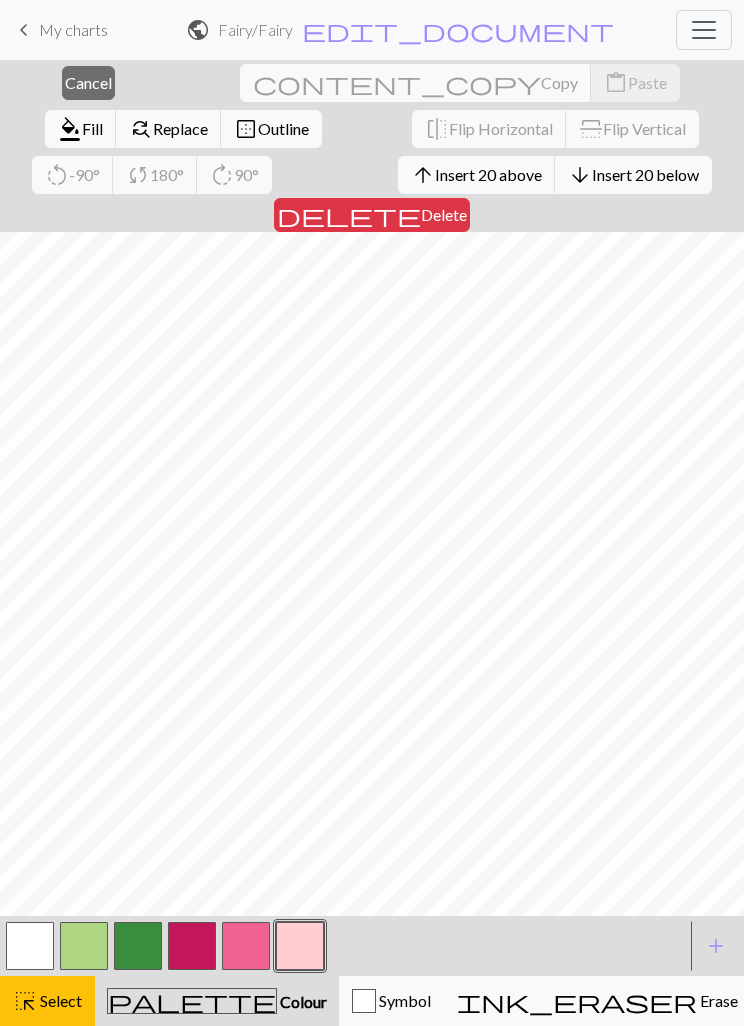 click on "Insert 20 below" at bounding box center [645, 174] 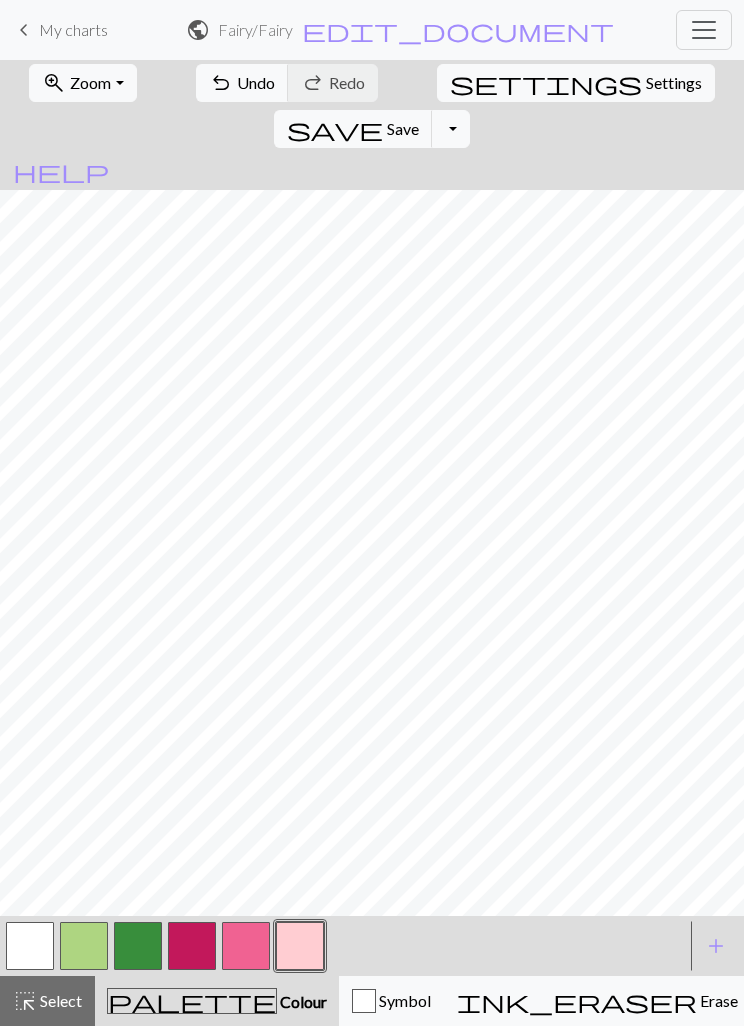 click at bounding box center [246, 946] 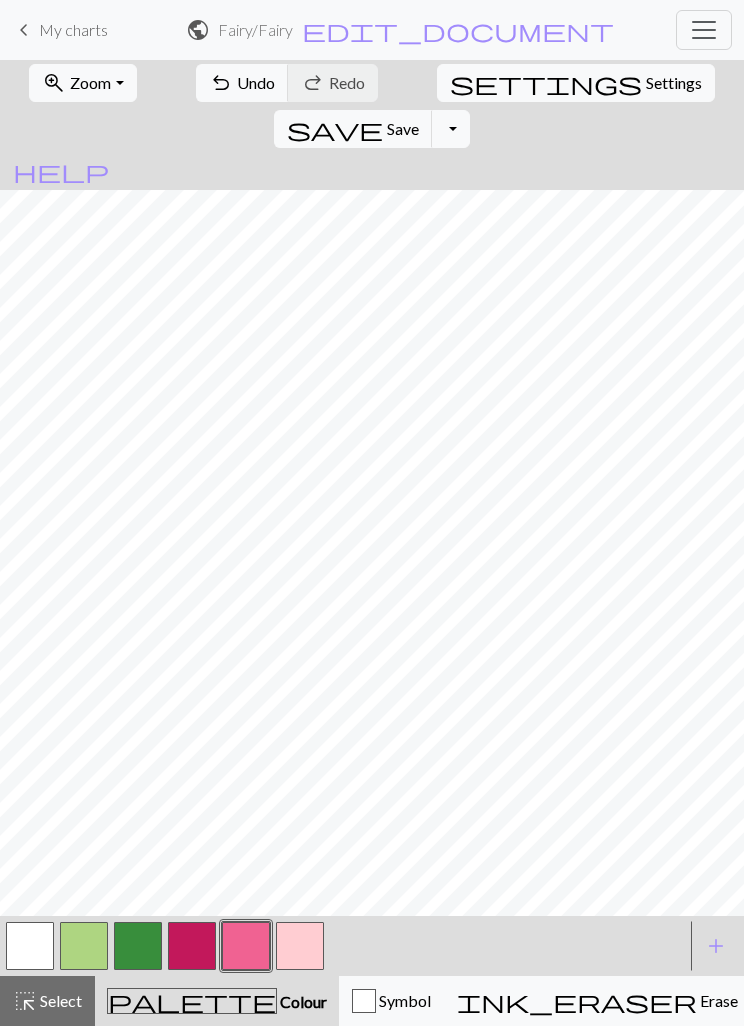 click at bounding box center [192, 946] 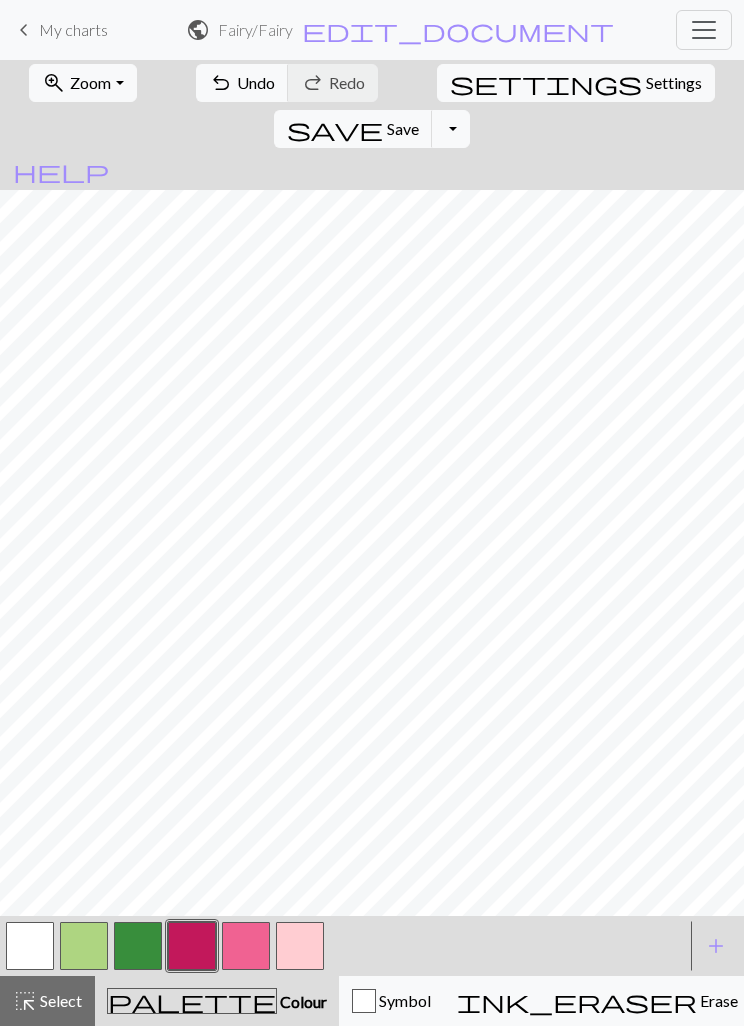 click at bounding box center (300, 946) 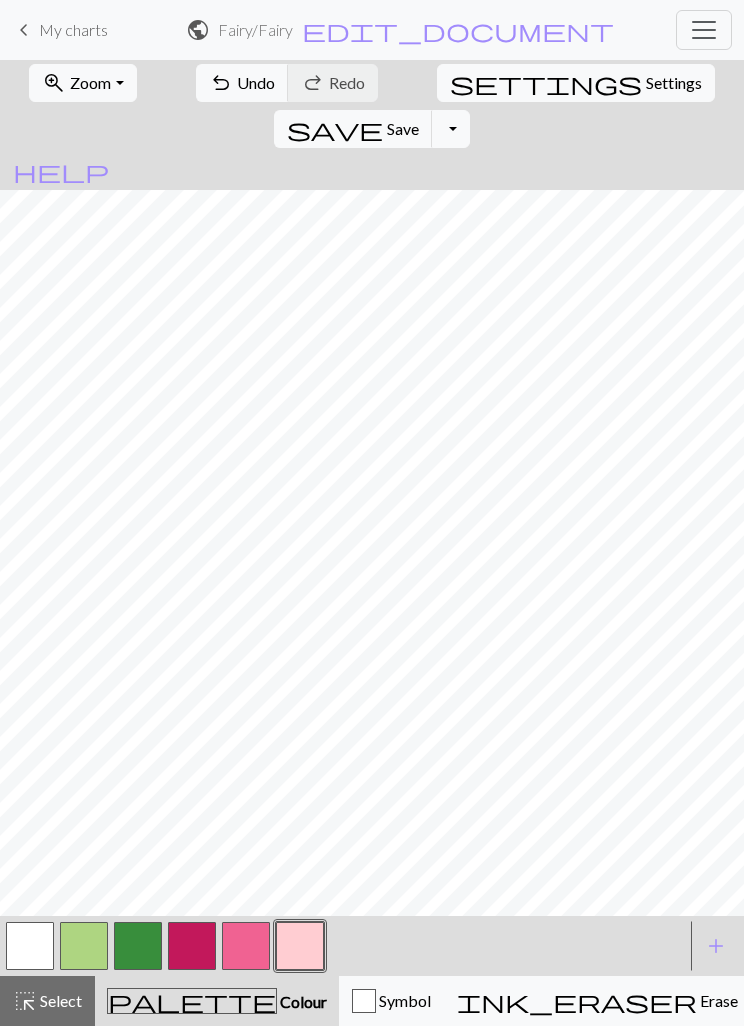click at bounding box center (246, 946) 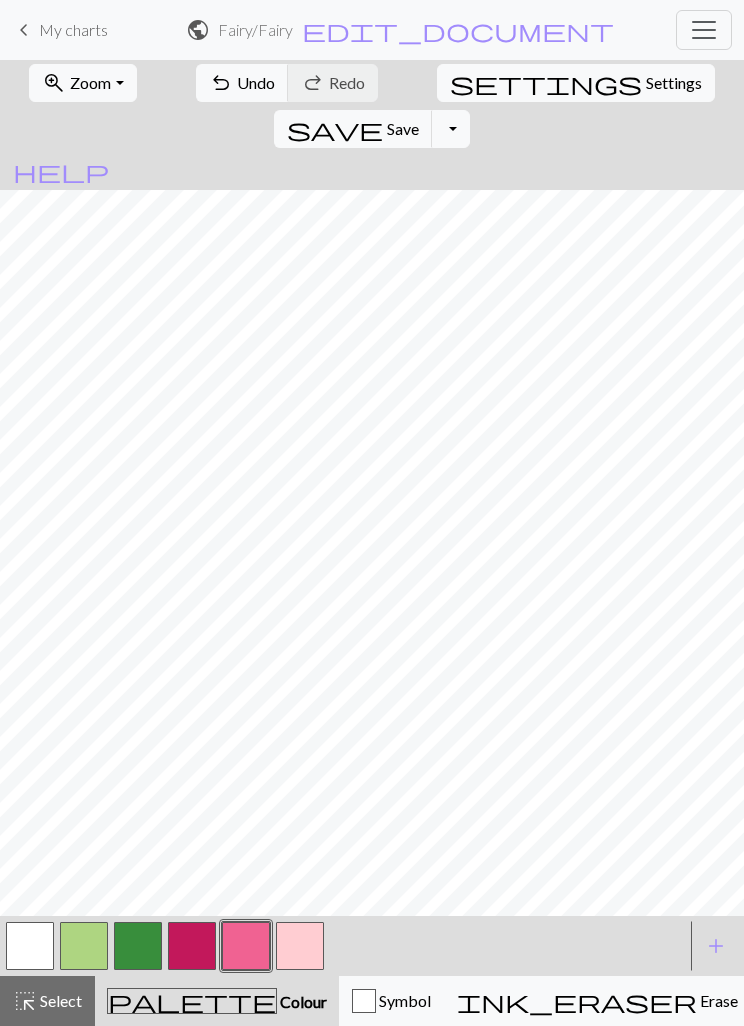 click at bounding box center [30, 946] 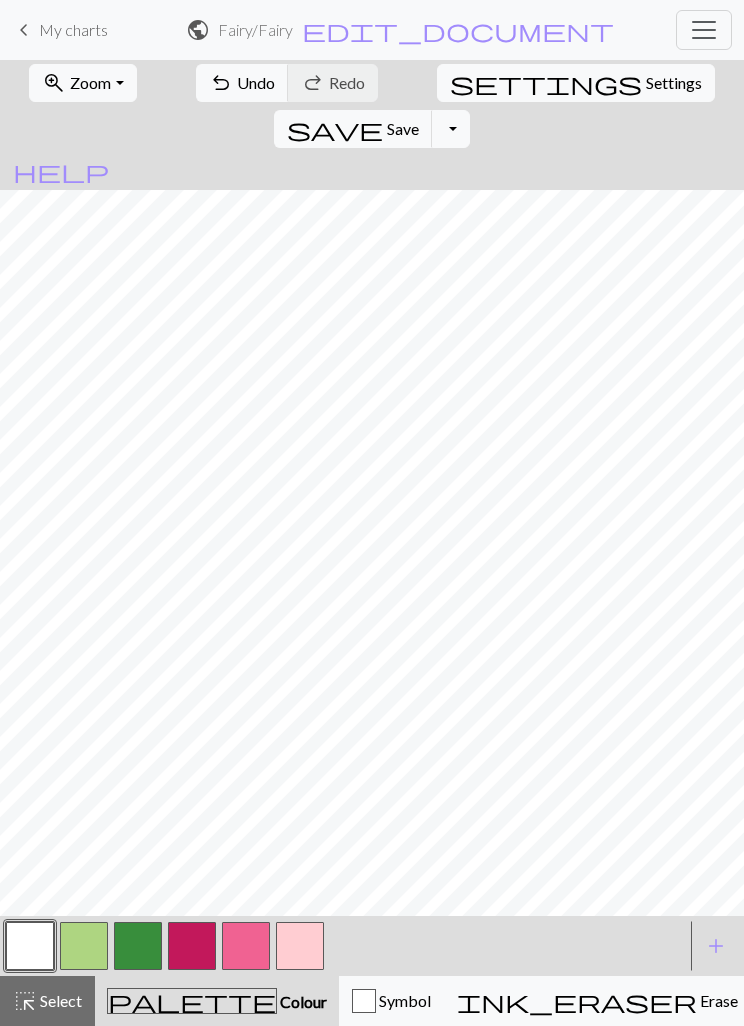 click at bounding box center [192, 946] 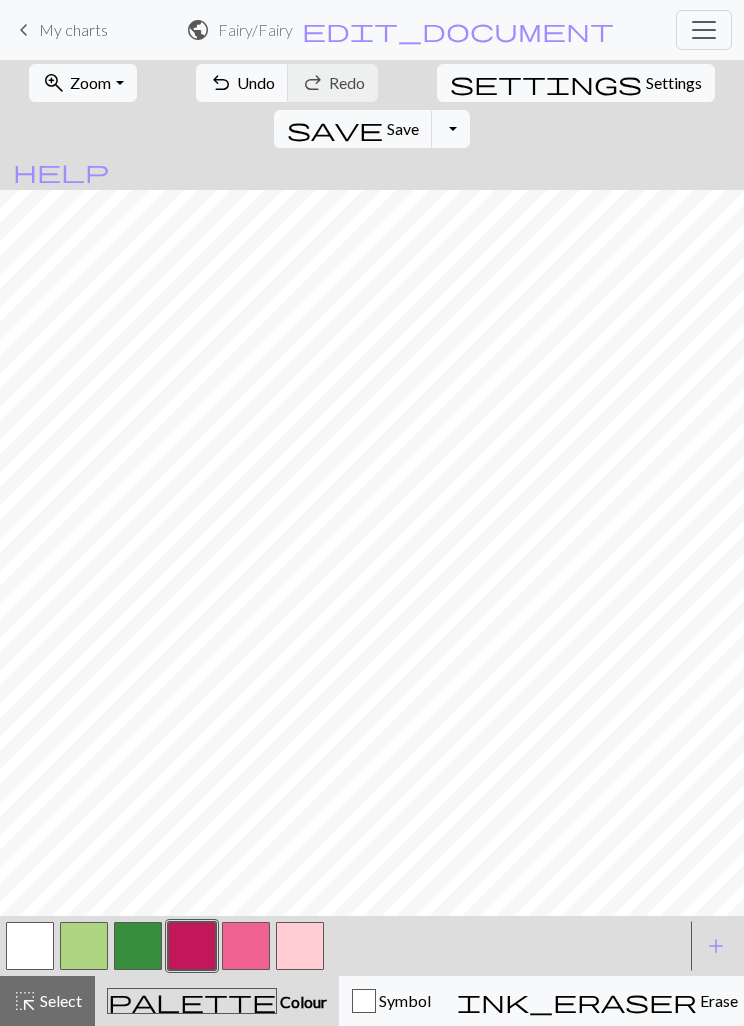 click at bounding box center (300, 946) 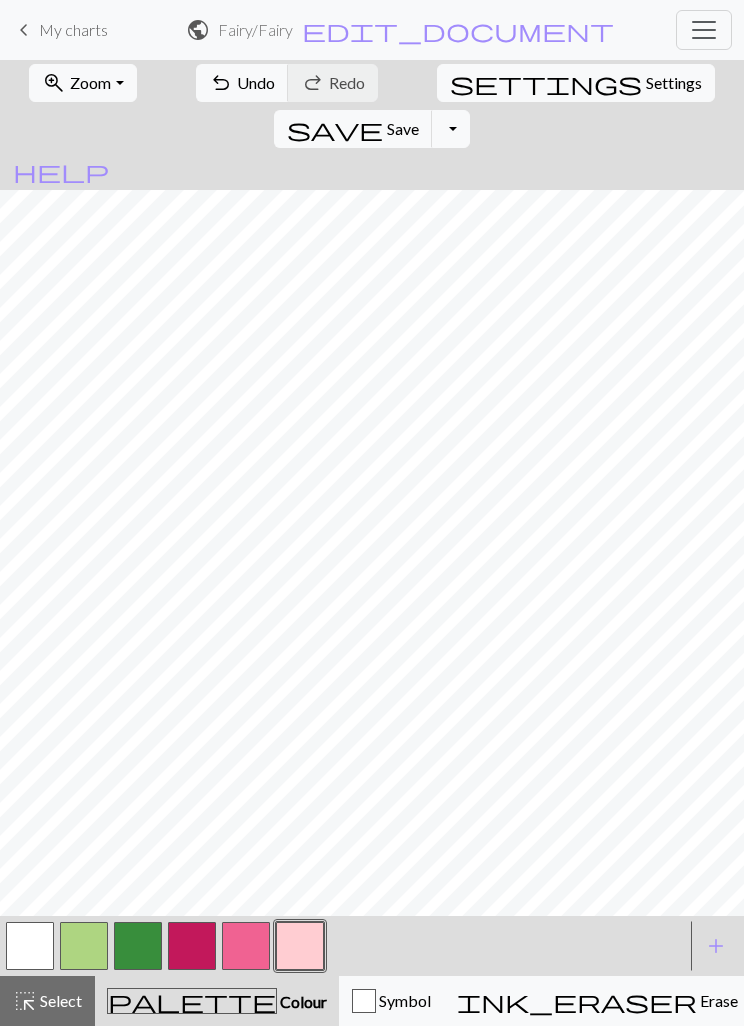 click at bounding box center [246, 946] 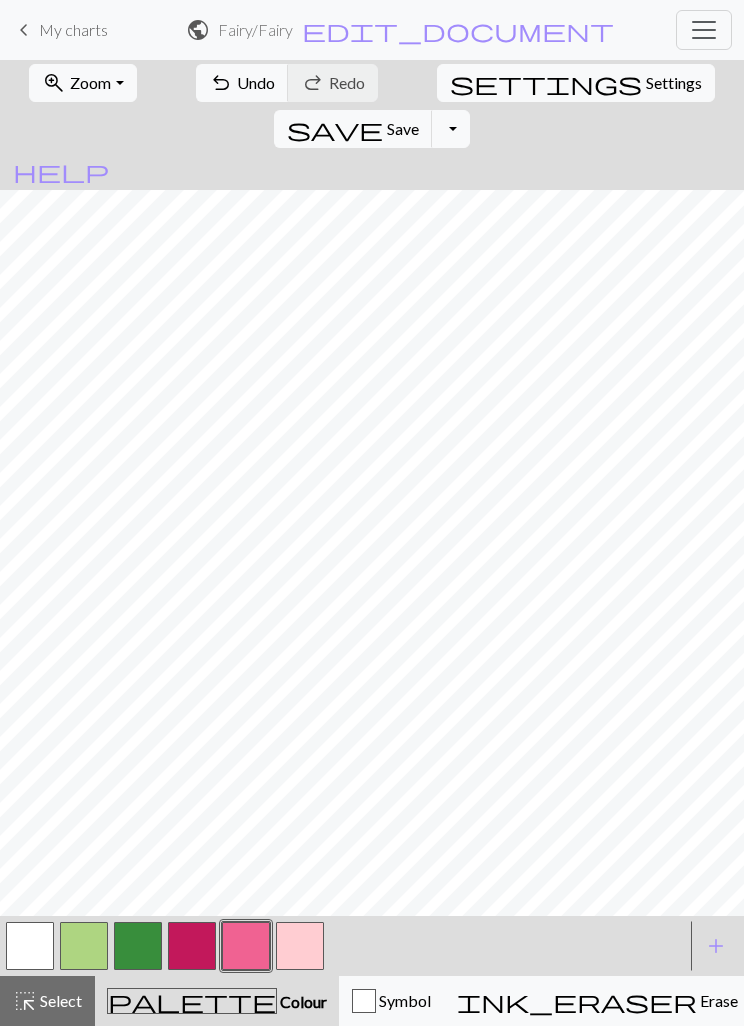 click at bounding box center (30, 946) 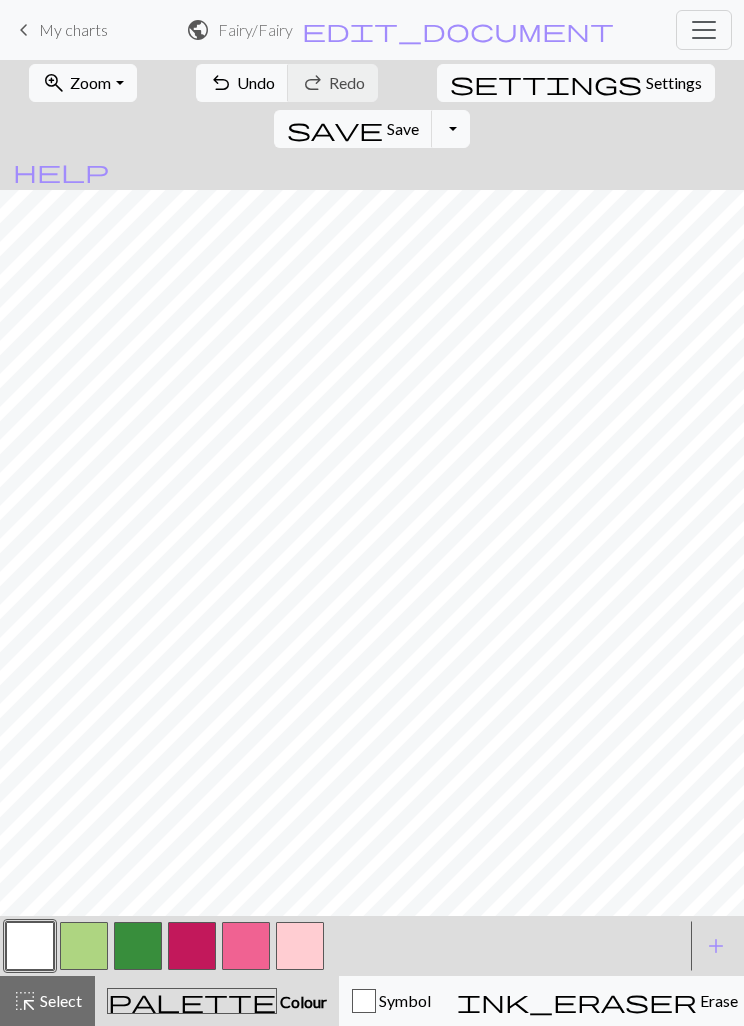 click at bounding box center [192, 946] 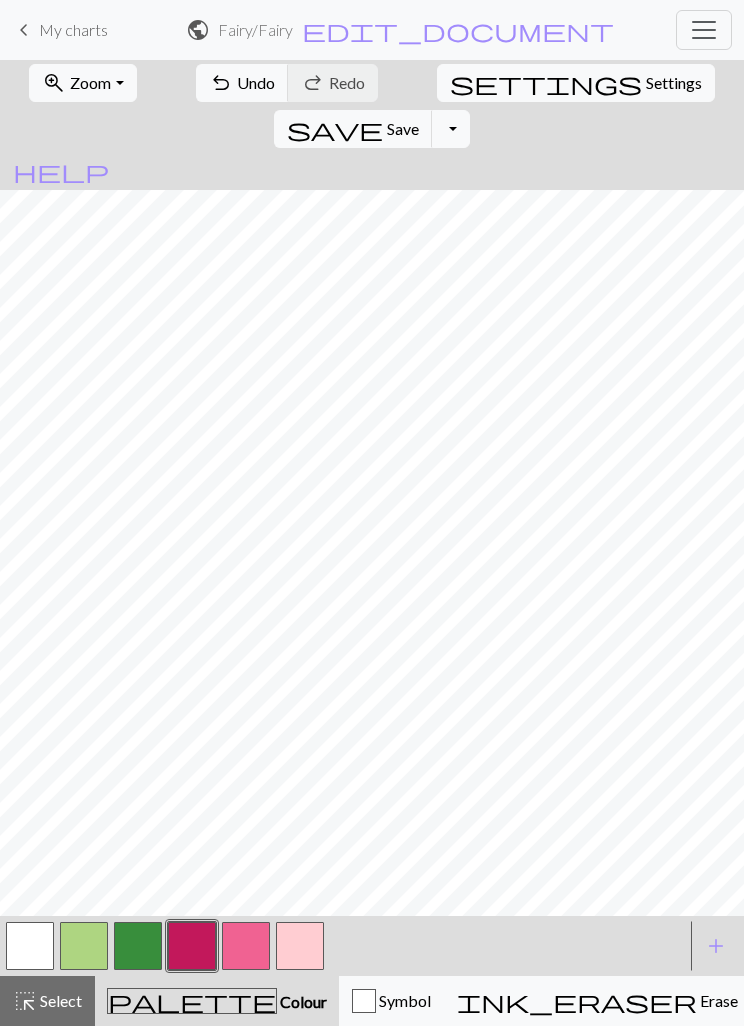 click at bounding box center [300, 946] 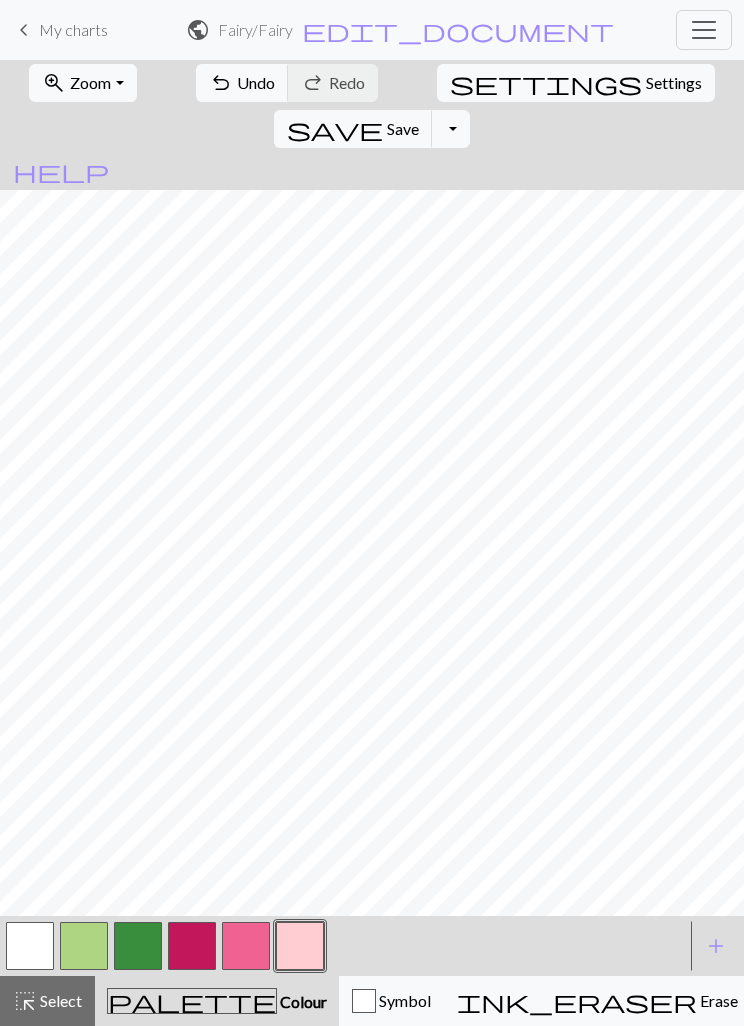 click at bounding box center [246, 946] 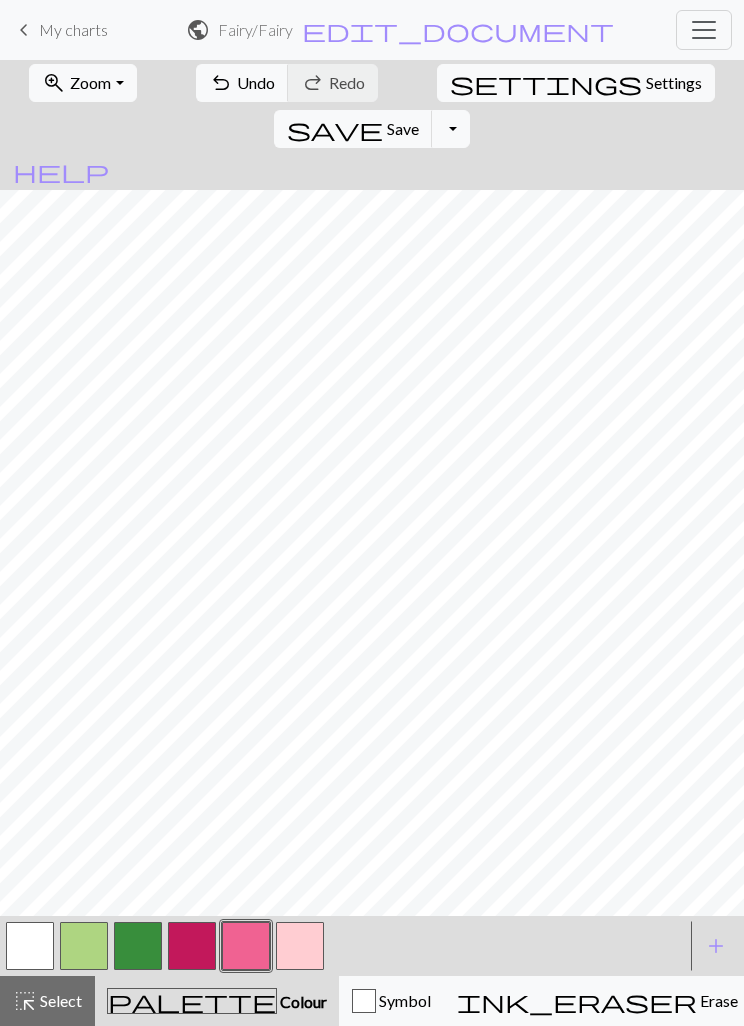 click at bounding box center (300, 946) 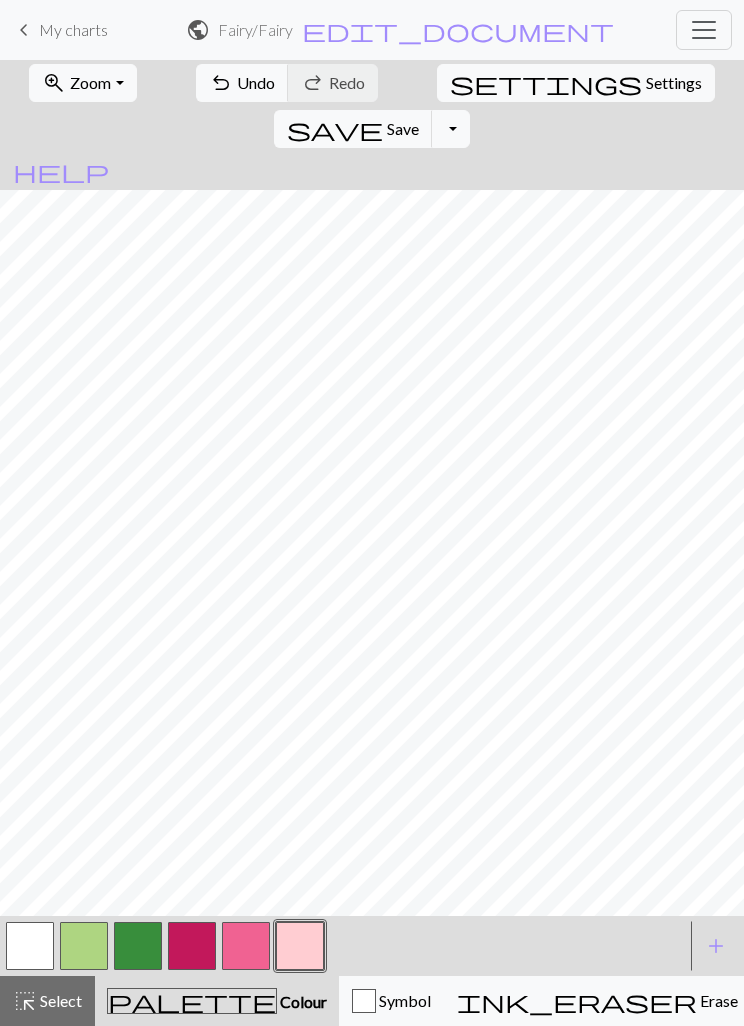 click at bounding box center (192, 946) 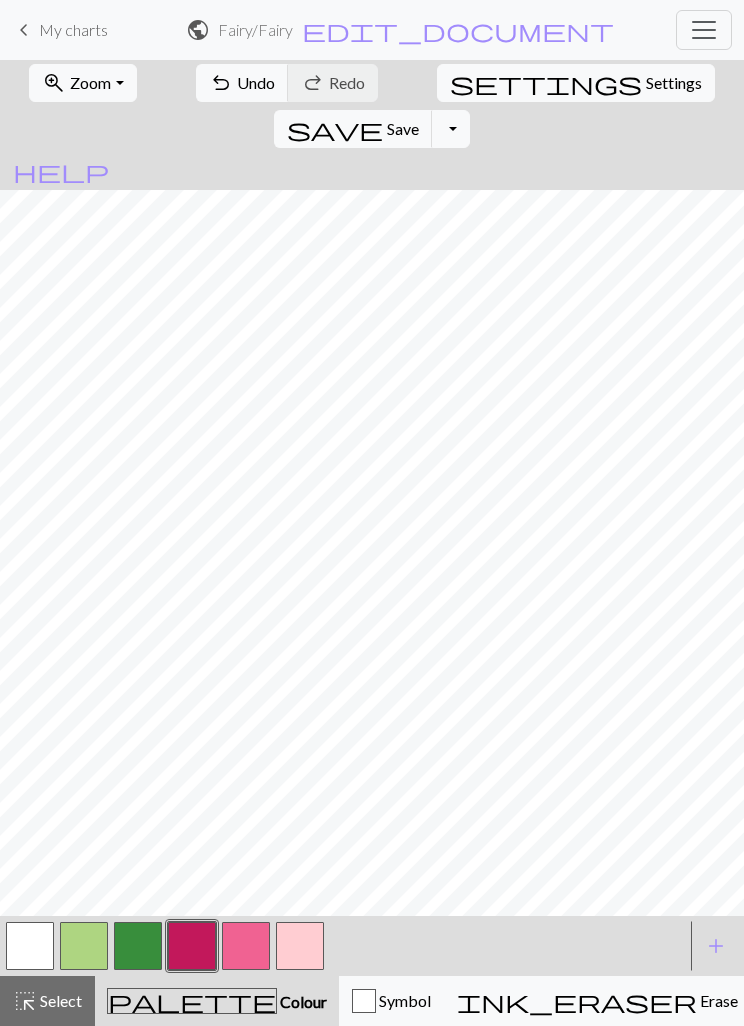 click at bounding box center (300, 946) 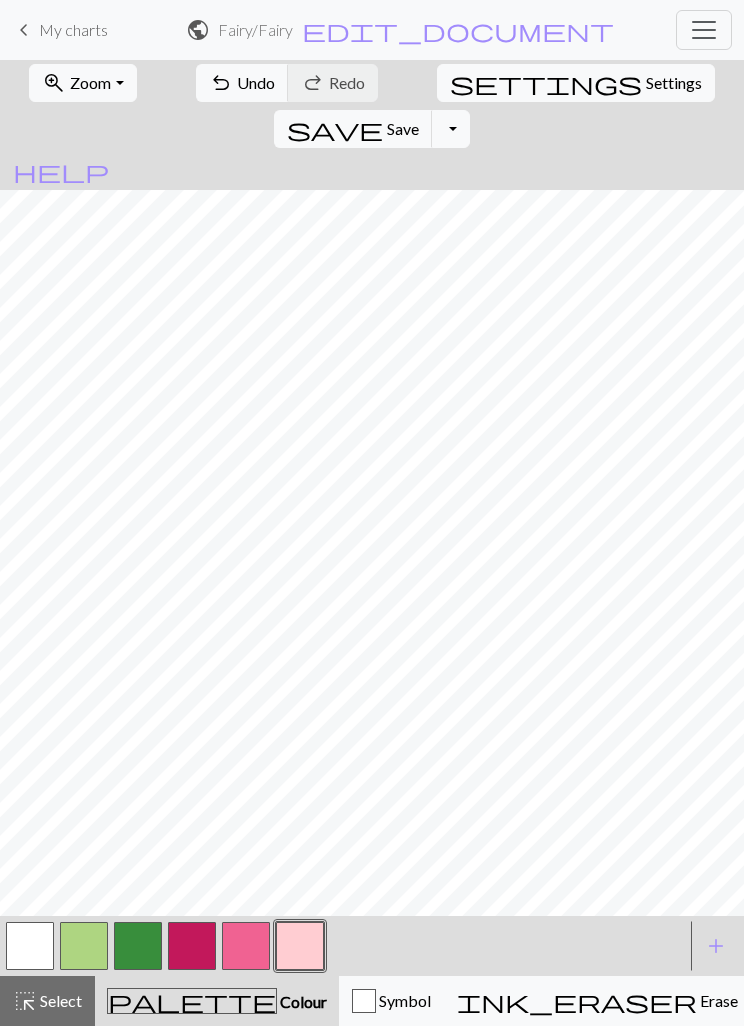 click at bounding box center (192, 946) 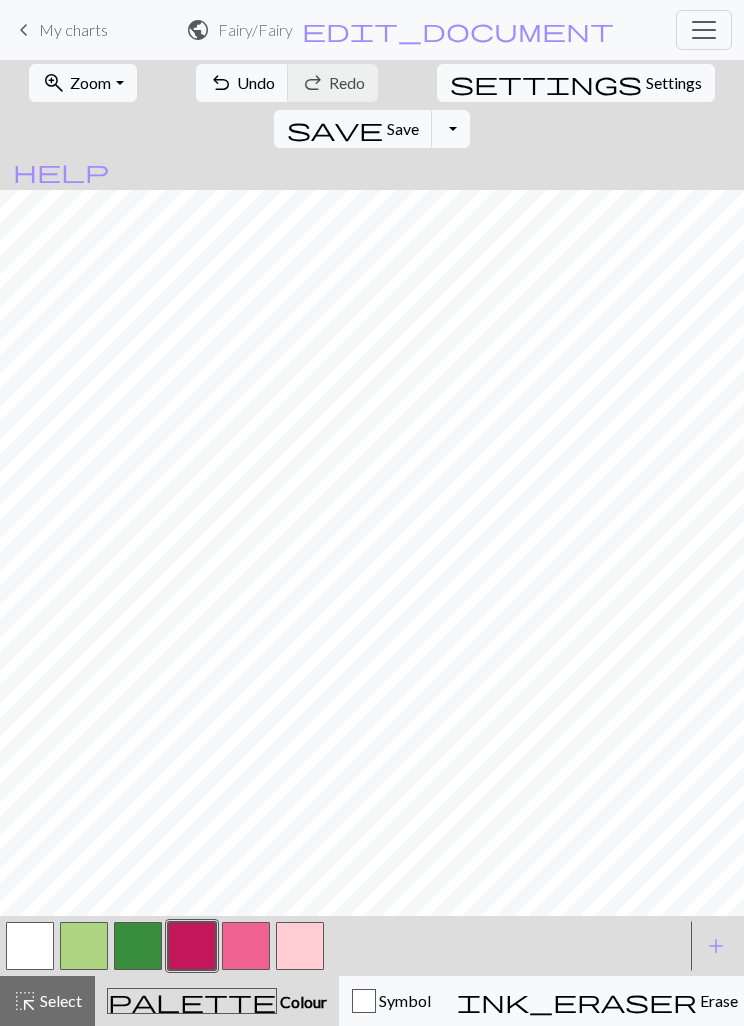 click at bounding box center (246, 946) 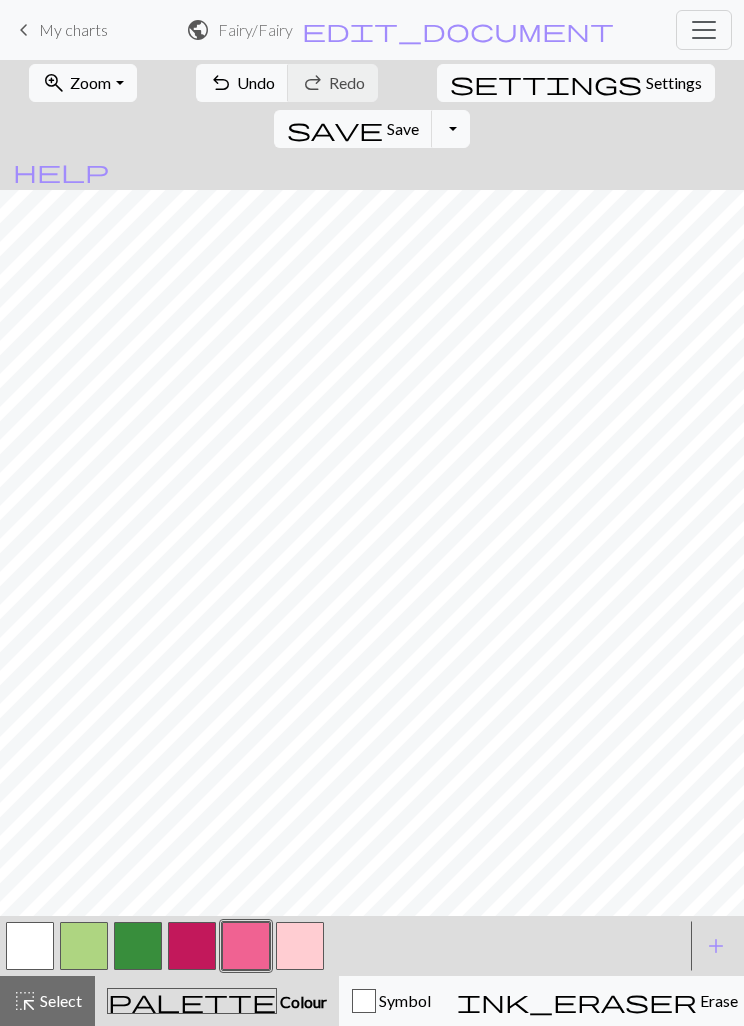 click at bounding box center [30, 946] 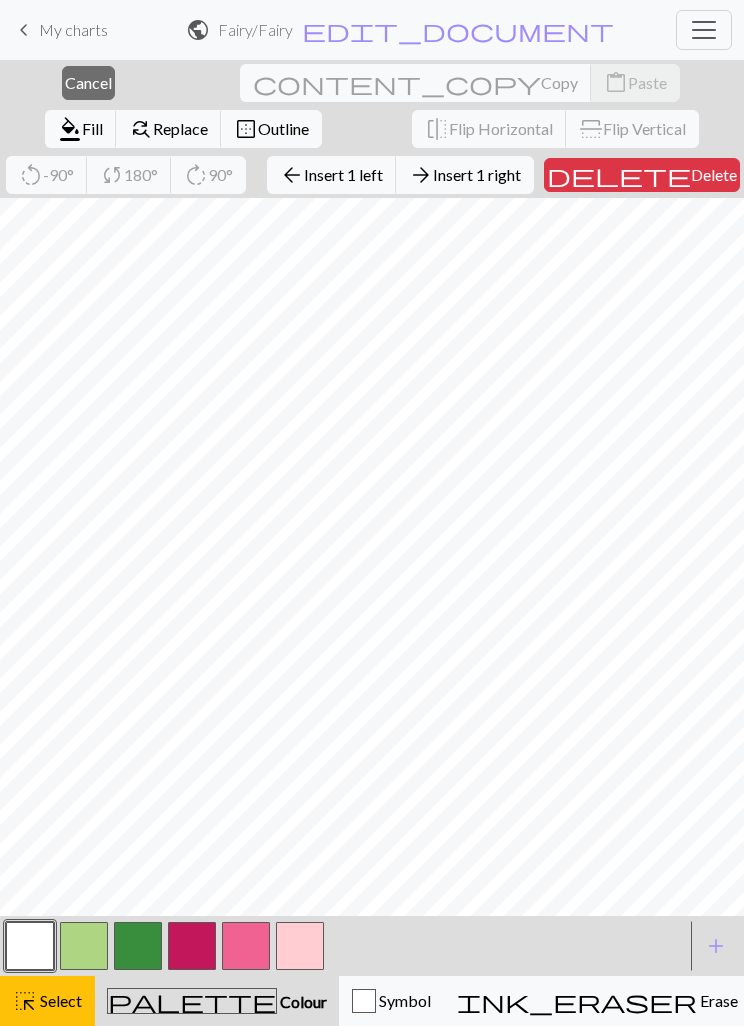 click on "Insert 1 right" at bounding box center (477, 174) 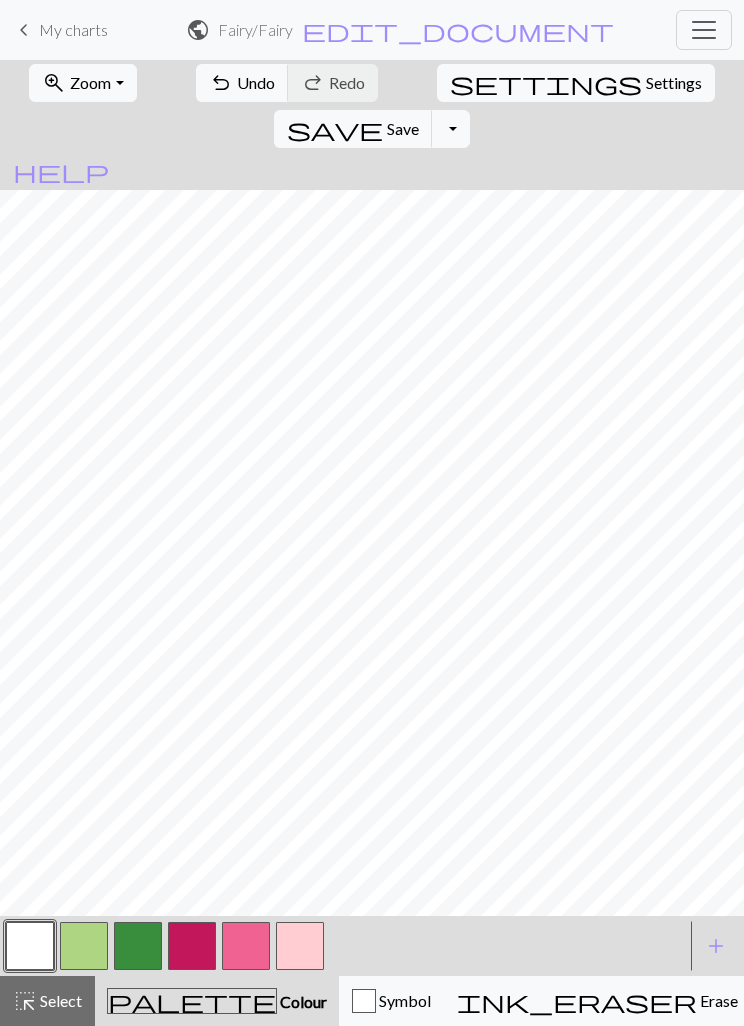 scroll, scrollTop: 0, scrollLeft: 0, axis: both 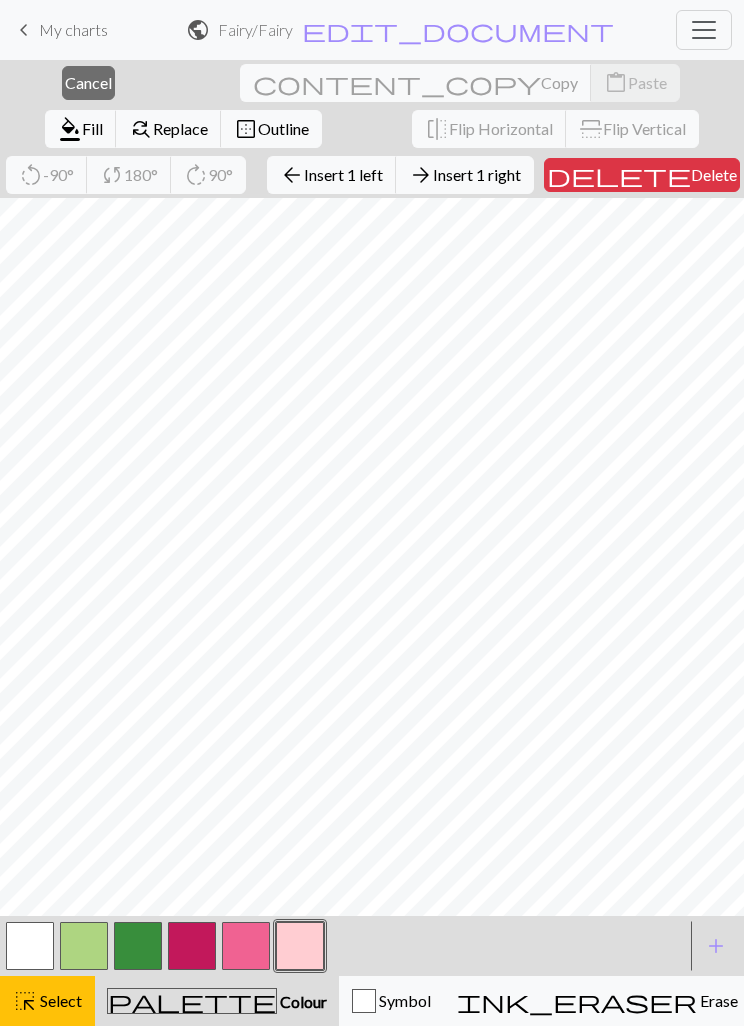 click on "Insert 1 right" at bounding box center (477, 174) 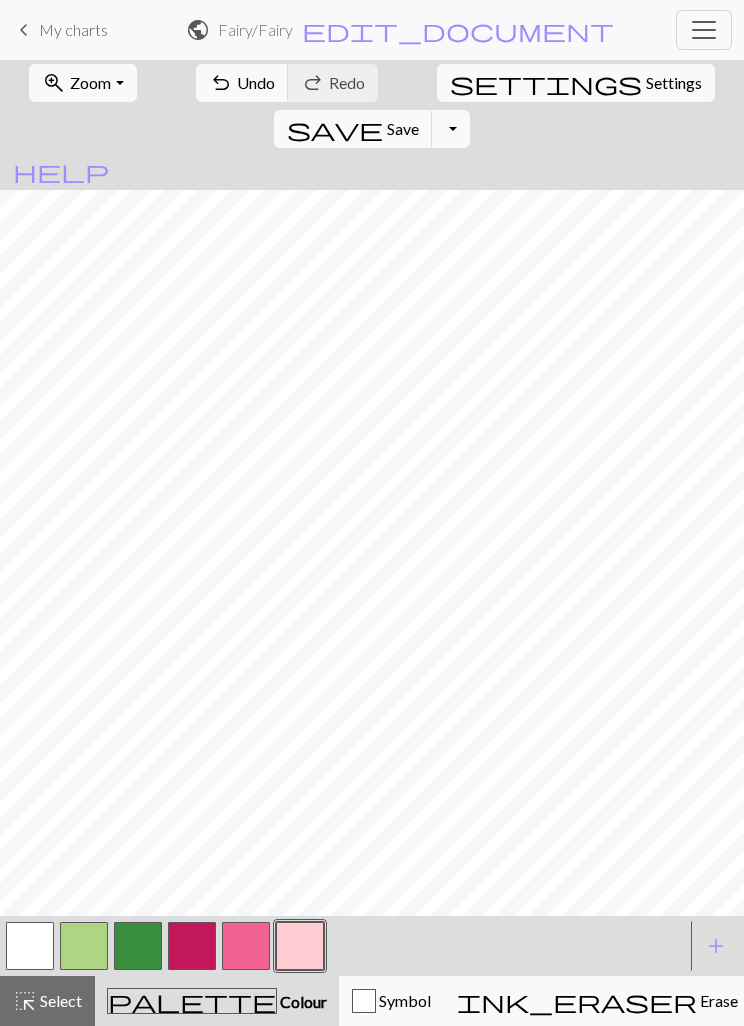 click at bounding box center [246, 946] 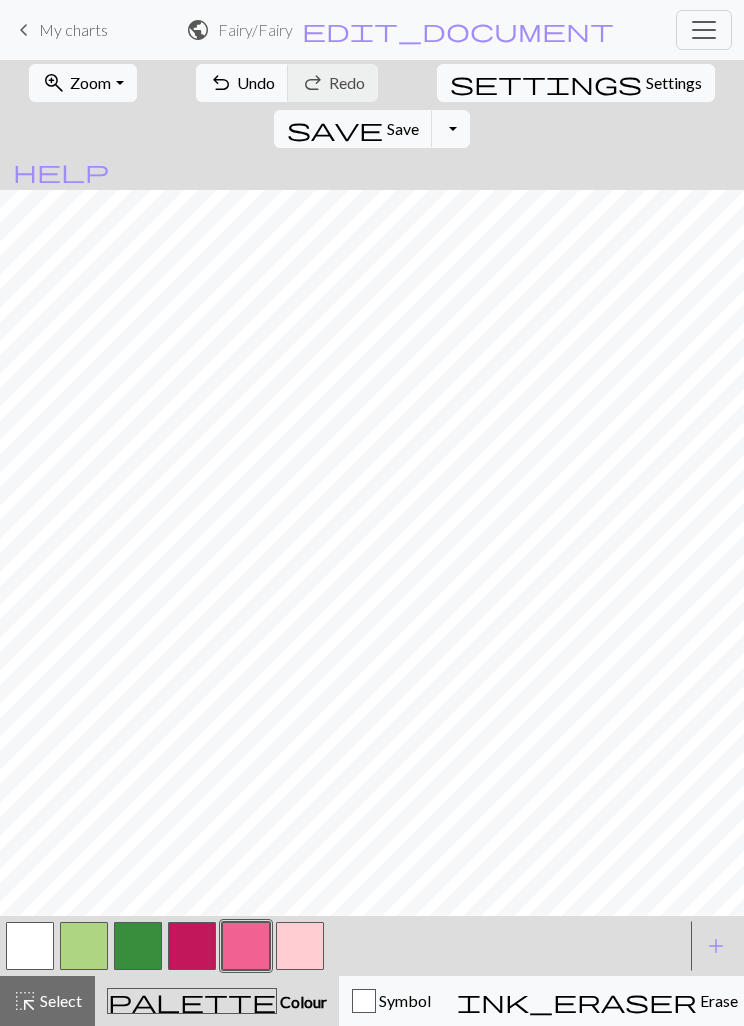 click at bounding box center (192, 946) 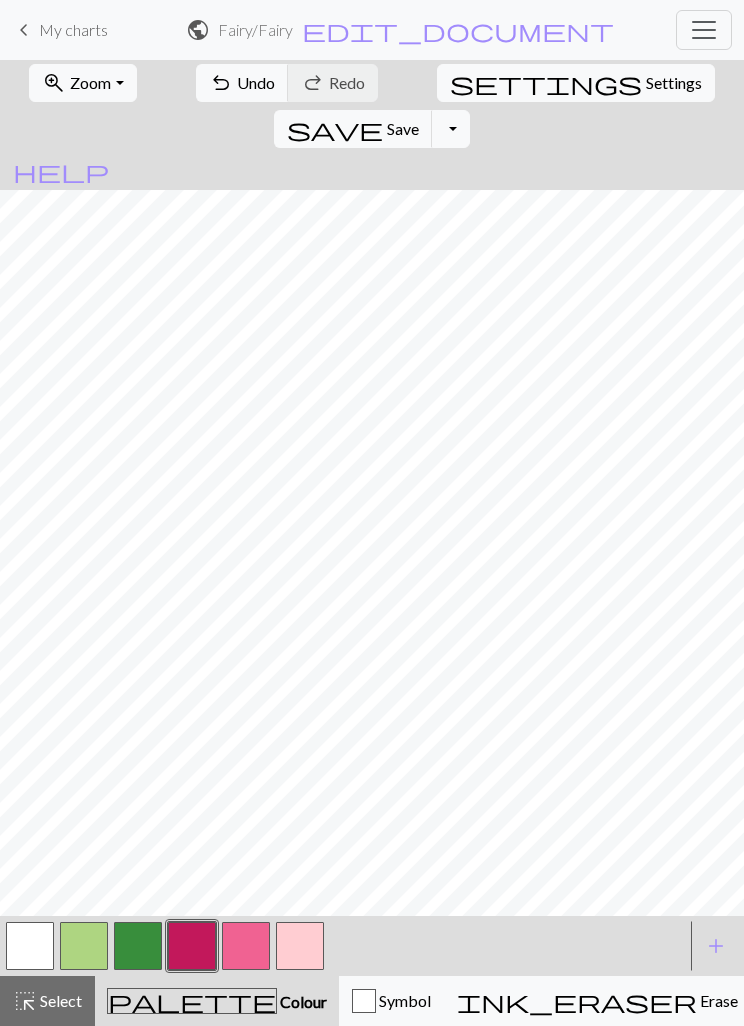click at bounding box center [300, 946] 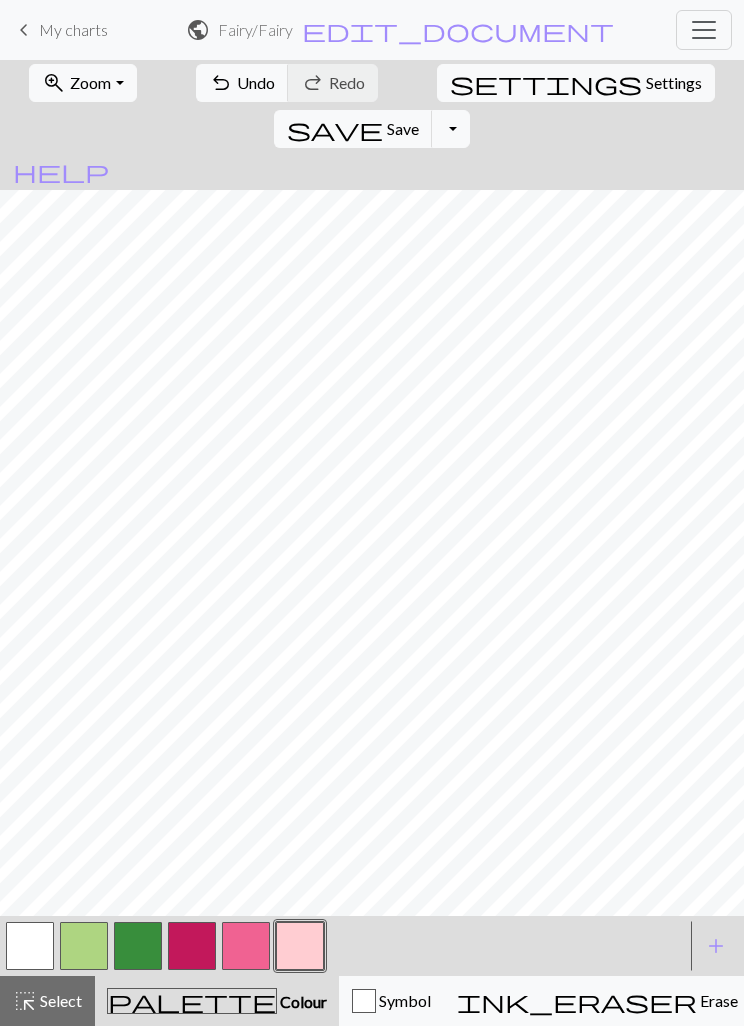 click at bounding box center (246, 946) 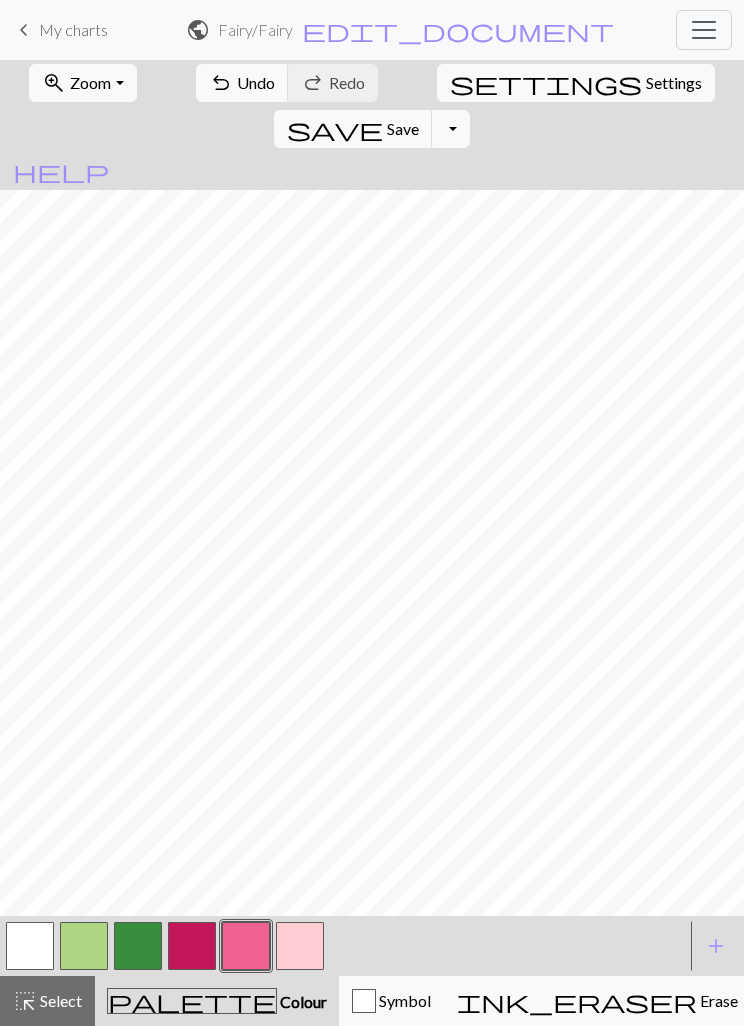 click at bounding box center [192, 946] 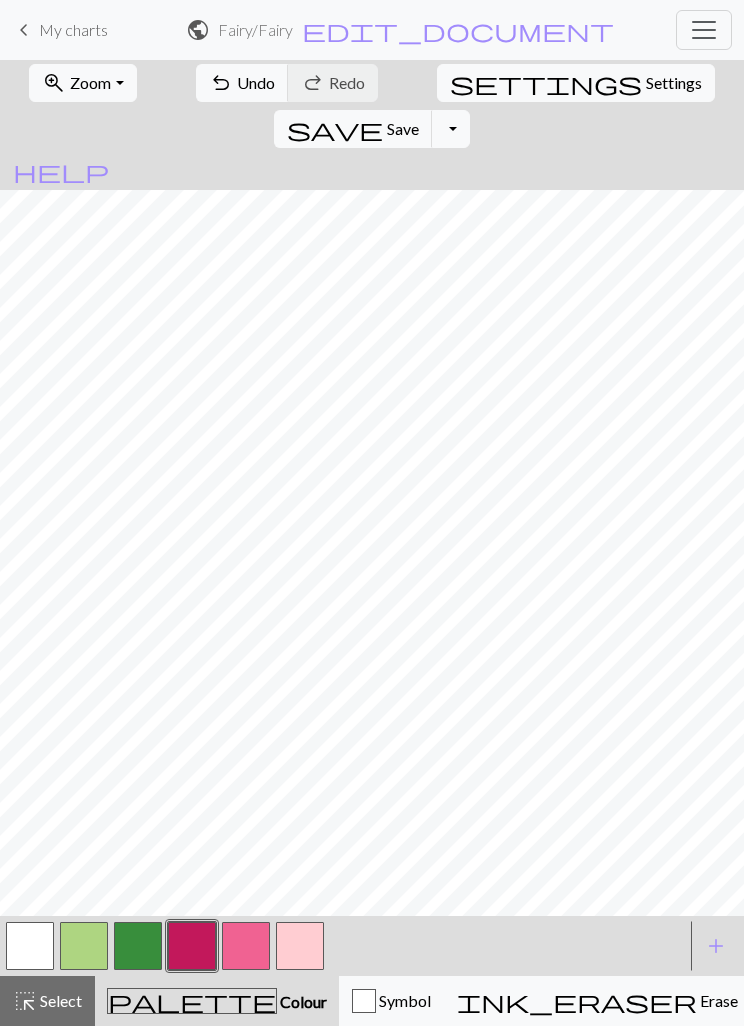 click at bounding box center [300, 946] 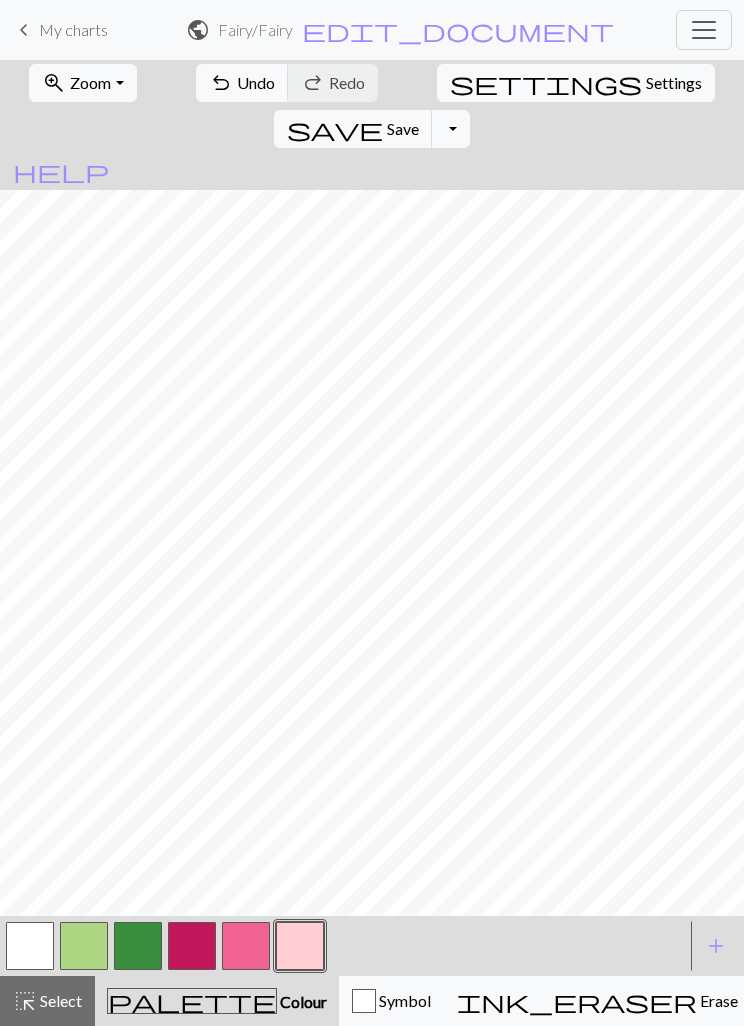 click on "undo" at bounding box center [221, 83] 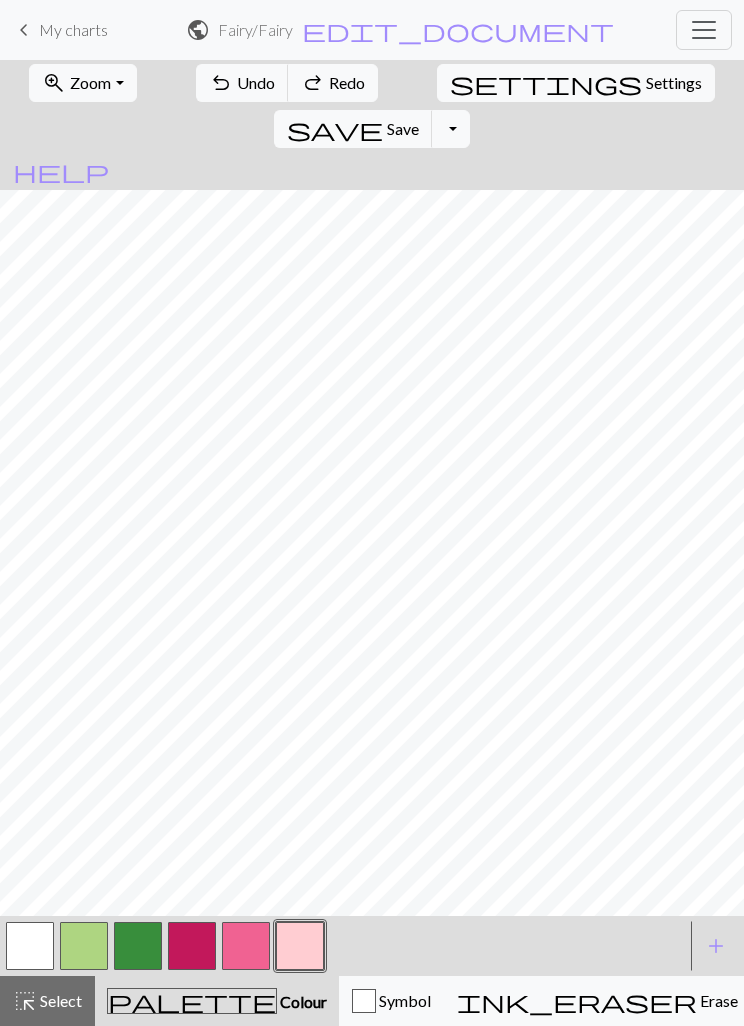 click on "undo Undo Undo" at bounding box center (242, 83) 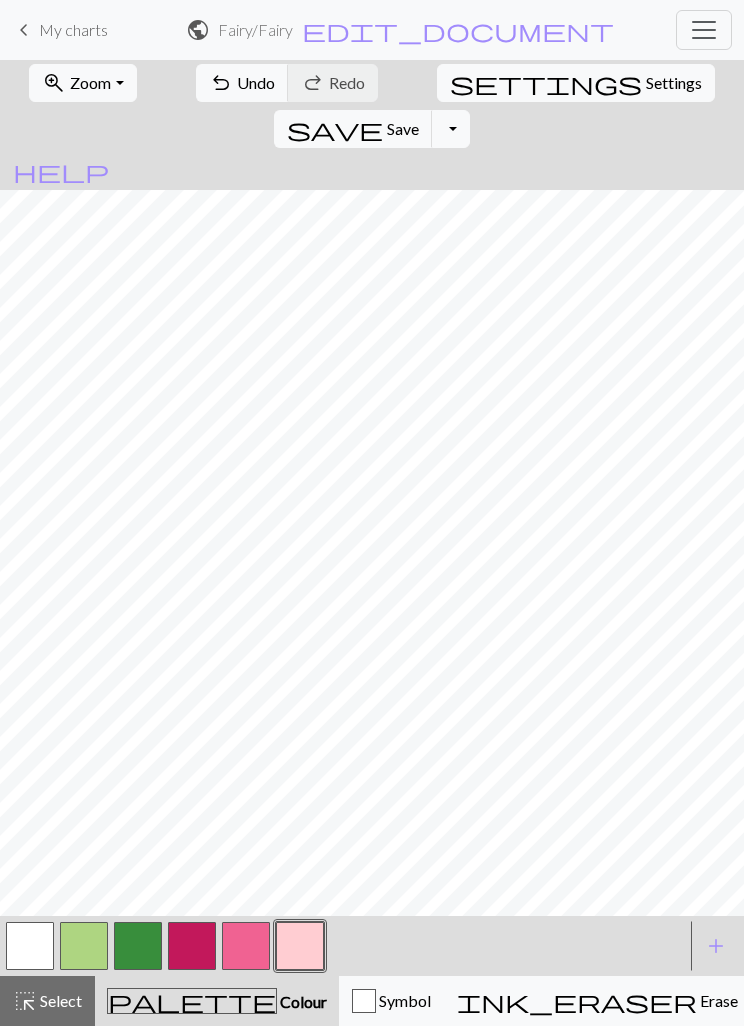 click at bounding box center [246, 946] 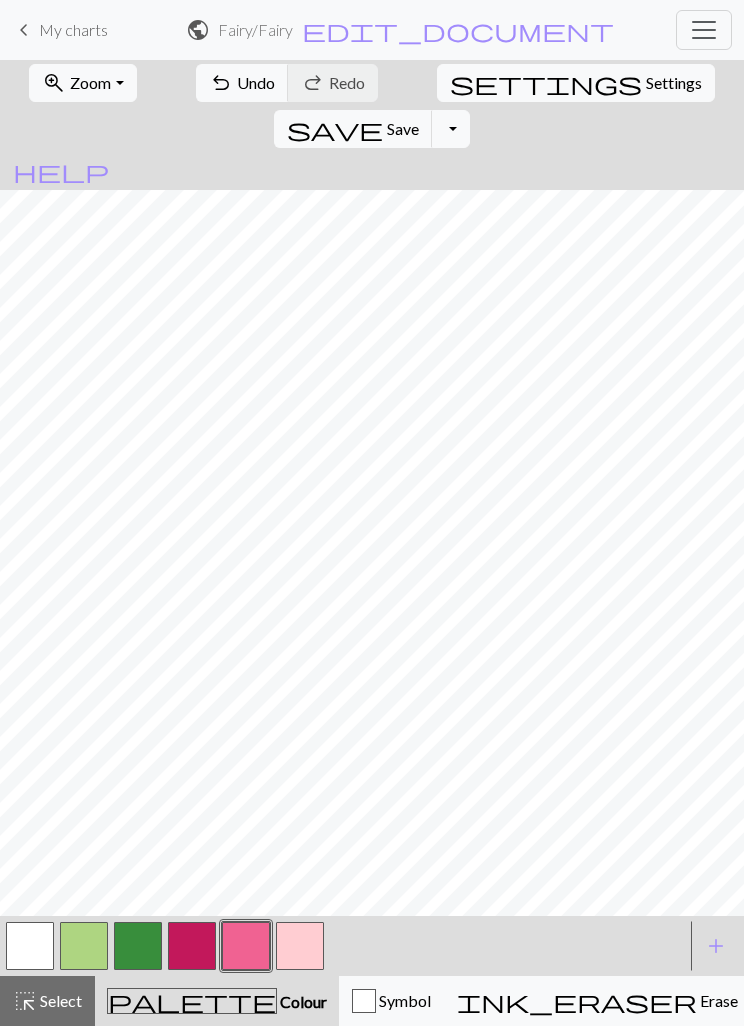 click at bounding box center [192, 946] 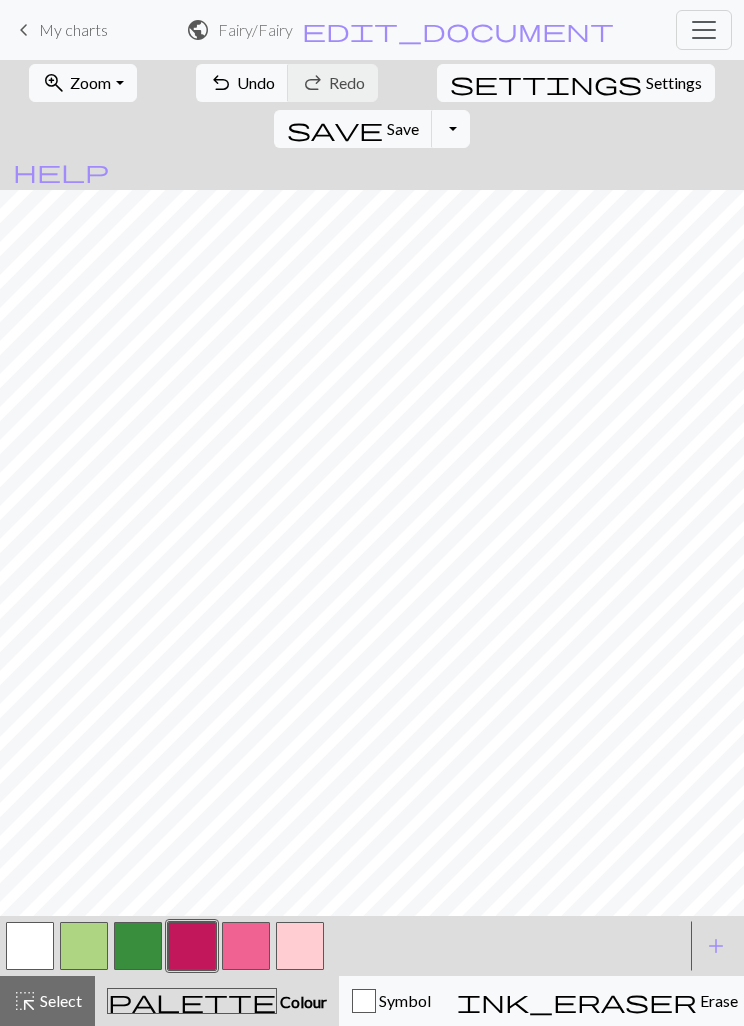 click at bounding box center [300, 946] 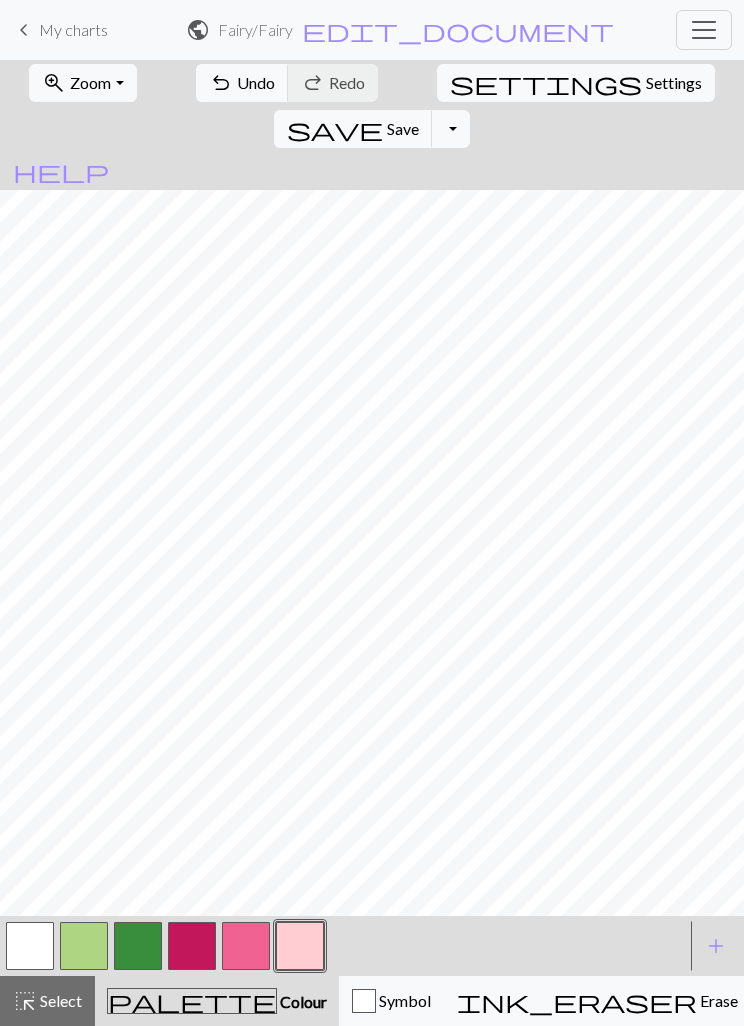 click at bounding box center (192, 946) 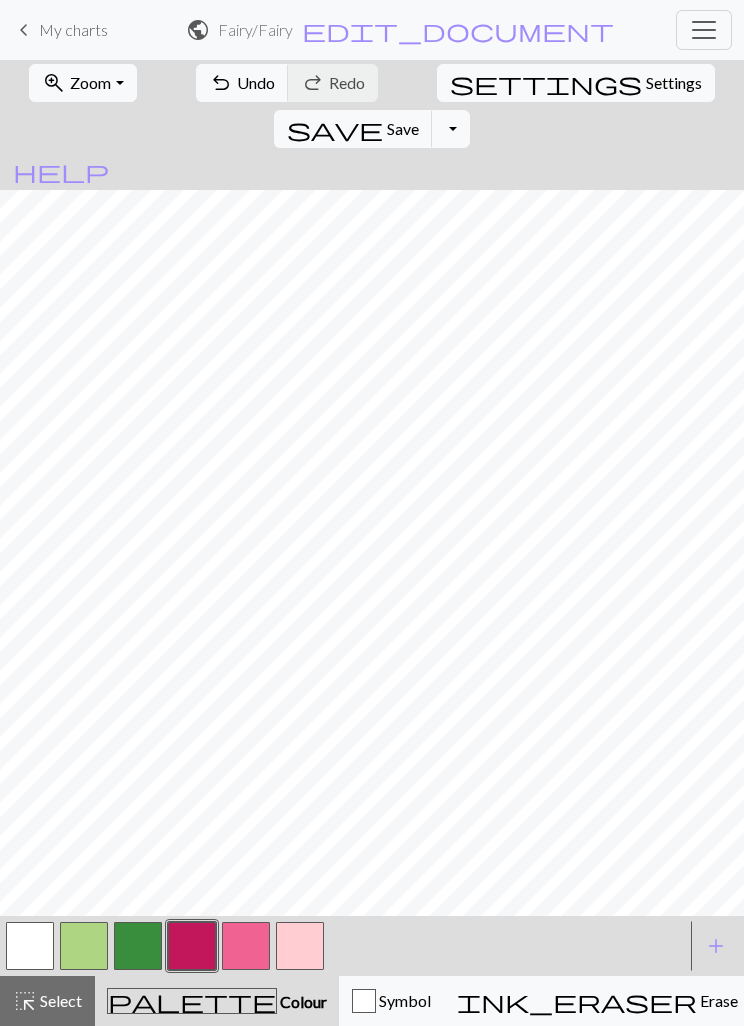 click at bounding box center (246, 946) 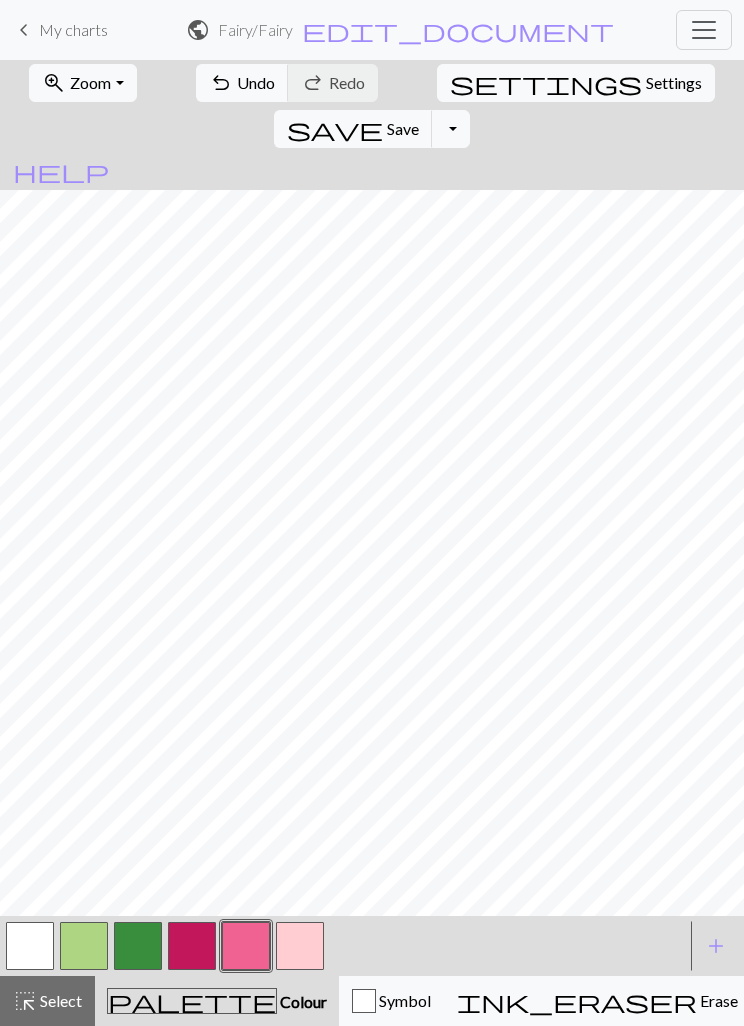 click at bounding box center (300, 946) 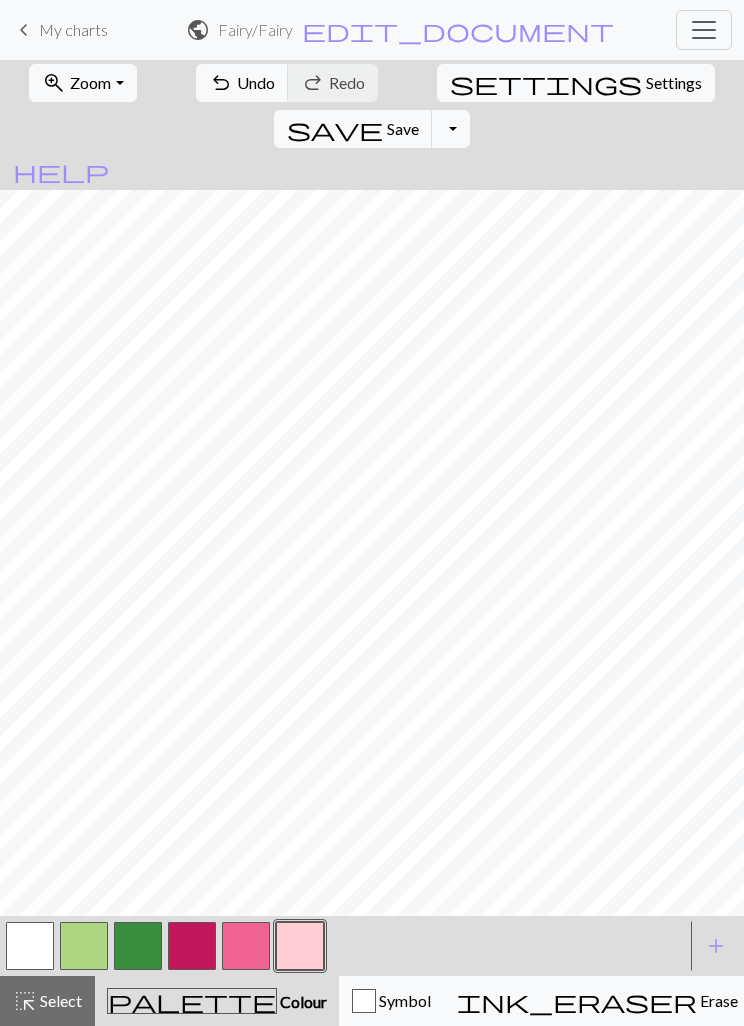 click at bounding box center [30, 946] 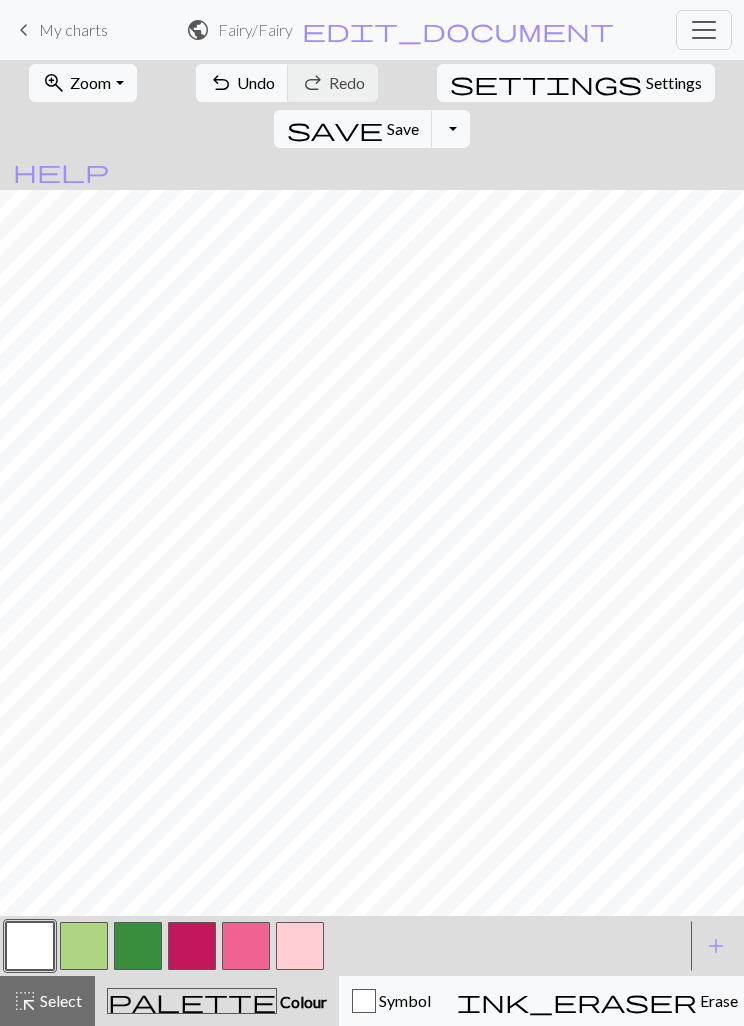 click at bounding box center [300, 946] 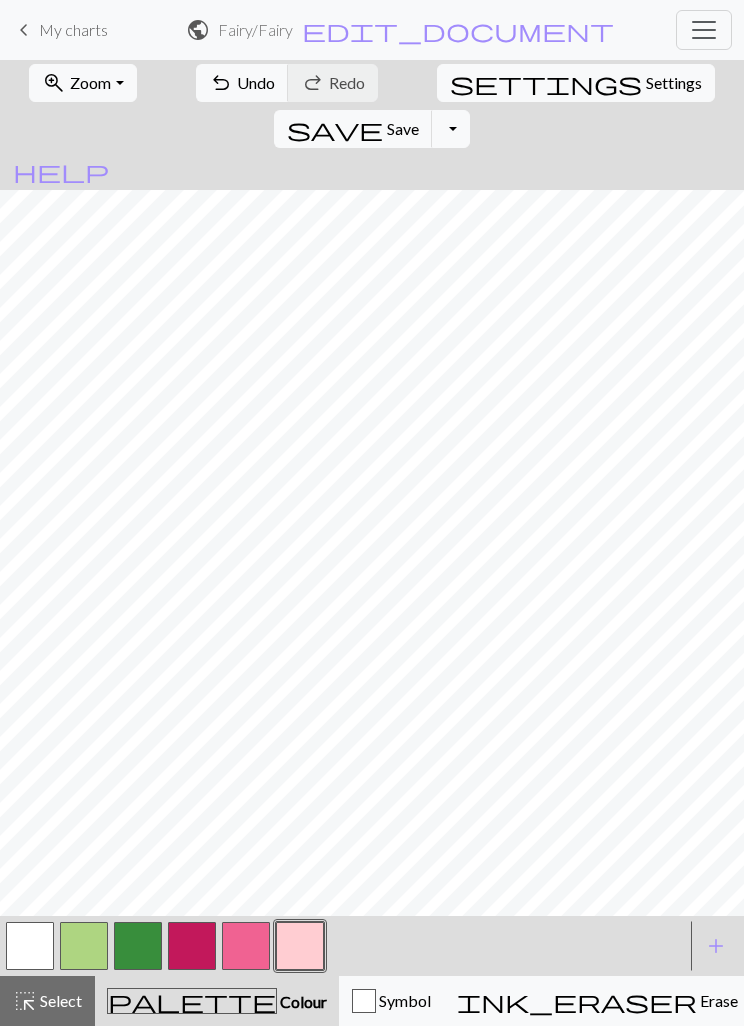 click at bounding box center (192, 946) 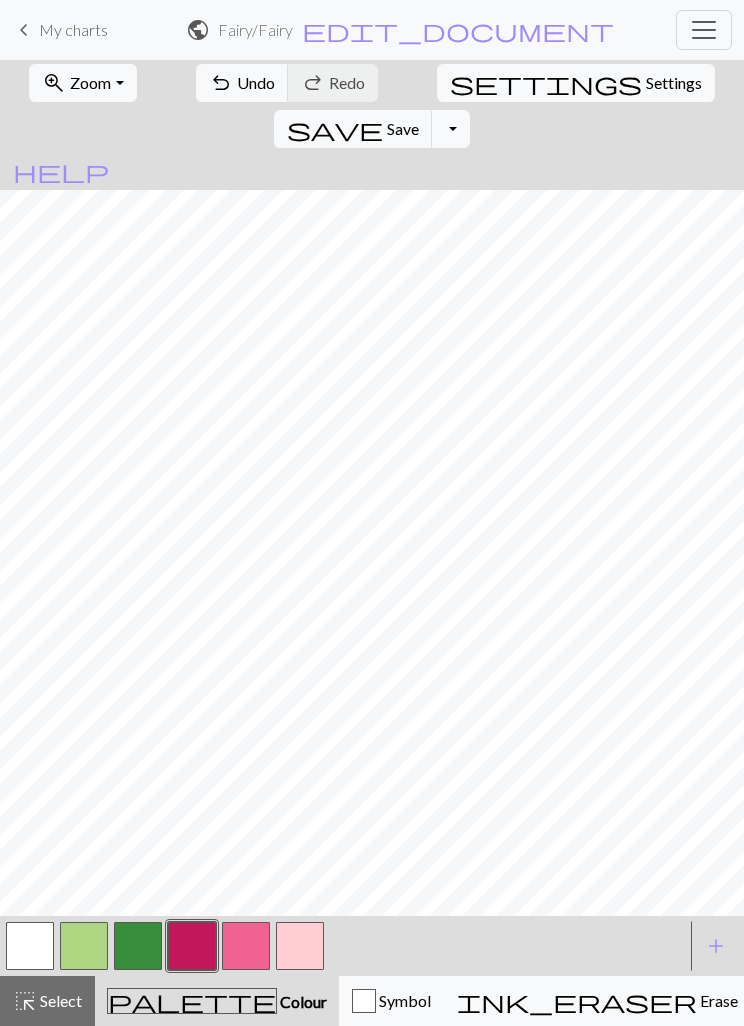 click at bounding box center [246, 946] 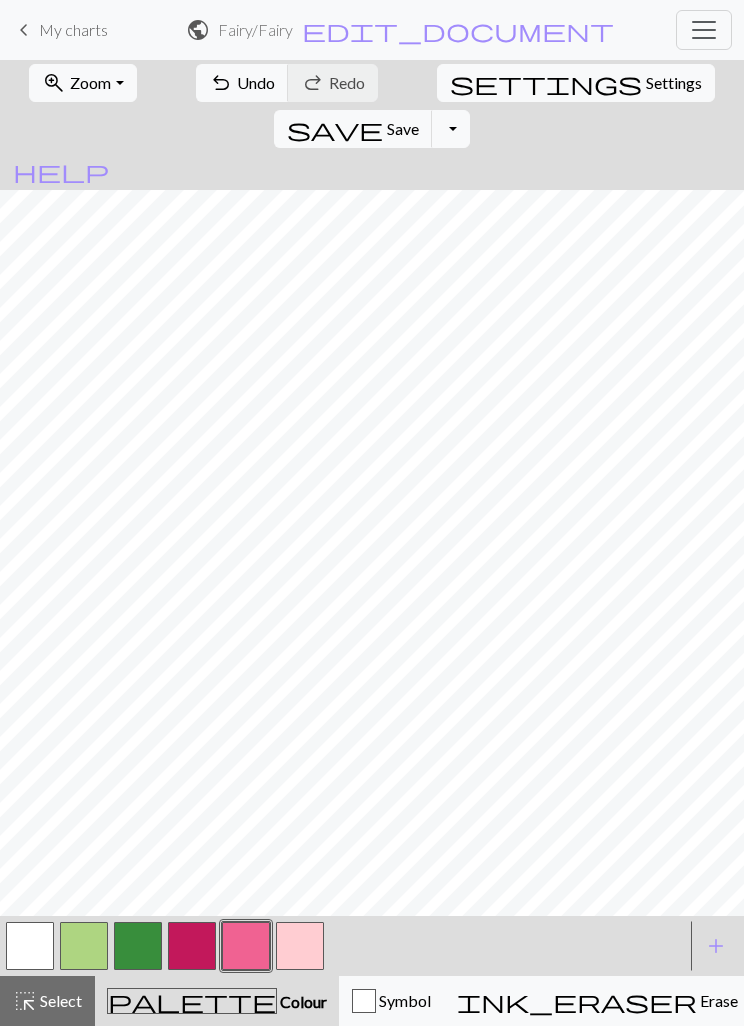 click at bounding box center [300, 946] 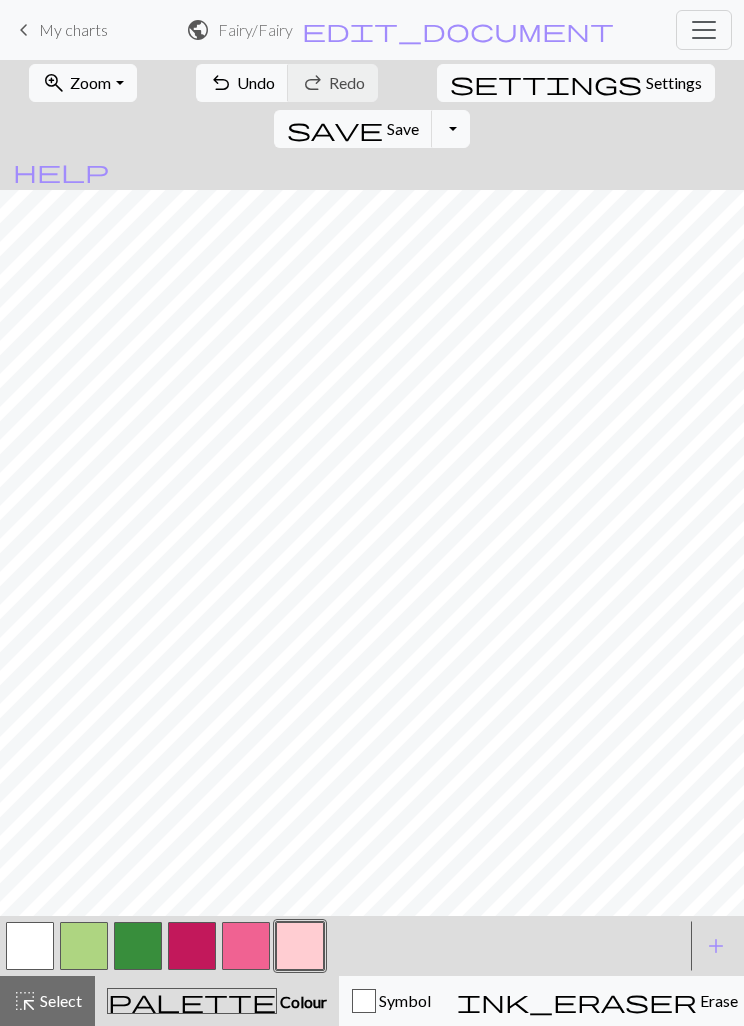 click at bounding box center (192, 946) 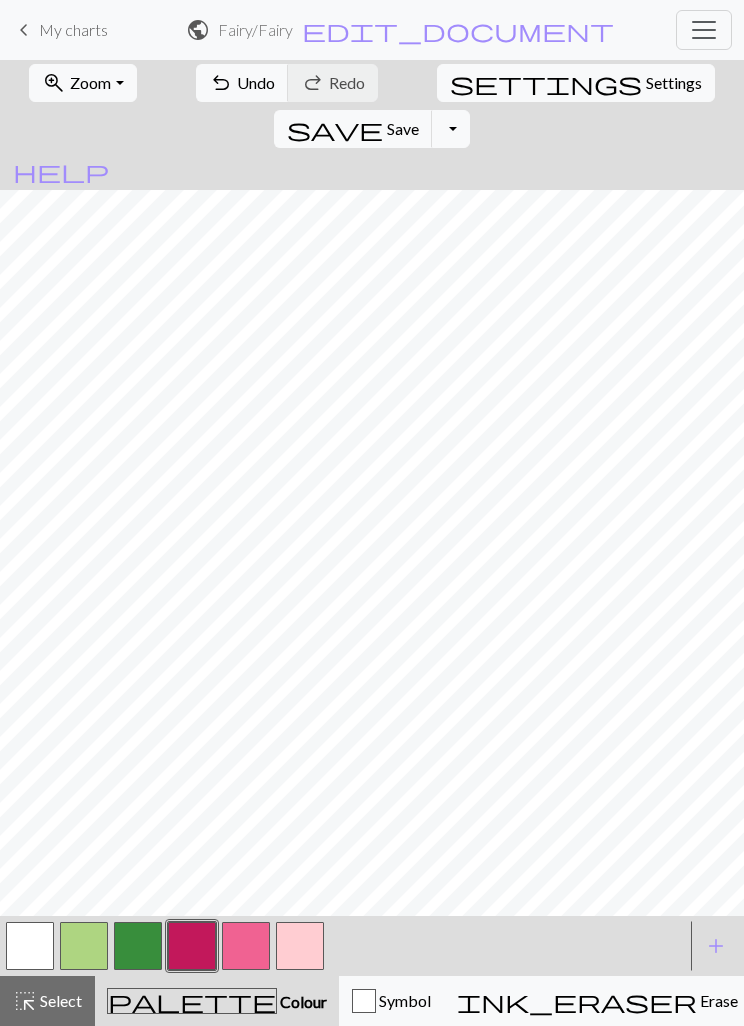 click at bounding box center (246, 946) 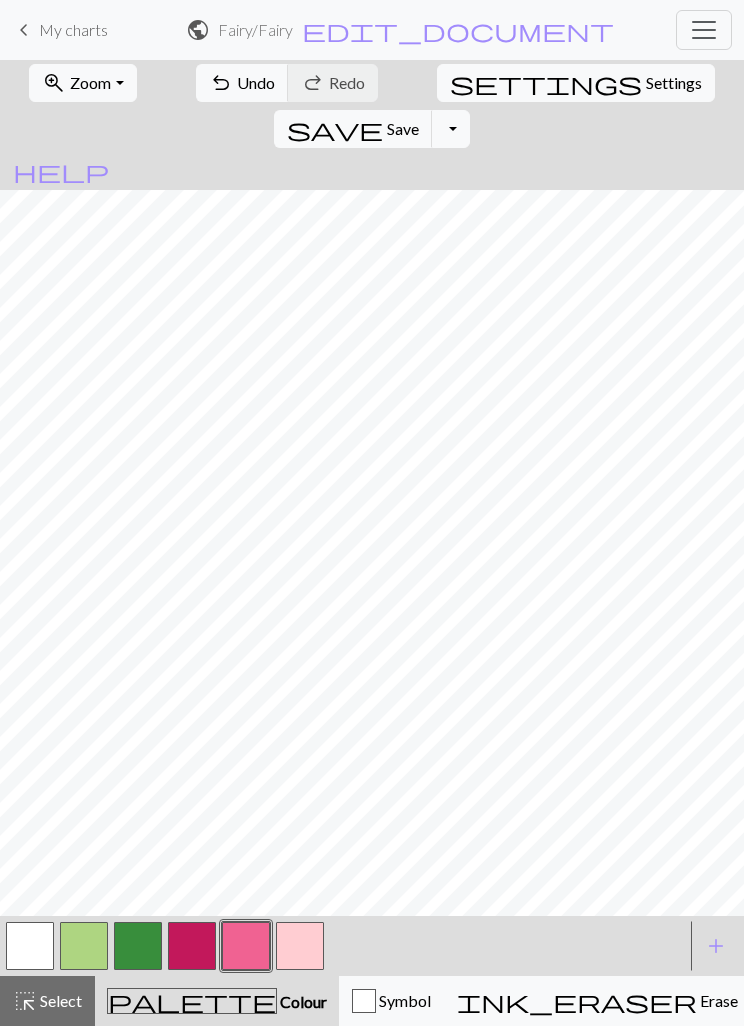 click at bounding box center [300, 946] 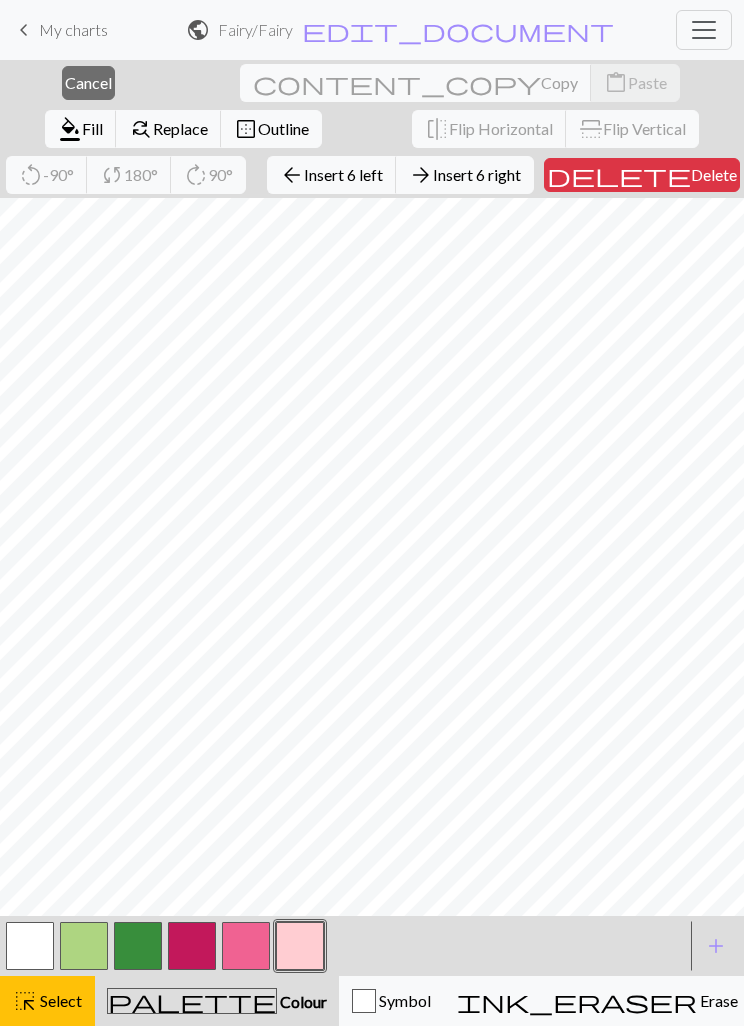click on "arrow_forward Insert 6 right" at bounding box center (465, 175) 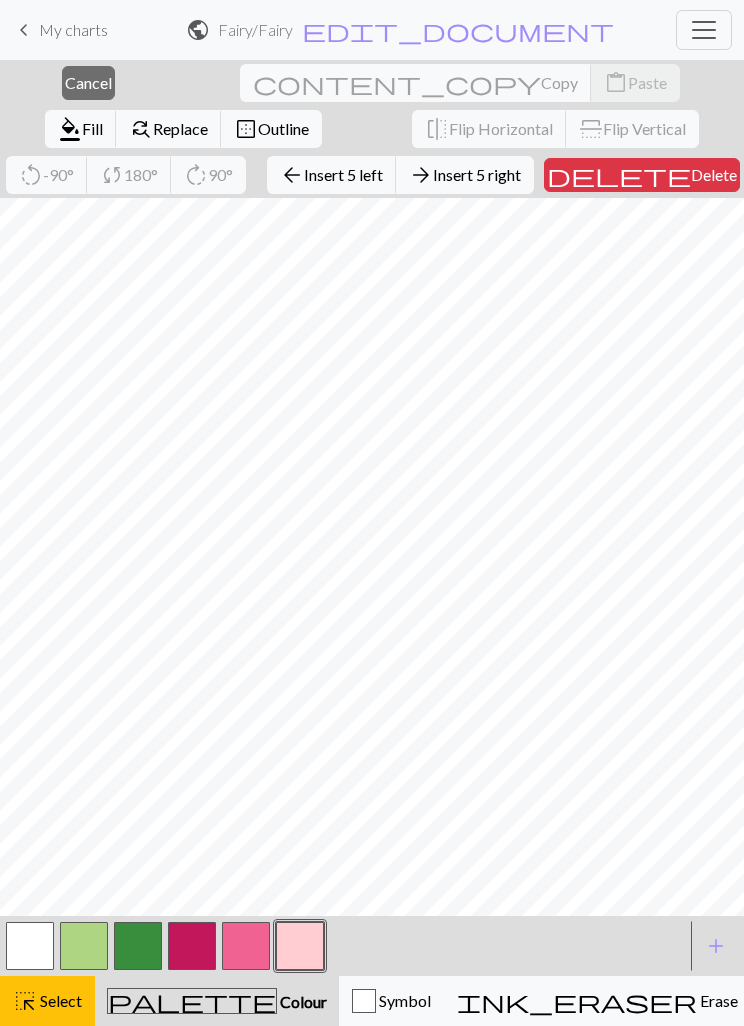 click on "Insert 5 left" at bounding box center (343, 174) 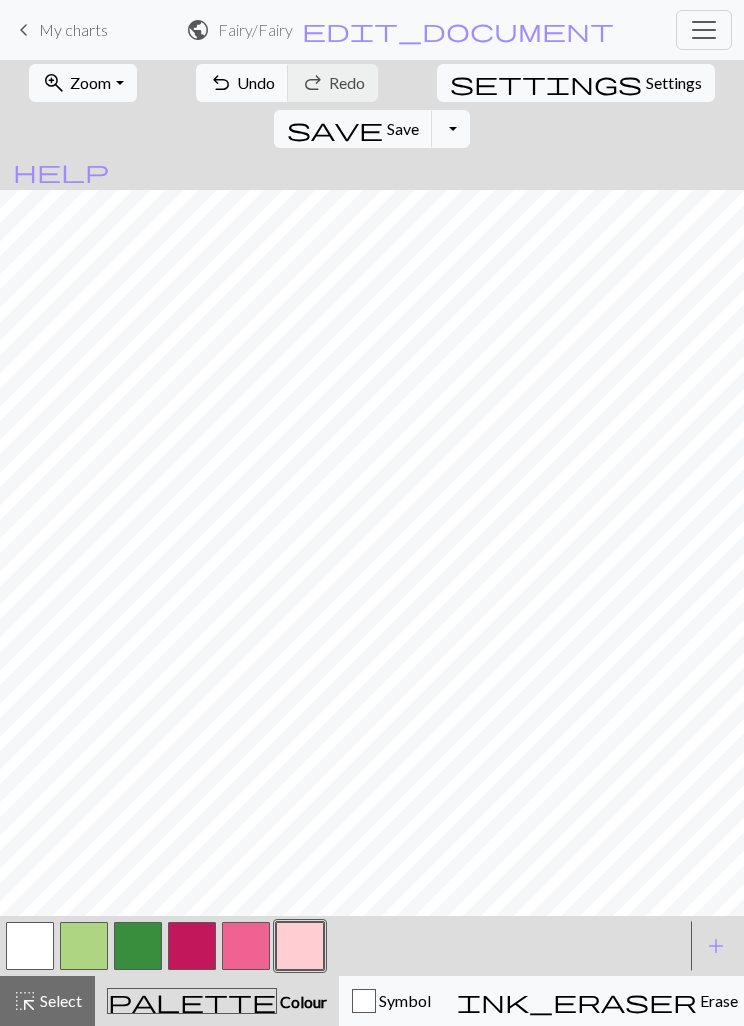 click on "zoom_in Zoom Zoom" at bounding box center (82, 83) 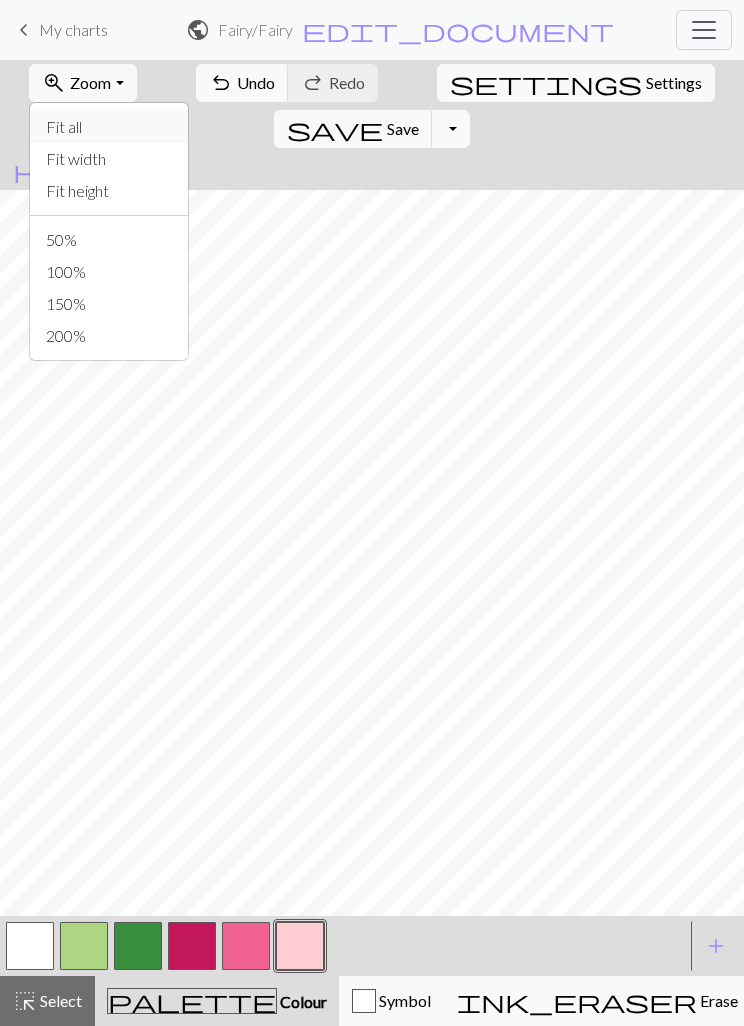click on "Fit all" at bounding box center (109, 127) 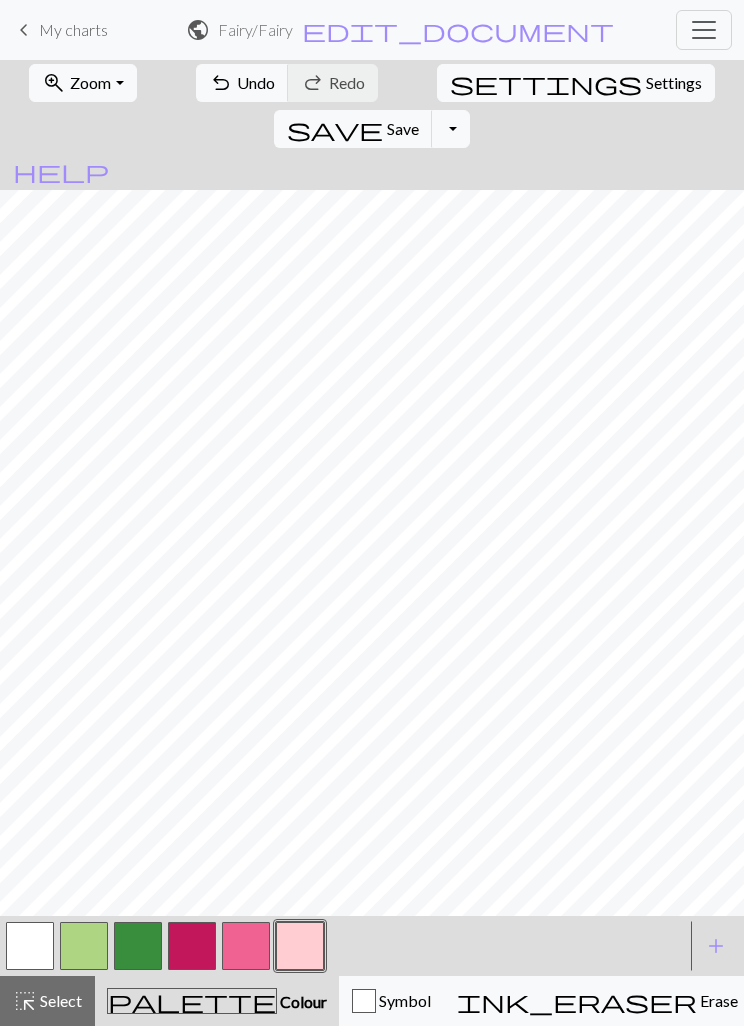 click at bounding box center [138, 946] 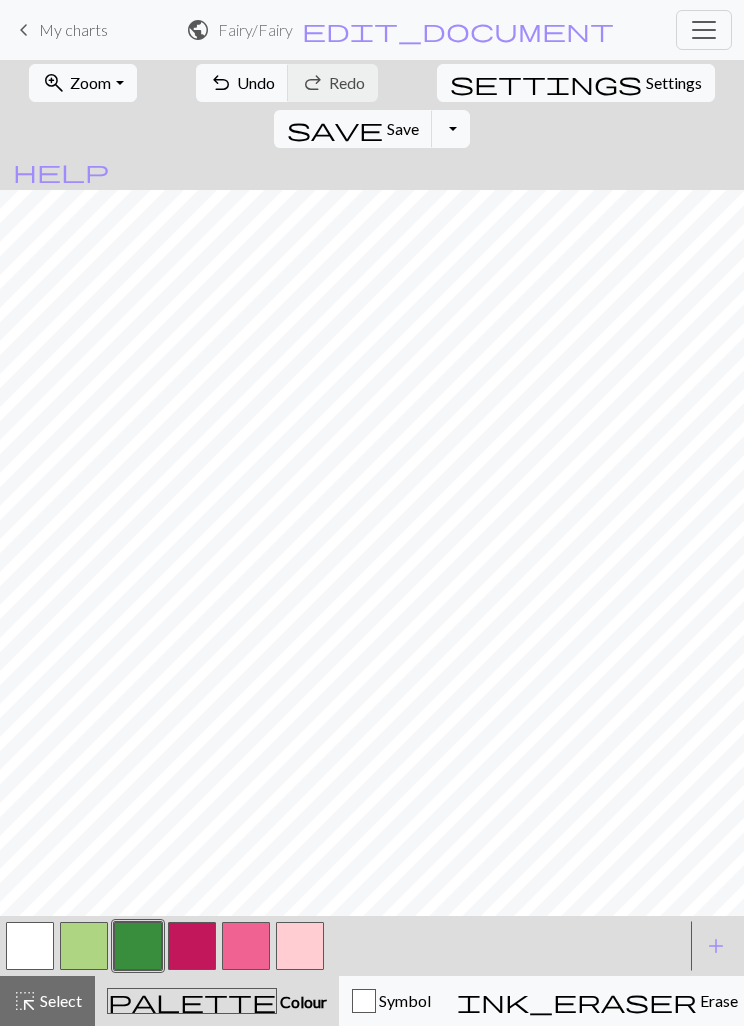 click at bounding box center (300, 946) 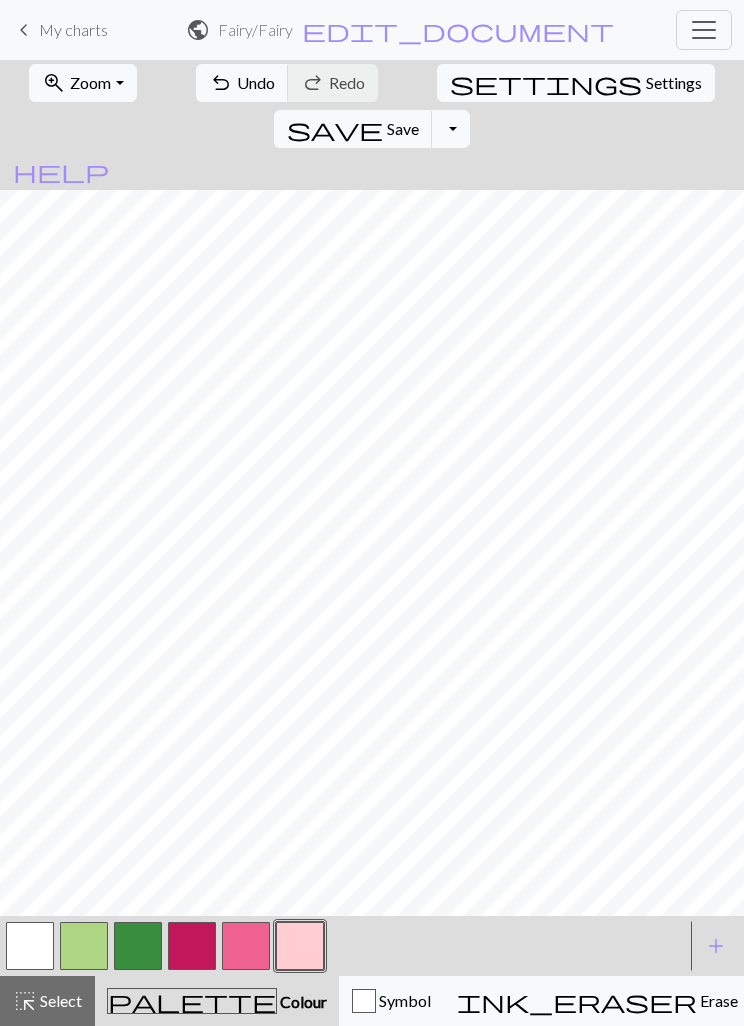 click at bounding box center [138, 946] 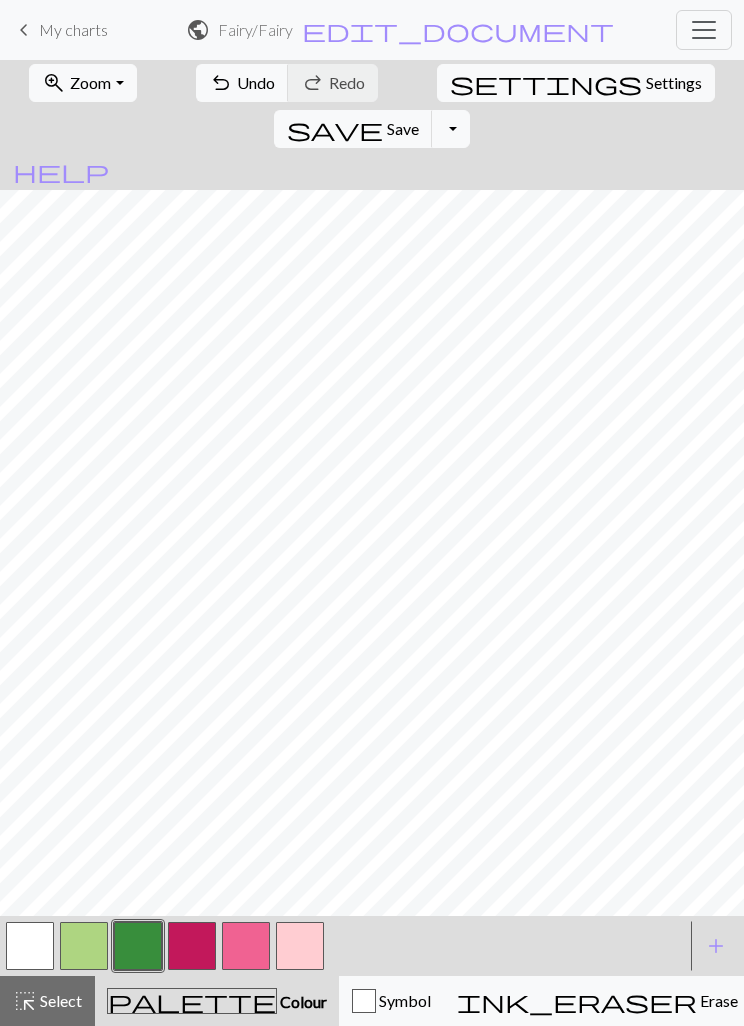 click at bounding box center (30, 946) 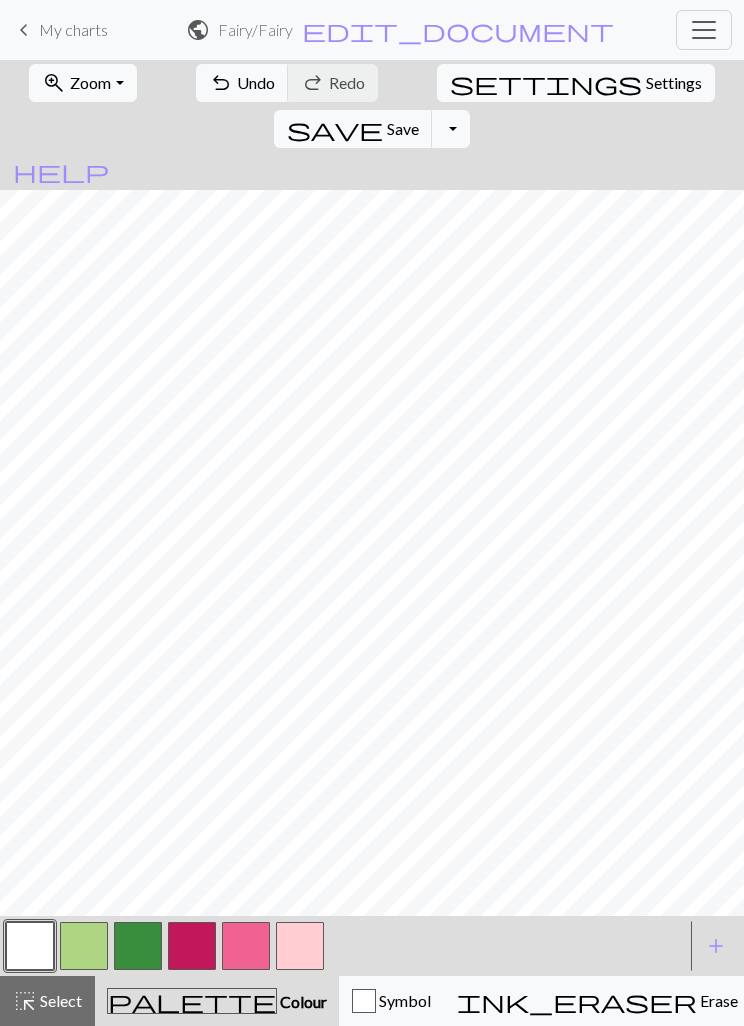 click at bounding box center [300, 946] 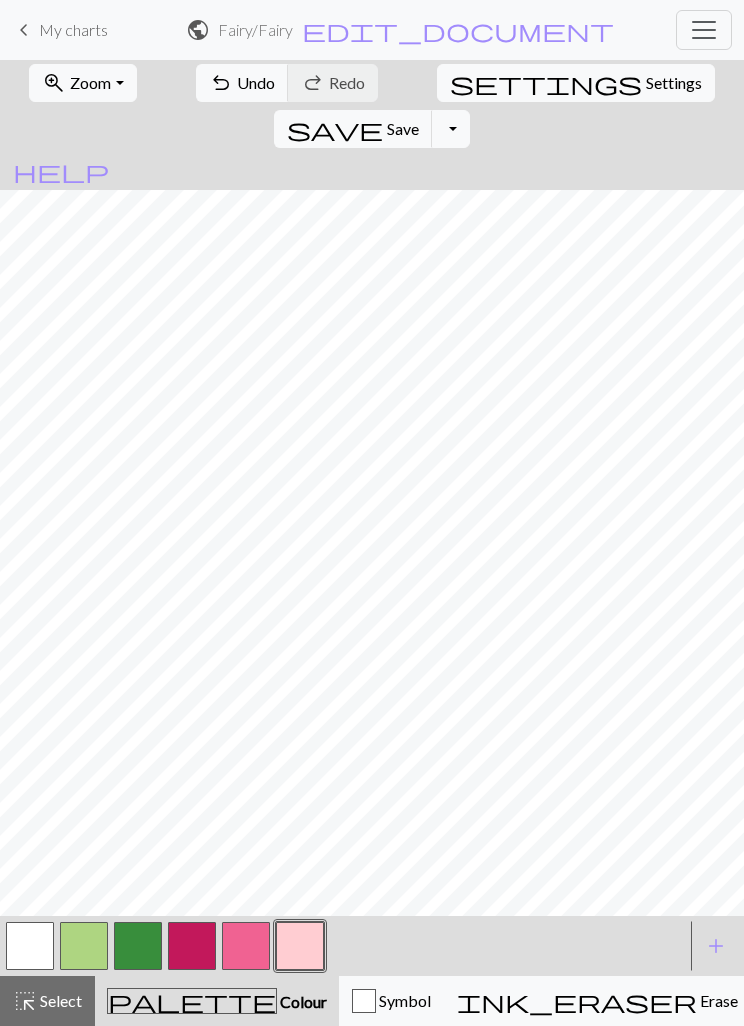click at bounding box center [246, 946] 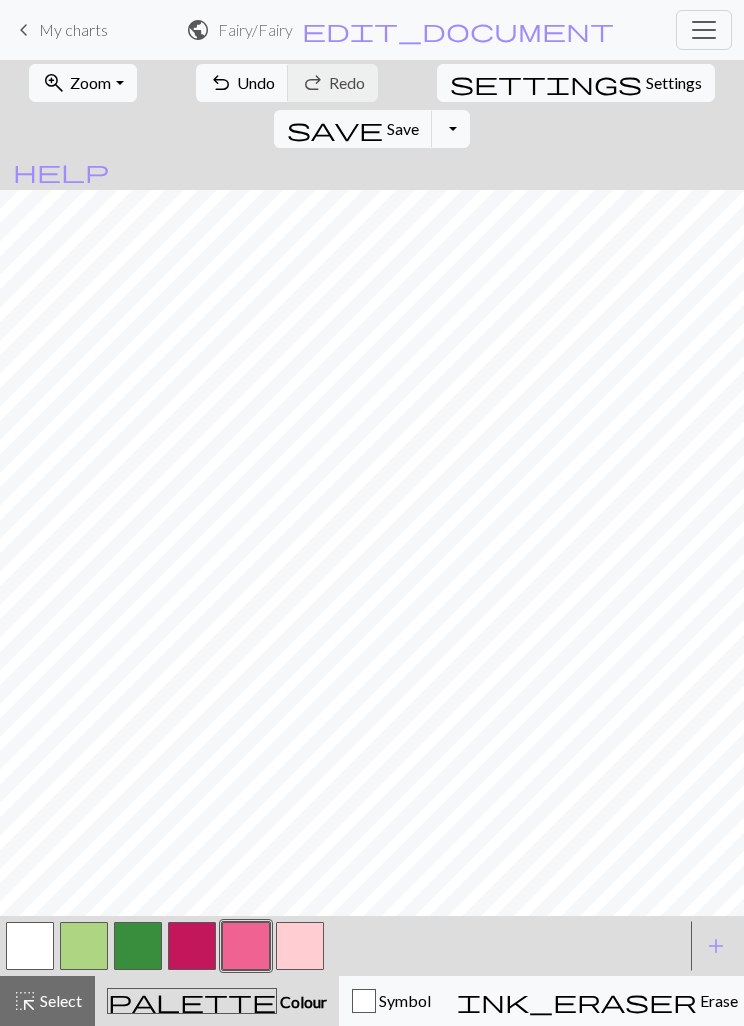 click at bounding box center (30, 946) 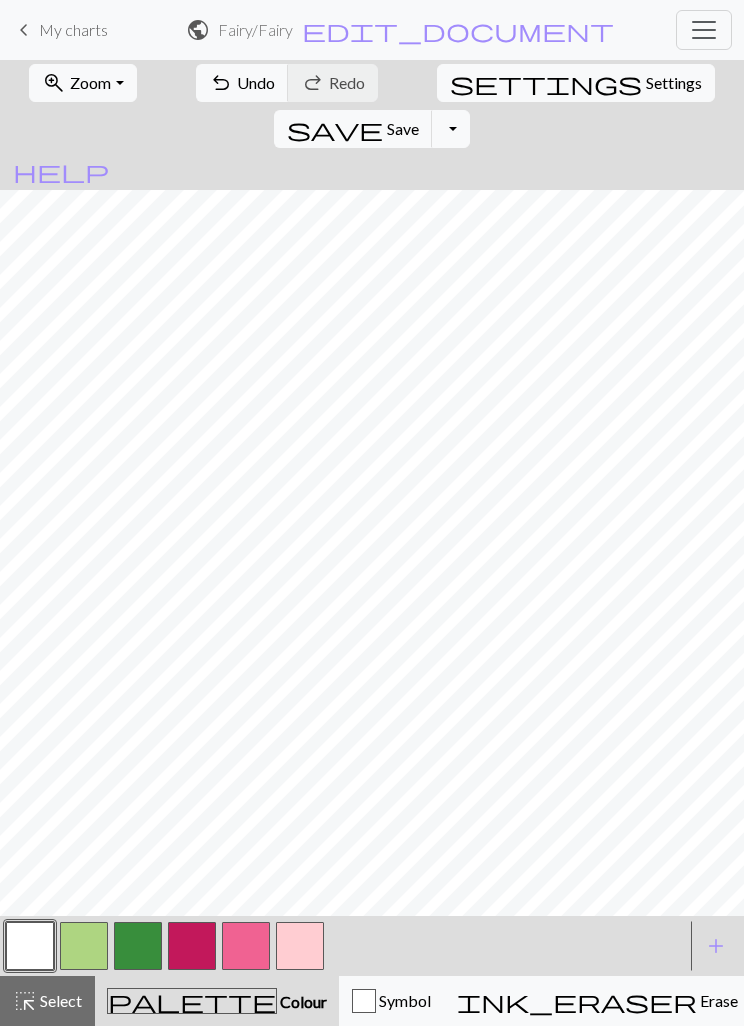 click at bounding box center (138, 946) 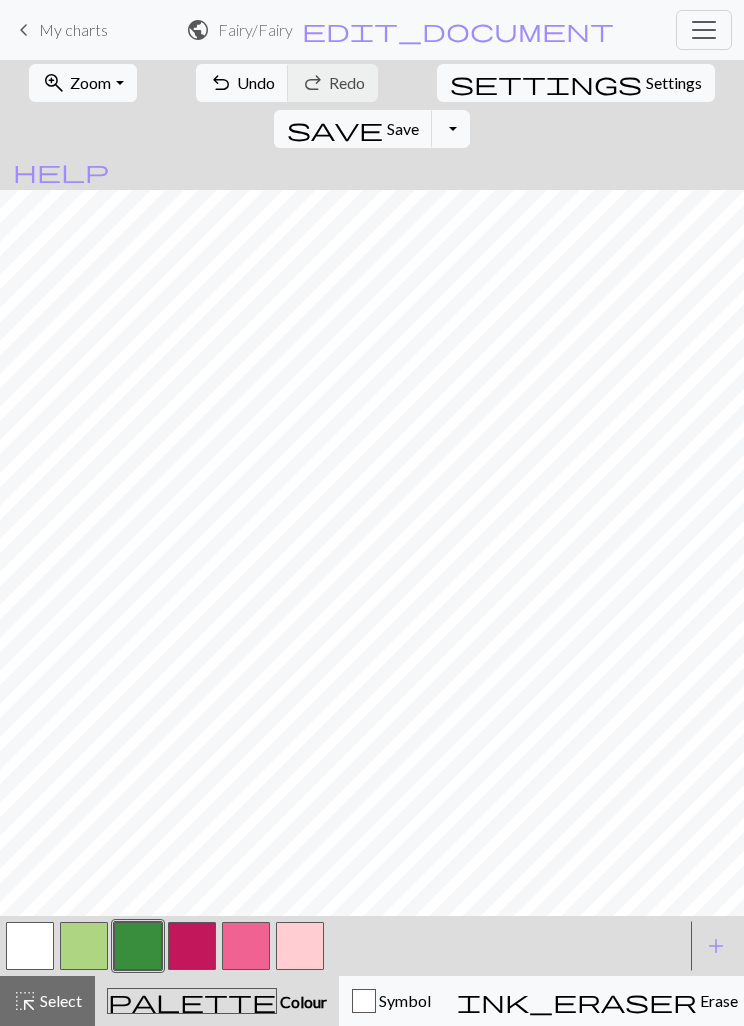 click at bounding box center [300, 946] 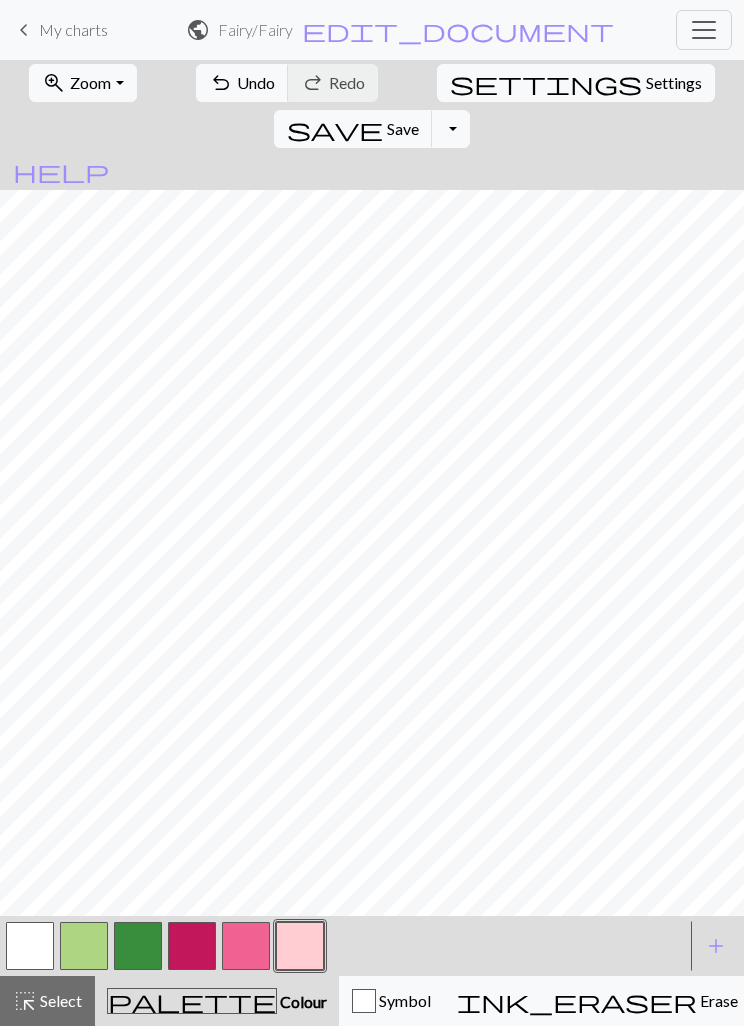 click on "add" at bounding box center [716, 946] 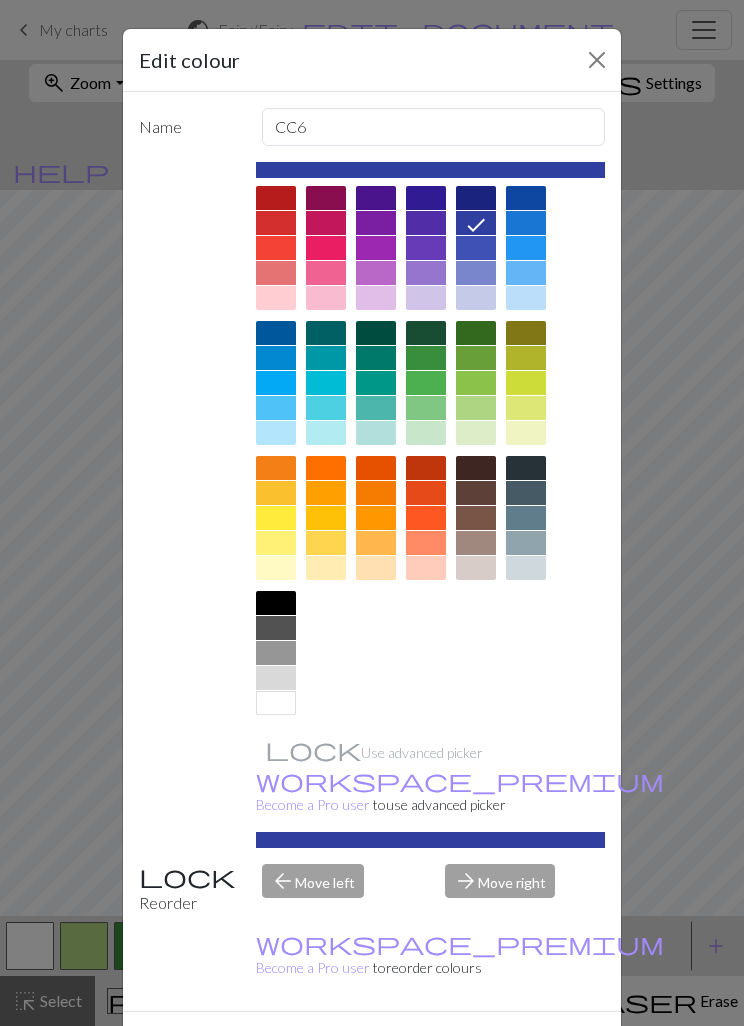click at bounding box center [276, 433] 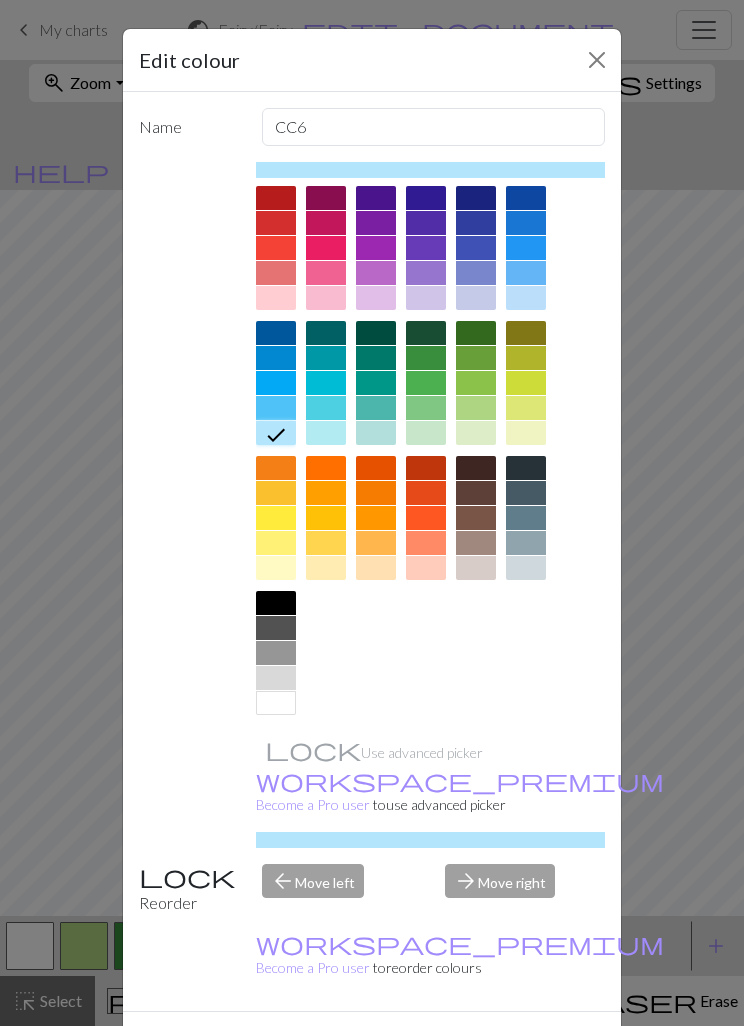 click at bounding box center [526, 298] 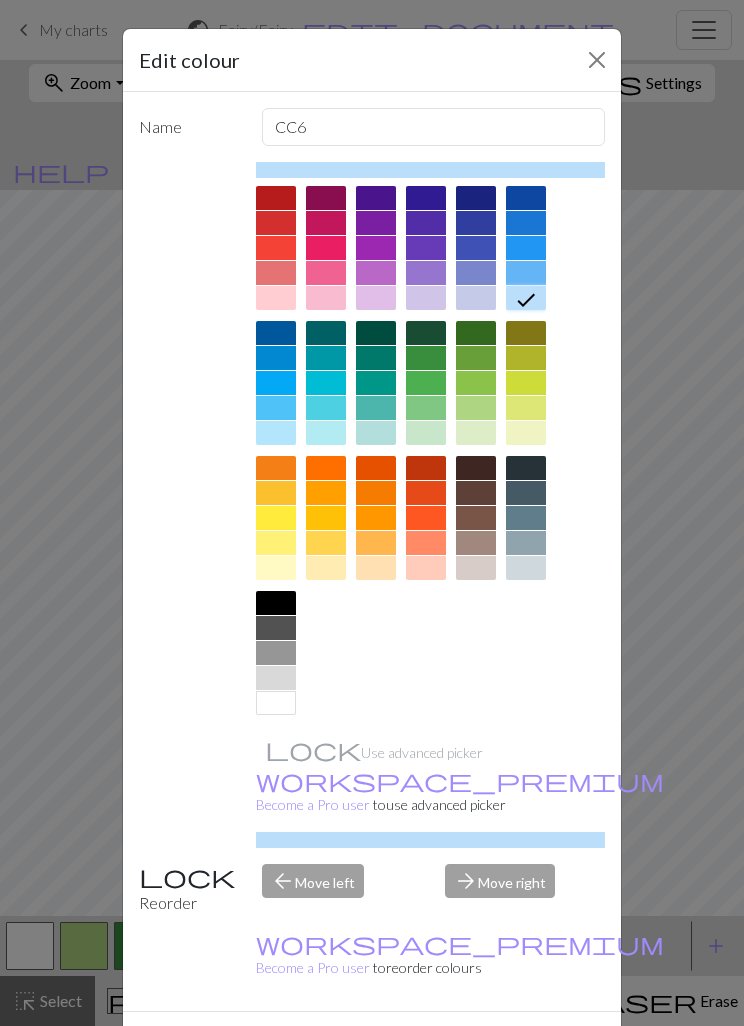 click on "Done" at bounding box center [492, 1047] 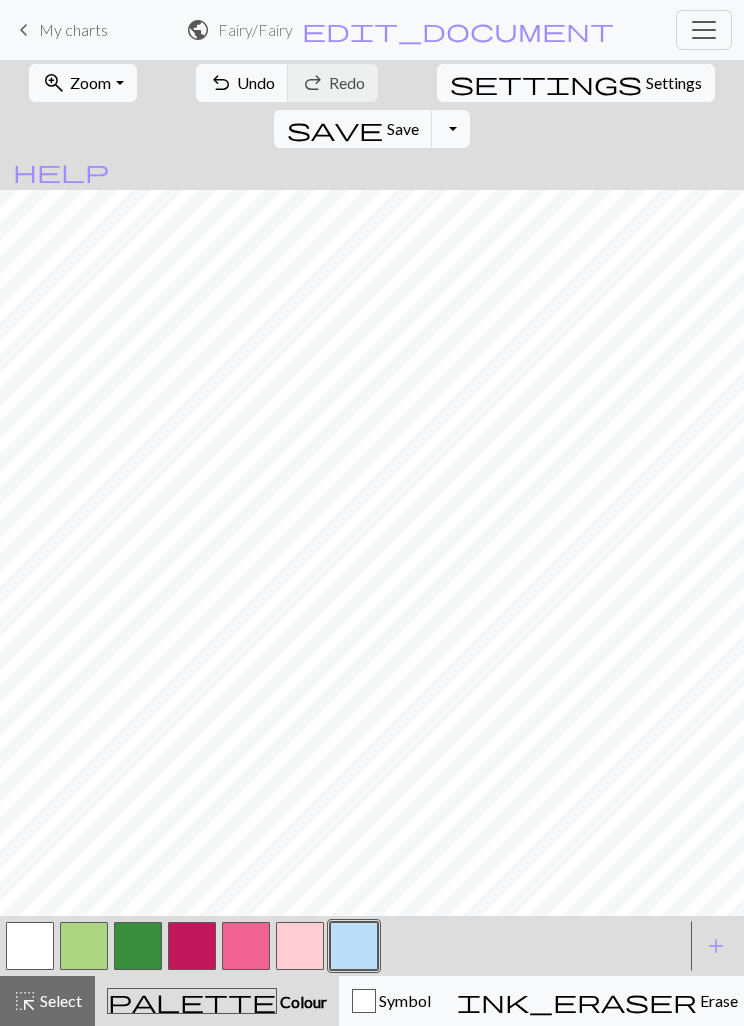 click at bounding box center (246, 946) 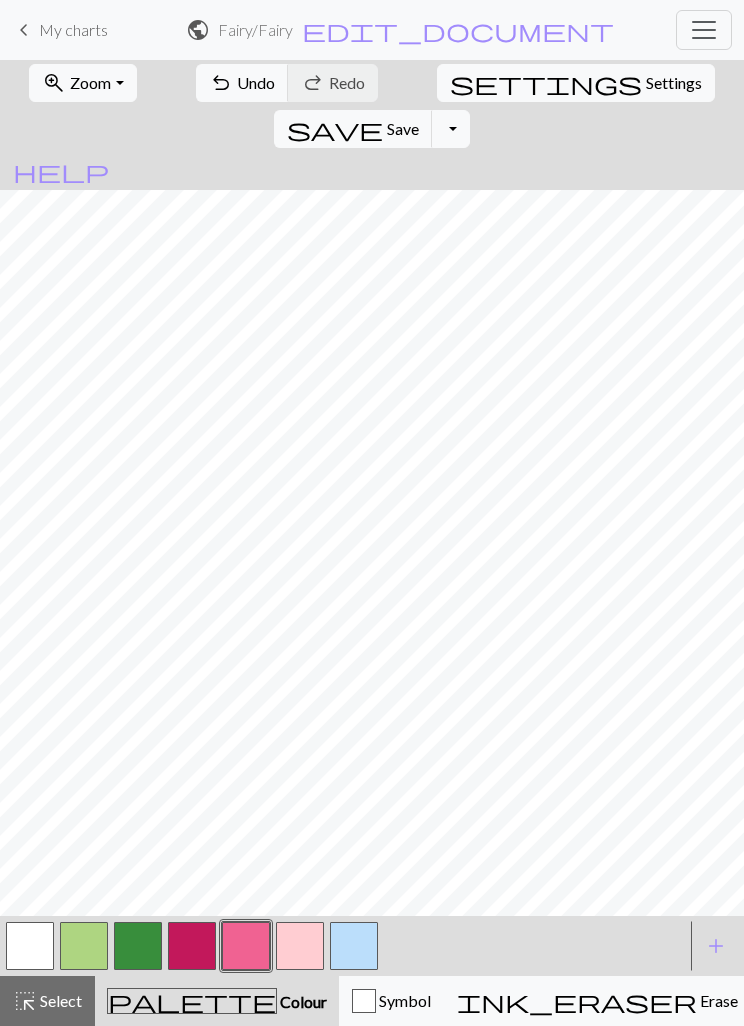 click at bounding box center (192, 946) 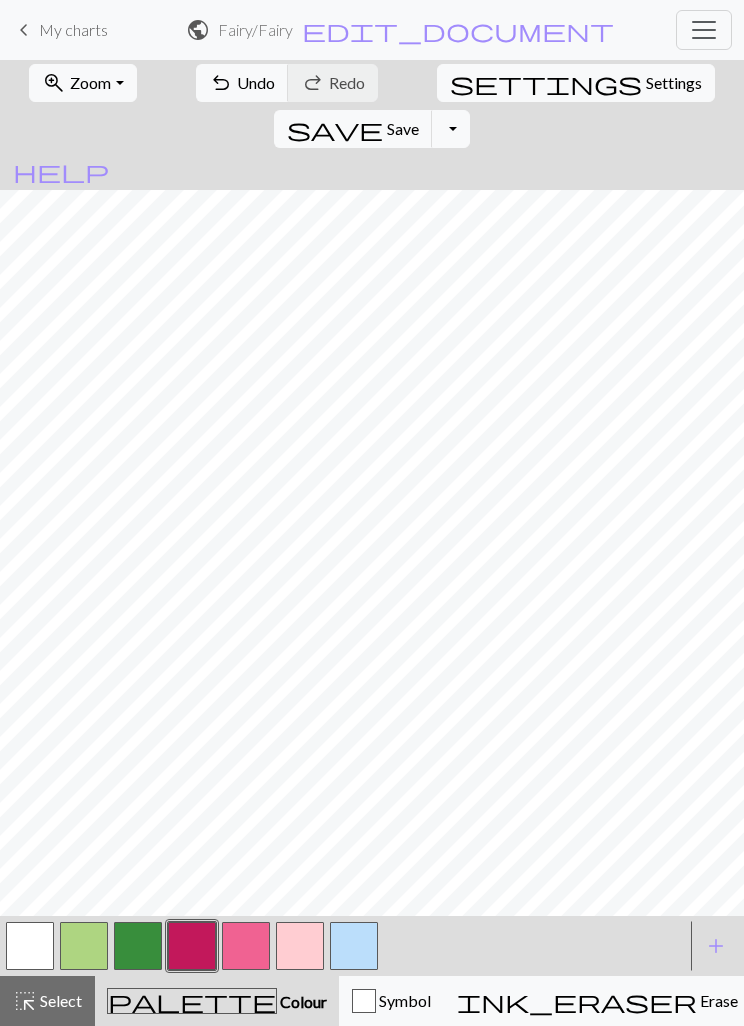 click at bounding box center [246, 946] 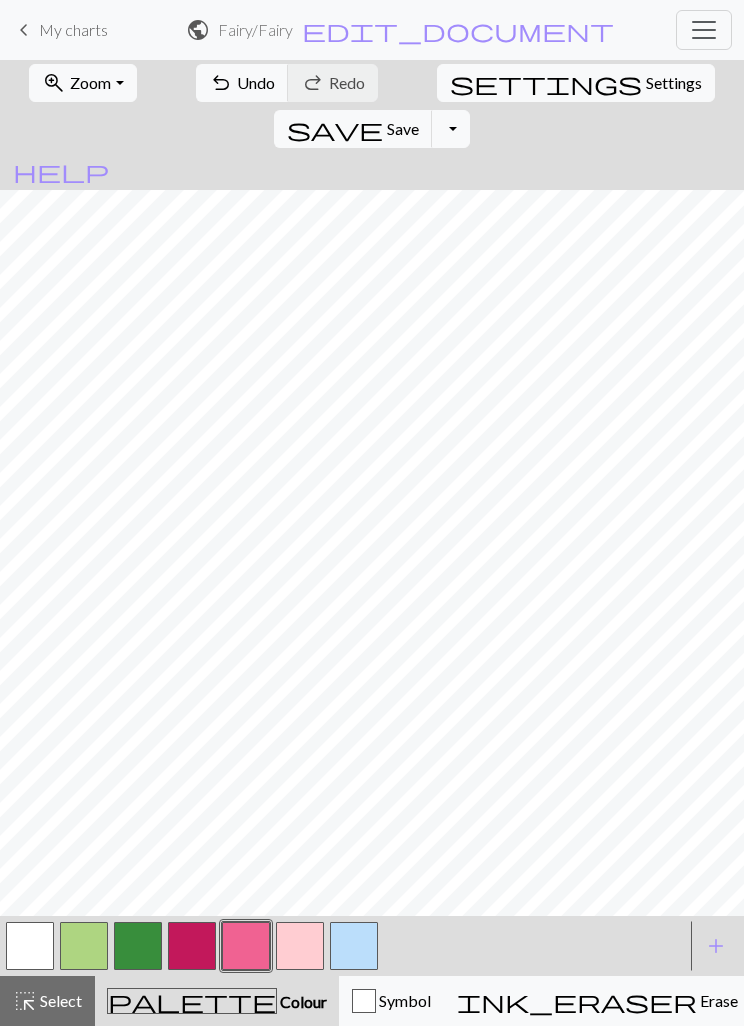 click at bounding box center (300, 946) 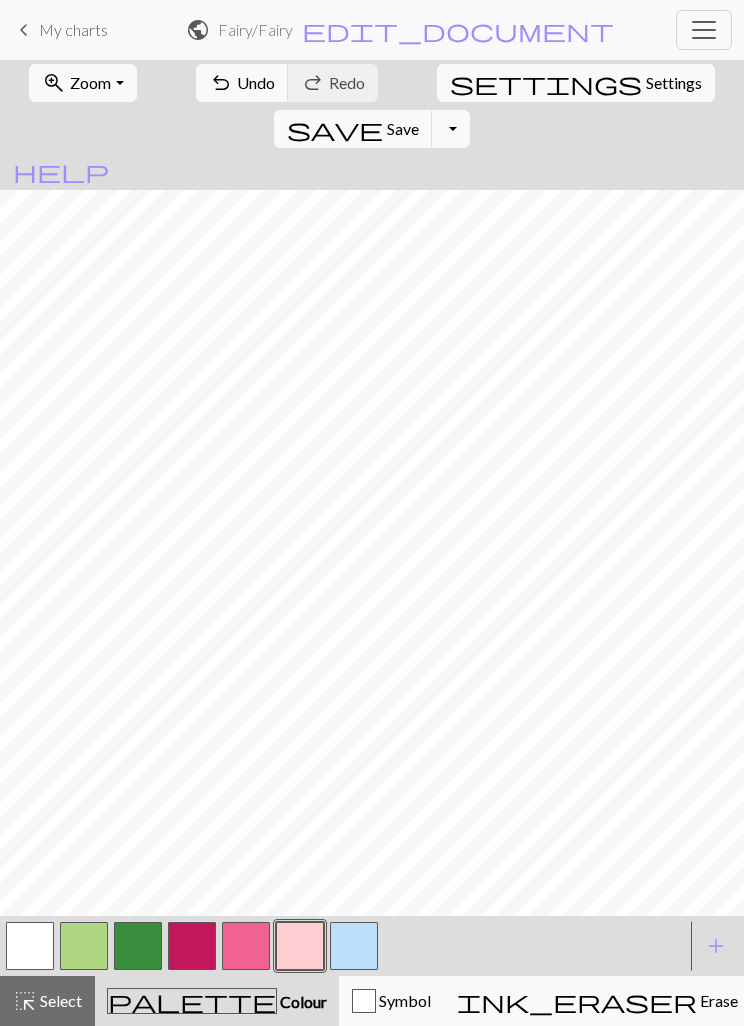 click at bounding box center (84, 946) 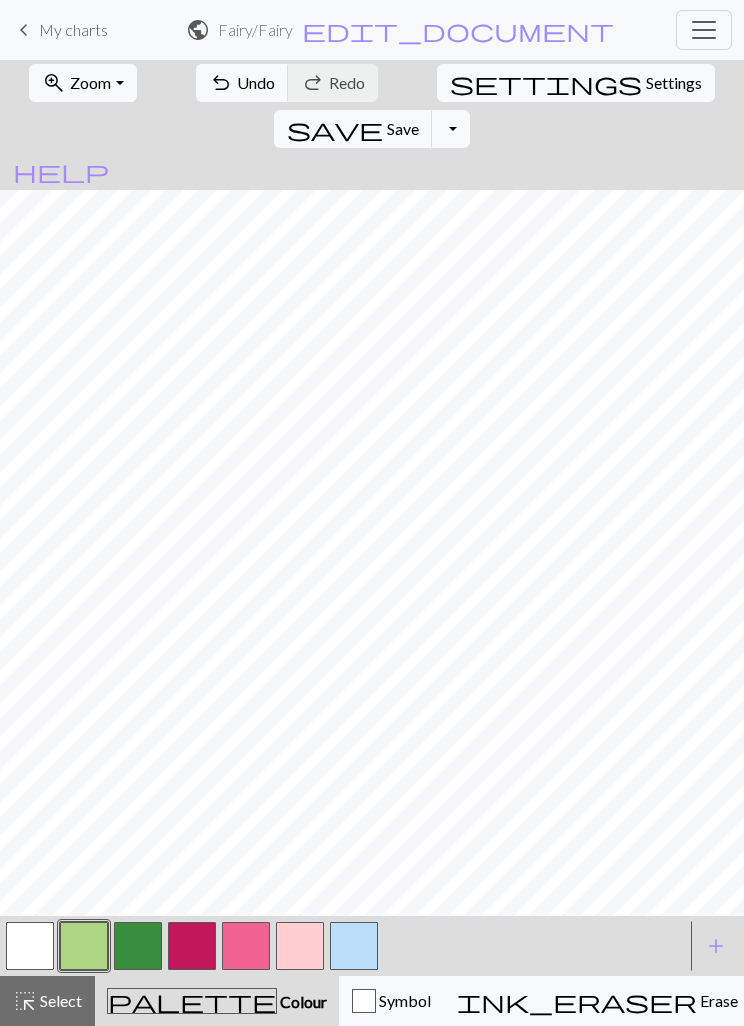 click at bounding box center [300, 946] 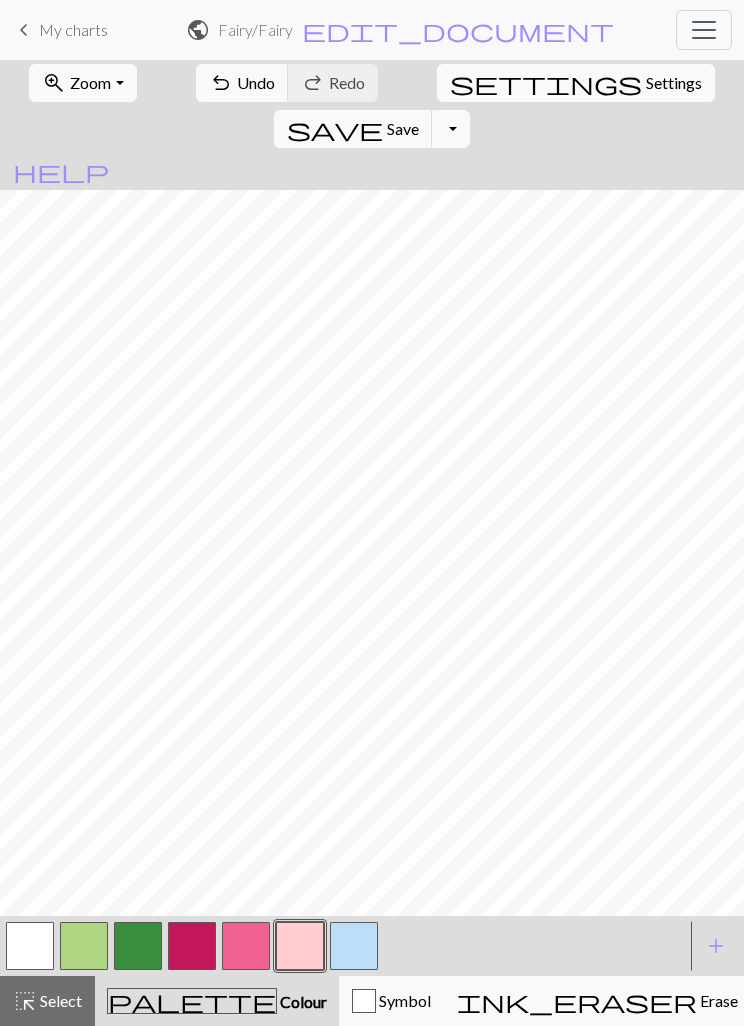 click at bounding box center (138, 946) 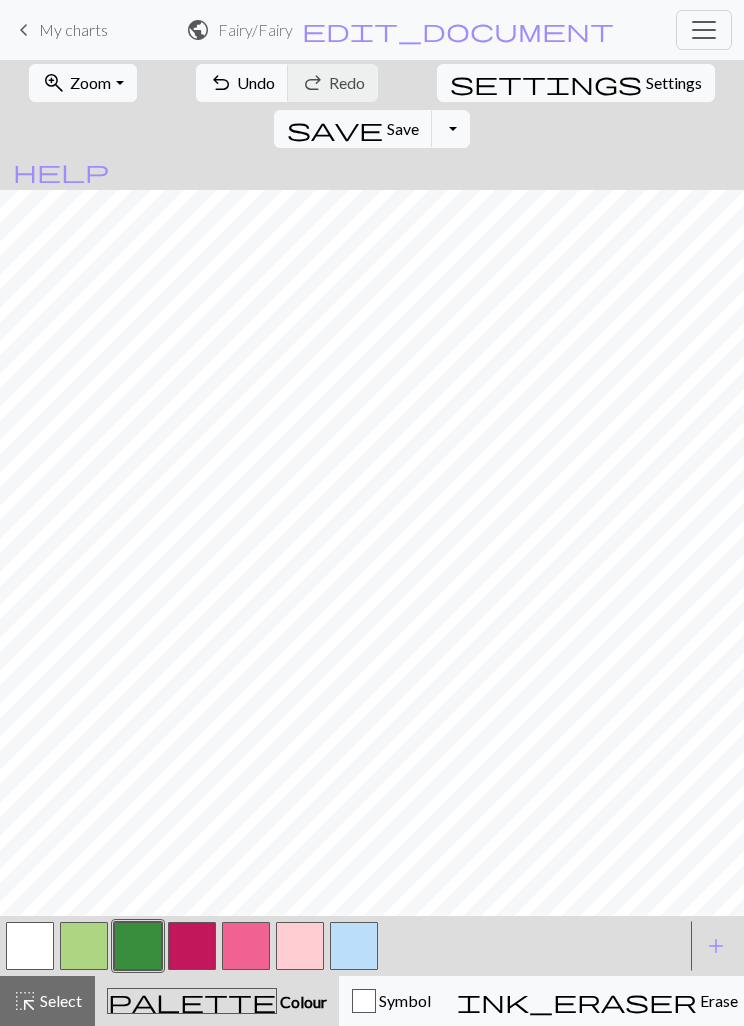 click at bounding box center [300, 946] 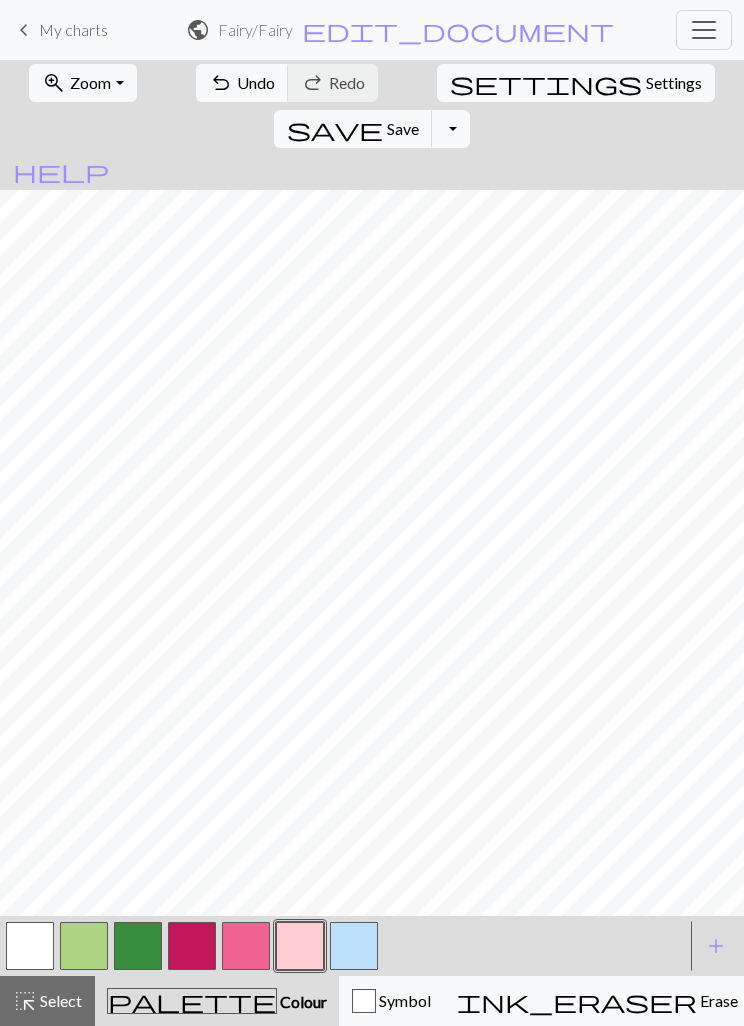 click at bounding box center (138, 946) 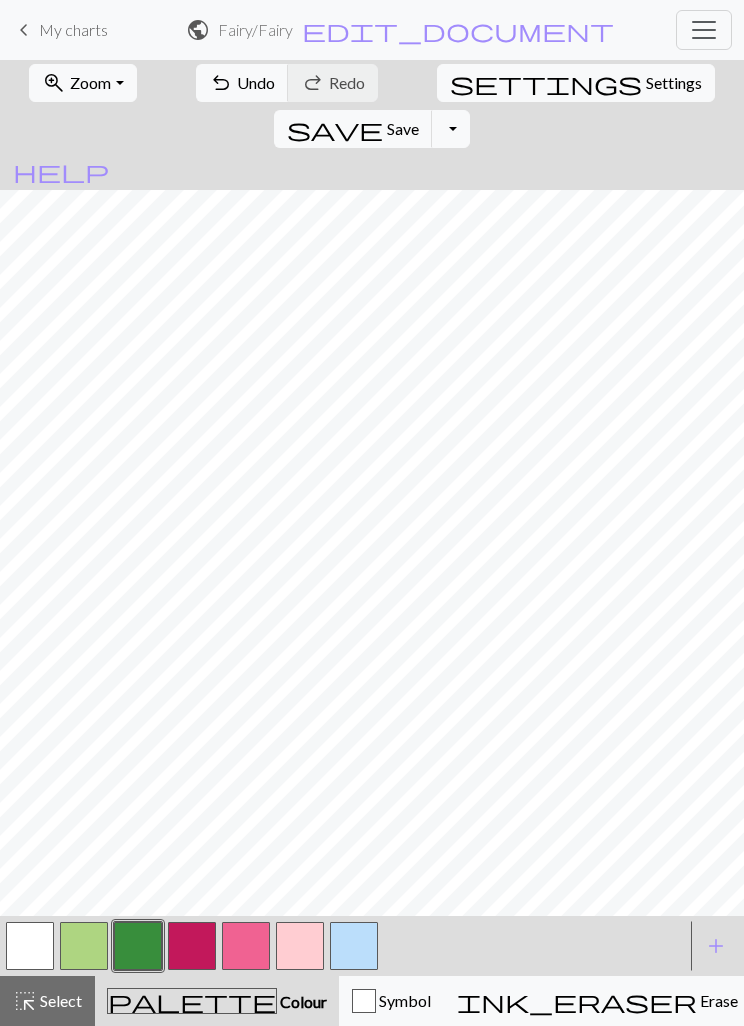 click at bounding box center (84, 946) 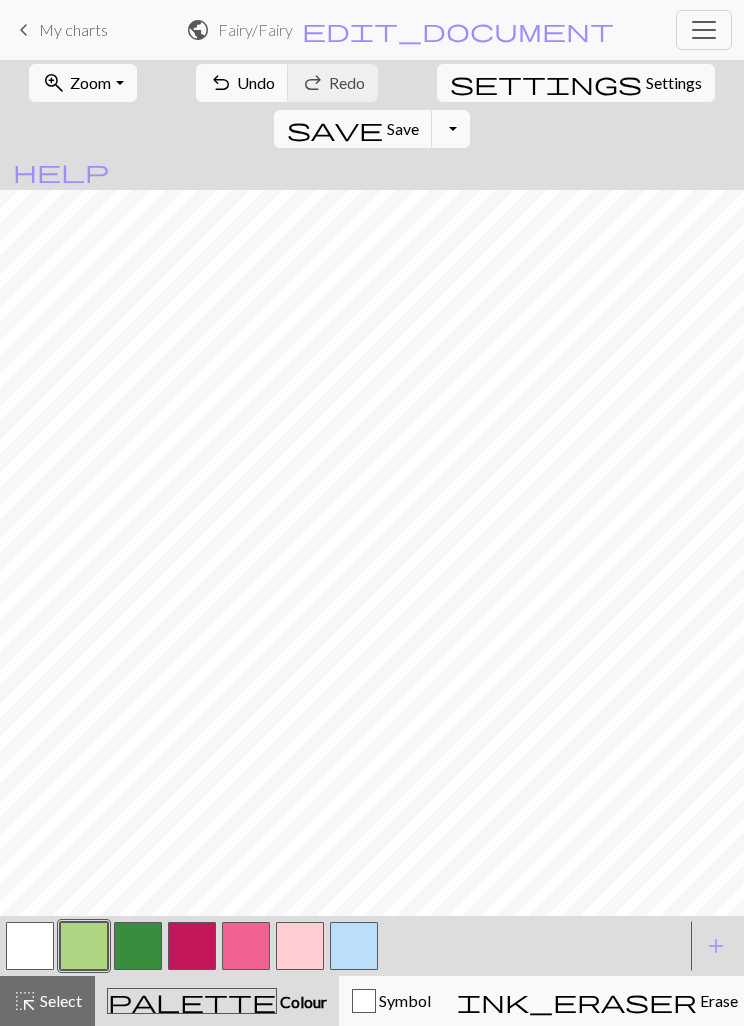 click at bounding box center (138, 946) 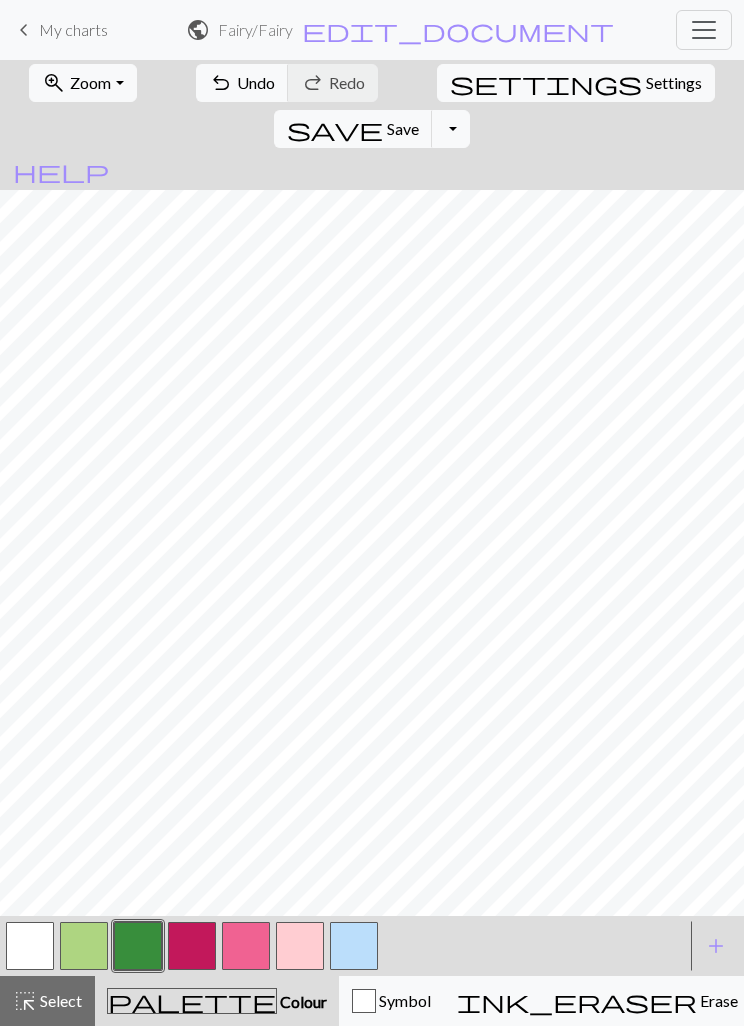 click at bounding box center [192, 946] 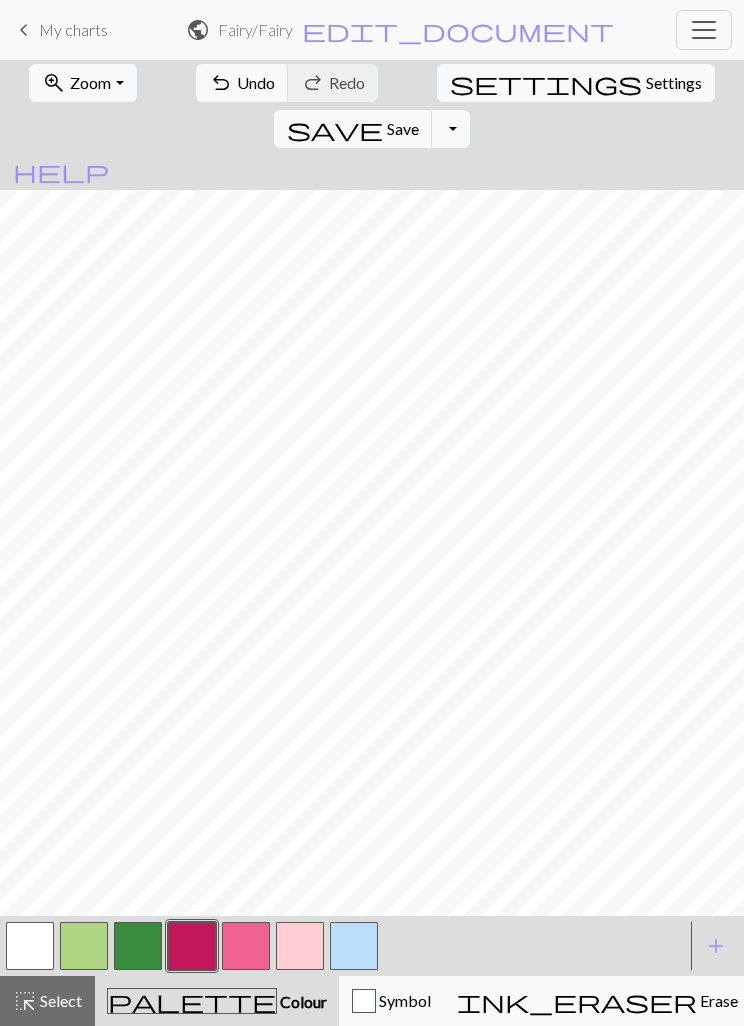 click at bounding box center [246, 946] 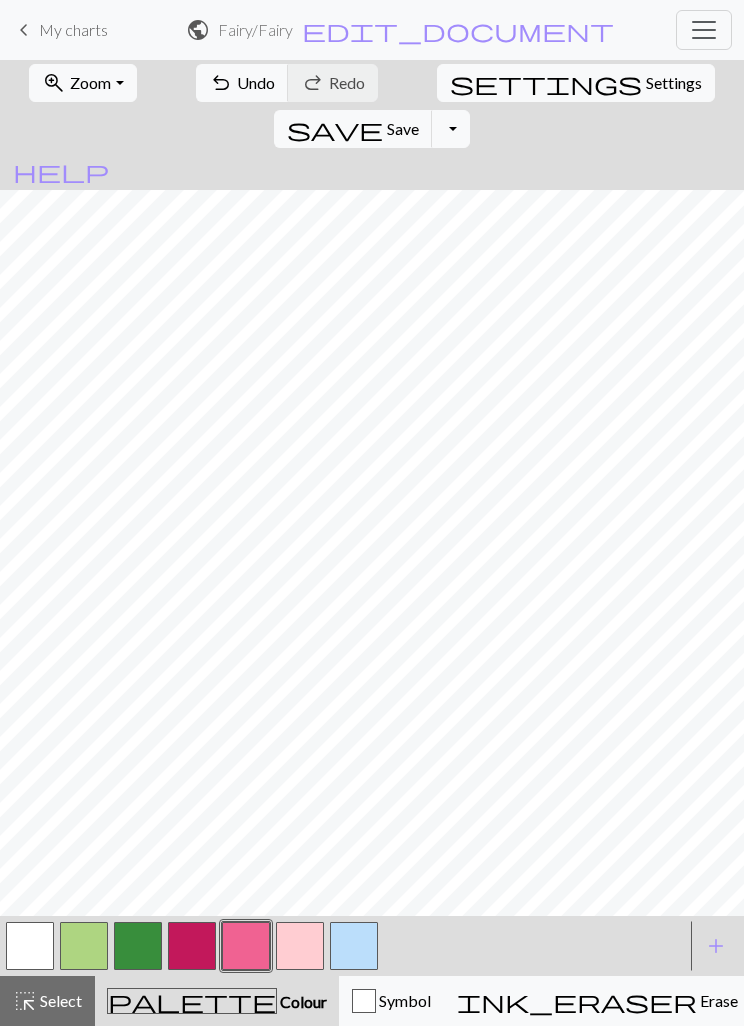 click at bounding box center [30, 946] 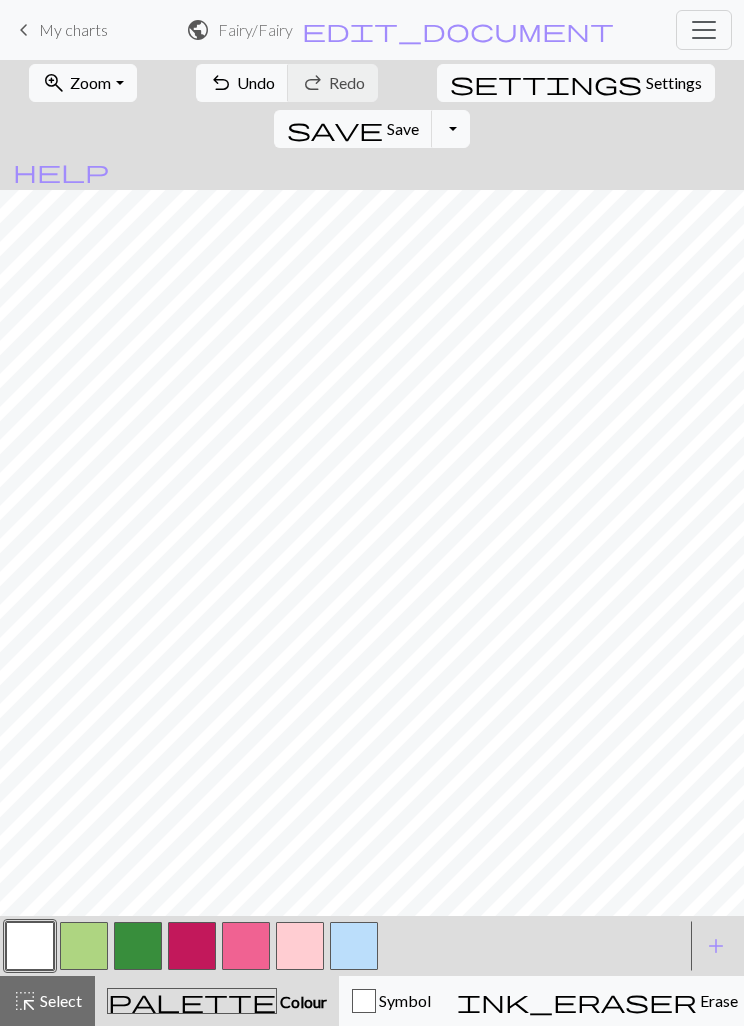 click at bounding box center [84, 946] 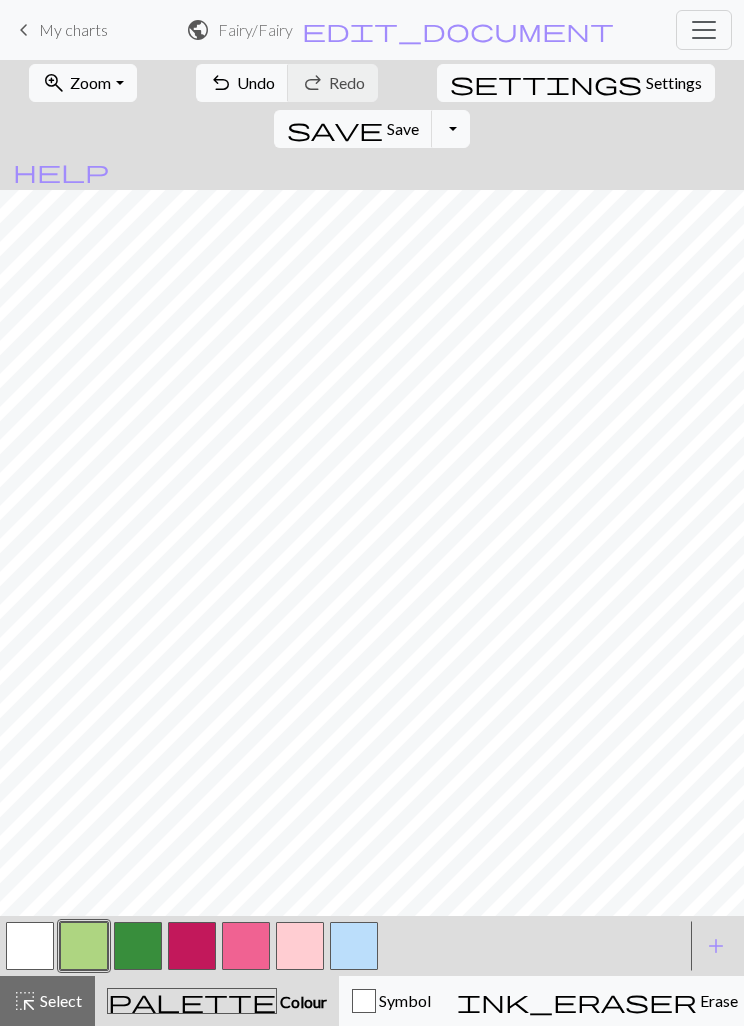 click at bounding box center [30, 946] 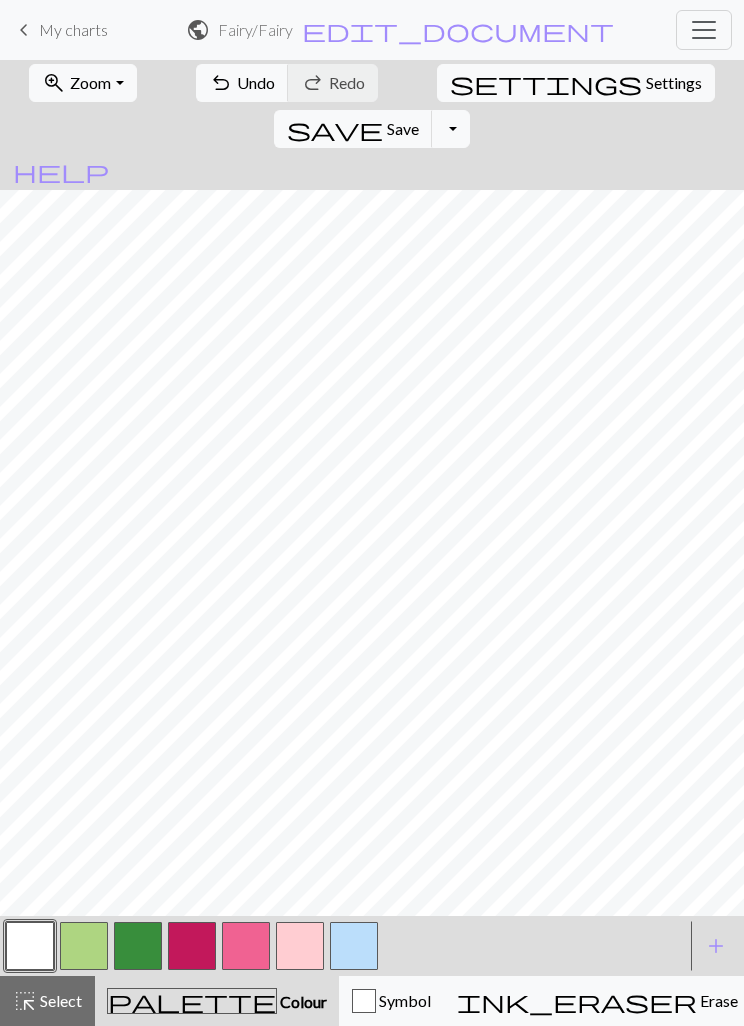 click at bounding box center [300, 946] 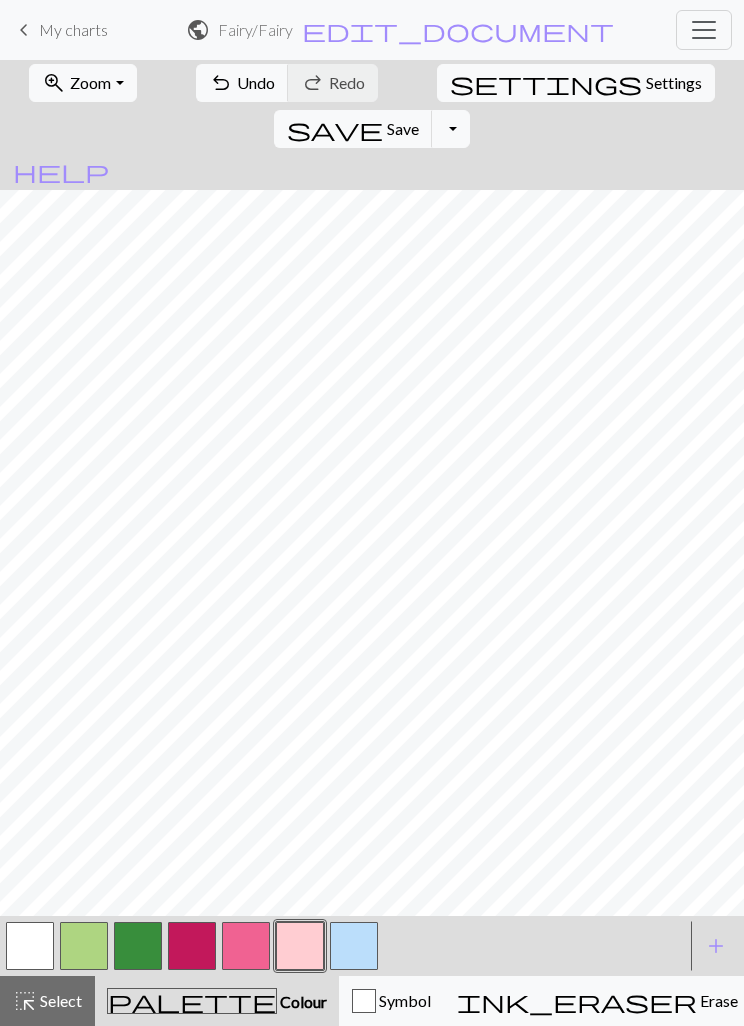 click on "add" at bounding box center [716, 946] 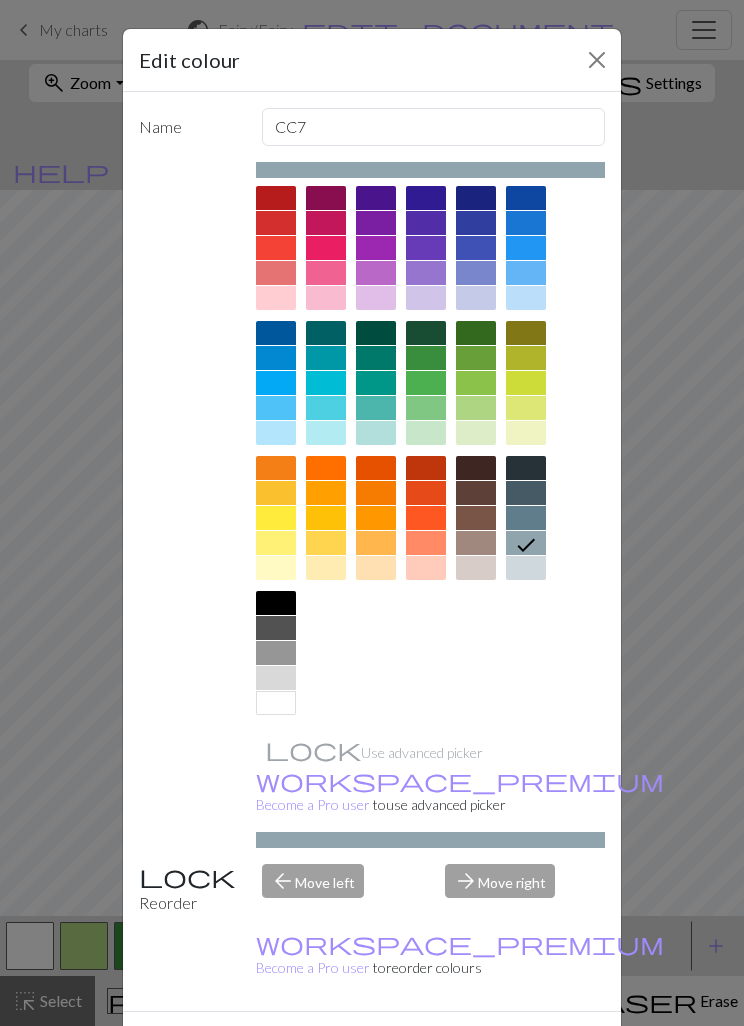 click at bounding box center (376, 223) 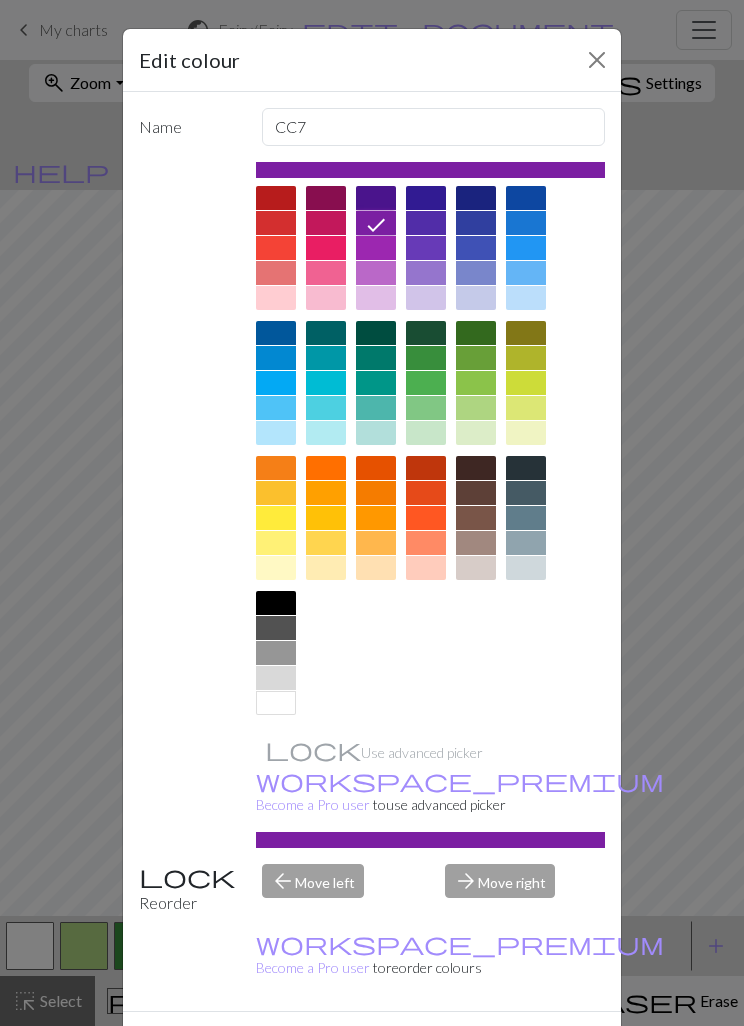 click on "Done" at bounding box center (492, 1047) 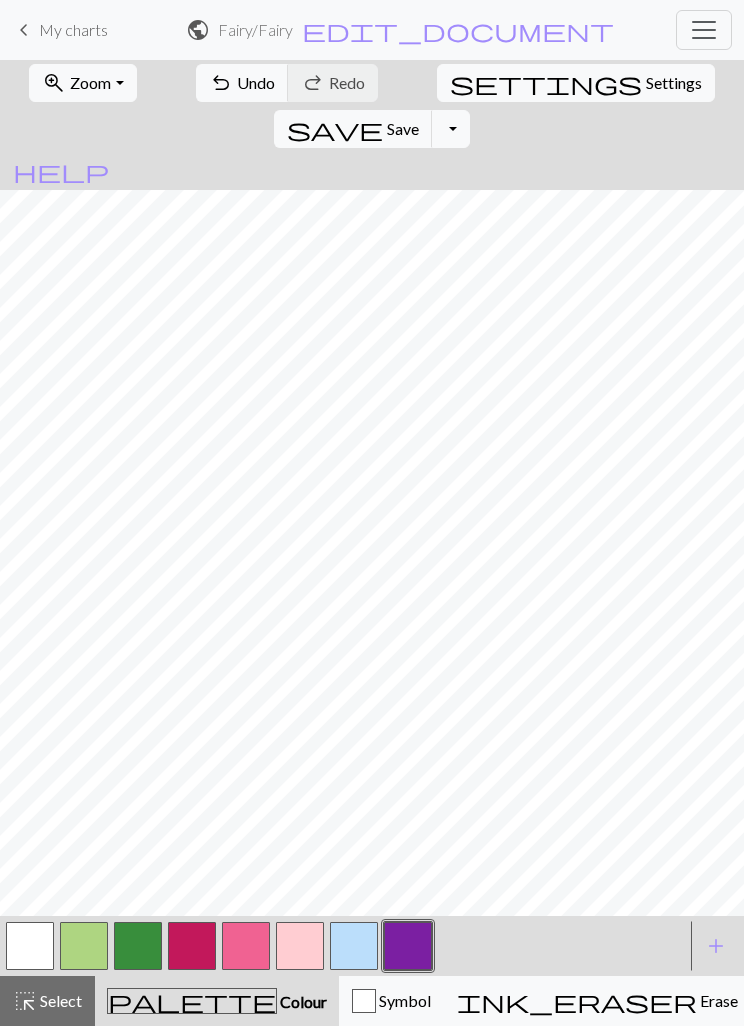 click on "add" at bounding box center [716, 946] 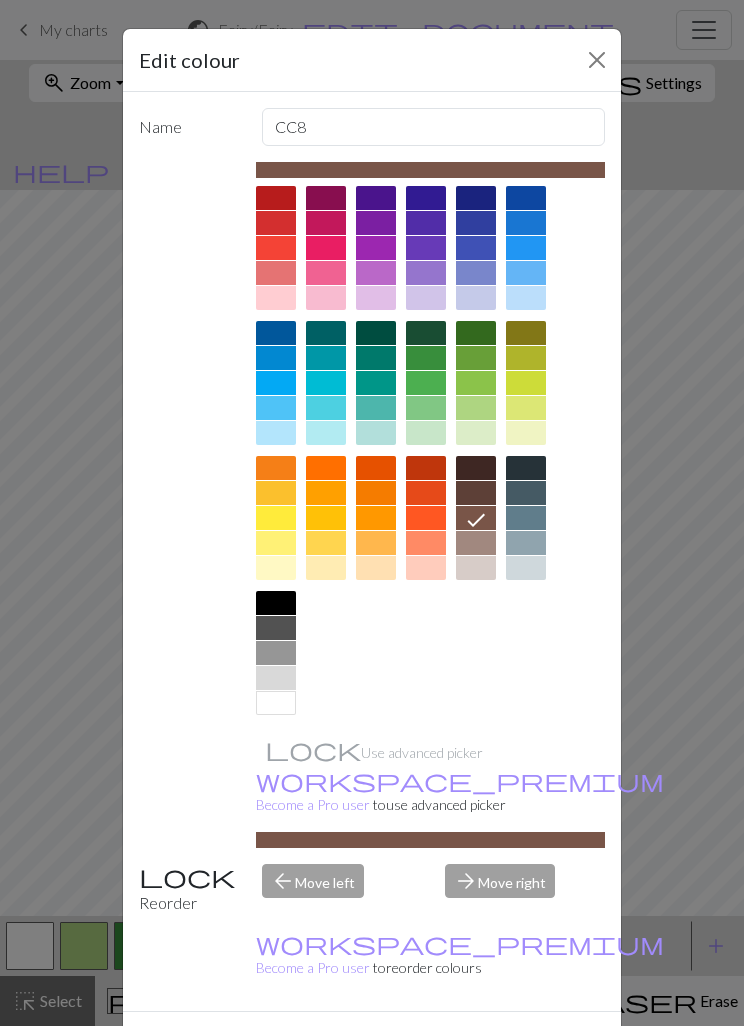 click at bounding box center [276, 543] 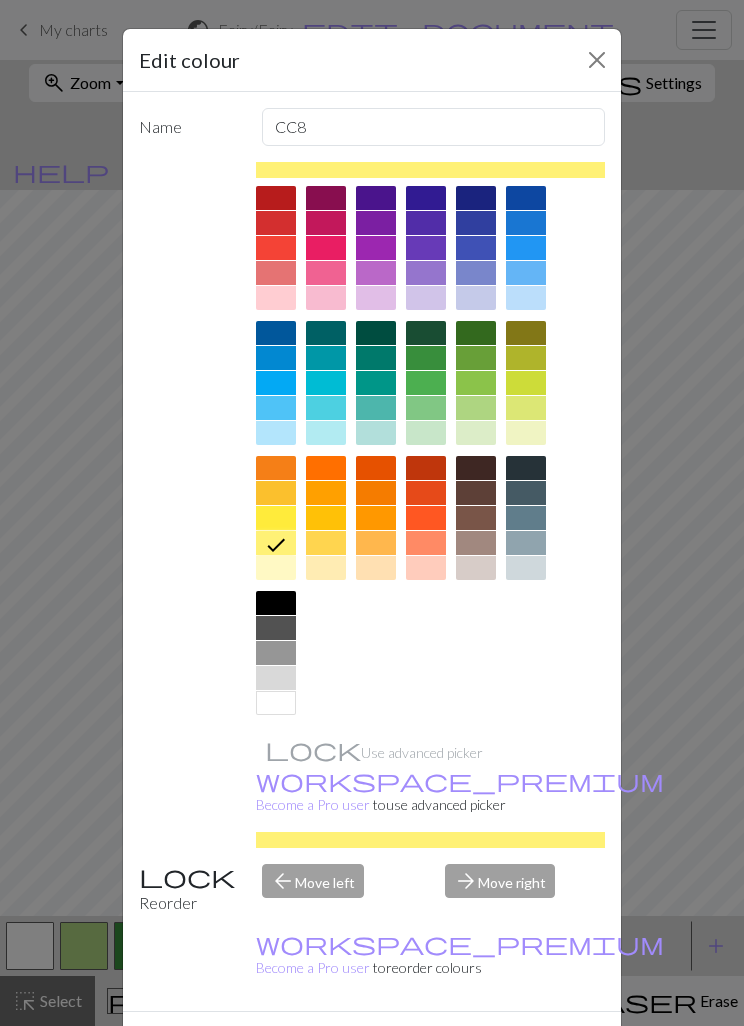 click at bounding box center [276, 568] 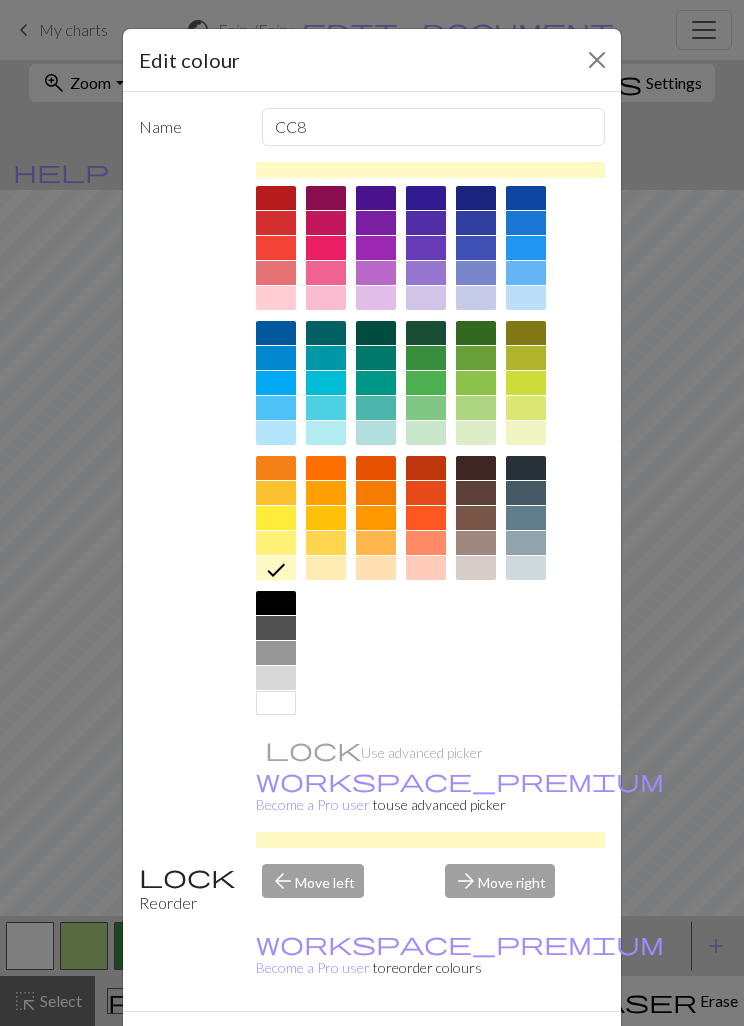 click on "Done" at bounding box center [492, 1047] 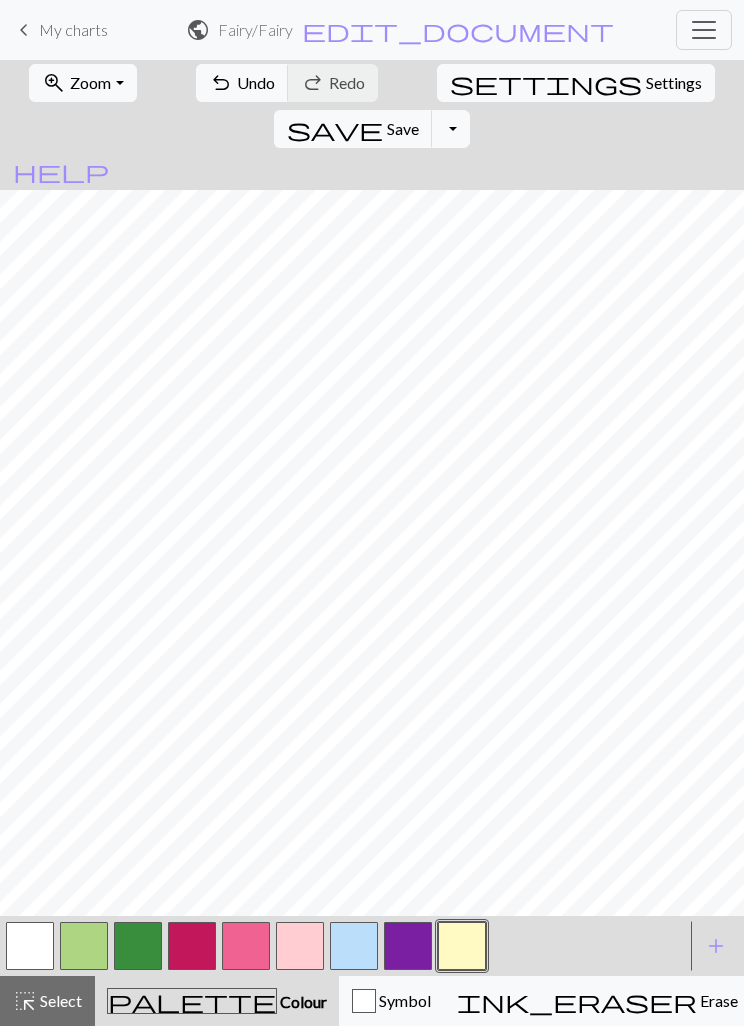 click at bounding box center [408, 946] 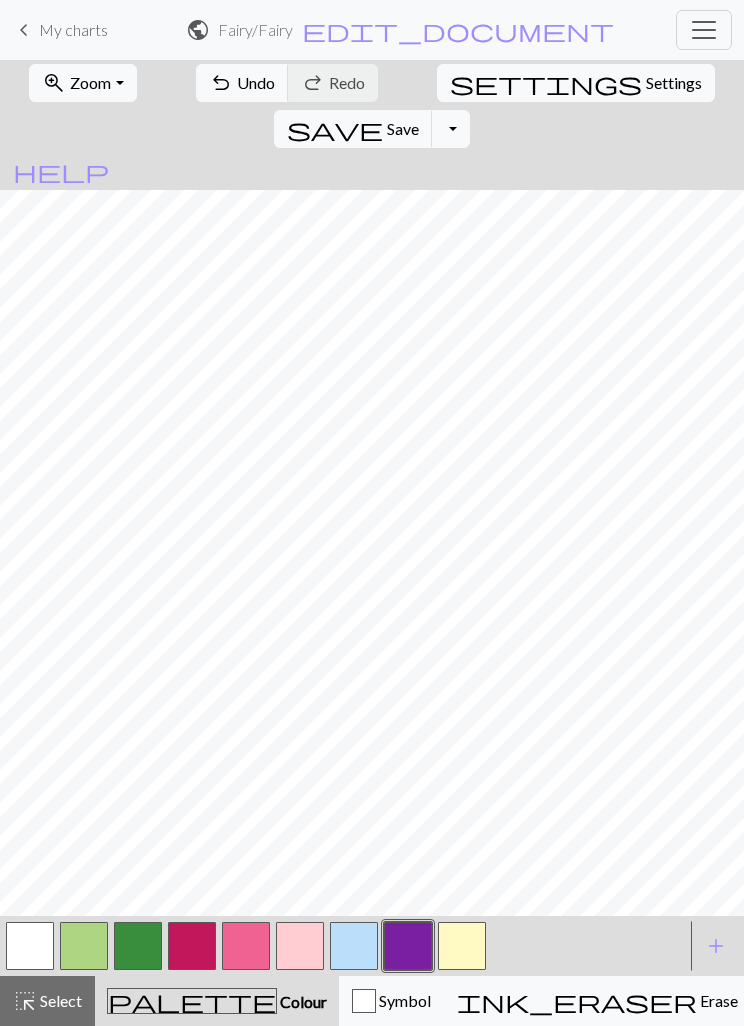 click at bounding box center [462, 946] 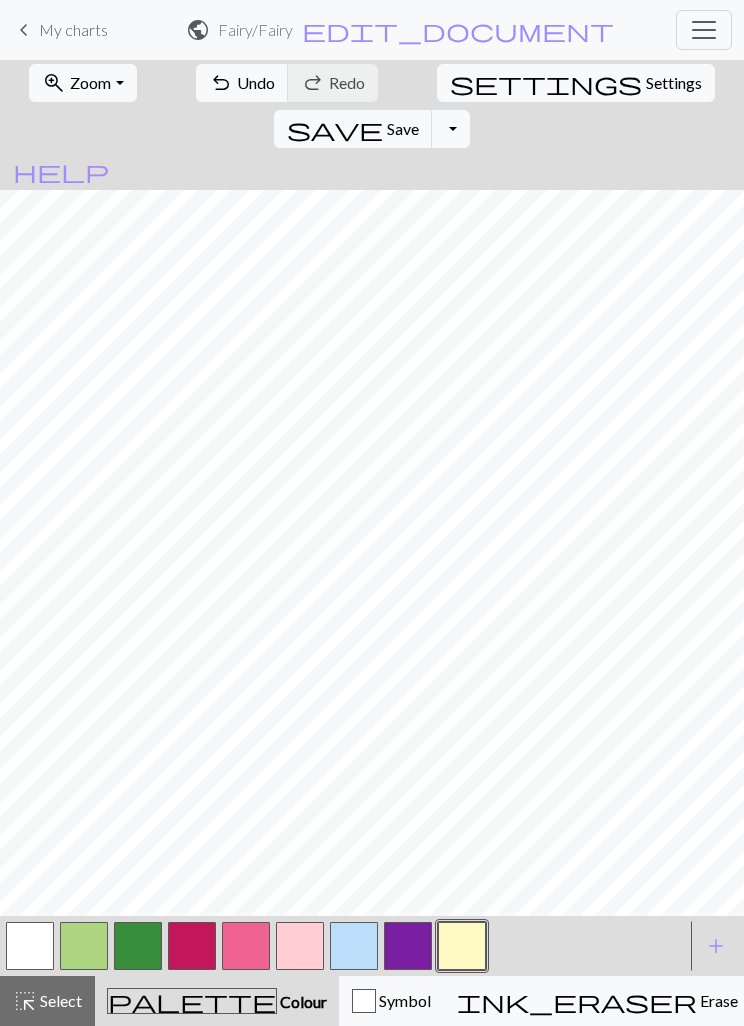 click at bounding box center (354, 946) 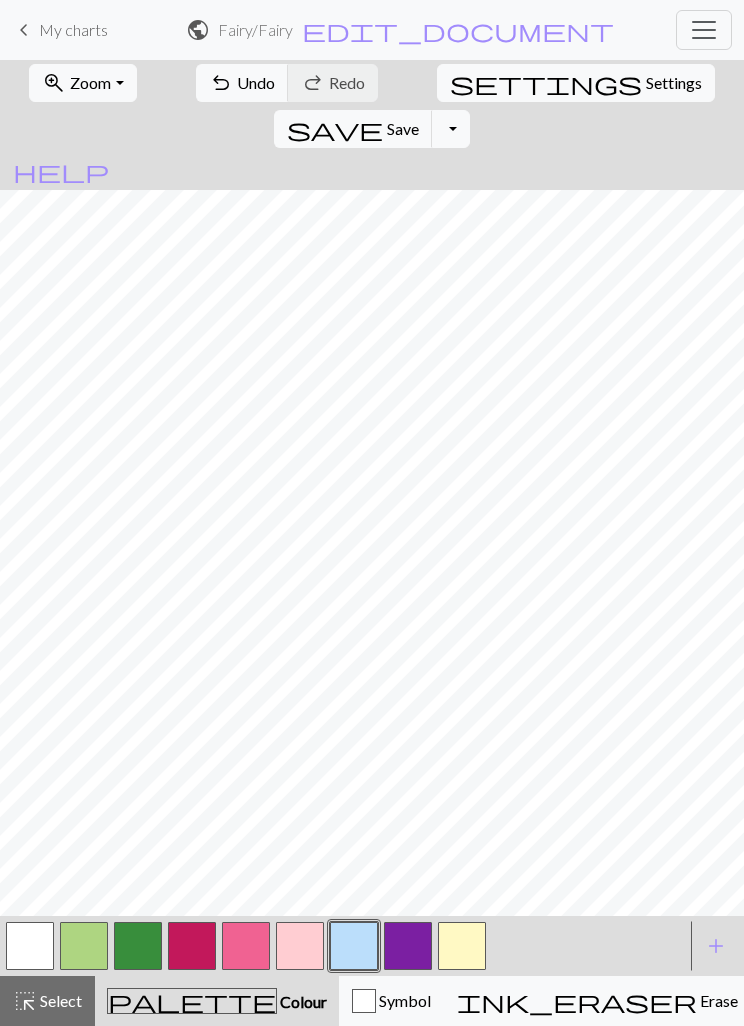 click at bounding box center (138, 946) 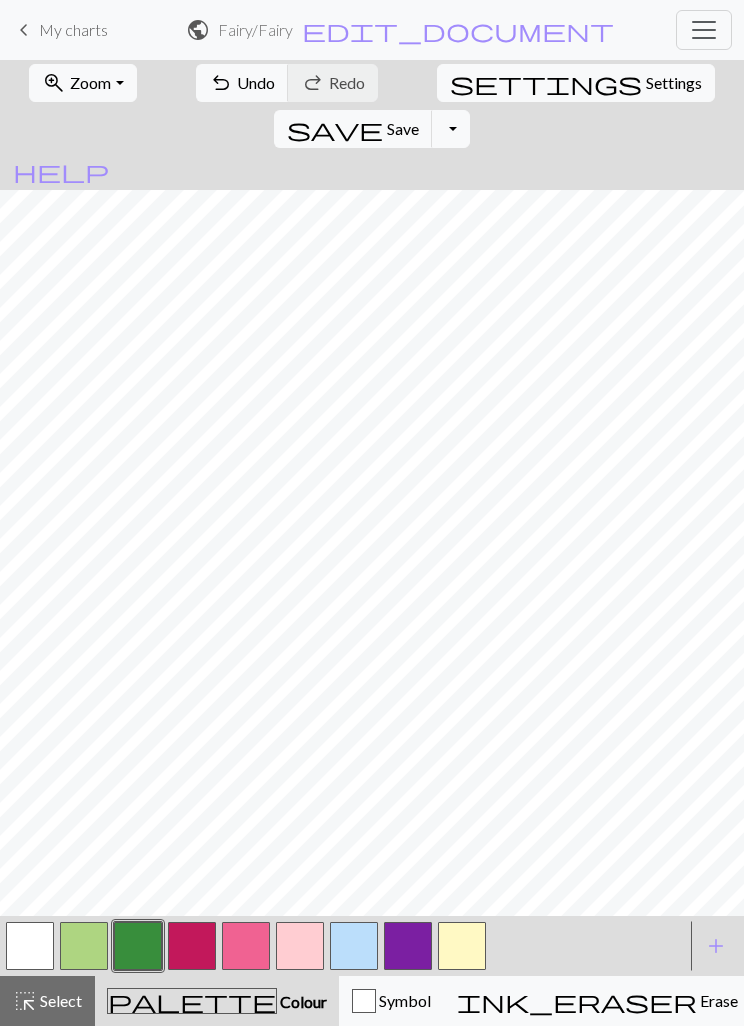 click at bounding box center [84, 946] 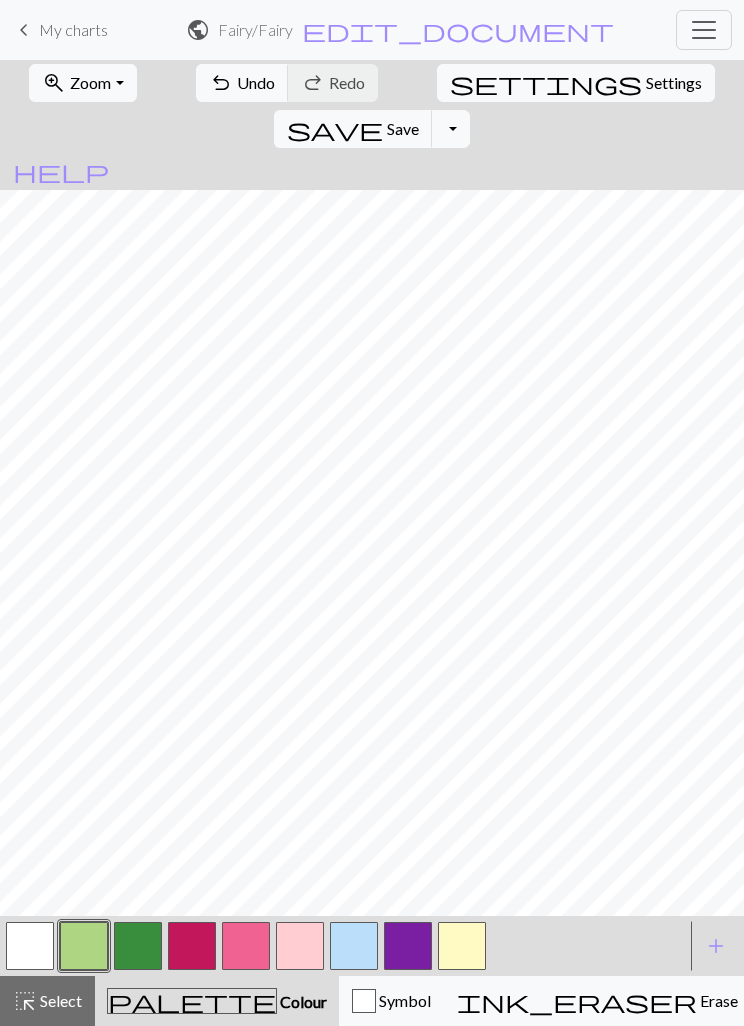 click at bounding box center (138, 946) 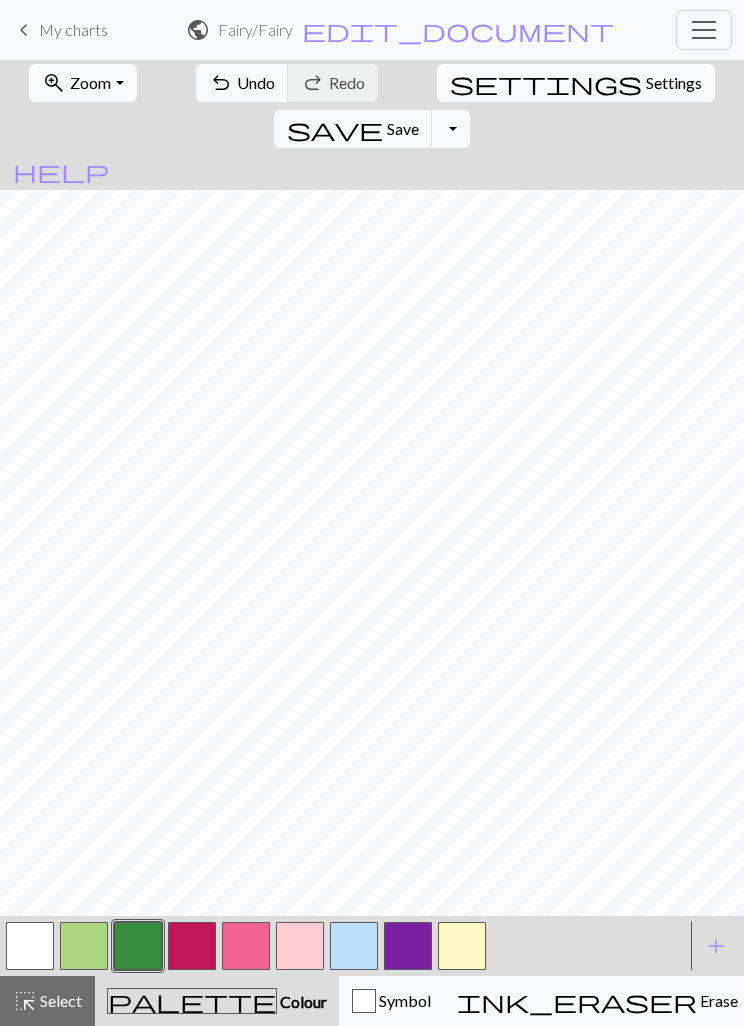 click at bounding box center (300, 946) 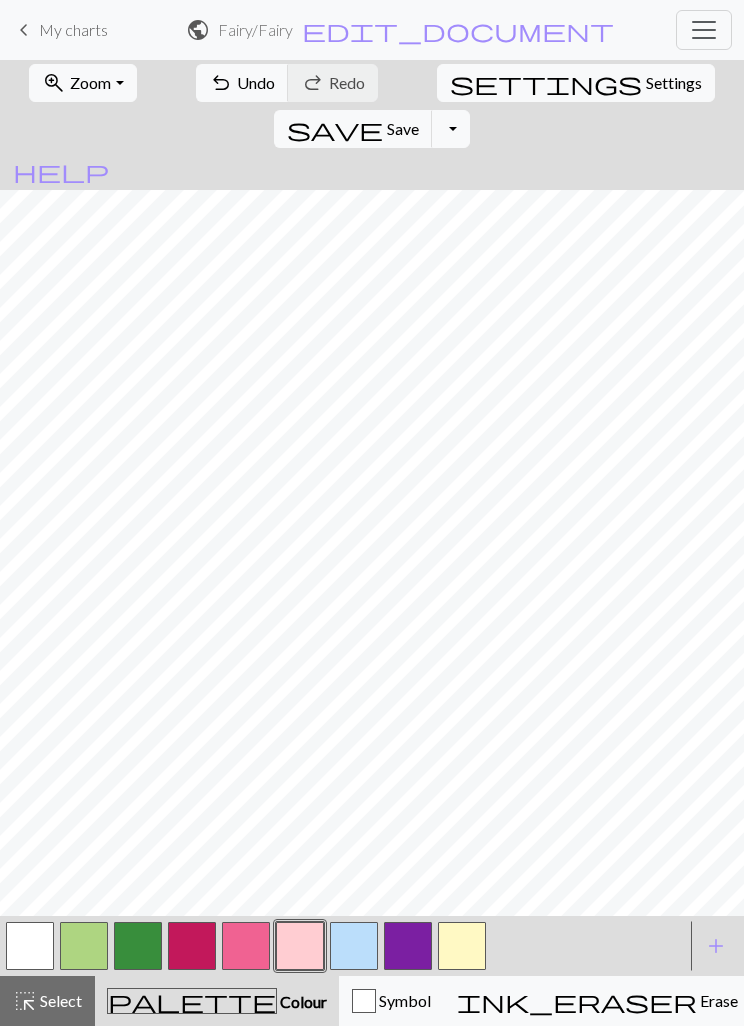 click at bounding box center (138, 946) 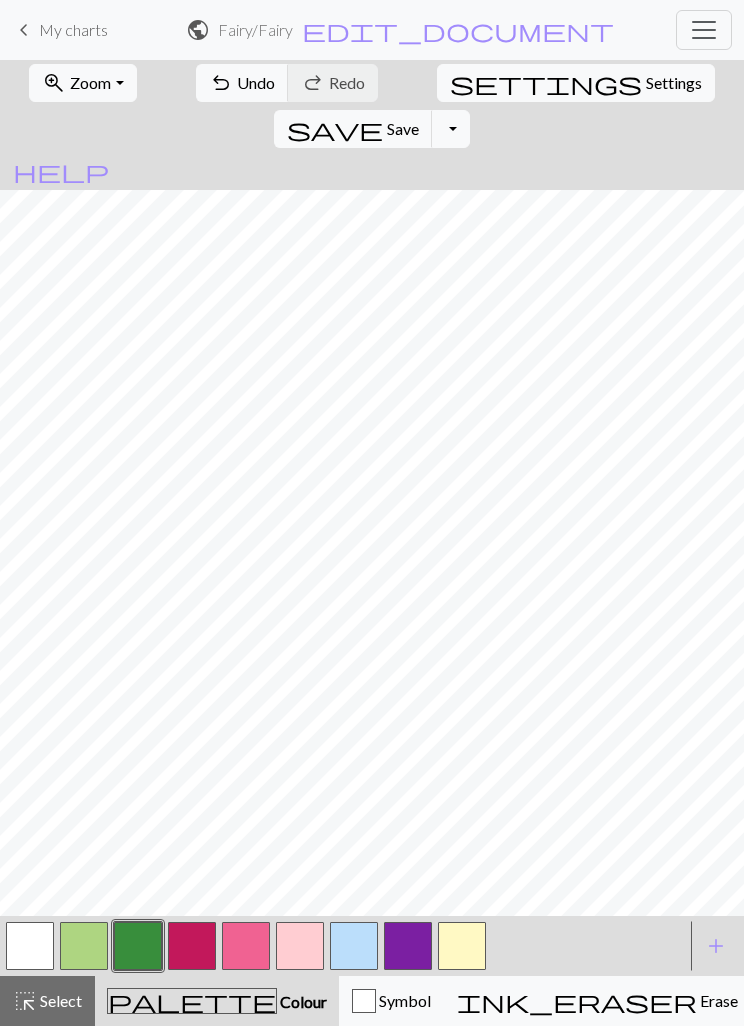 click at bounding box center [84, 946] 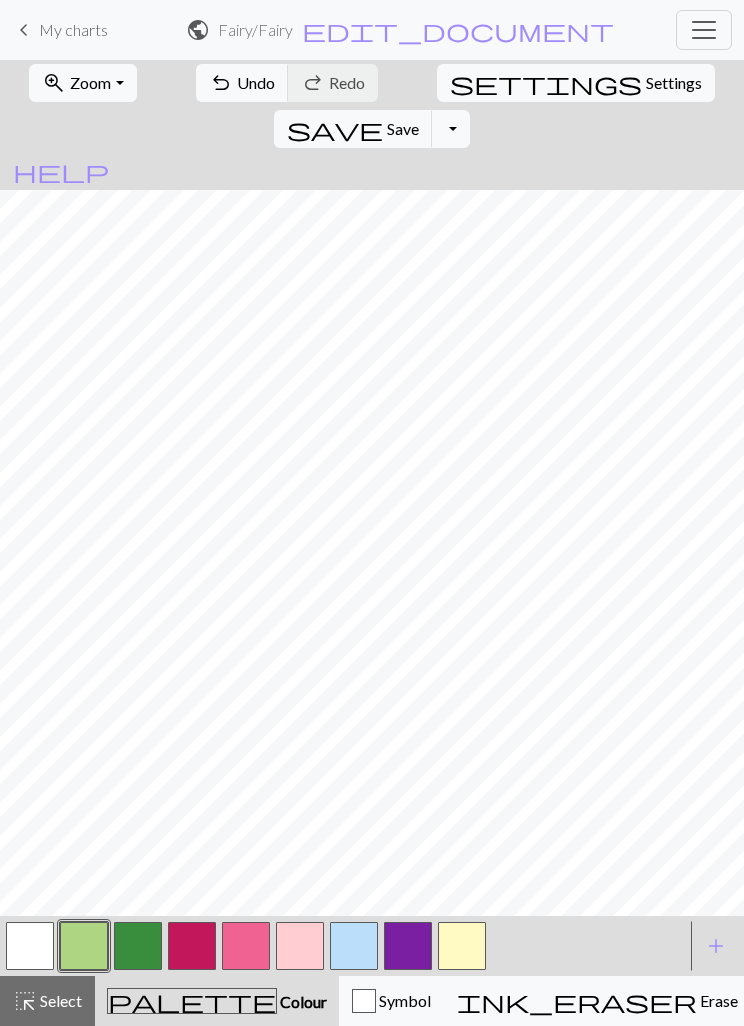 click at bounding box center (138, 946) 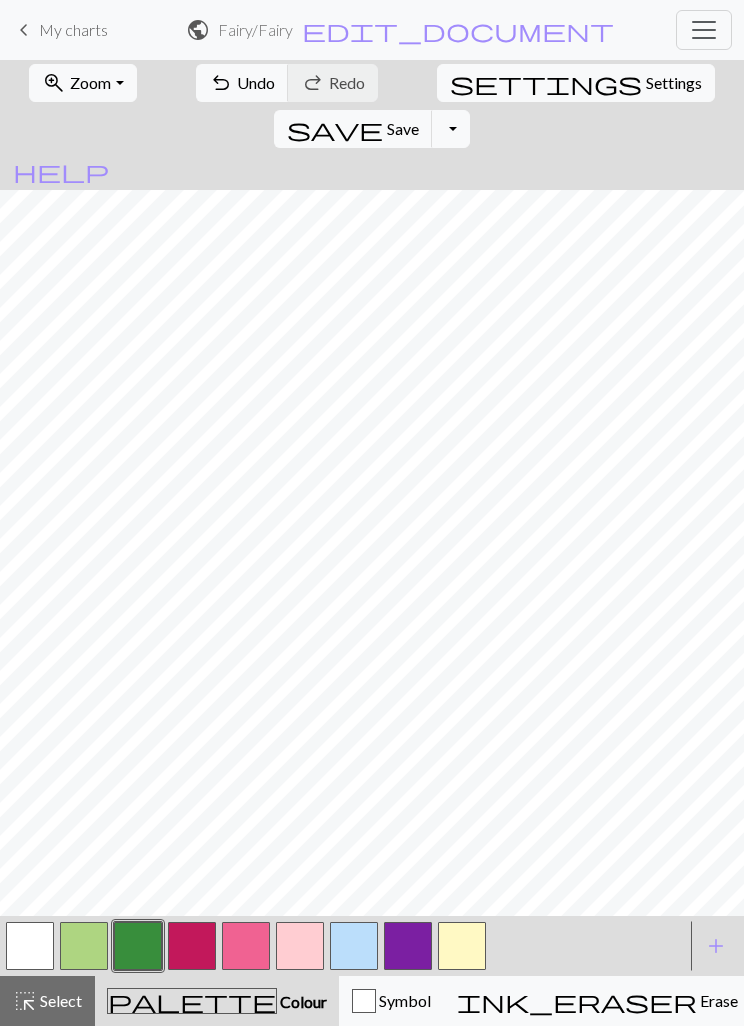 click at bounding box center [408, 946] 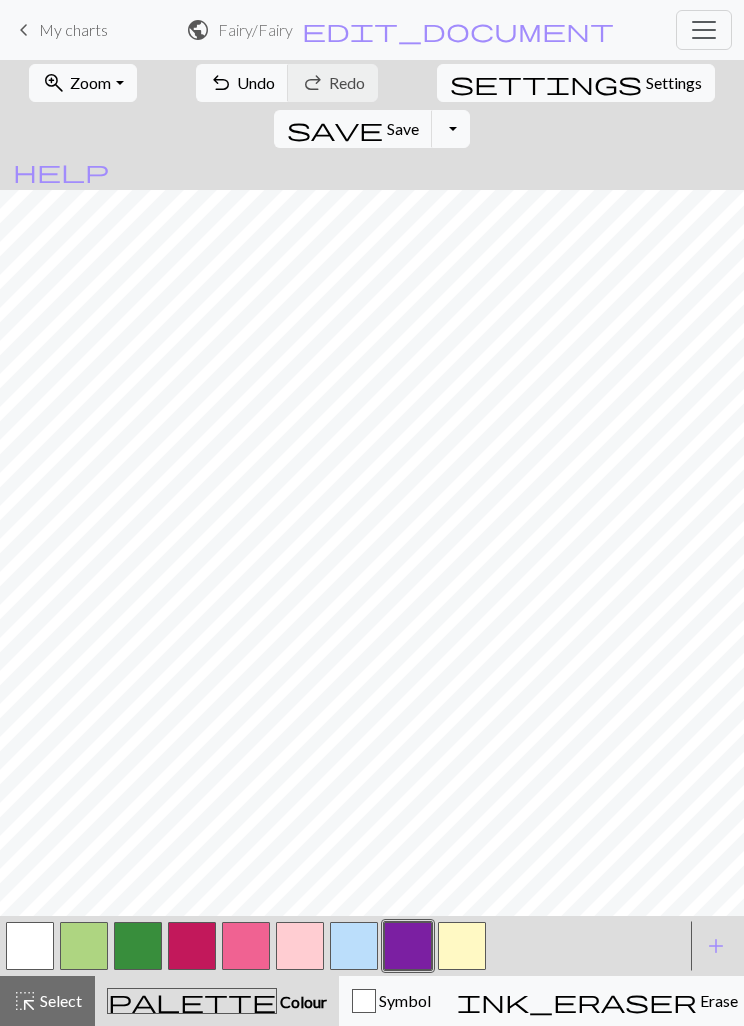 click at bounding box center [30, 946] 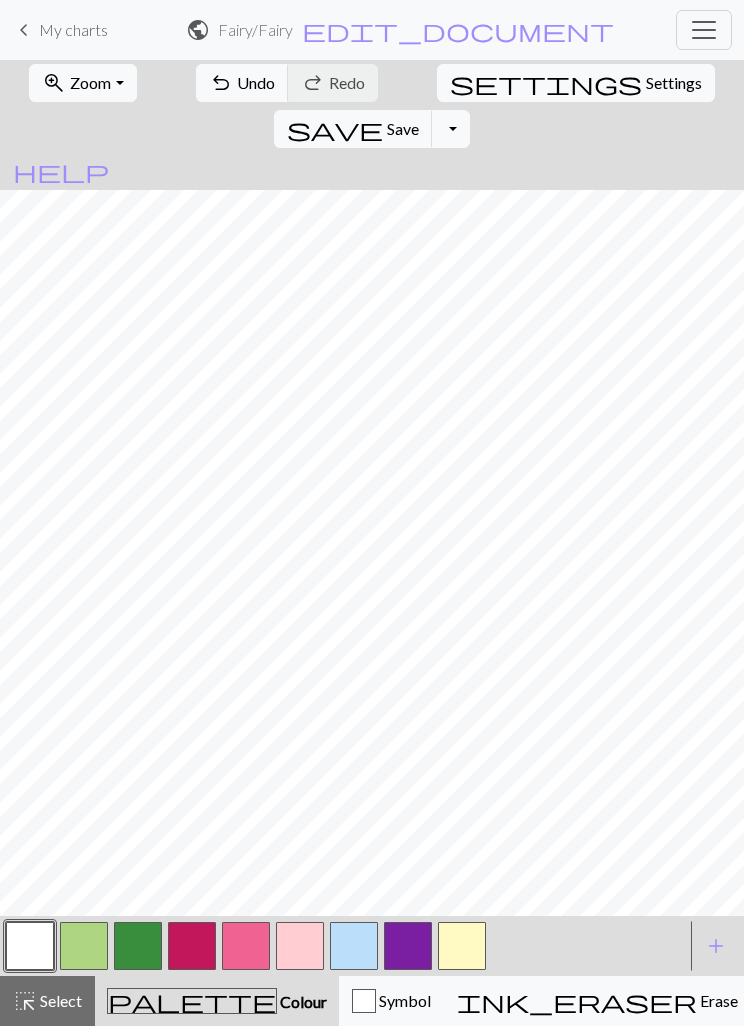 click at bounding box center [462, 946] 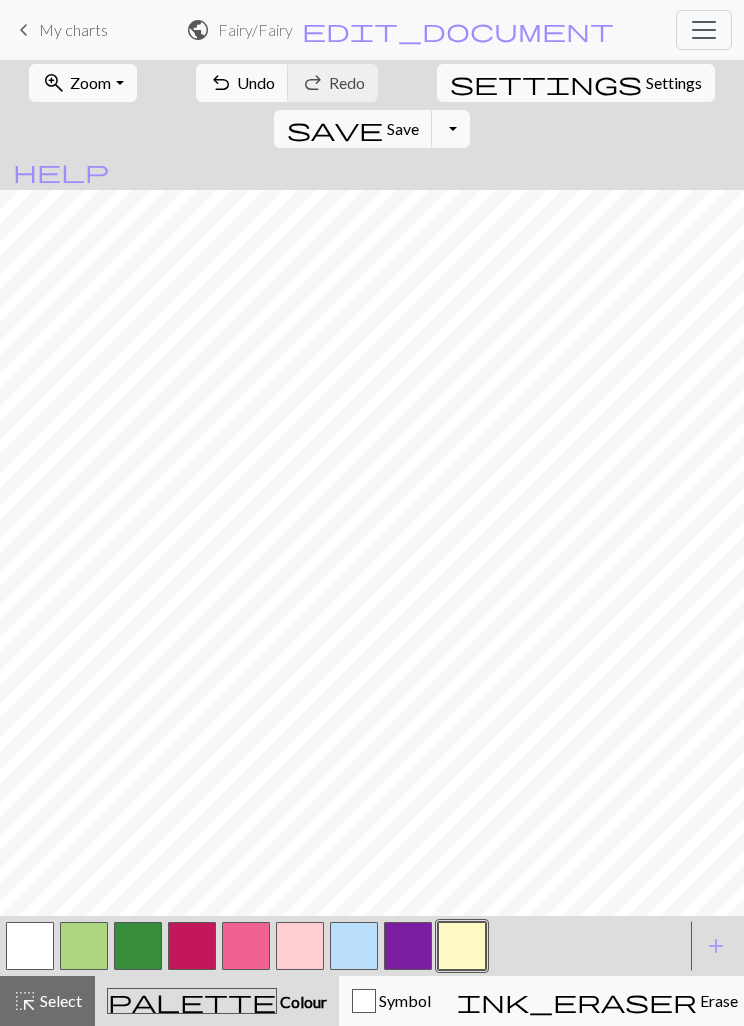click at bounding box center (138, 946) 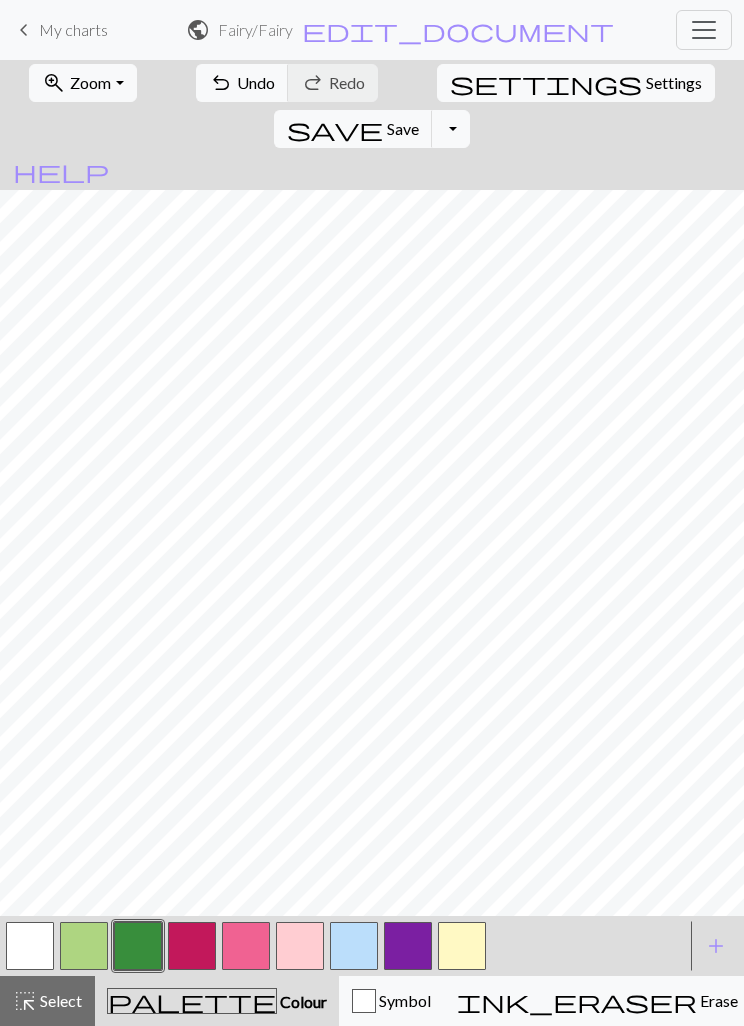click at bounding box center (300, 946) 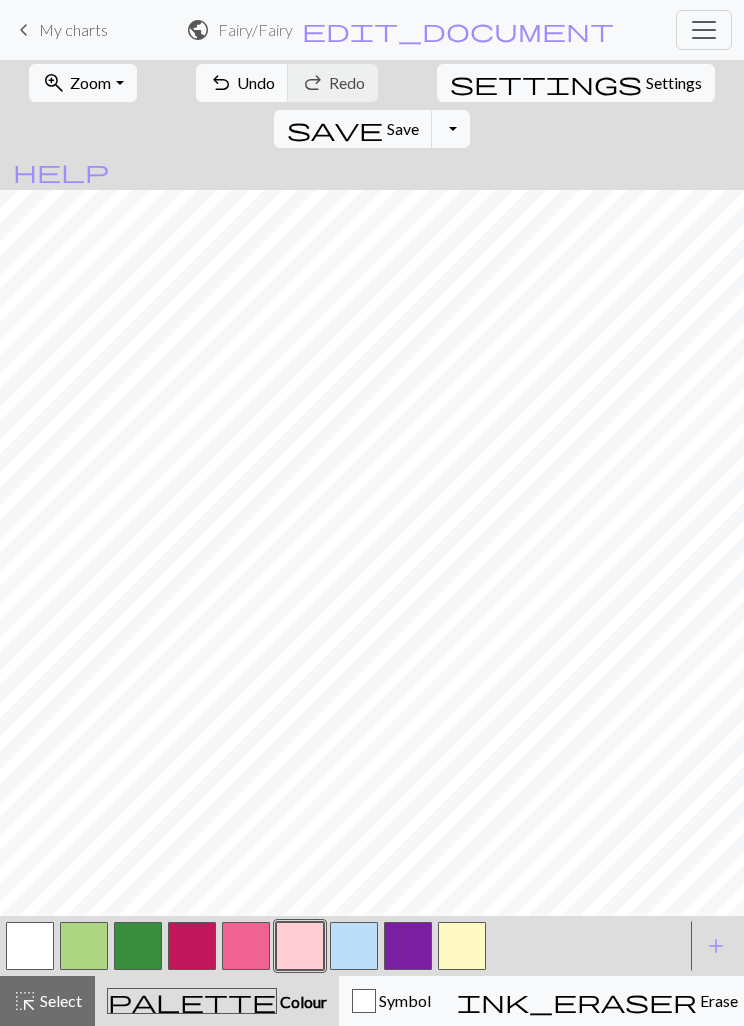 click at bounding box center (138, 946) 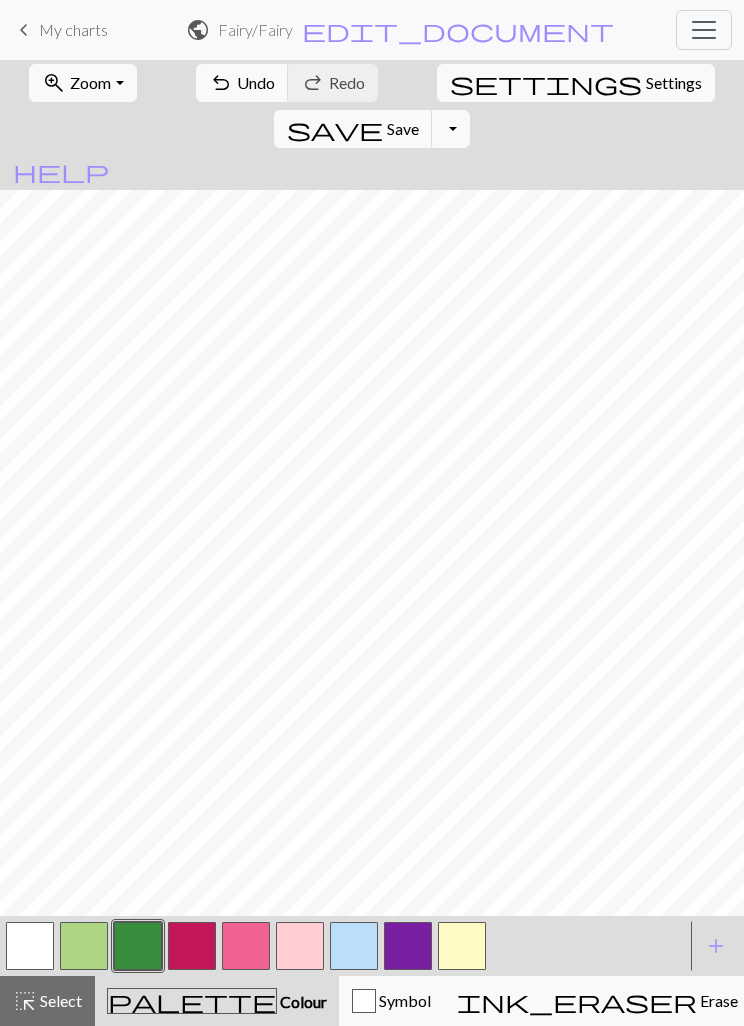 click at bounding box center [354, 946] 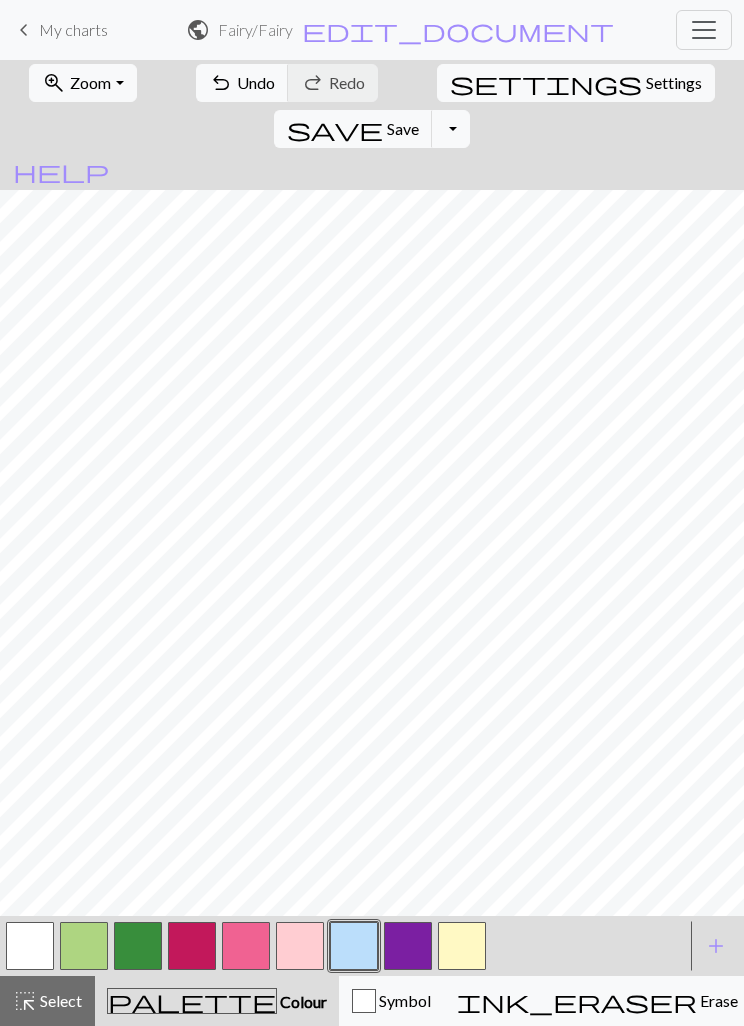 click at bounding box center (408, 946) 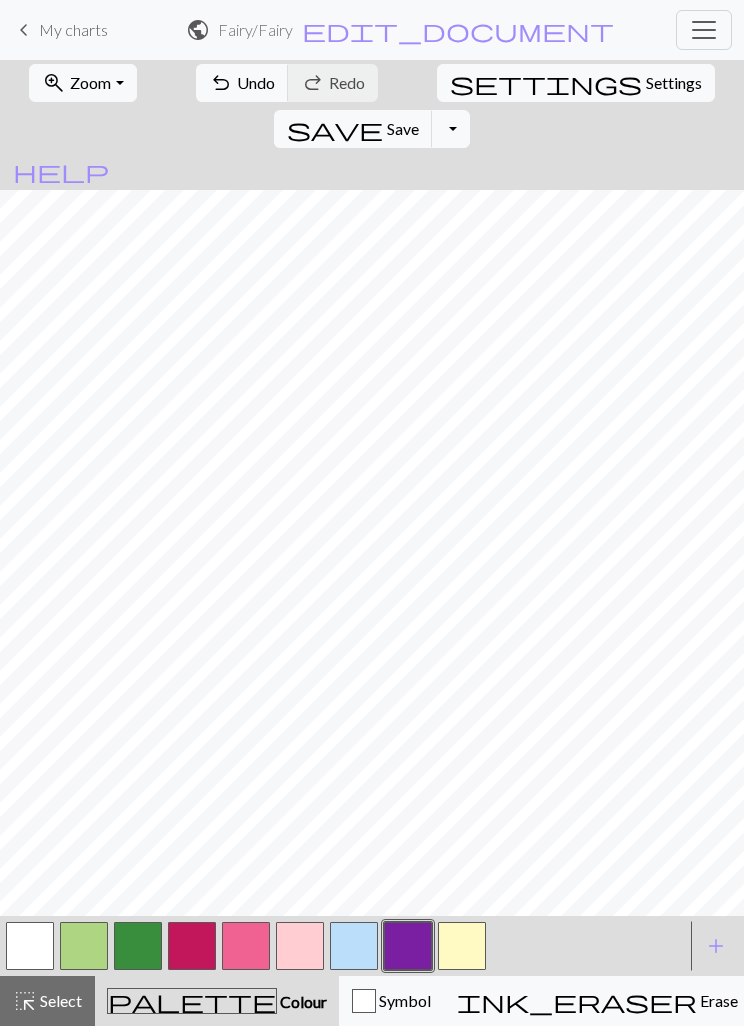 click at bounding box center (462, 946) 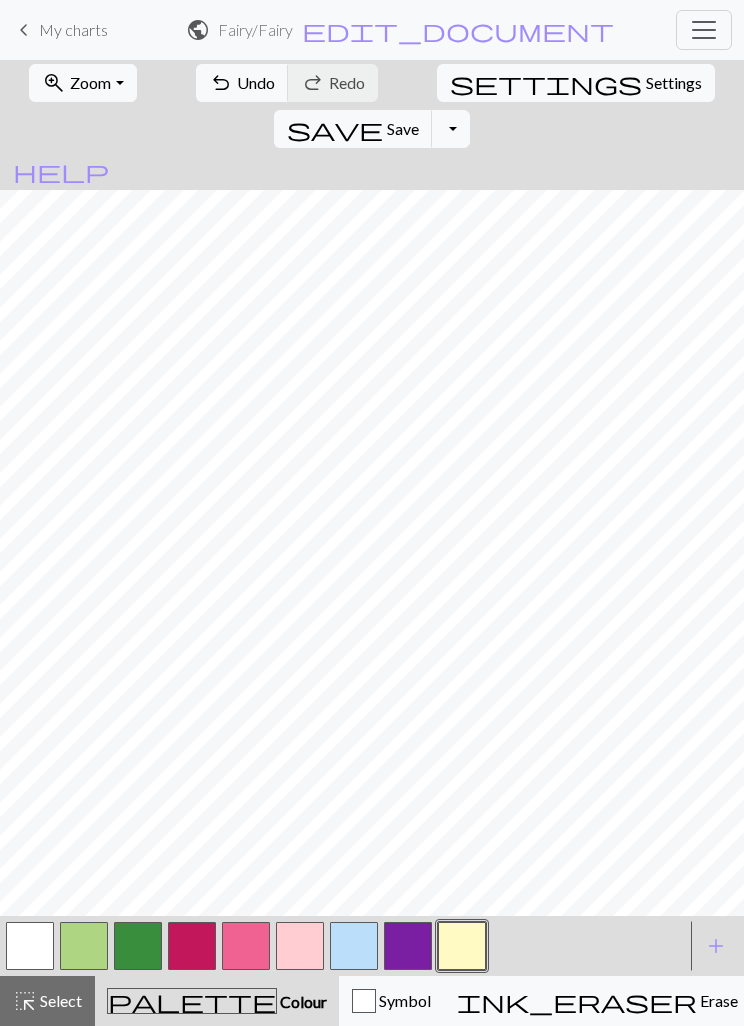click at bounding box center (138, 946) 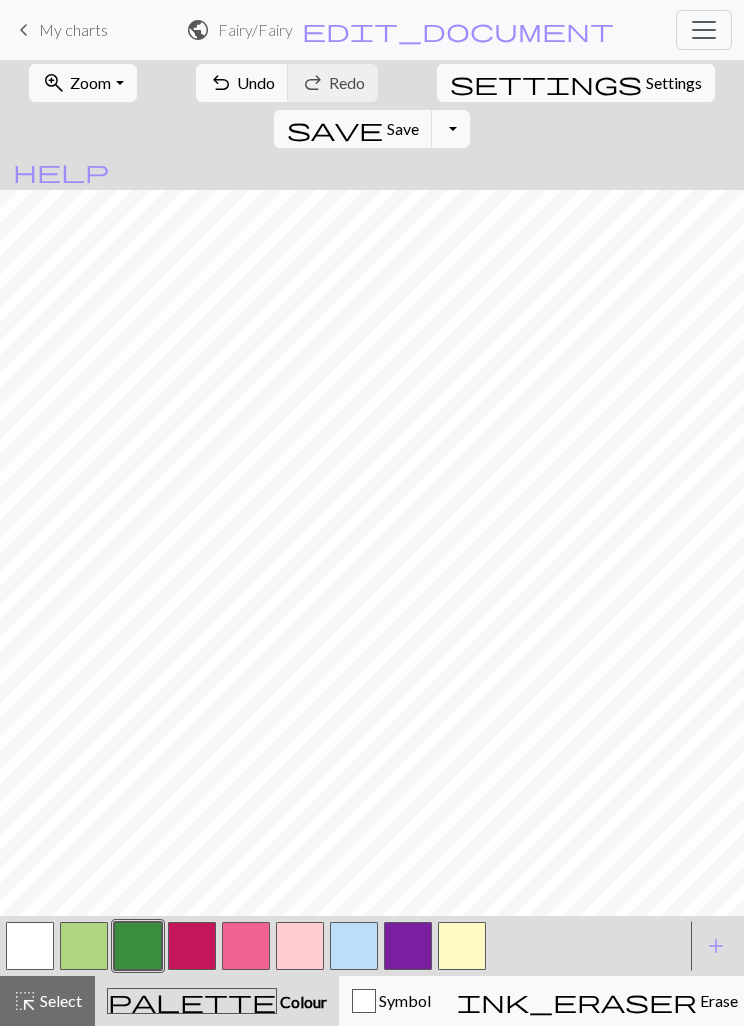 click at bounding box center (354, 946) 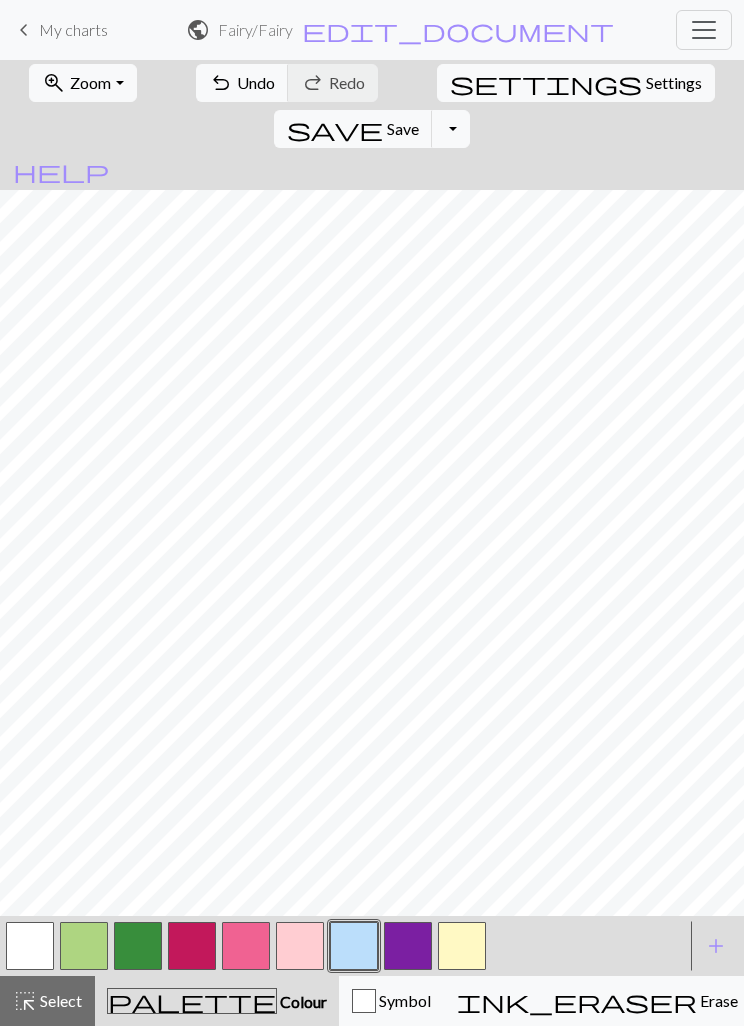 click at bounding box center (408, 946) 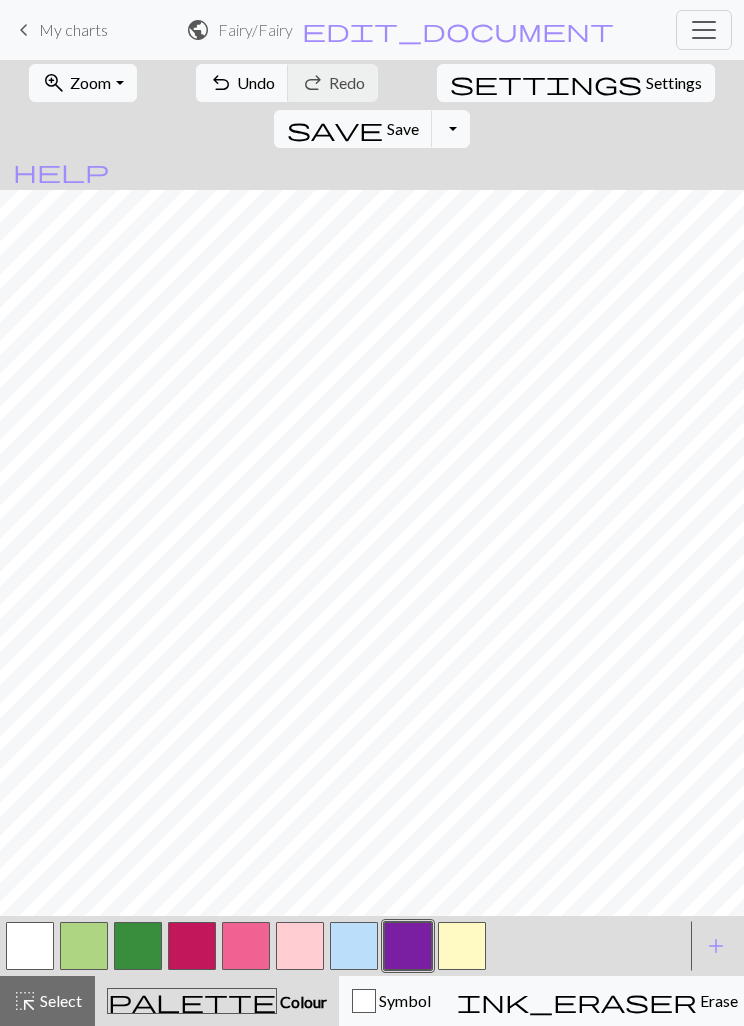 click at bounding box center [462, 946] 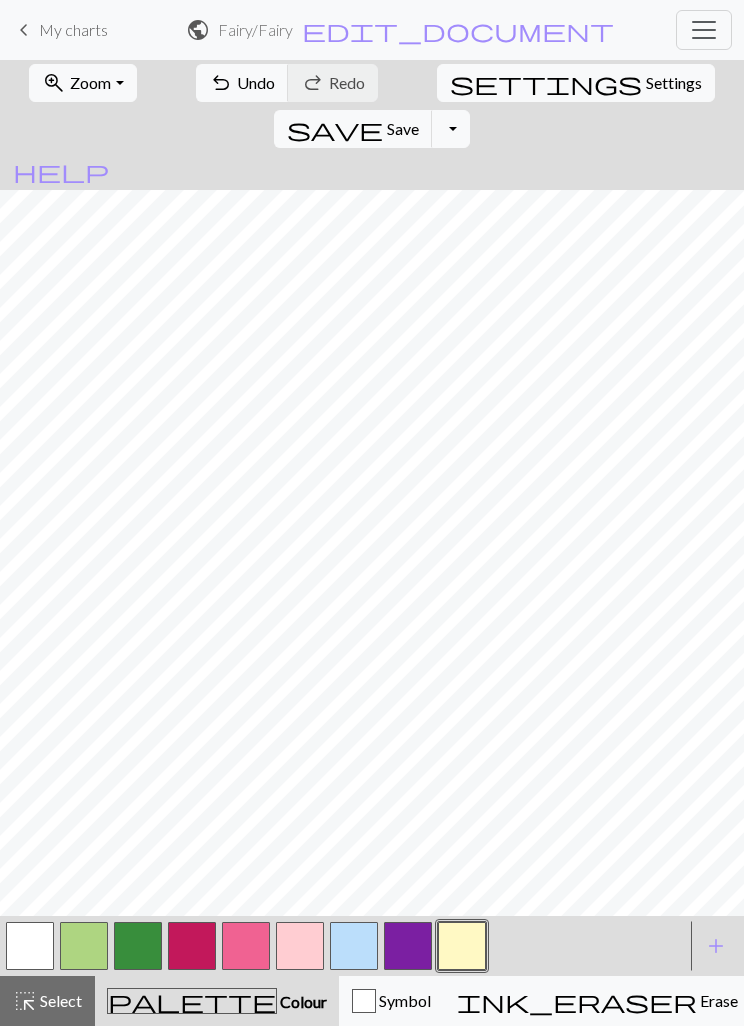 click at bounding box center [354, 946] 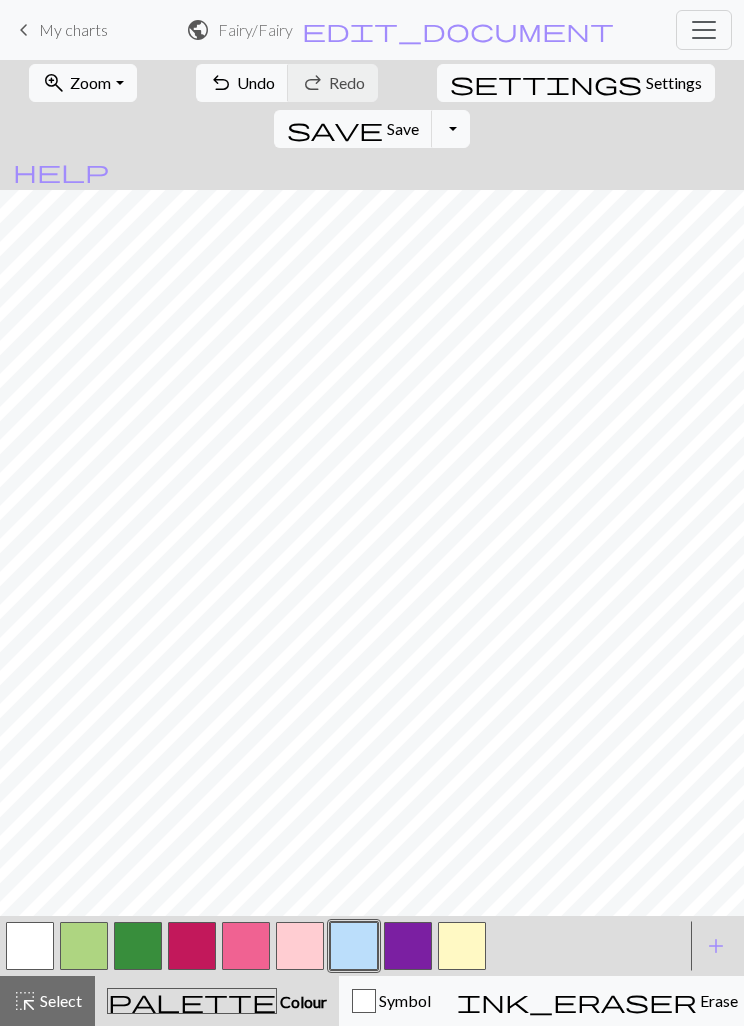click at bounding box center [138, 946] 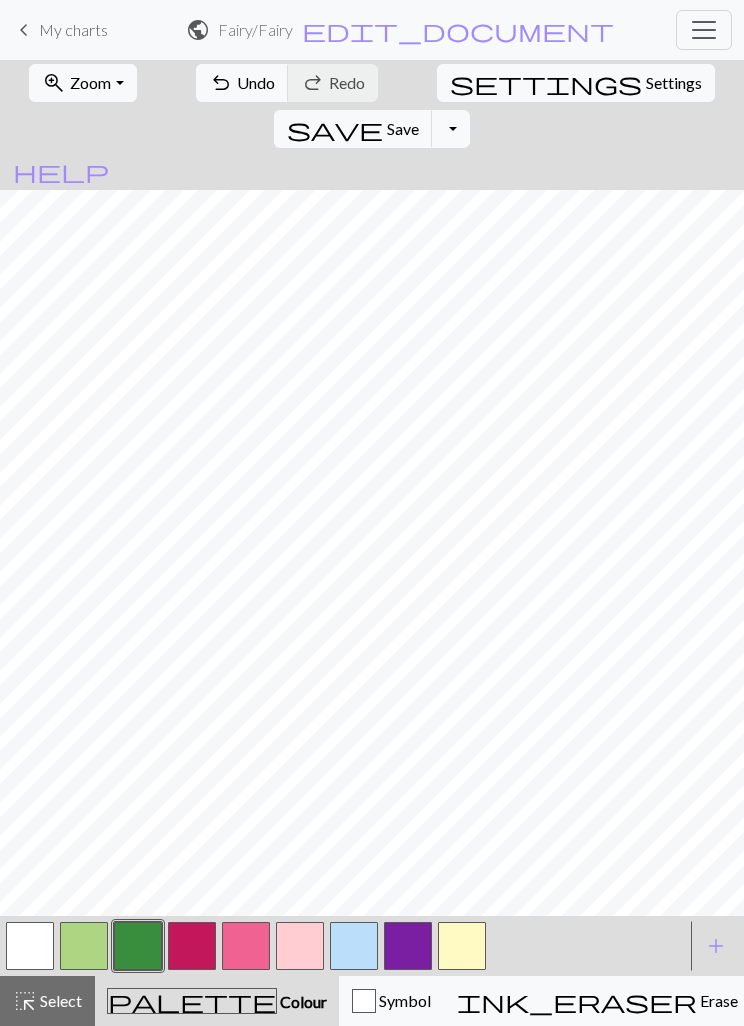 click at bounding box center [354, 946] 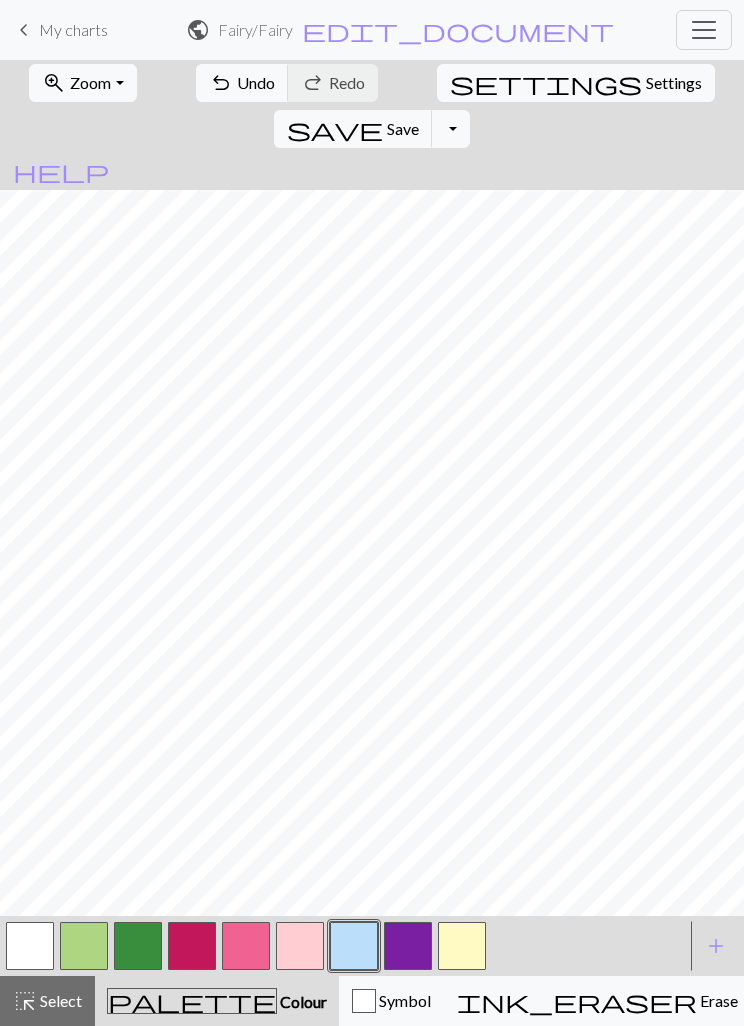 click at bounding box center (30, 946) 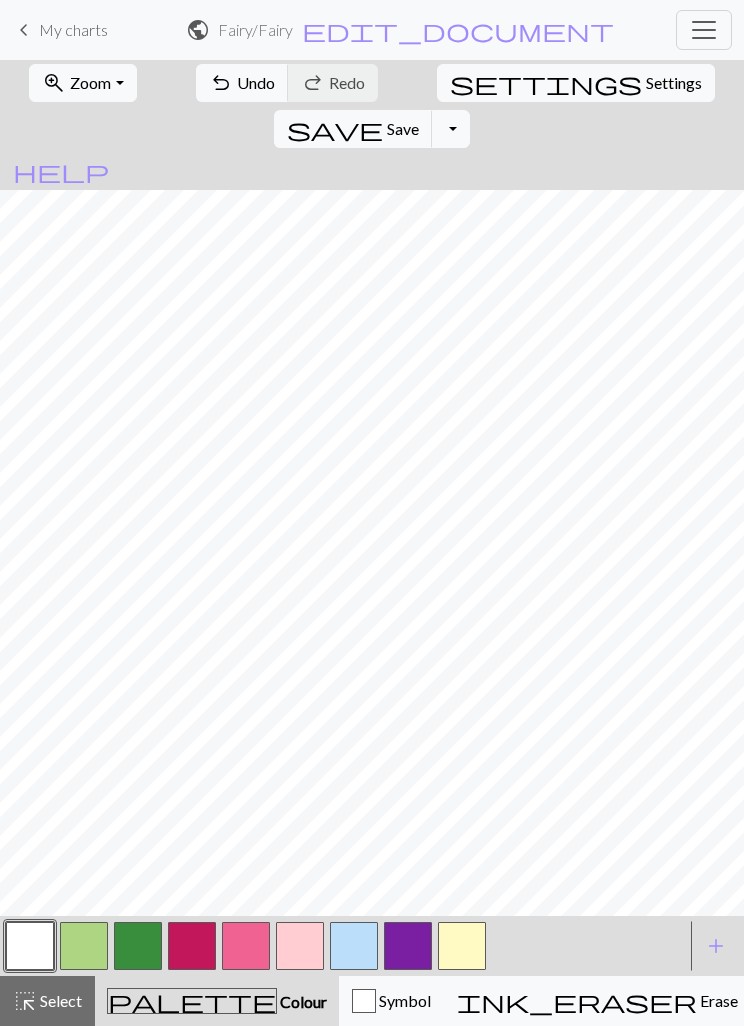 click at bounding box center [84, 946] 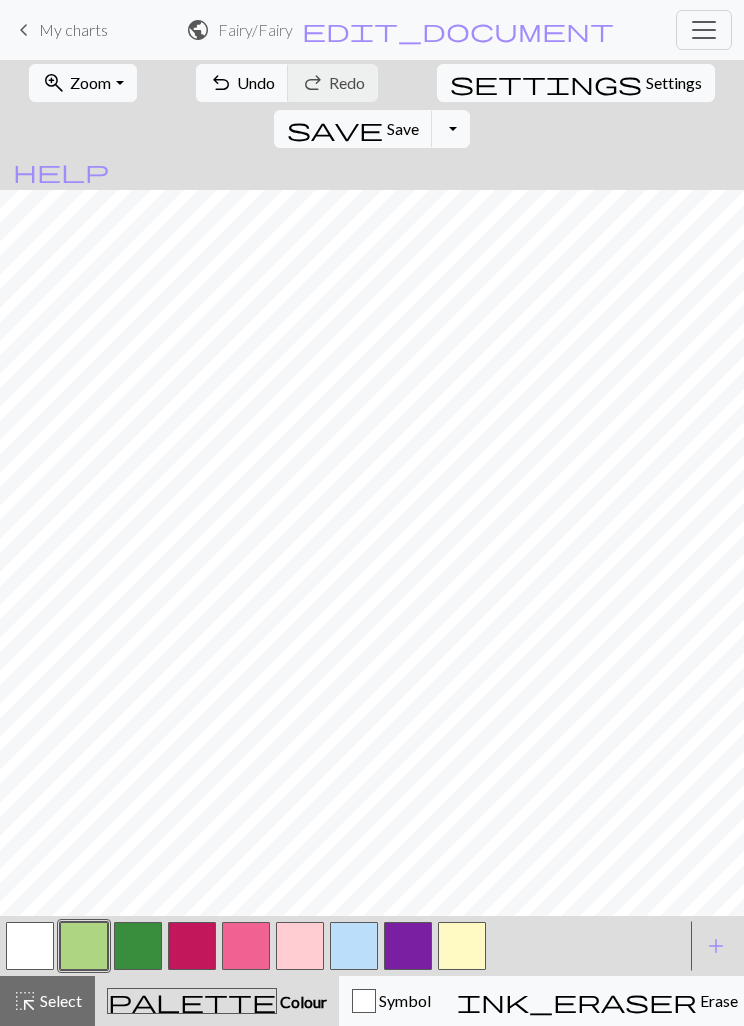 click at bounding box center (354, 946) 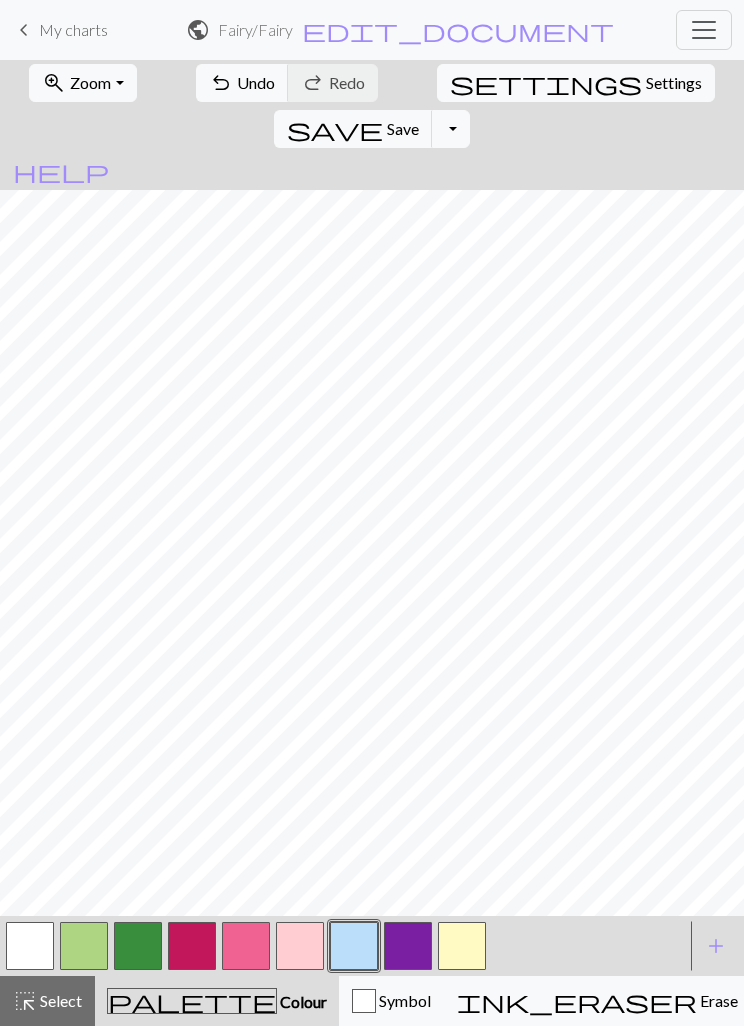 click at bounding box center [138, 946] 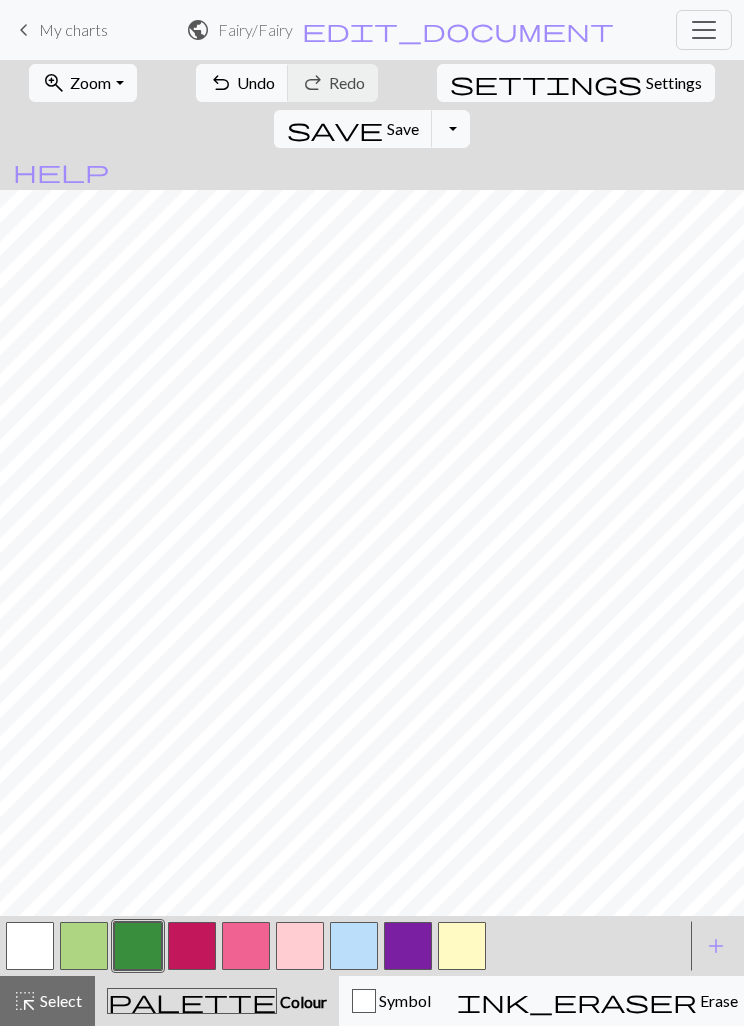 click at bounding box center (354, 946) 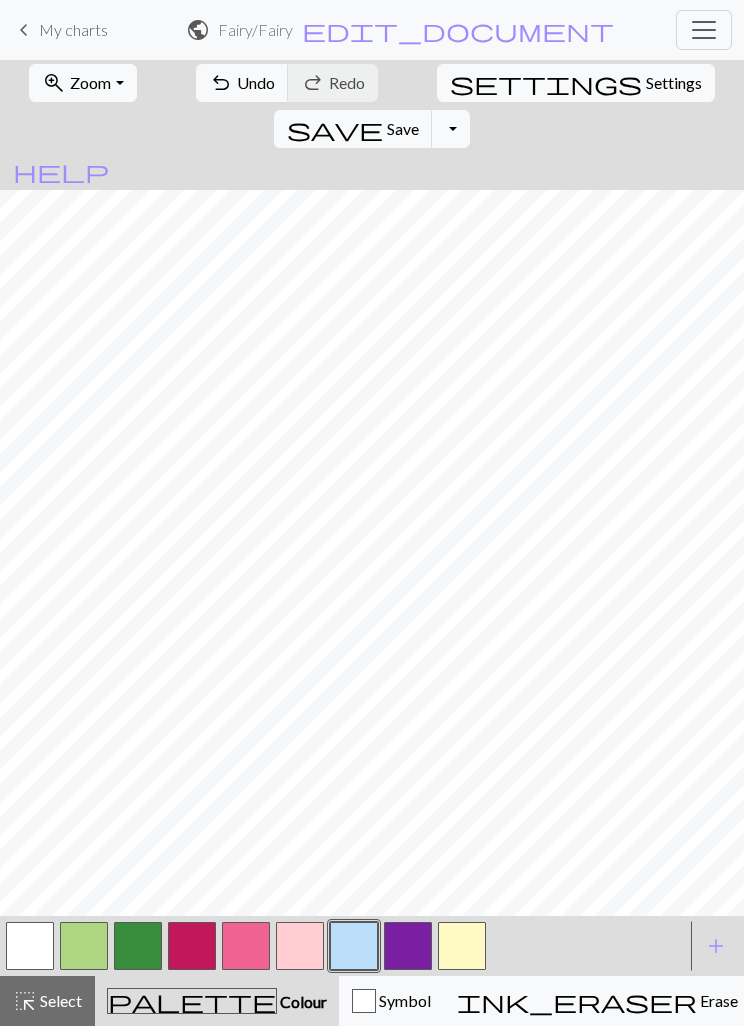 click at bounding box center (84, 946) 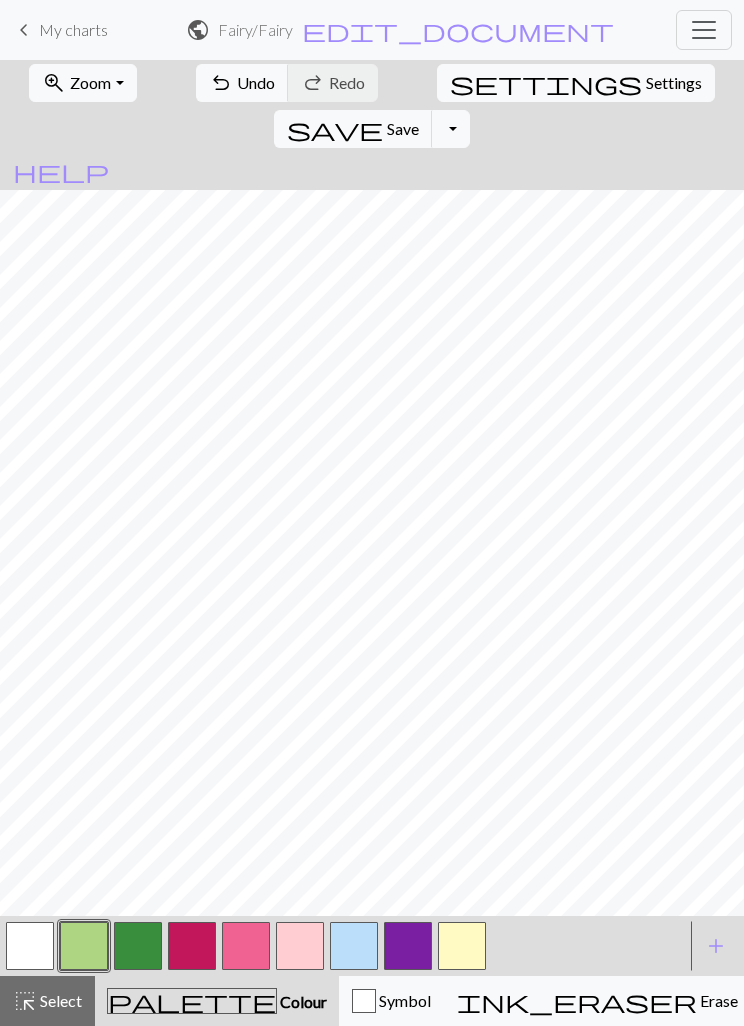 click at bounding box center (138, 946) 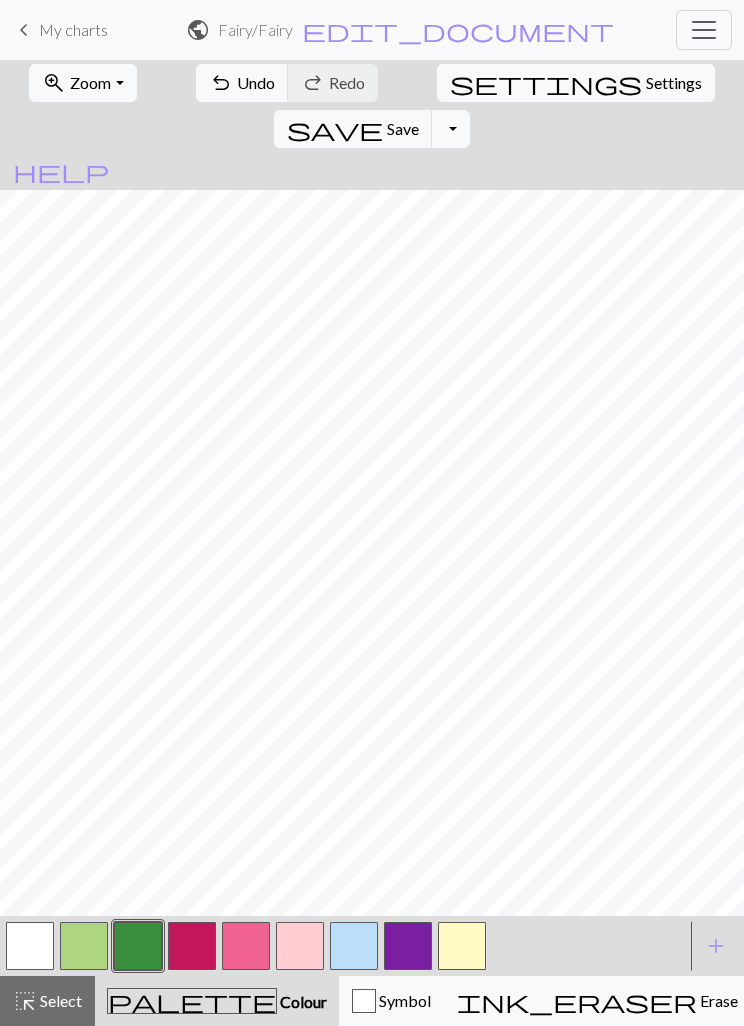 click at bounding box center (84, 946) 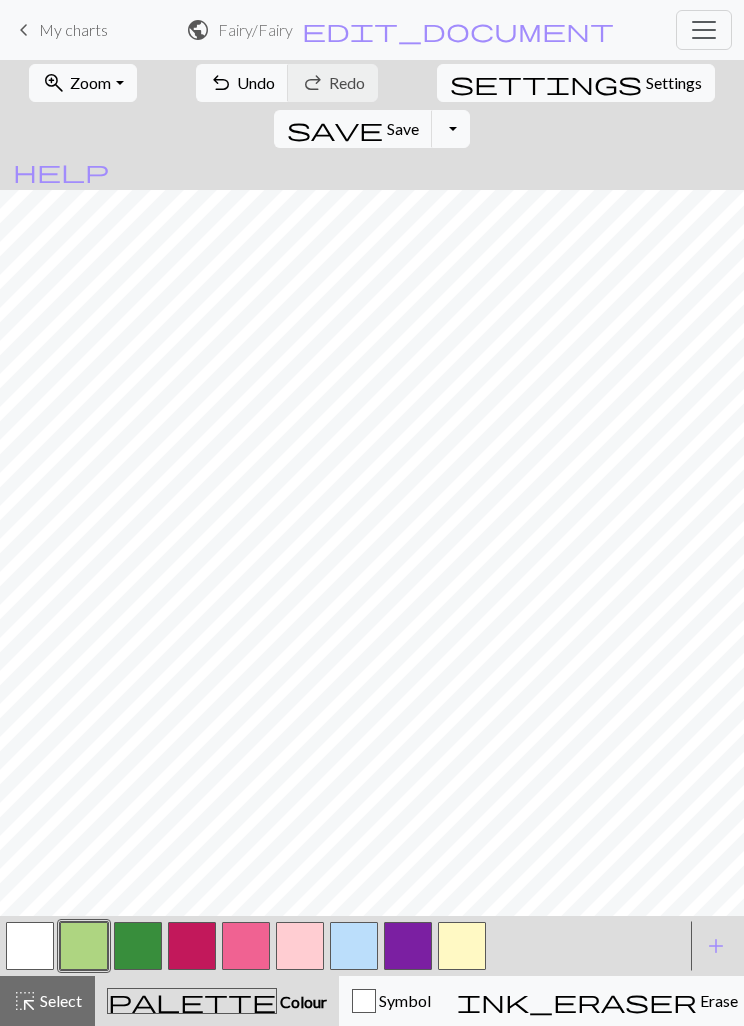 click at bounding box center [354, 946] 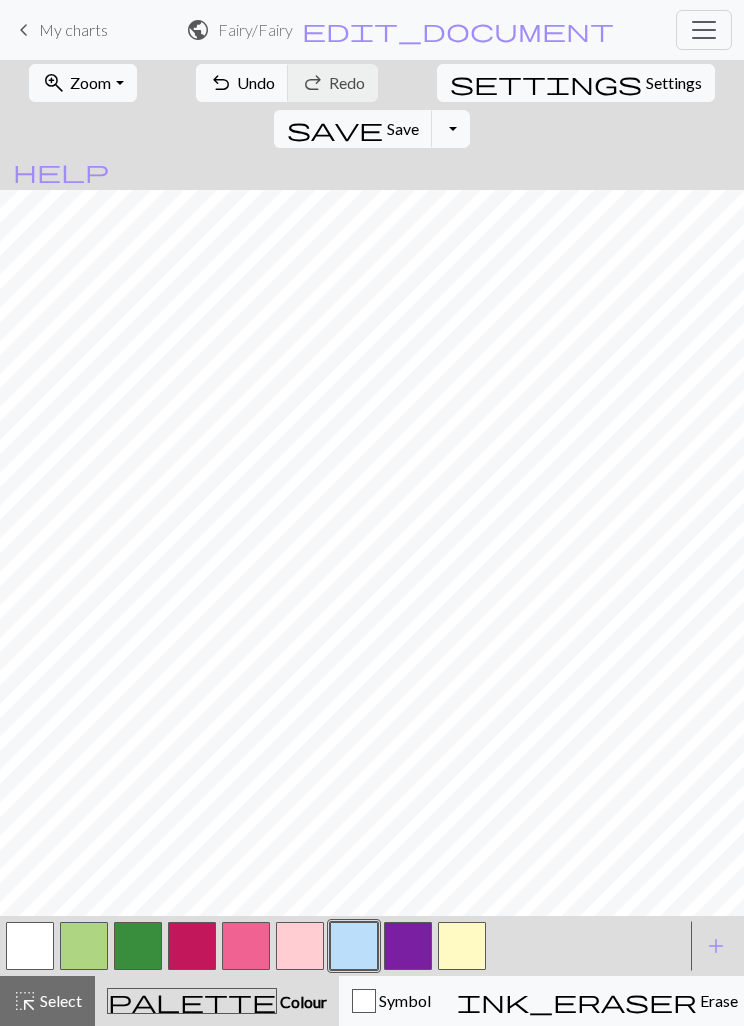 click at bounding box center (300, 946) 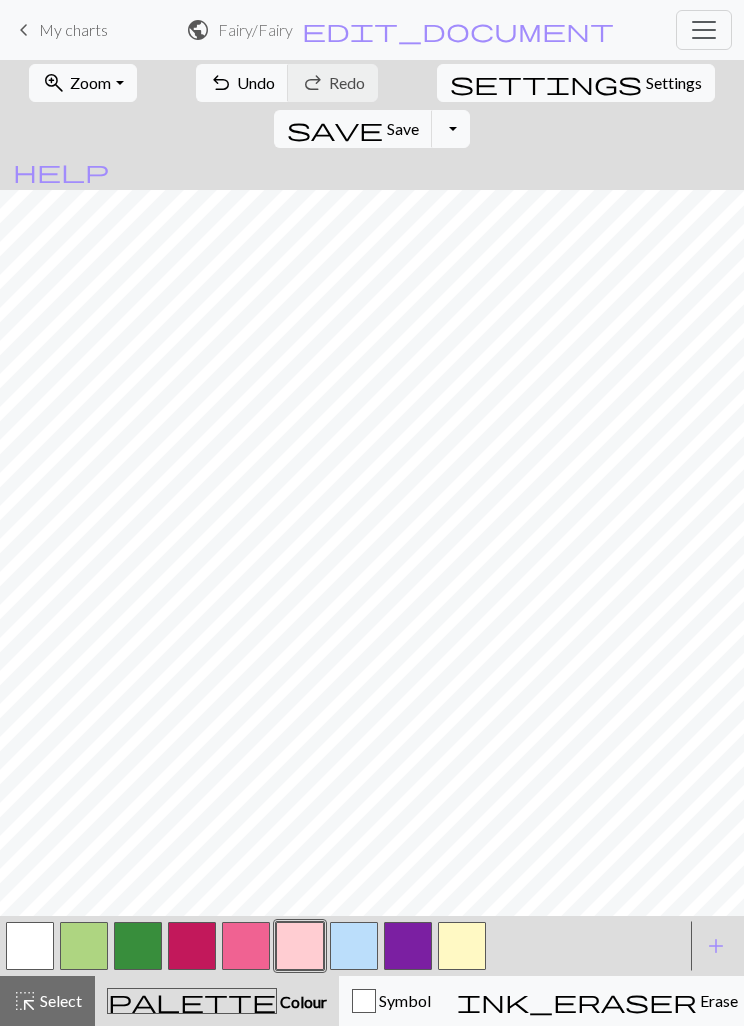 click at bounding box center [354, 946] 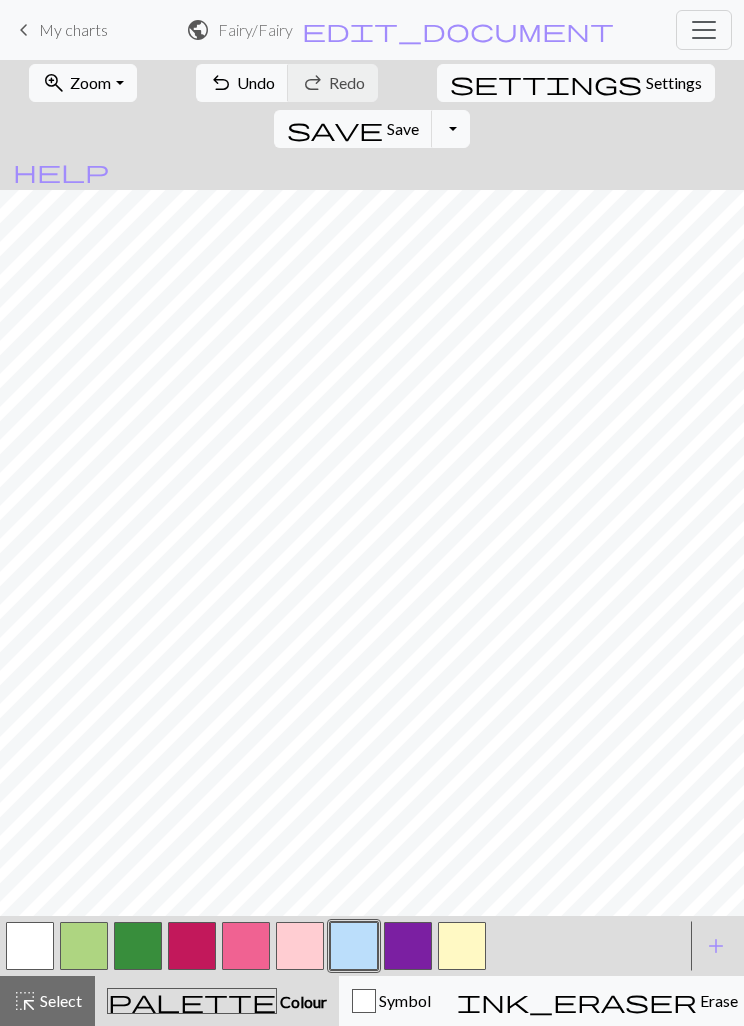 click at bounding box center [84, 946] 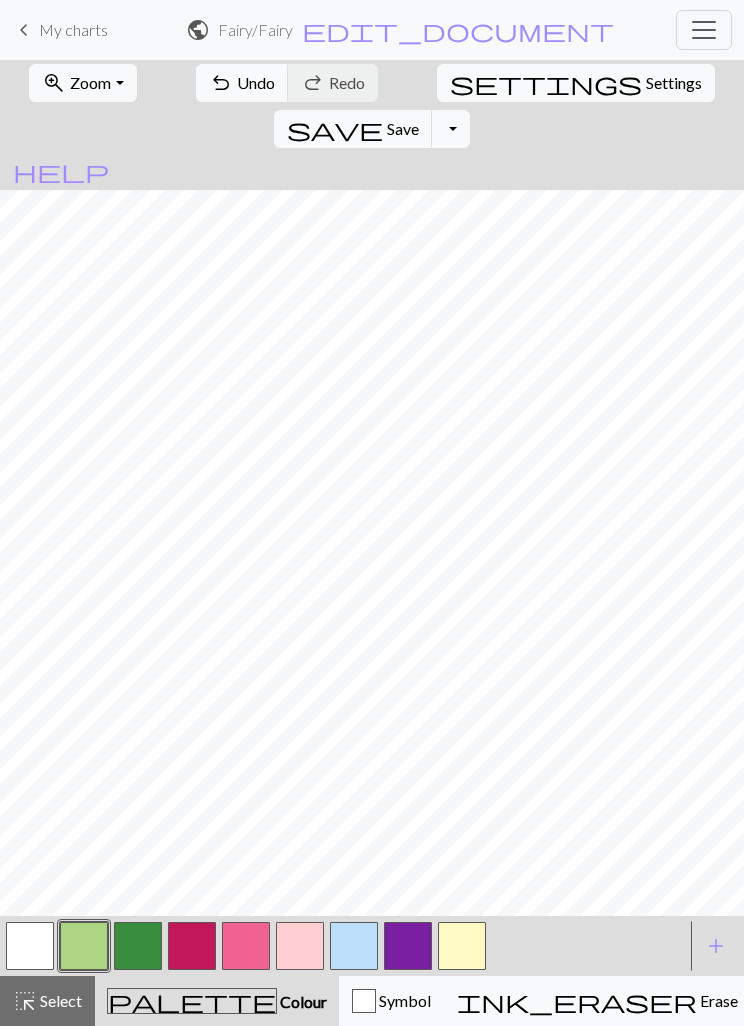 click at bounding box center [138, 946] 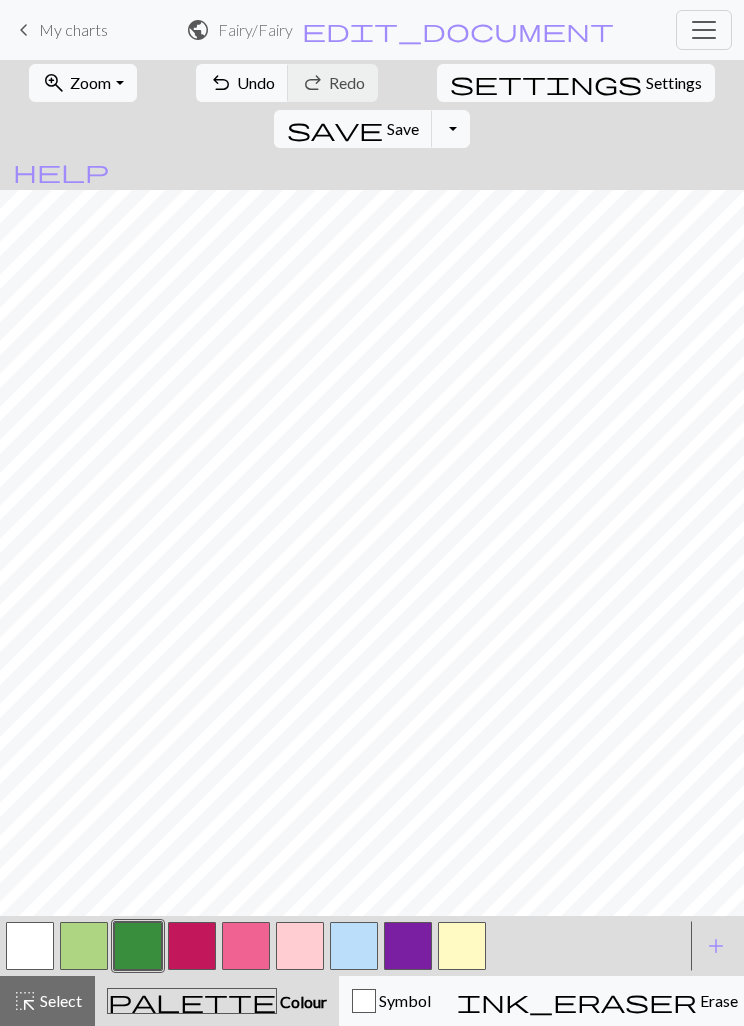 click at bounding box center [354, 946] 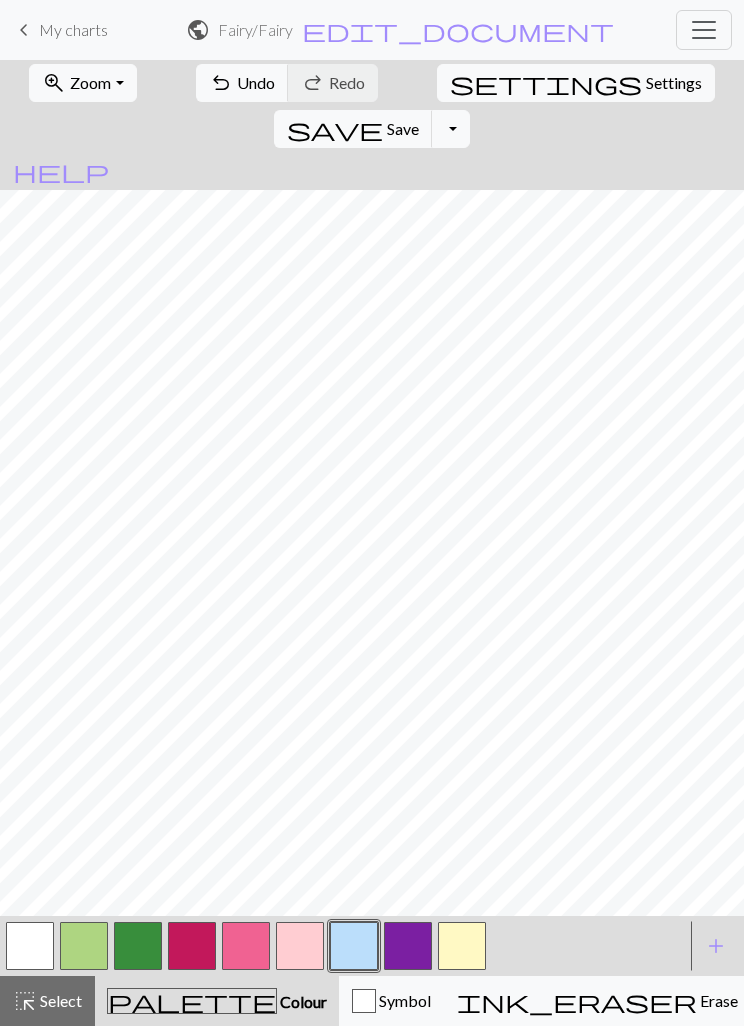click at bounding box center (84, 946) 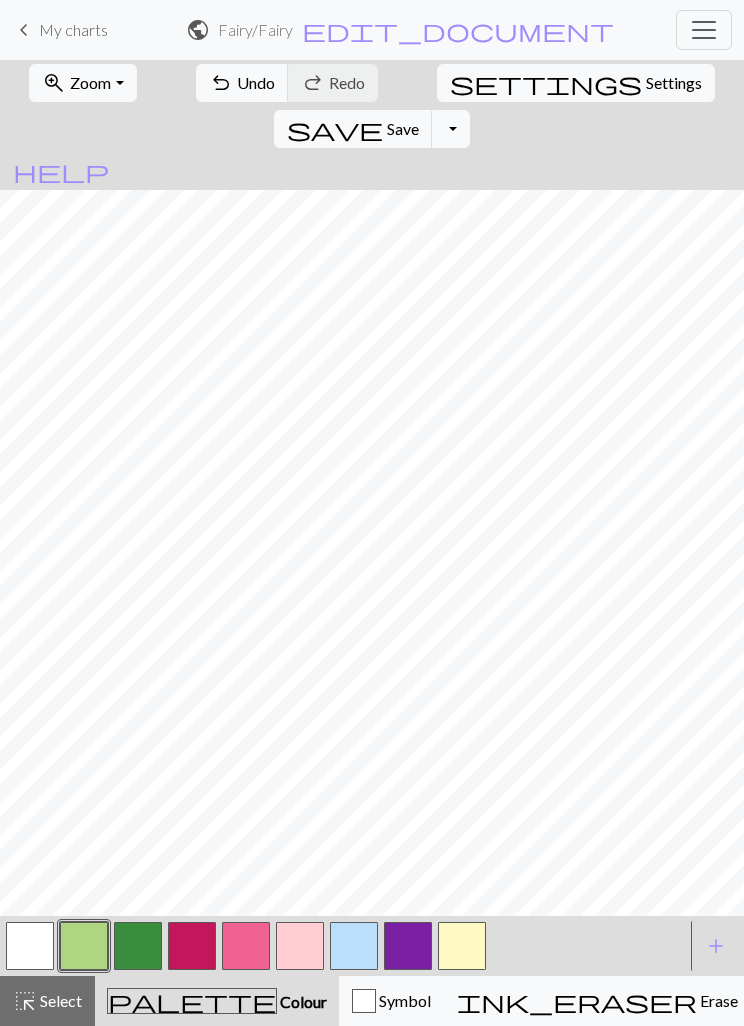 click at bounding box center [138, 946] 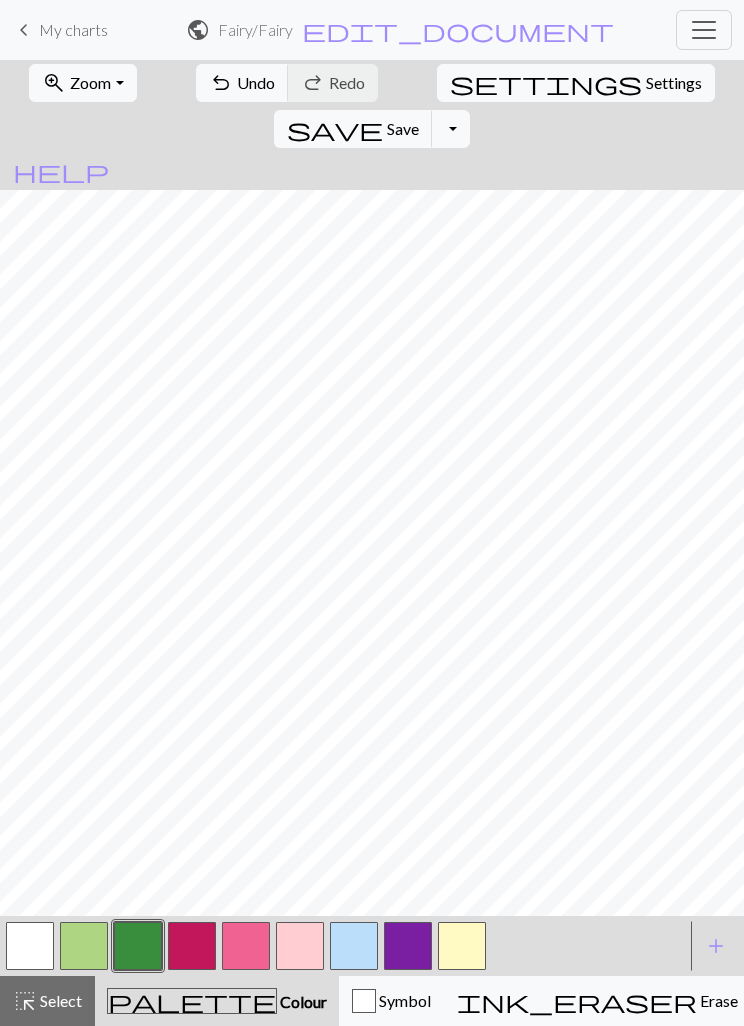 click at bounding box center (84, 946) 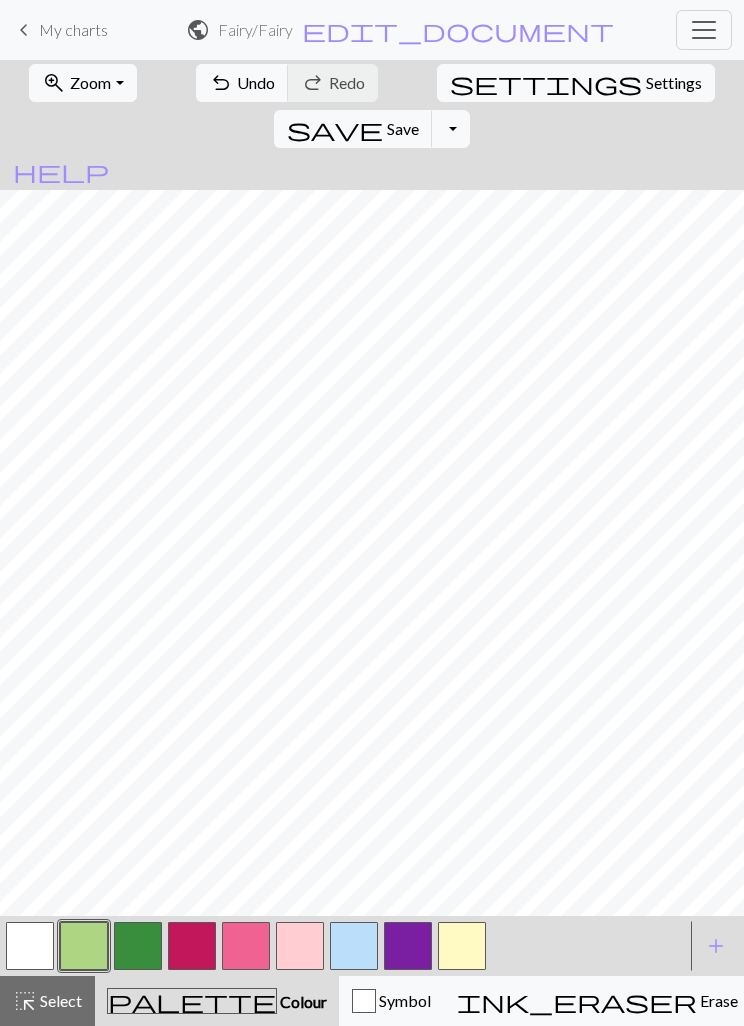 click at bounding box center [138, 946] 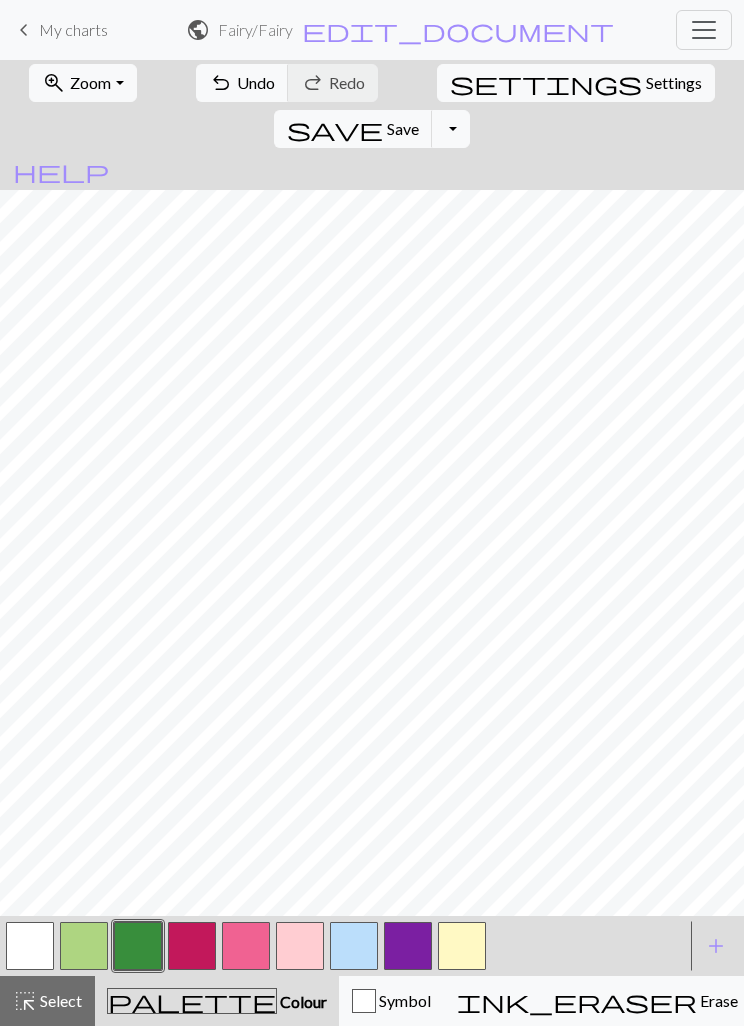 click at bounding box center (84, 946) 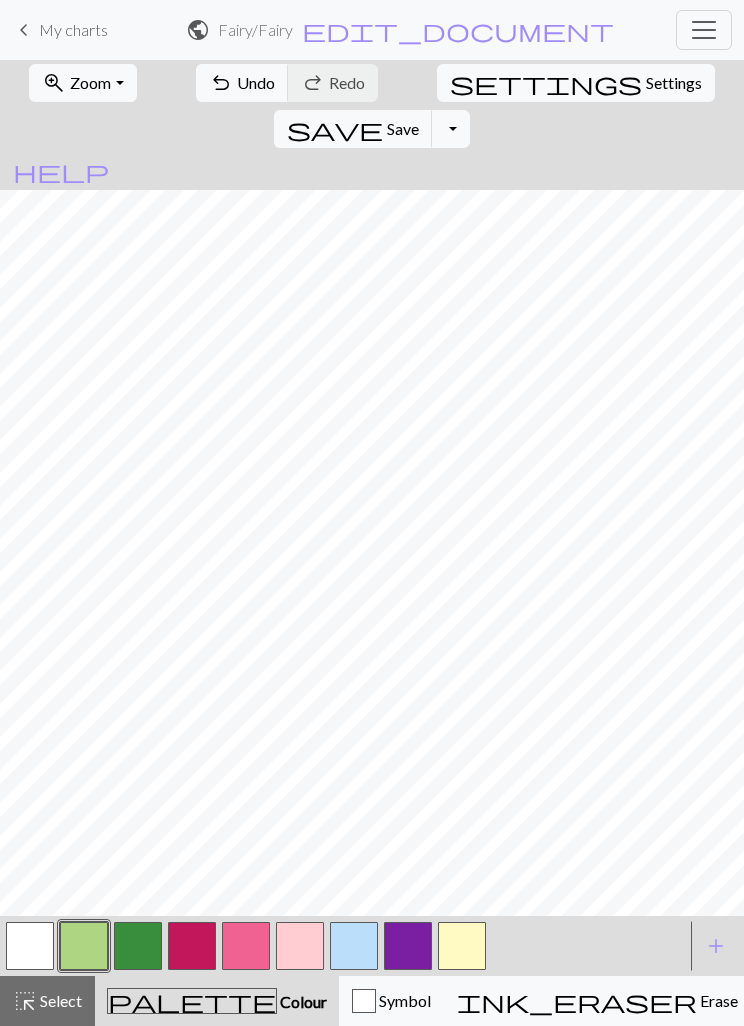 click at bounding box center [138, 946] 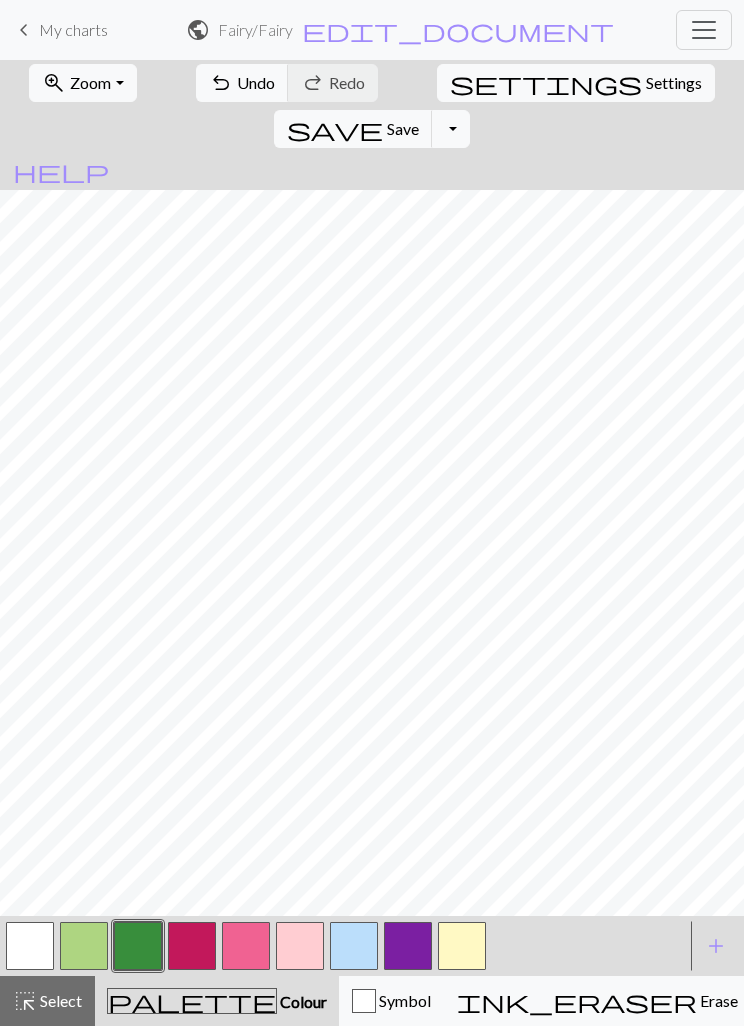 click at bounding box center [84, 946] 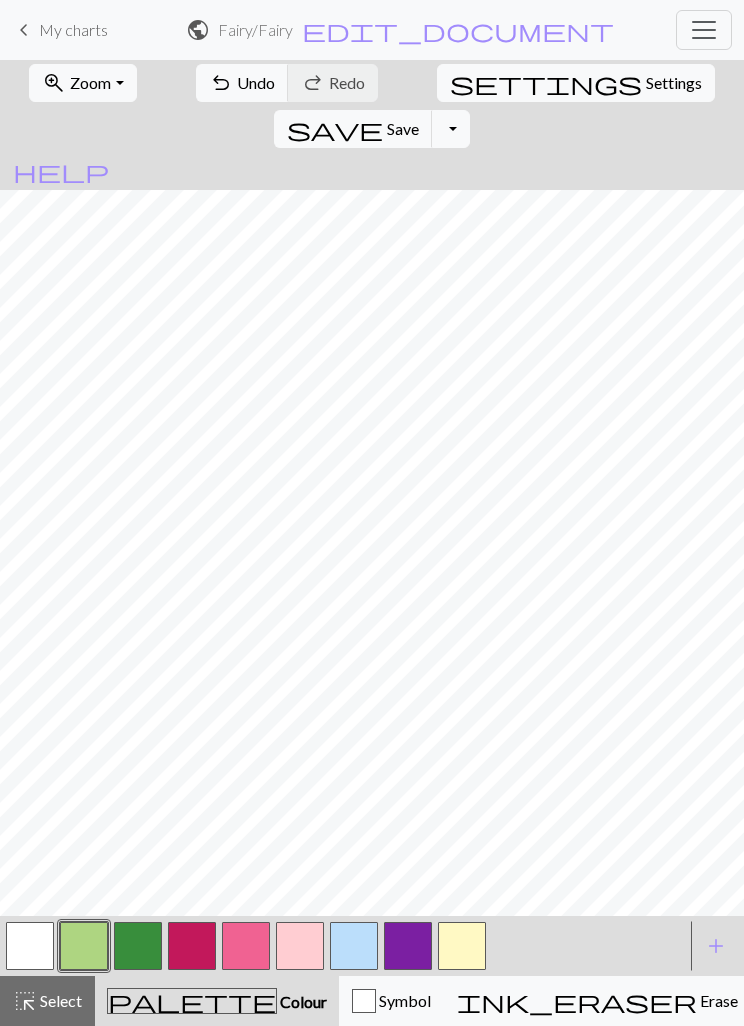 click at bounding box center (354, 946) 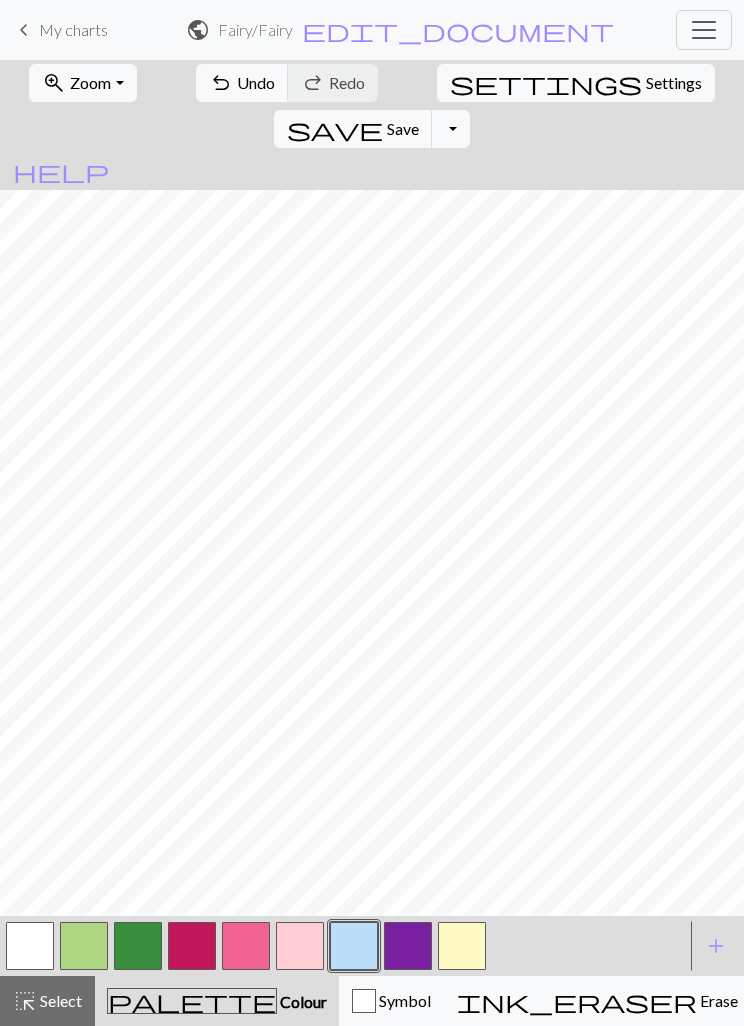 click at bounding box center [84, 946] 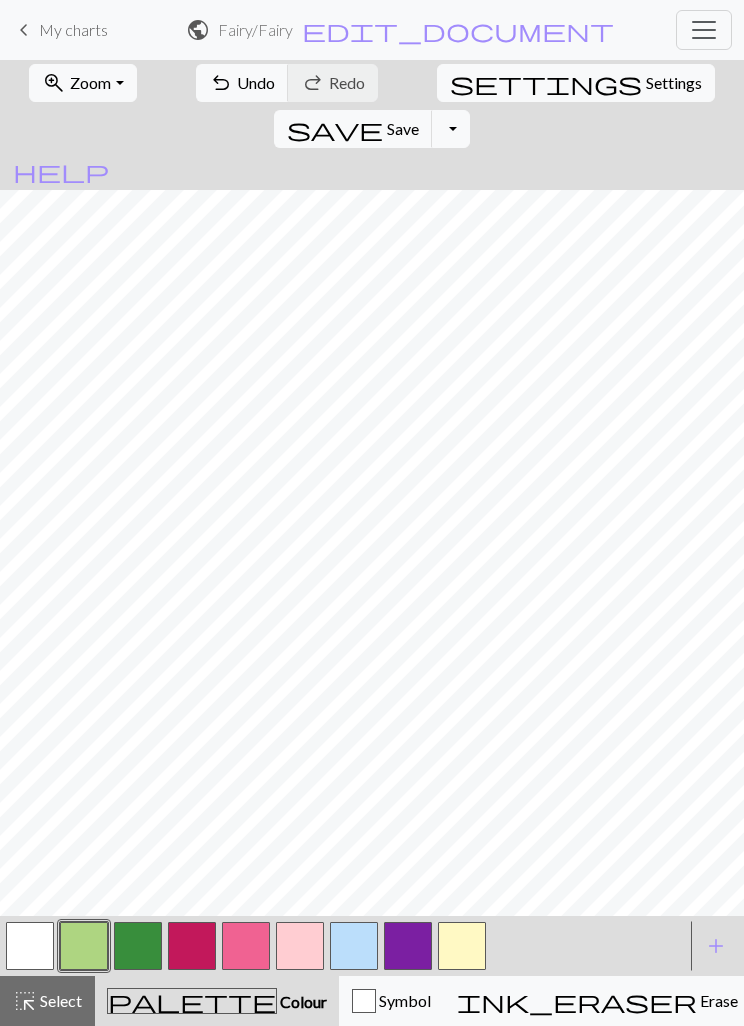 click at bounding box center (138, 946) 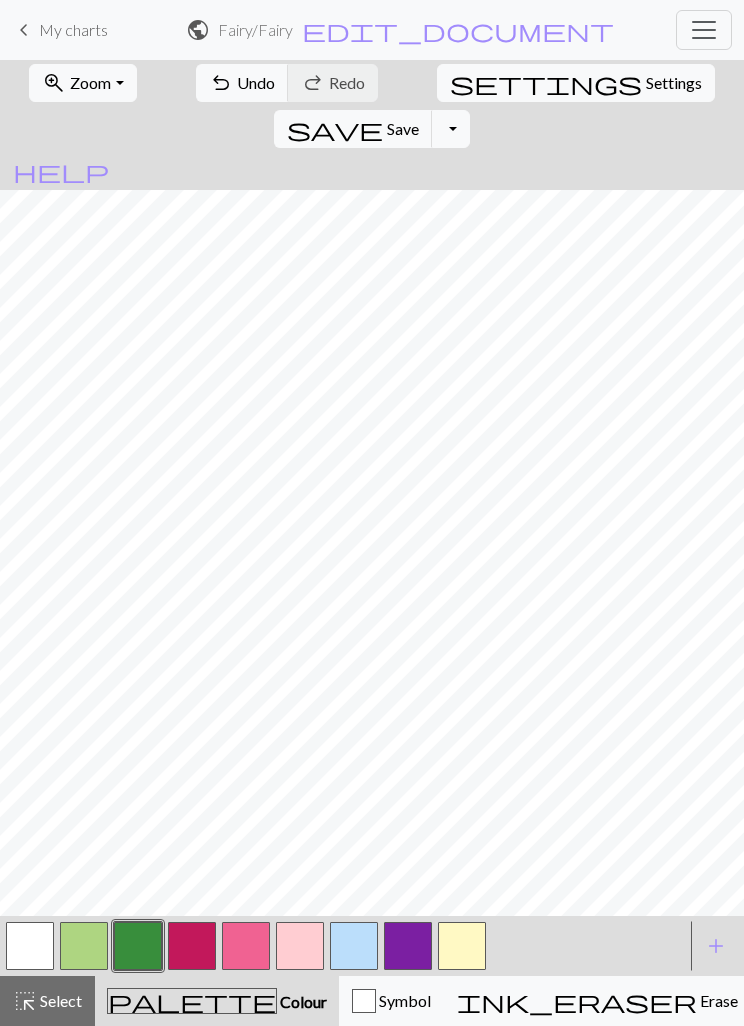click at bounding box center [30, 946] 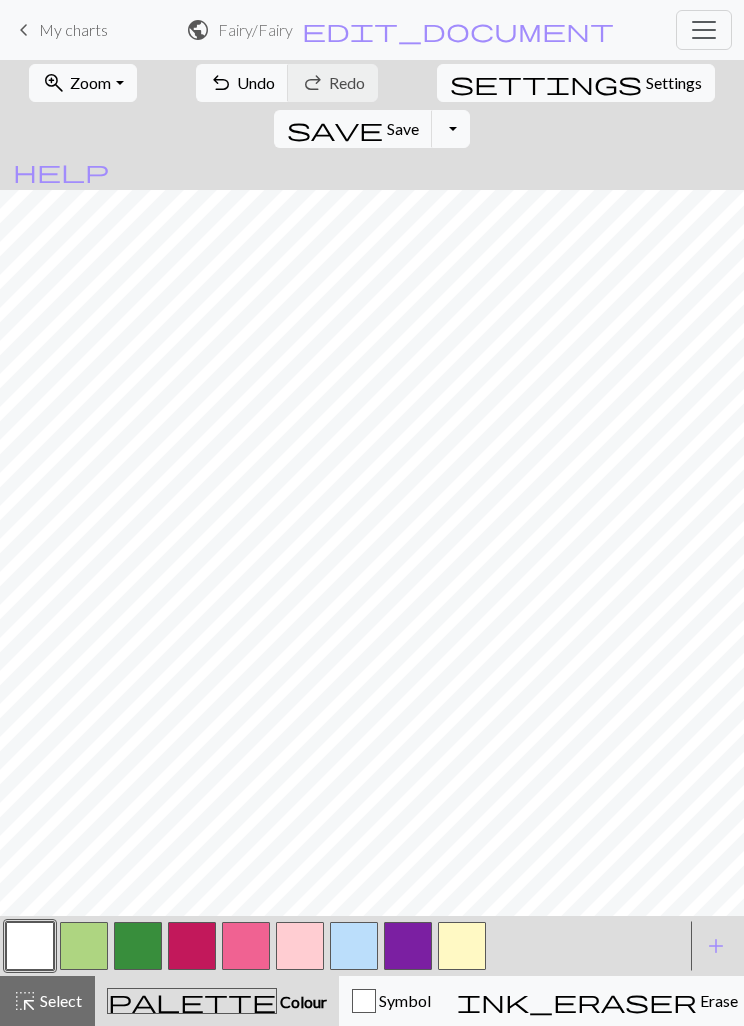 click at bounding box center [84, 946] 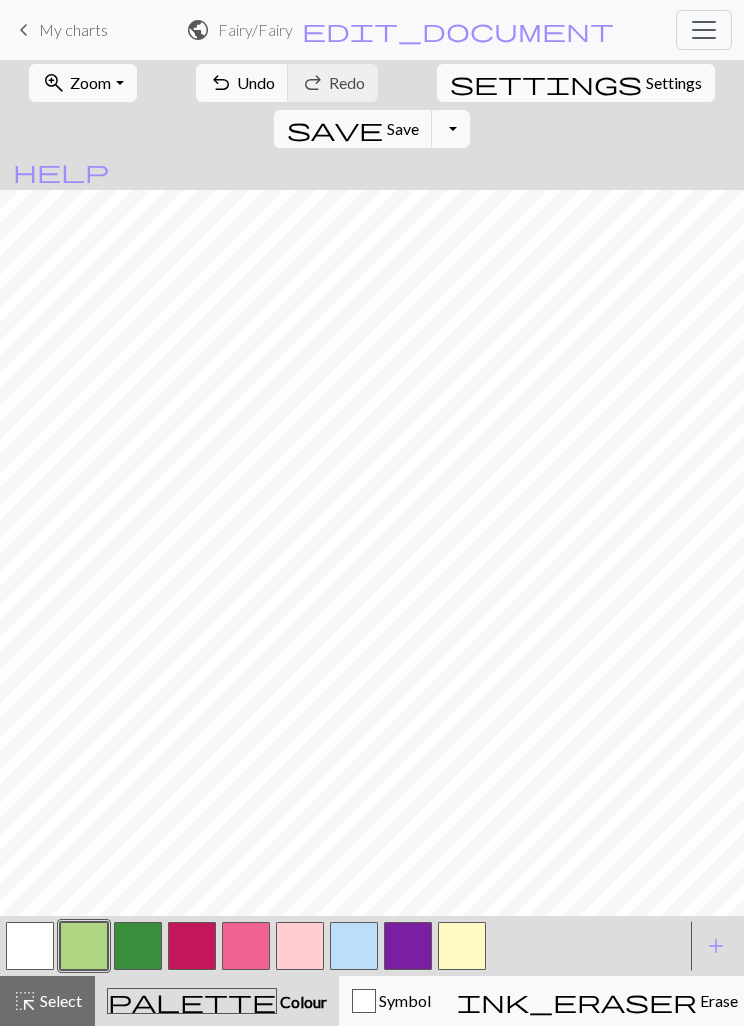 click at bounding box center (138, 946) 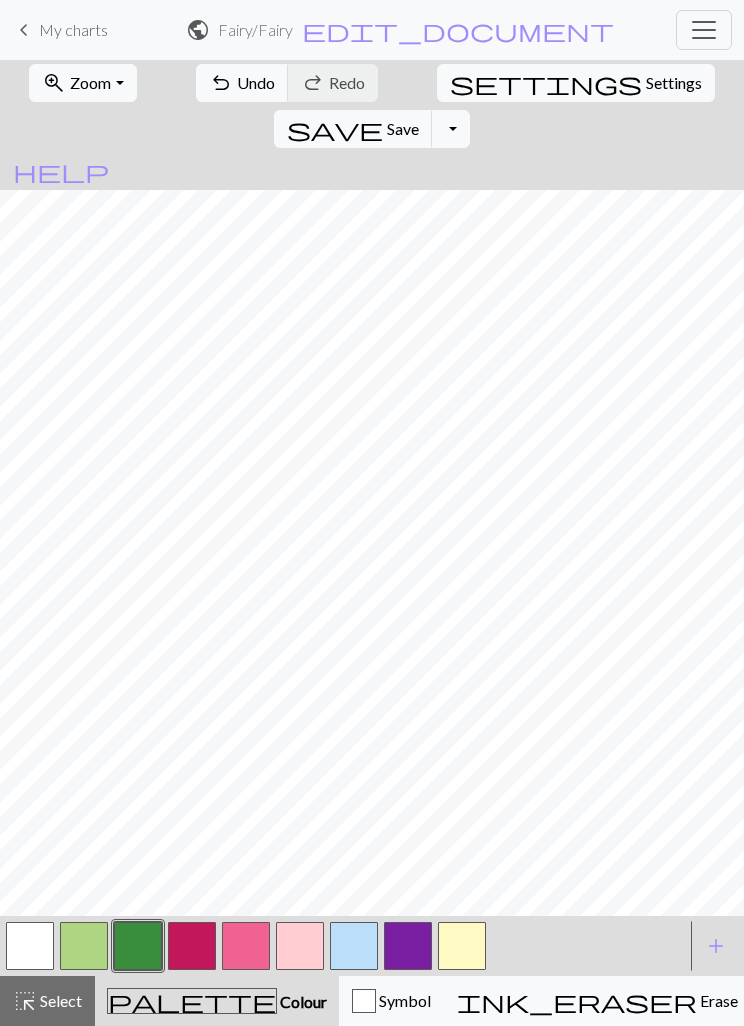 click at bounding box center (30, 946) 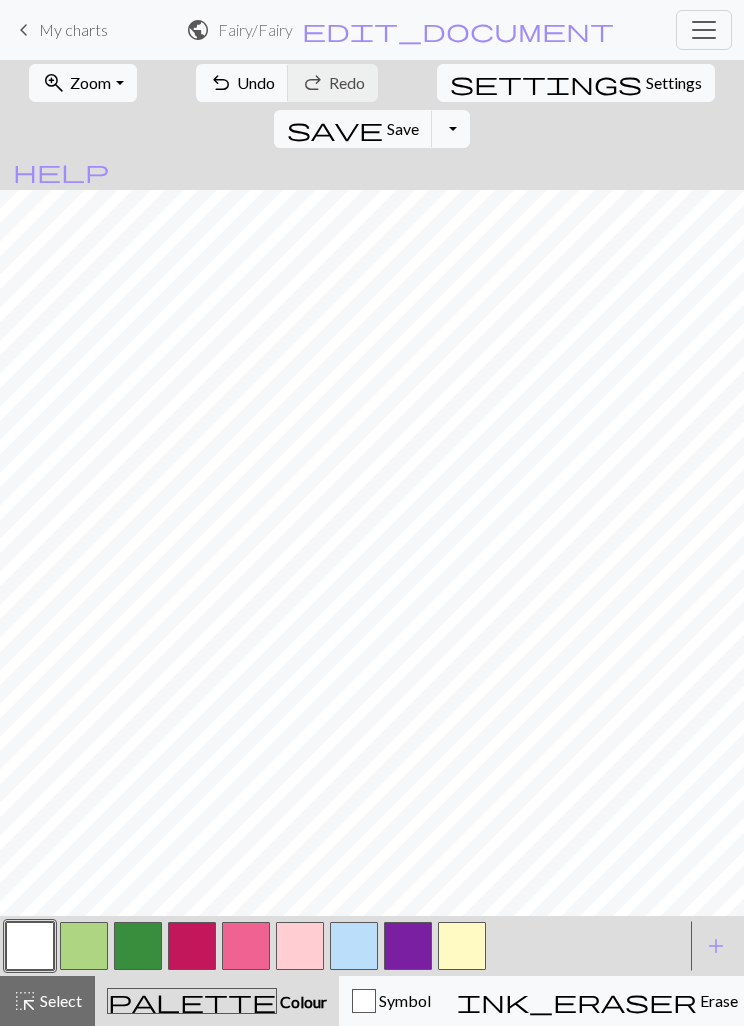 click at bounding box center [192, 946] 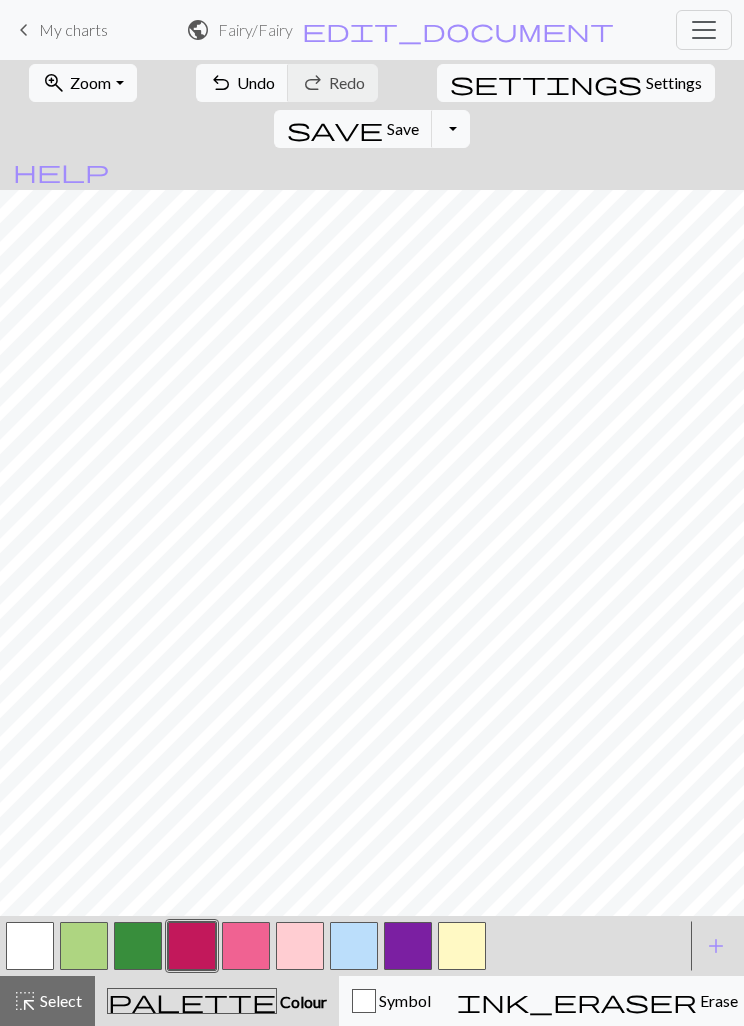 click at bounding box center (354, 946) 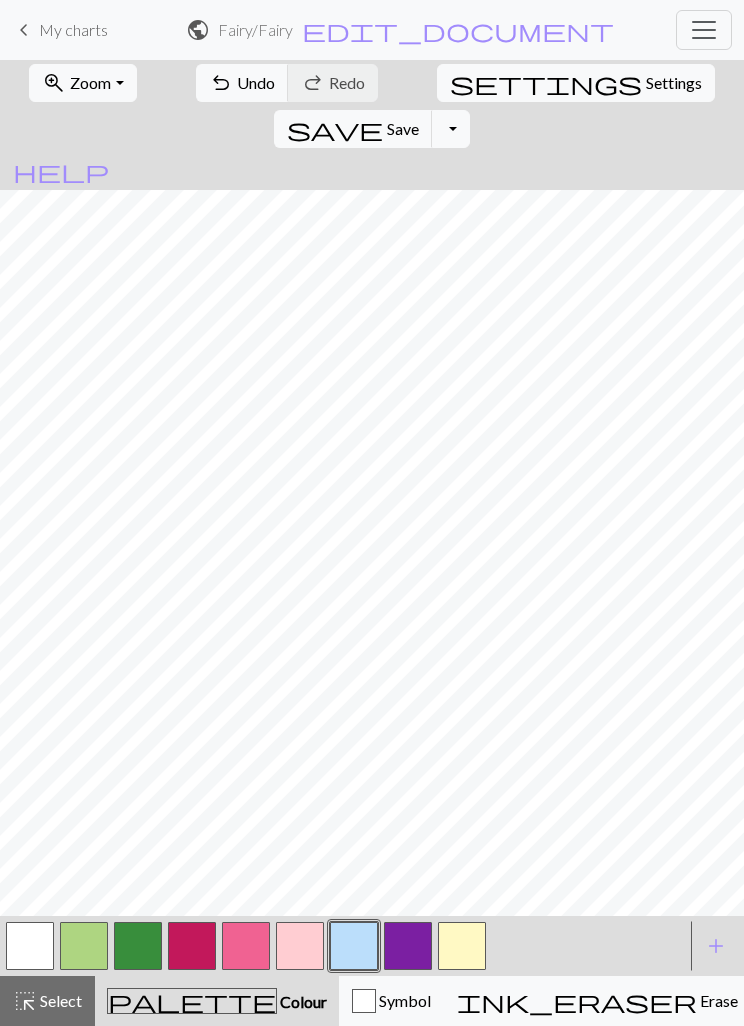 click at bounding box center [84, 946] 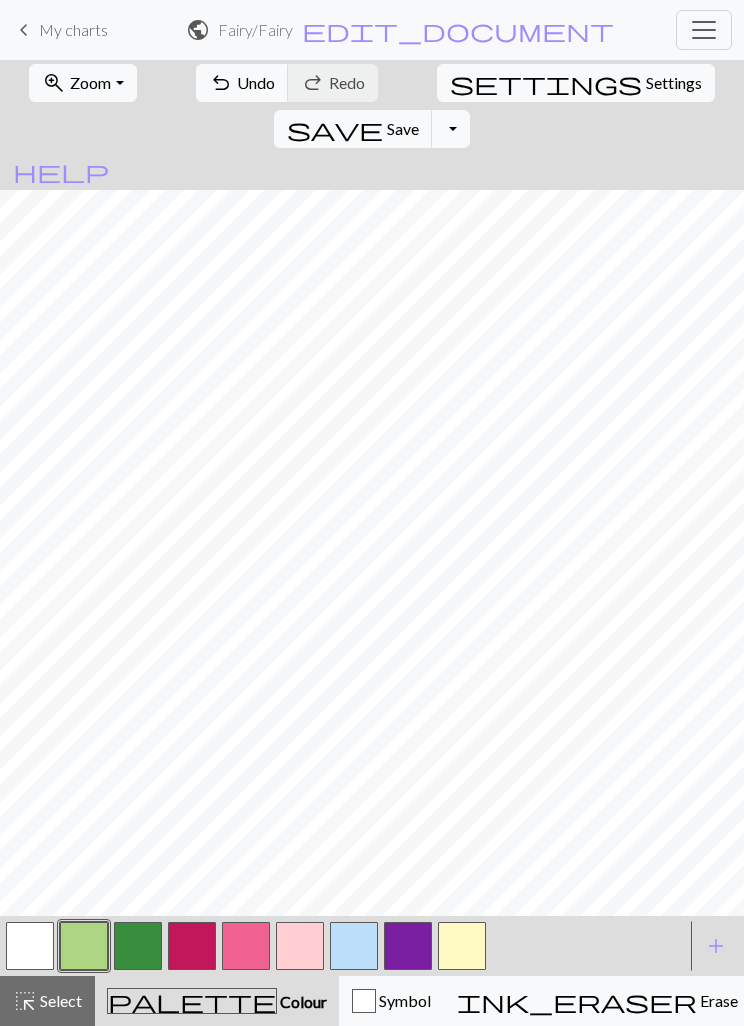 click at bounding box center [30, 946] 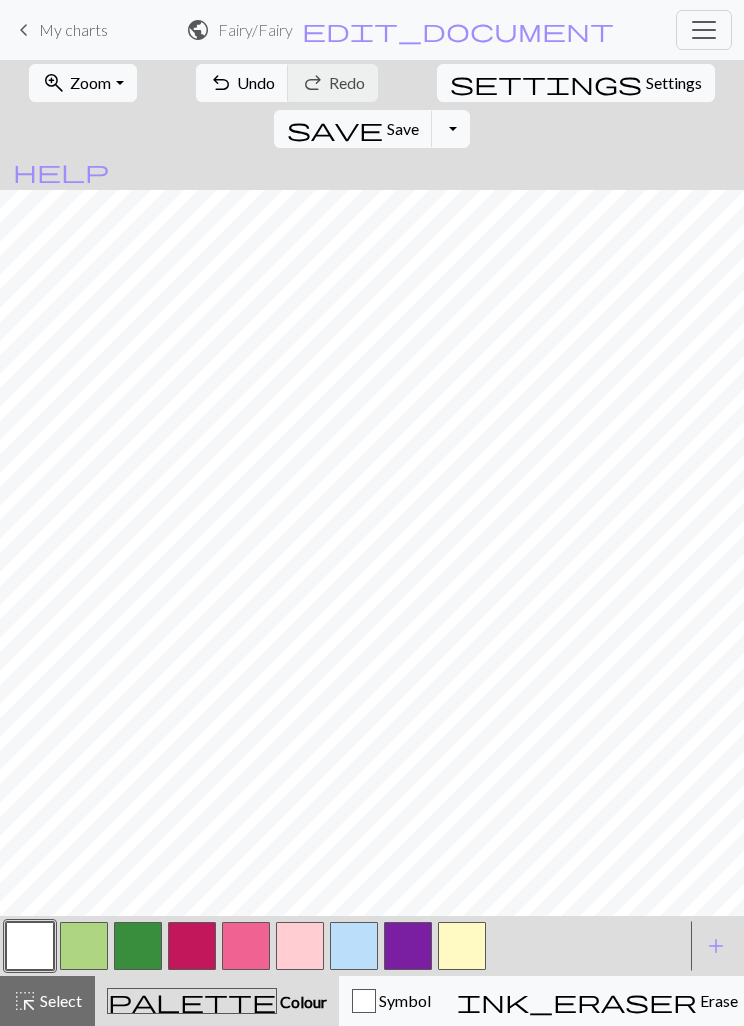 click on "zoom_in Zoom Zoom" at bounding box center (82, 83) 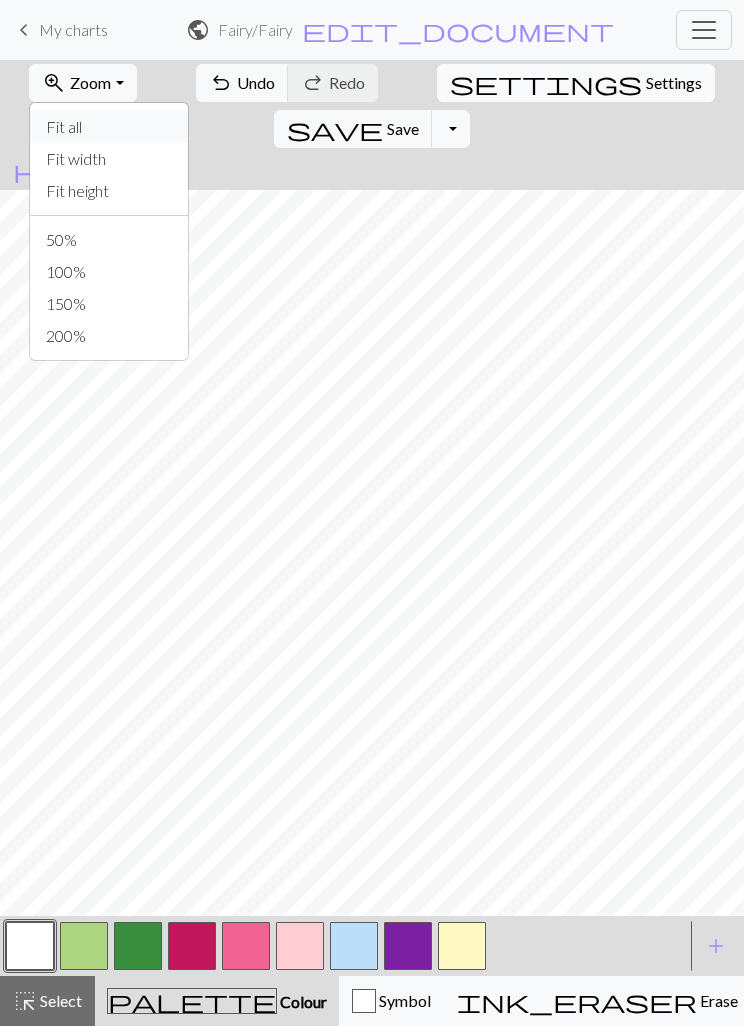 click on "Fit all" at bounding box center [109, 127] 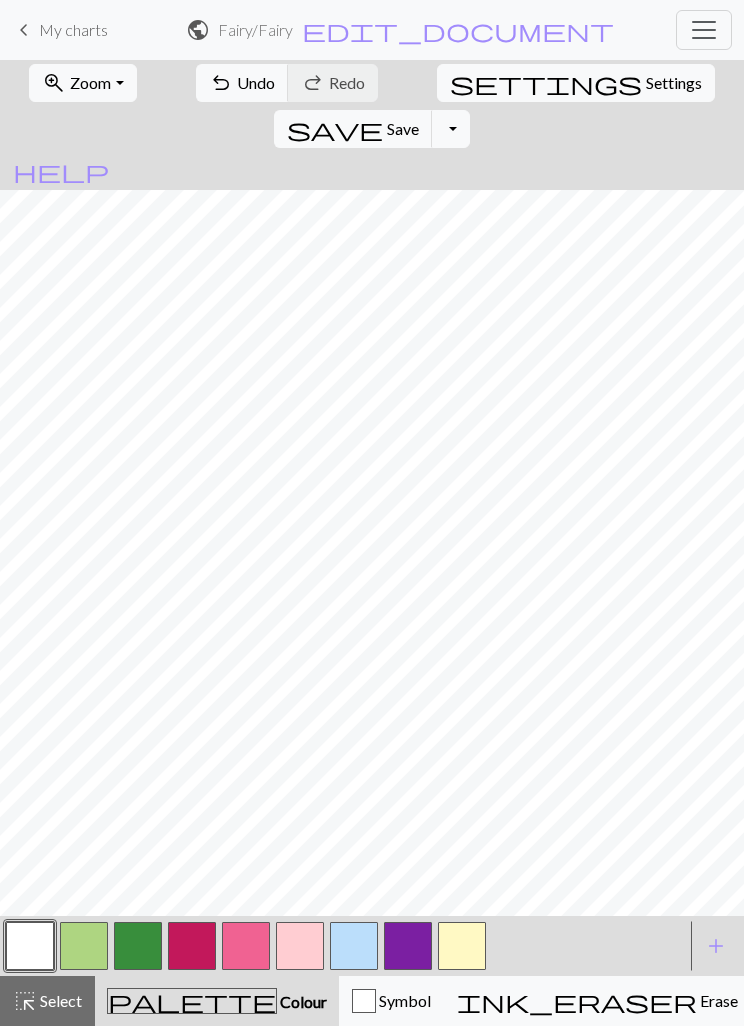 click at bounding box center (354, 946) 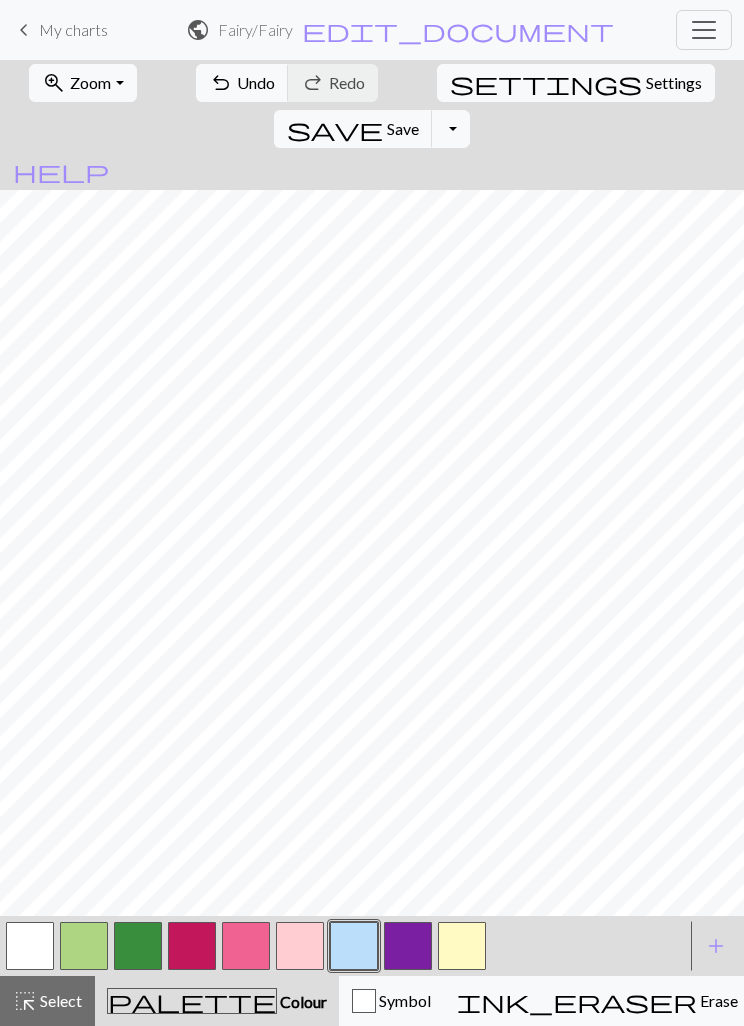 click at bounding box center (138, 946) 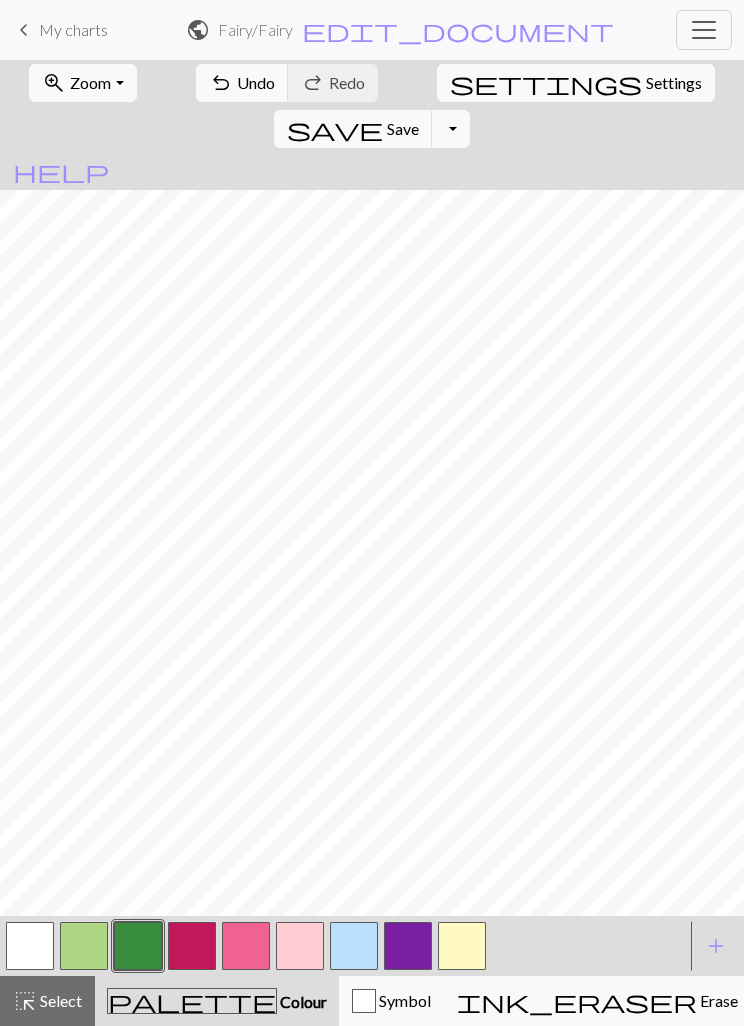 click at bounding box center [354, 946] 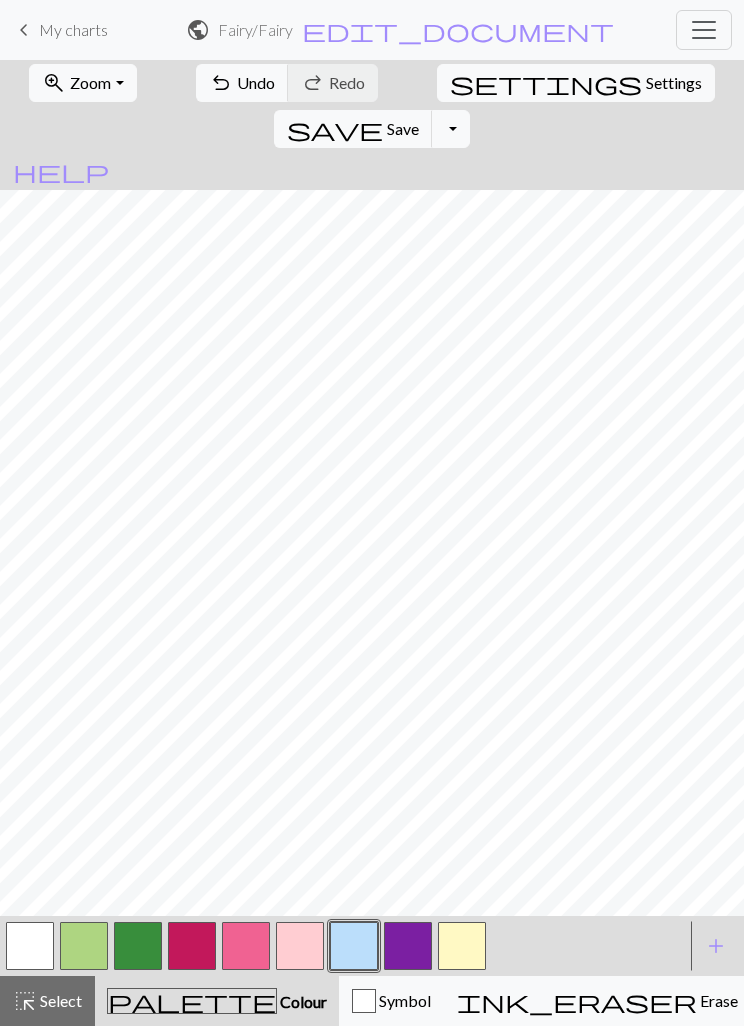 click at bounding box center (84, 946) 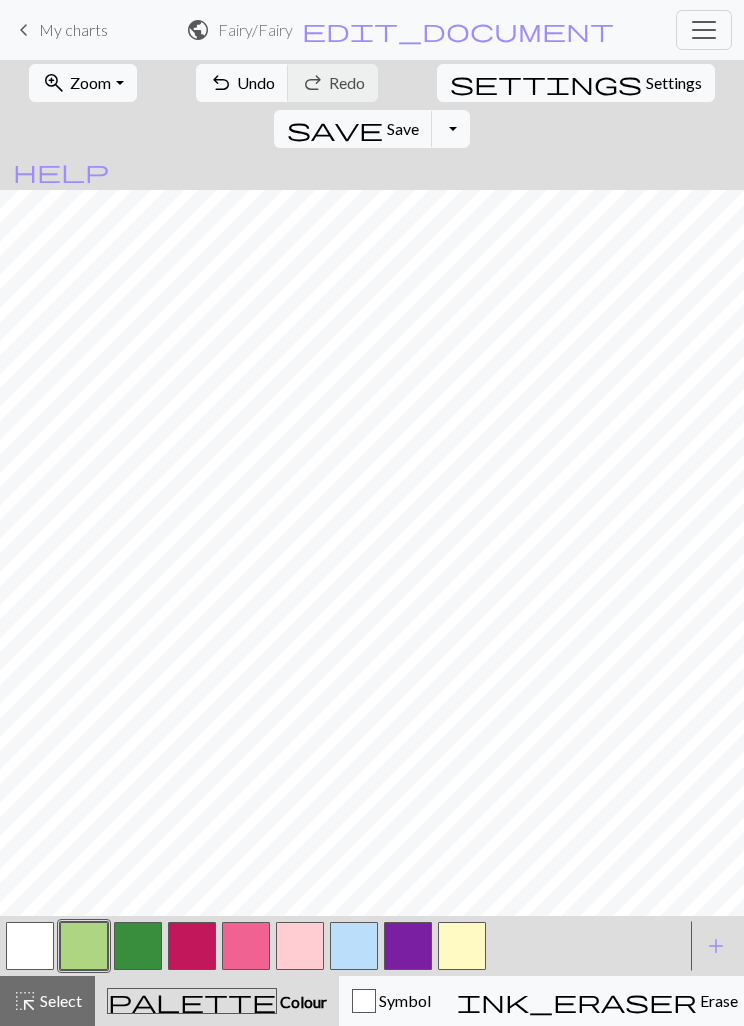 click at bounding box center [138, 946] 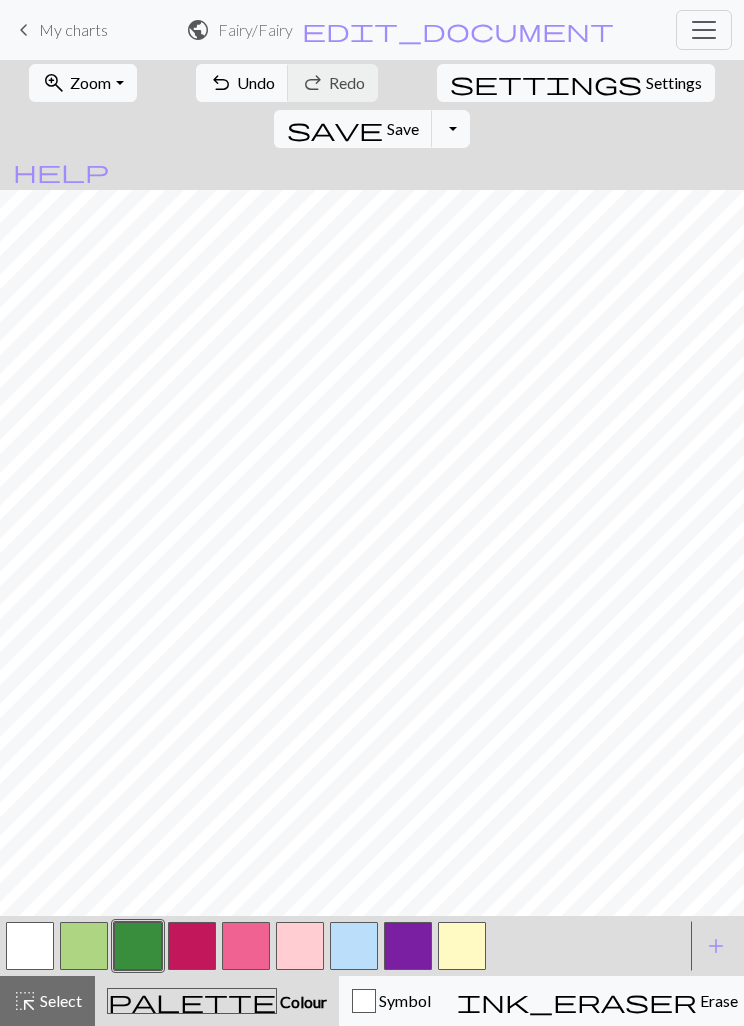 click at bounding box center [192, 946] 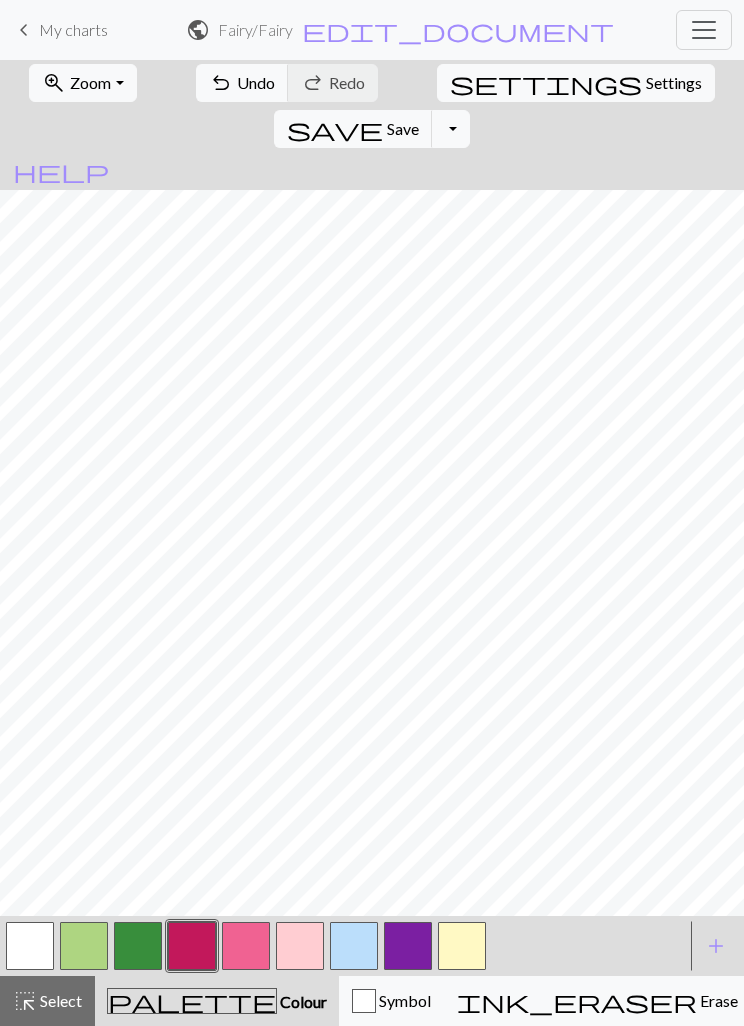 click at bounding box center (84, 946) 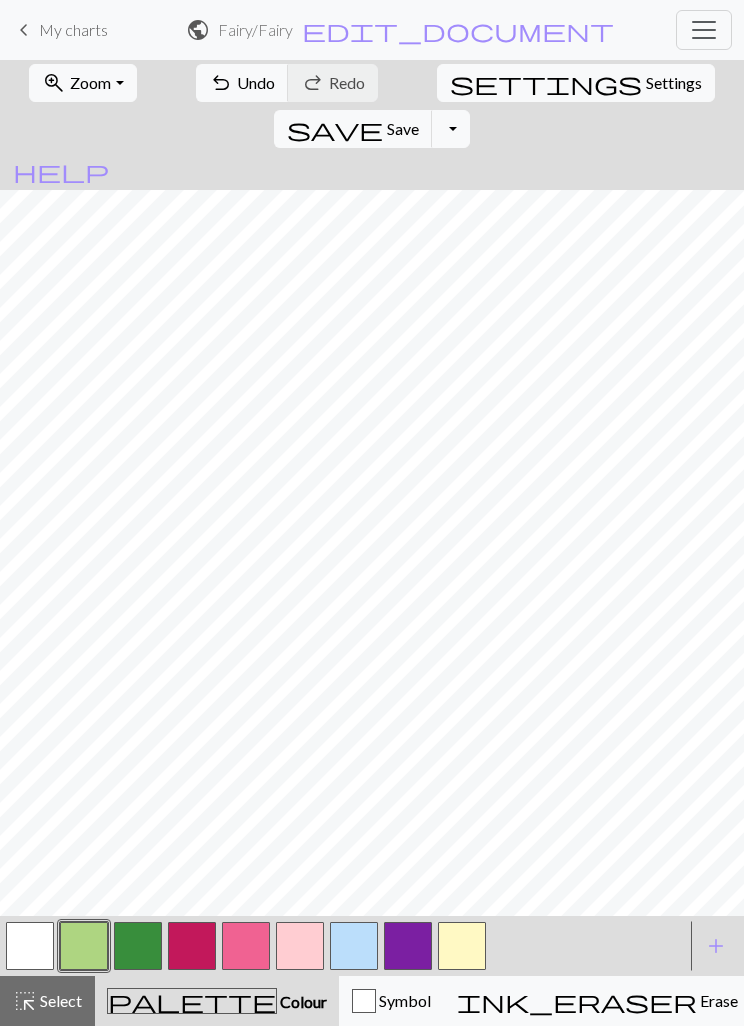 click at bounding box center [246, 946] 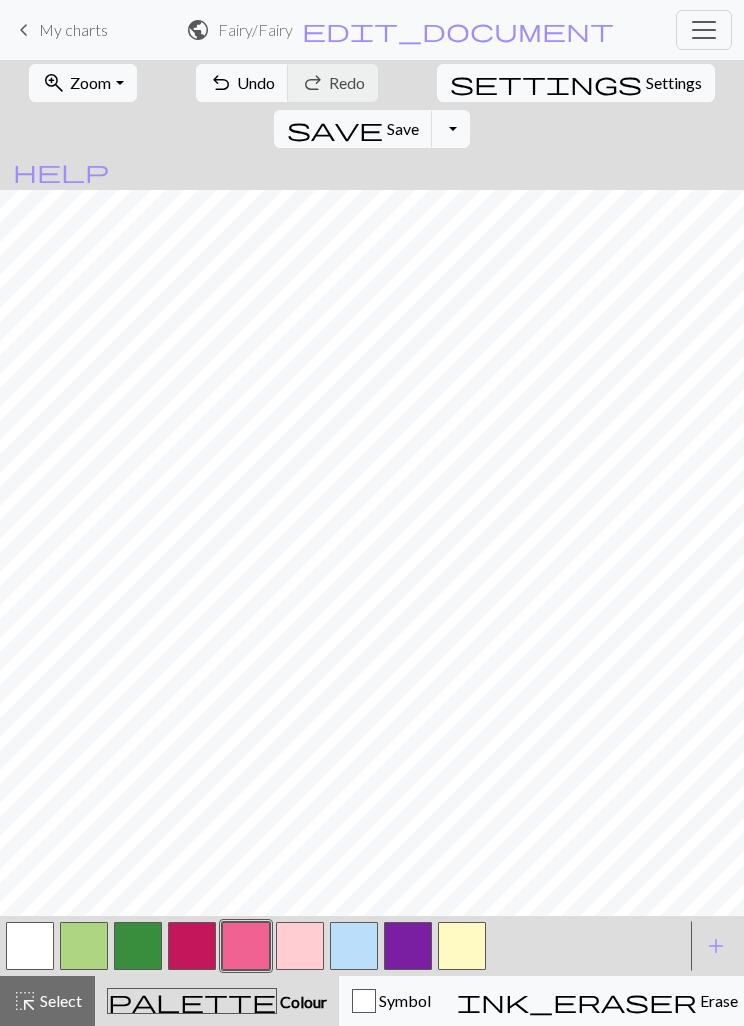 click at bounding box center [138, 946] 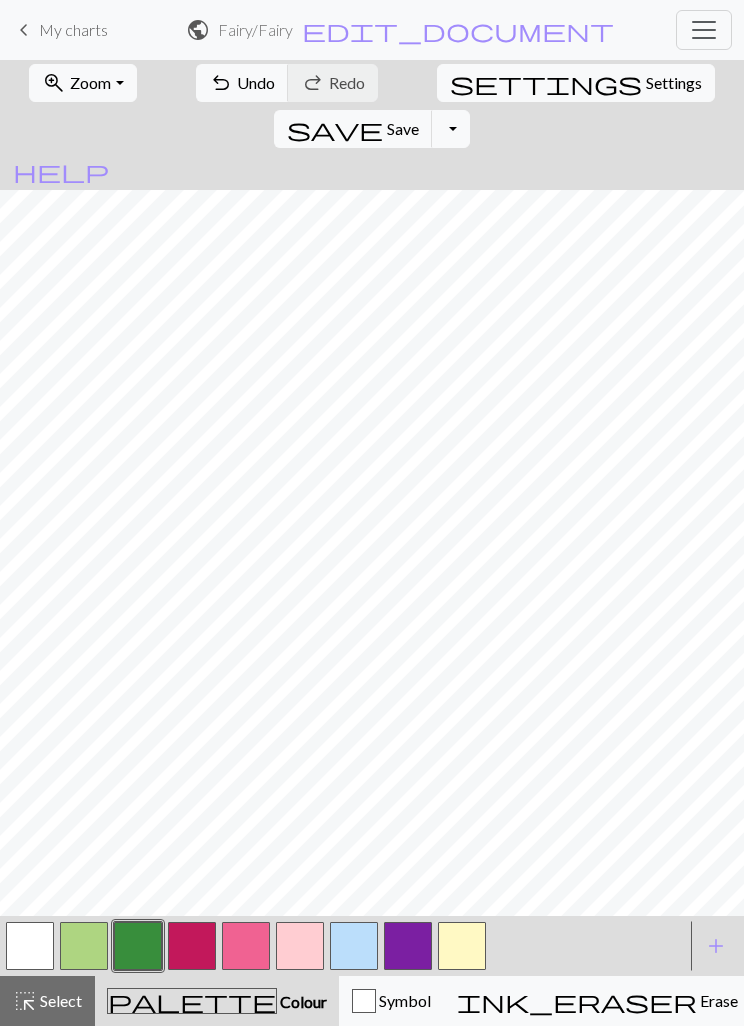 click at bounding box center [84, 946] 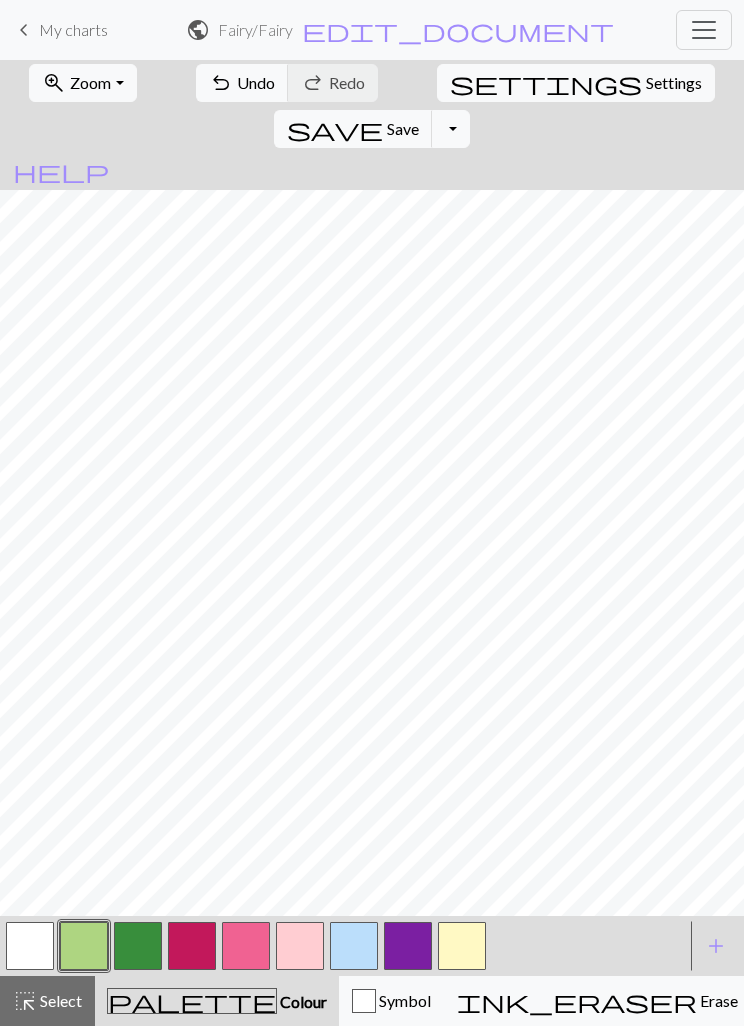 click at bounding box center [138, 946] 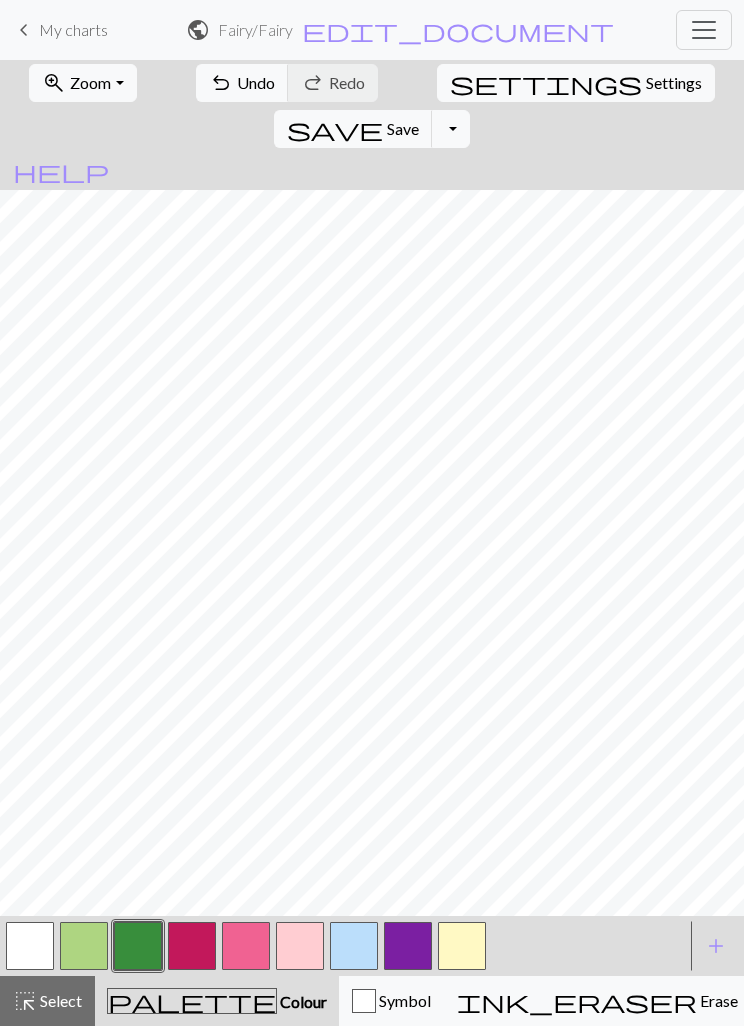 click at bounding box center (30, 946) 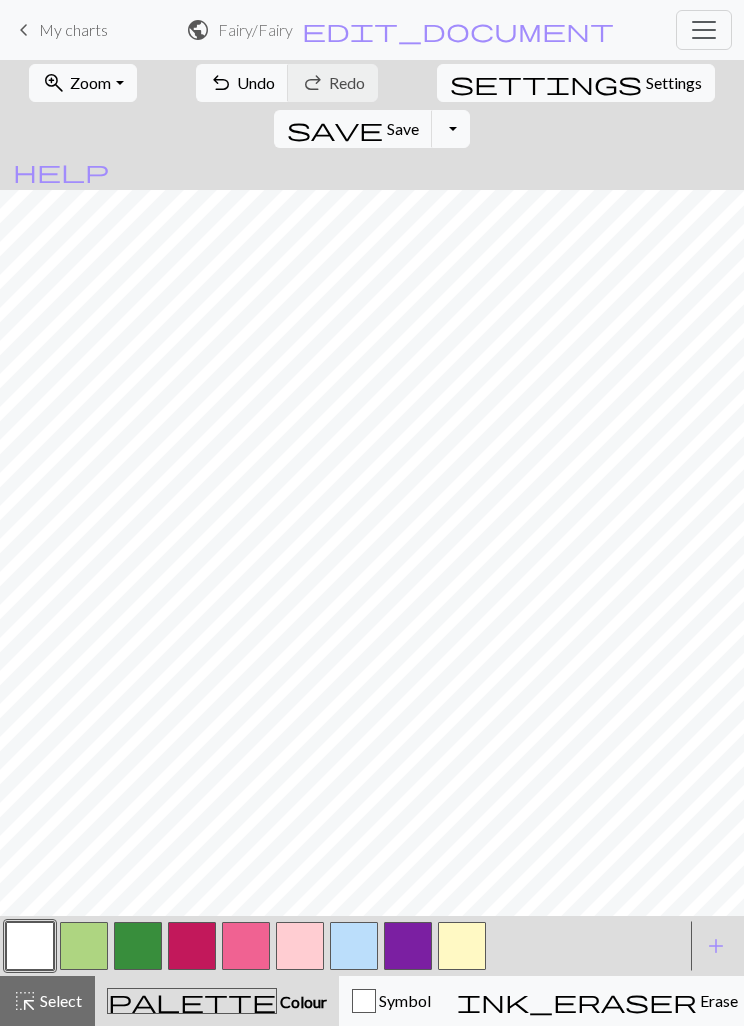 click at bounding box center [84, 946] 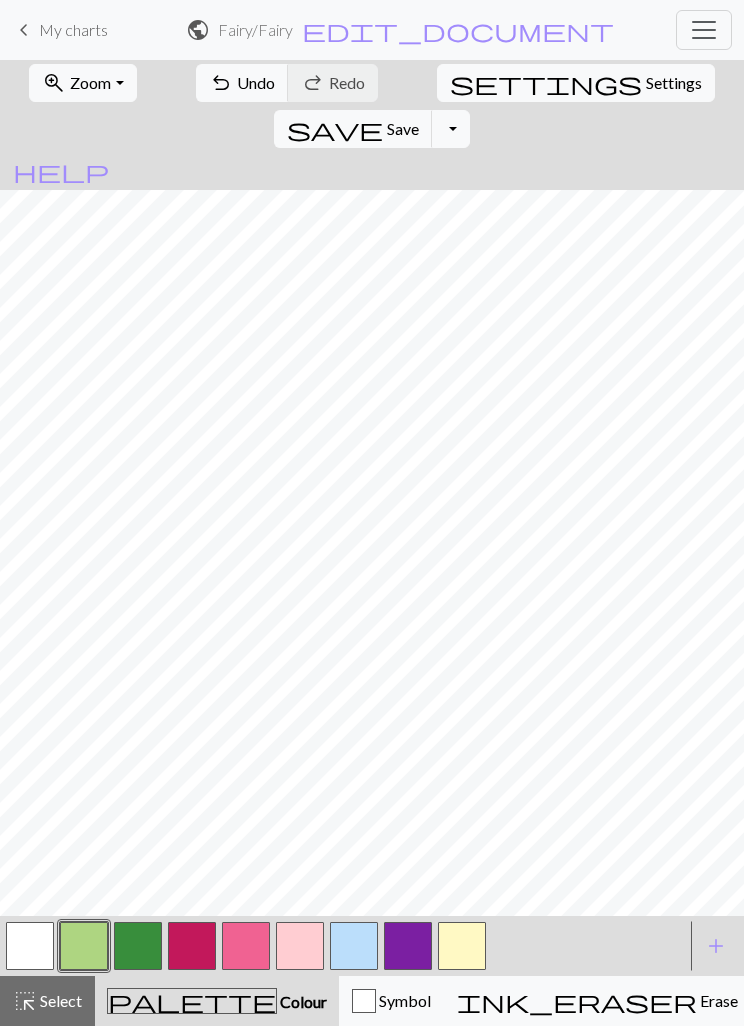 click at bounding box center [30, 946] 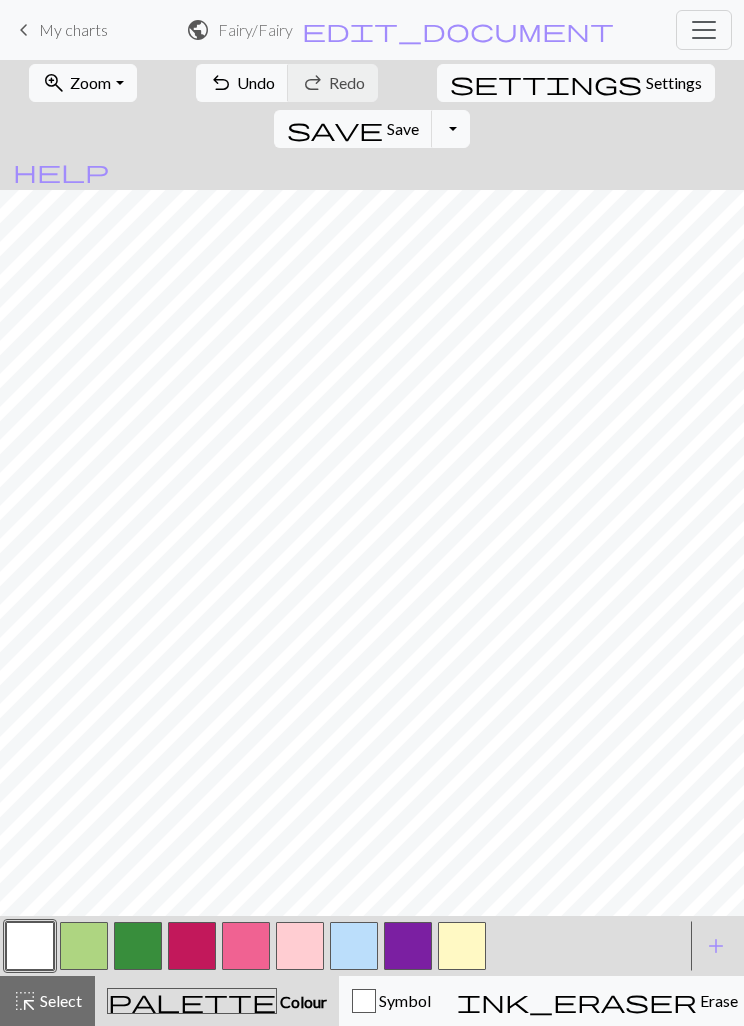 click at bounding box center [138, 946] 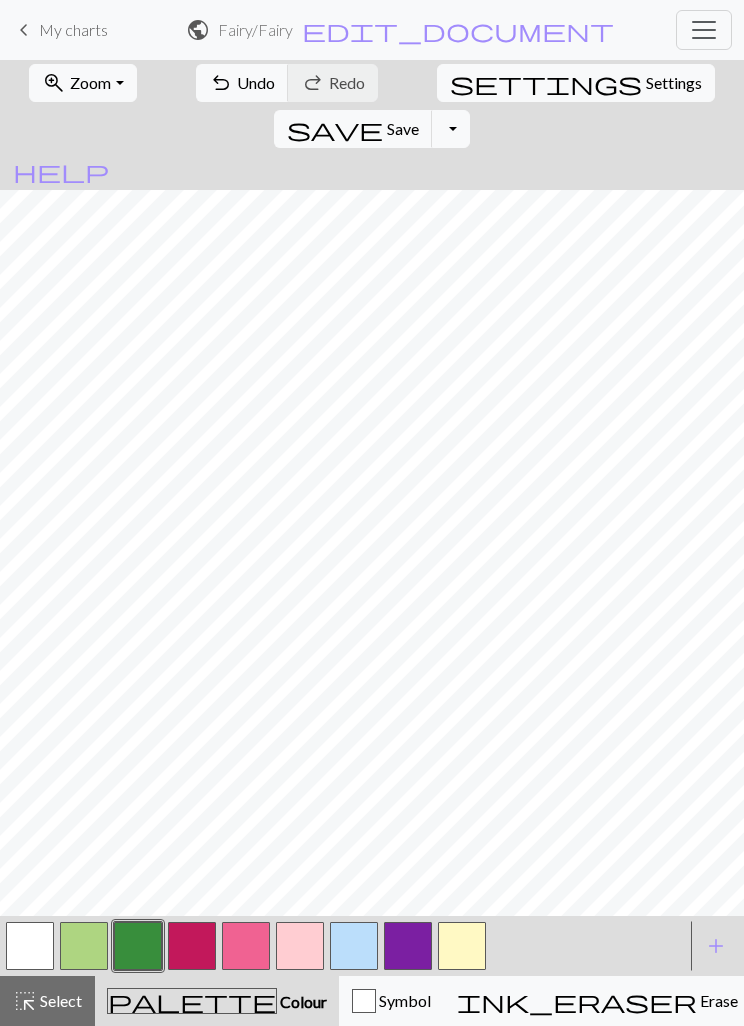click at bounding box center [192, 946] 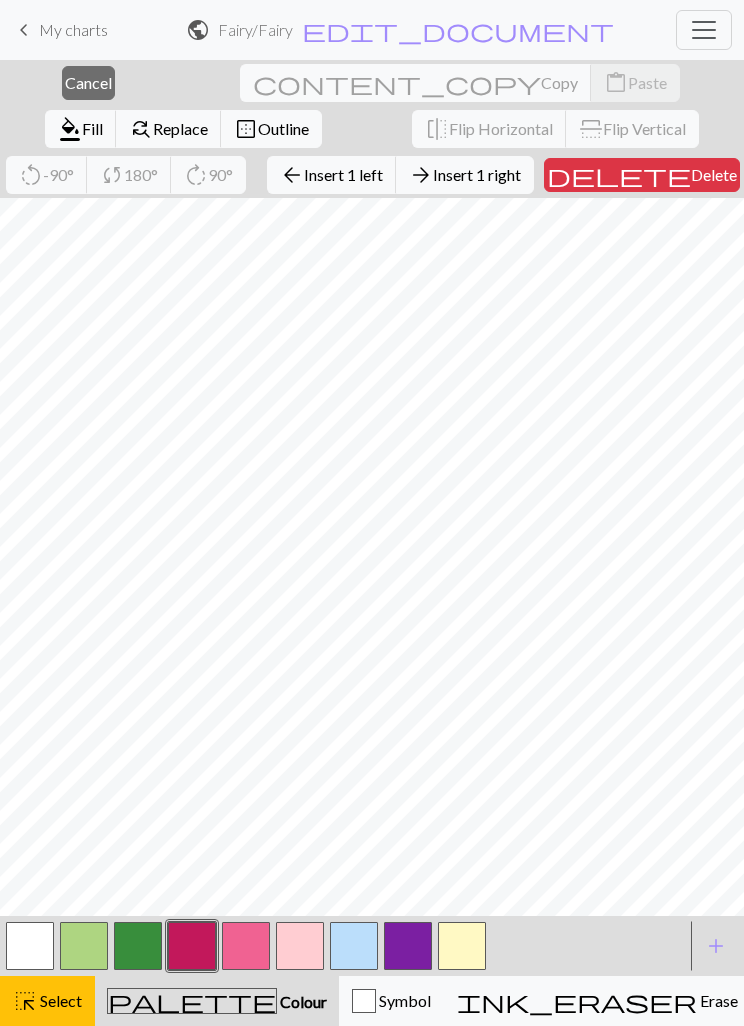 click on "Insert 1 right" at bounding box center [477, 174] 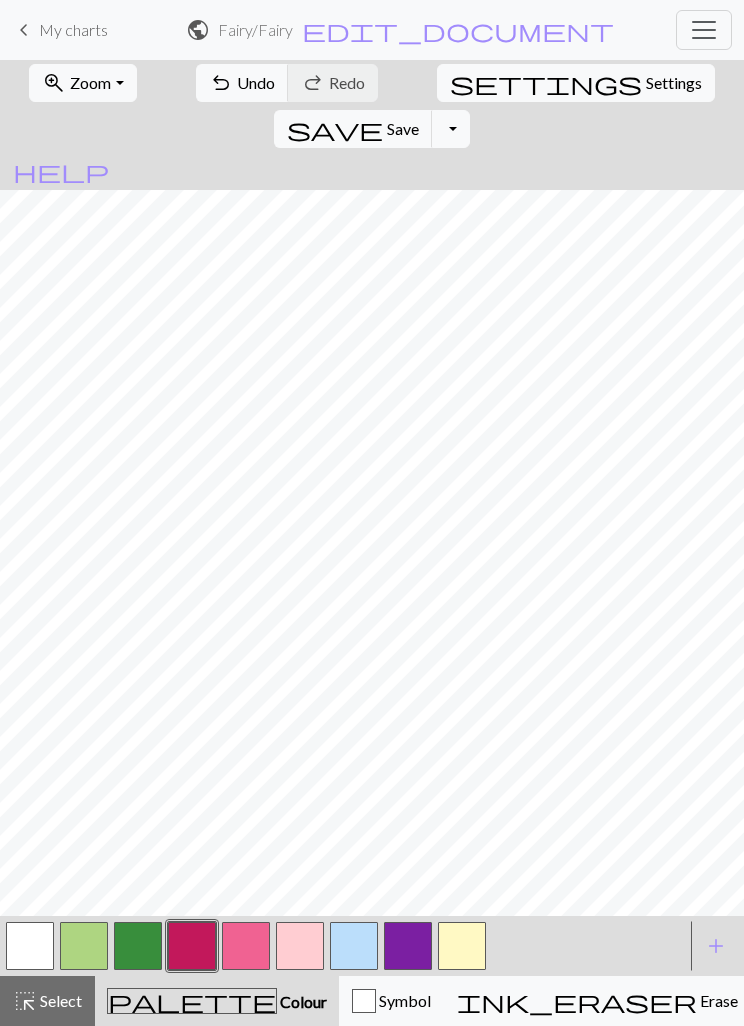 click at bounding box center (246, 946) 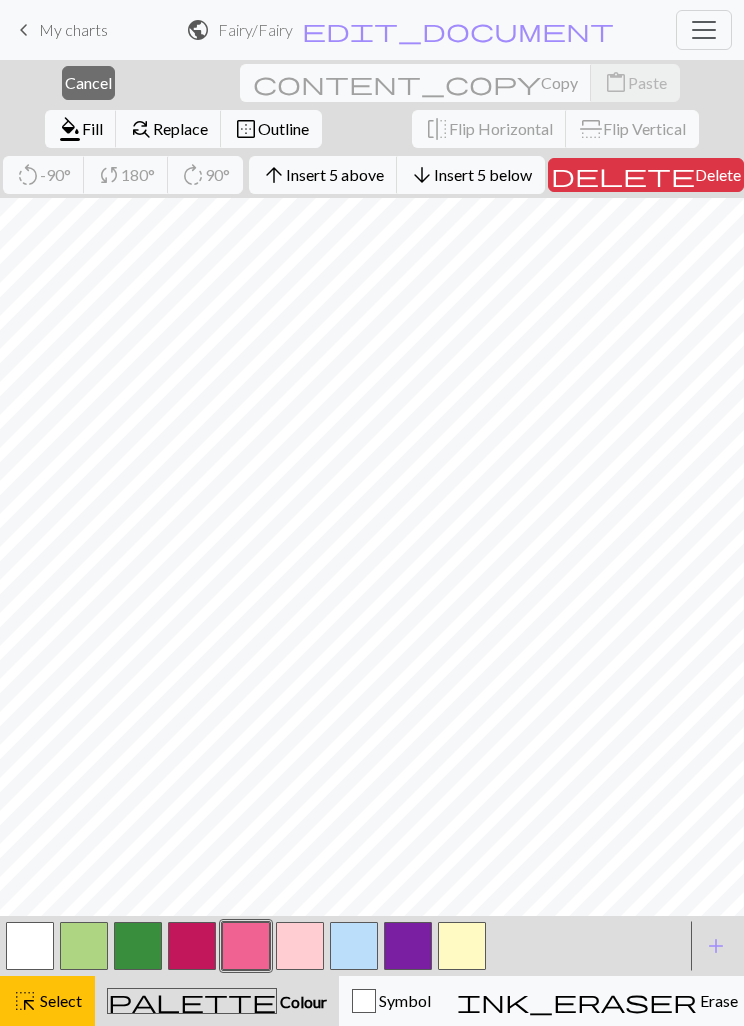 click on "Cancel" at bounding box center [88, 82] 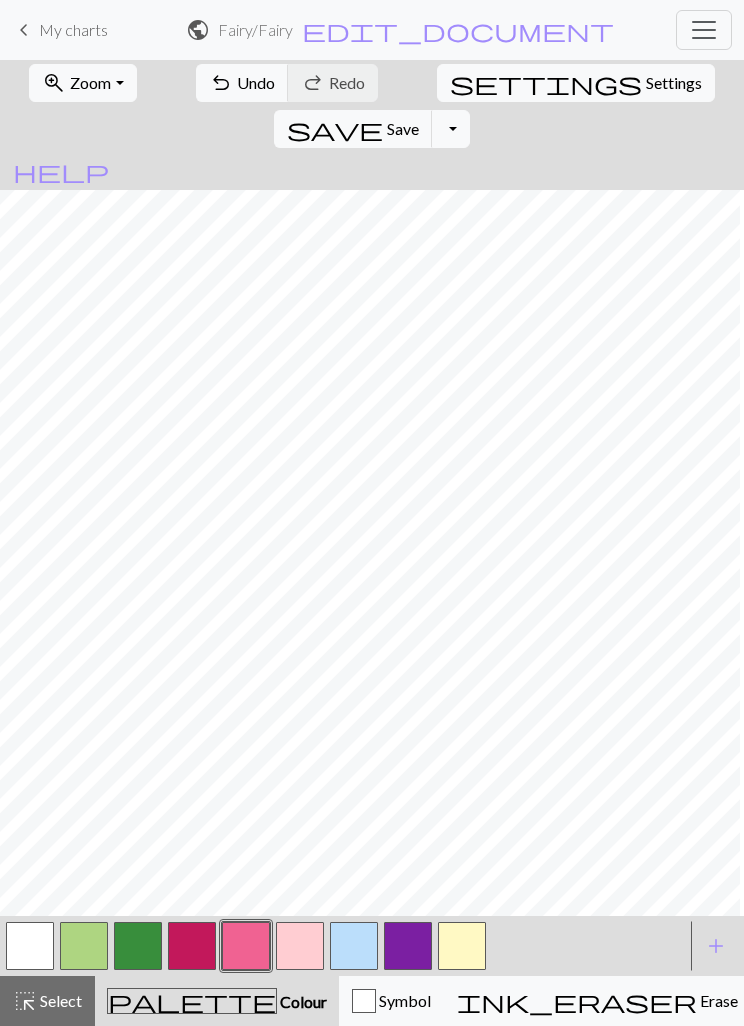 scroll, scrollTop: 0, scrollLeft: 0, axis: both 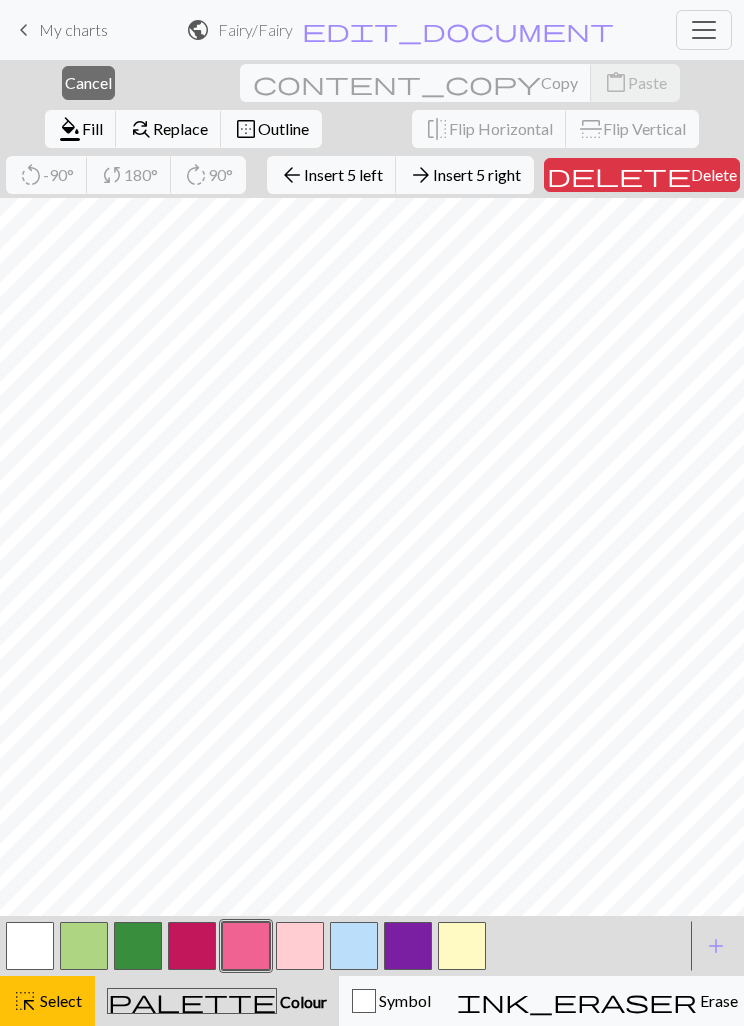 click on "Insert 5 right" at bounding box center [477, 174] 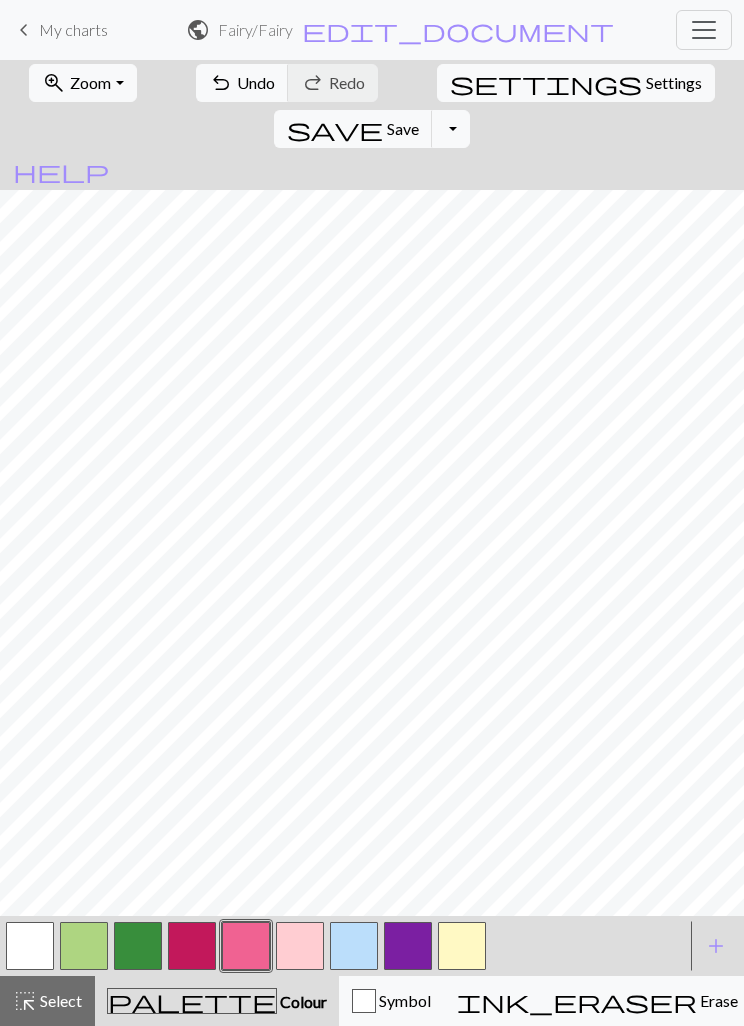 click at bounding box center [300, 946] 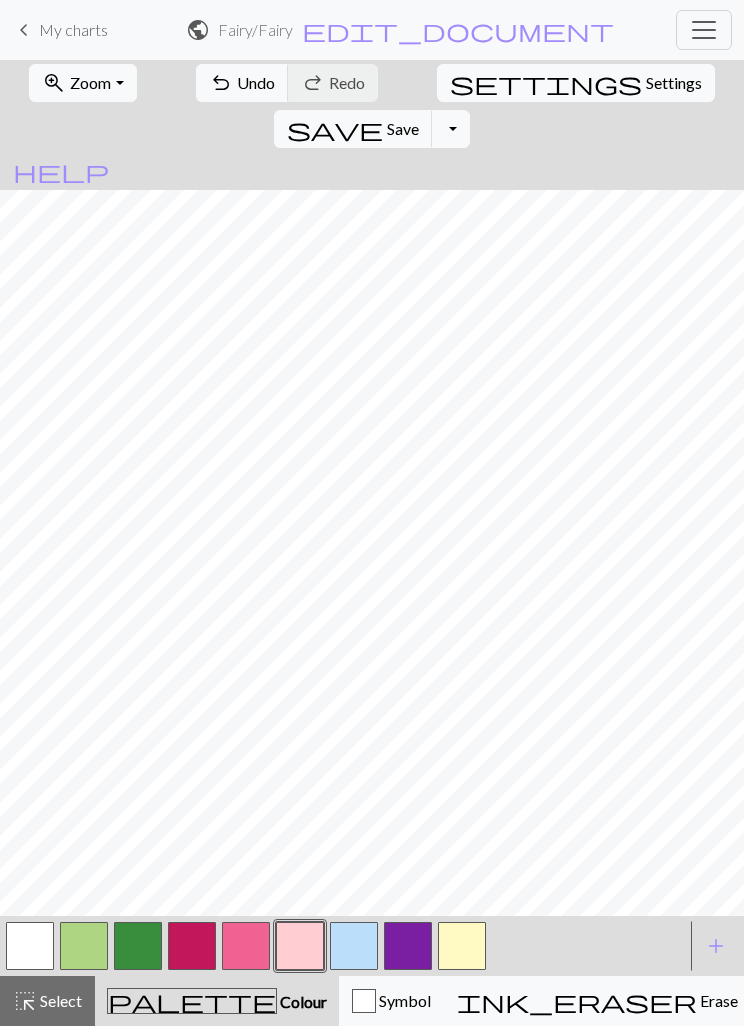 click at bounding box center [138, 946] 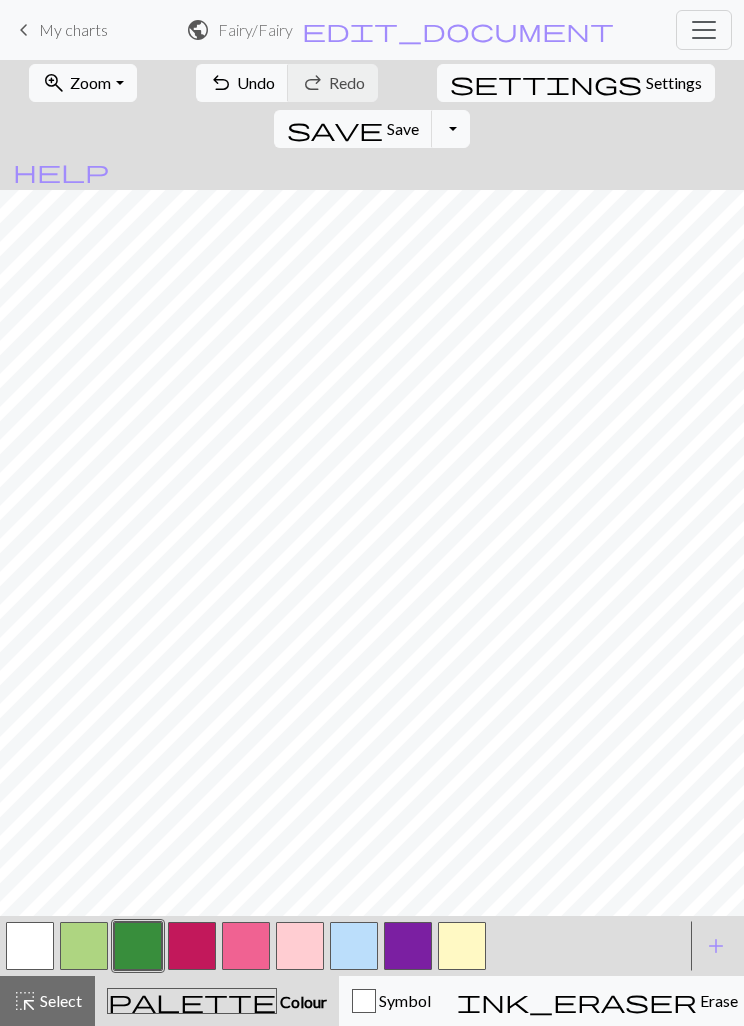 click at bounding box center (84, 946) 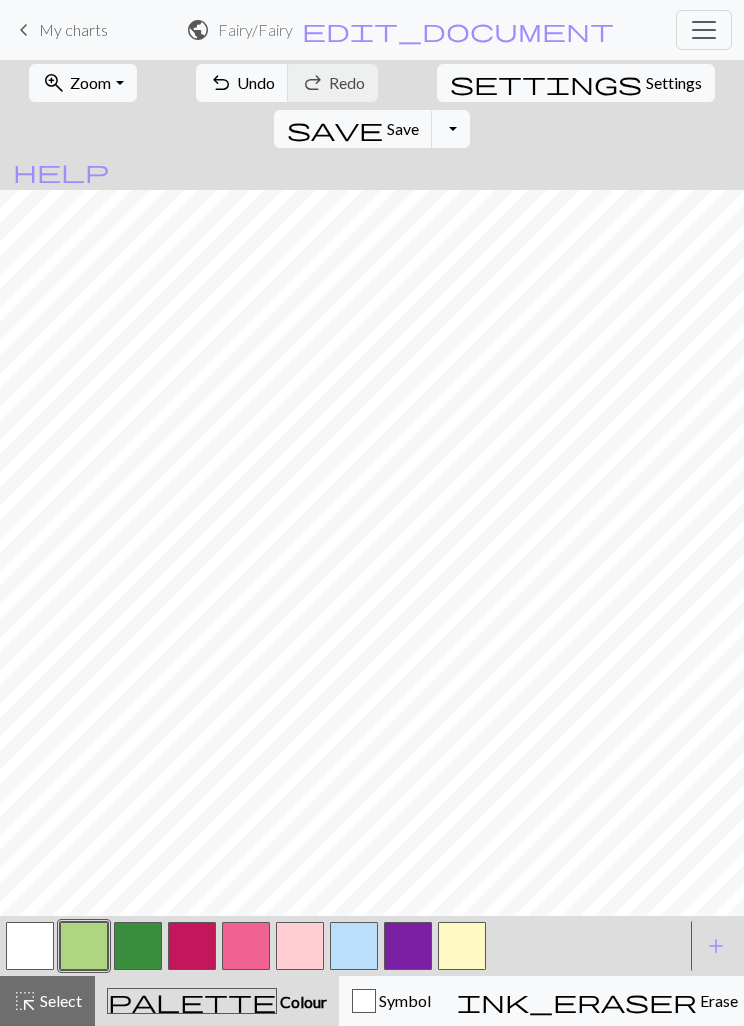 click at bounding box center [138, 946] 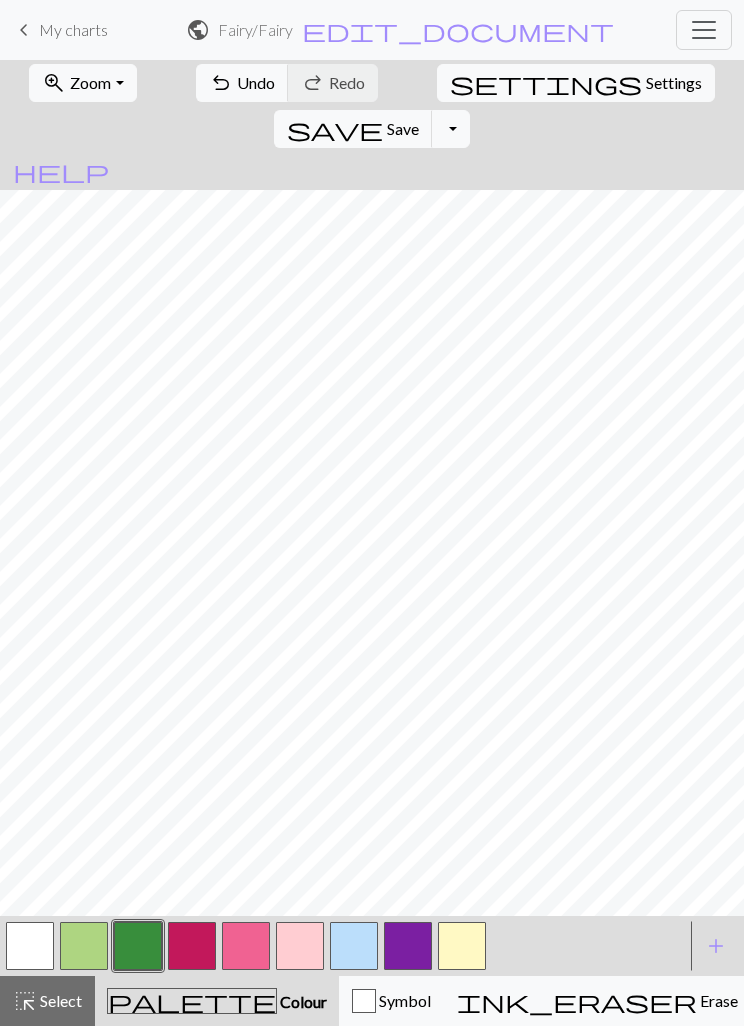 click at bounding box center [408, 946] 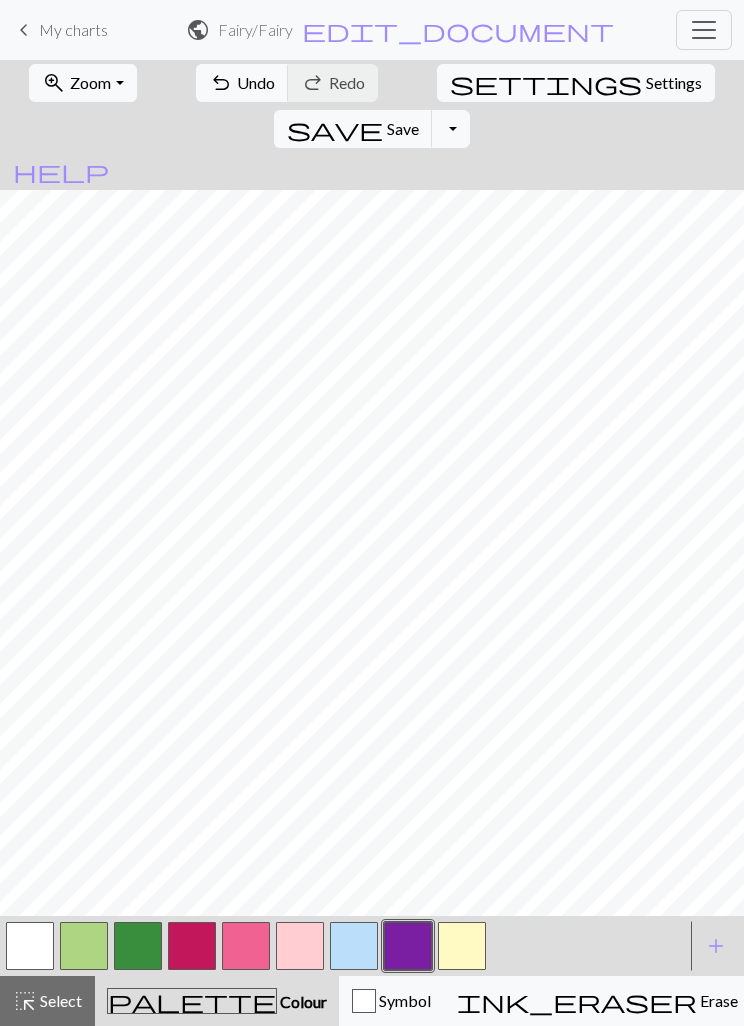 click at bounding box center (192, 946) 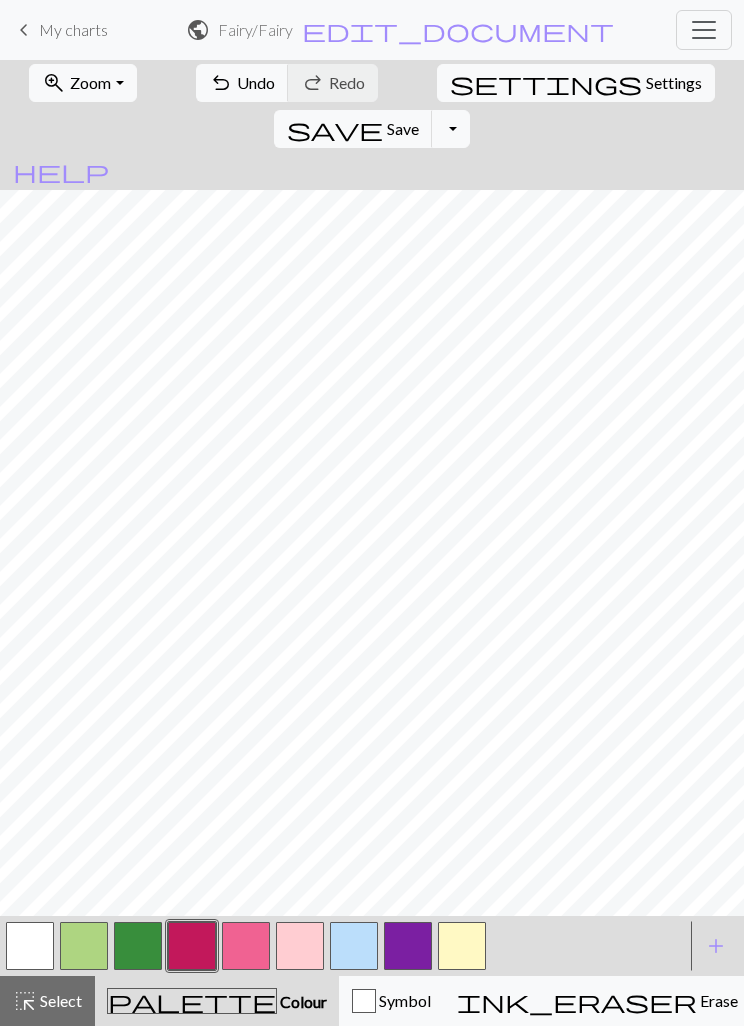 click at bounding box center [138, 946] 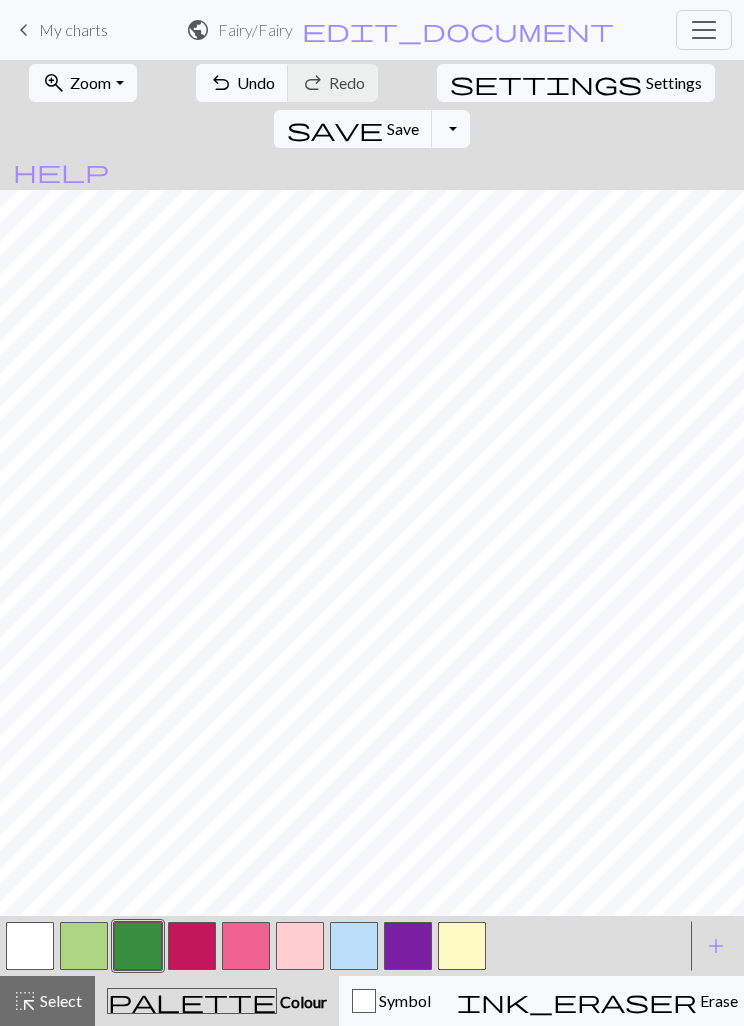 click at bounding box center (246, 946) 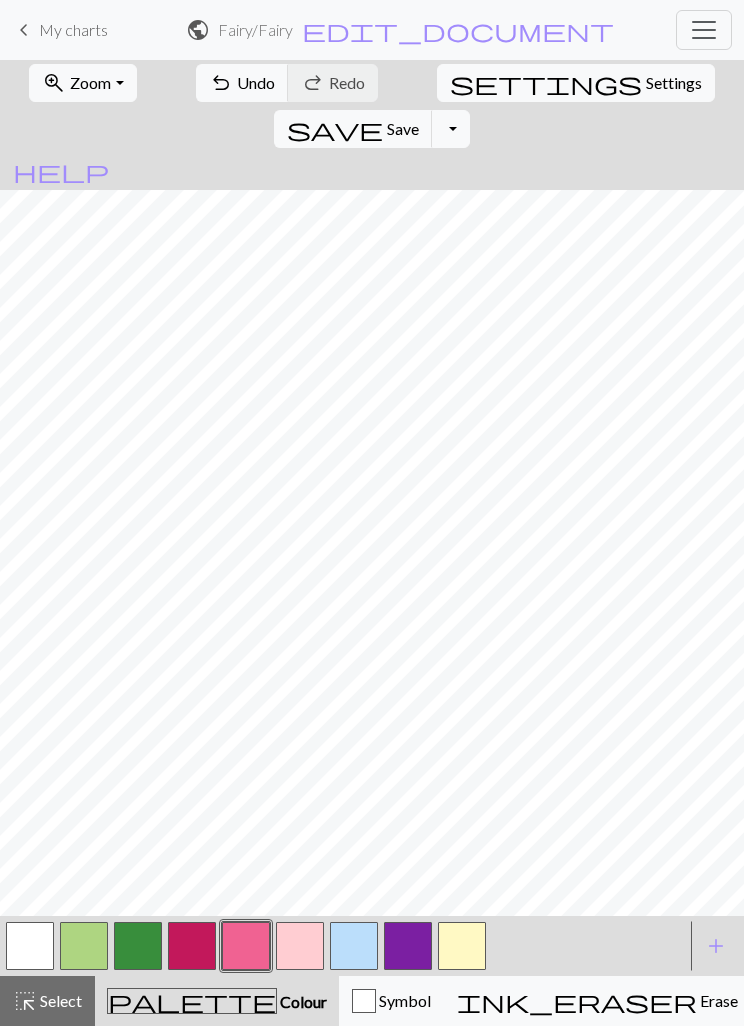 click at bounding box center (300, 946) 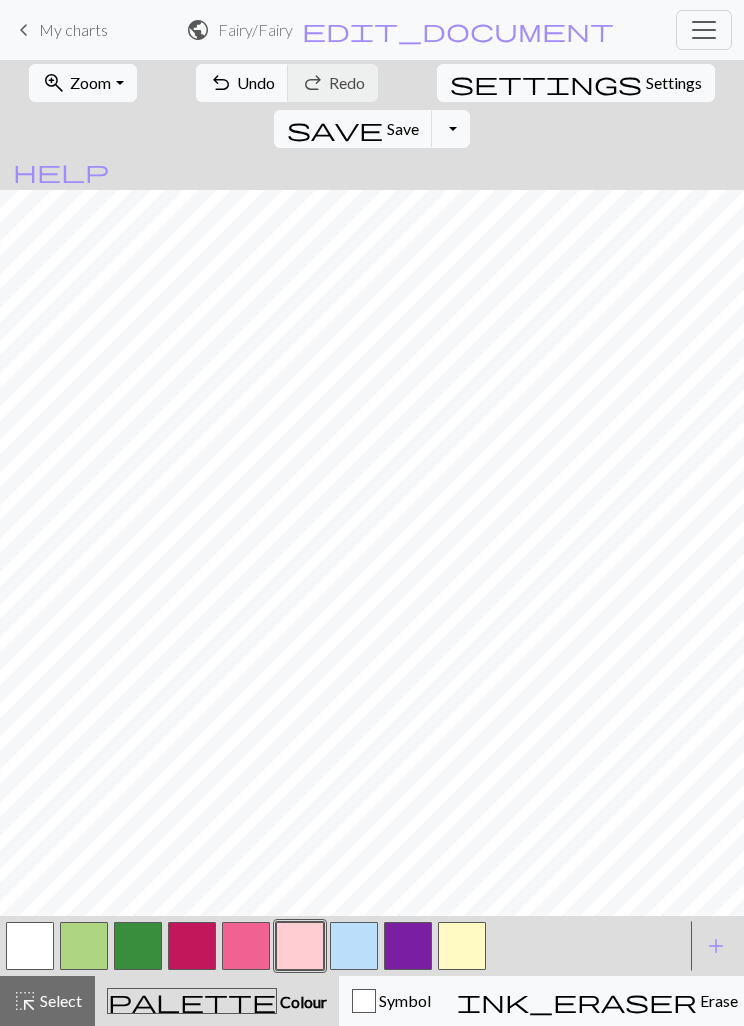 click at bounding box center [192, 946] 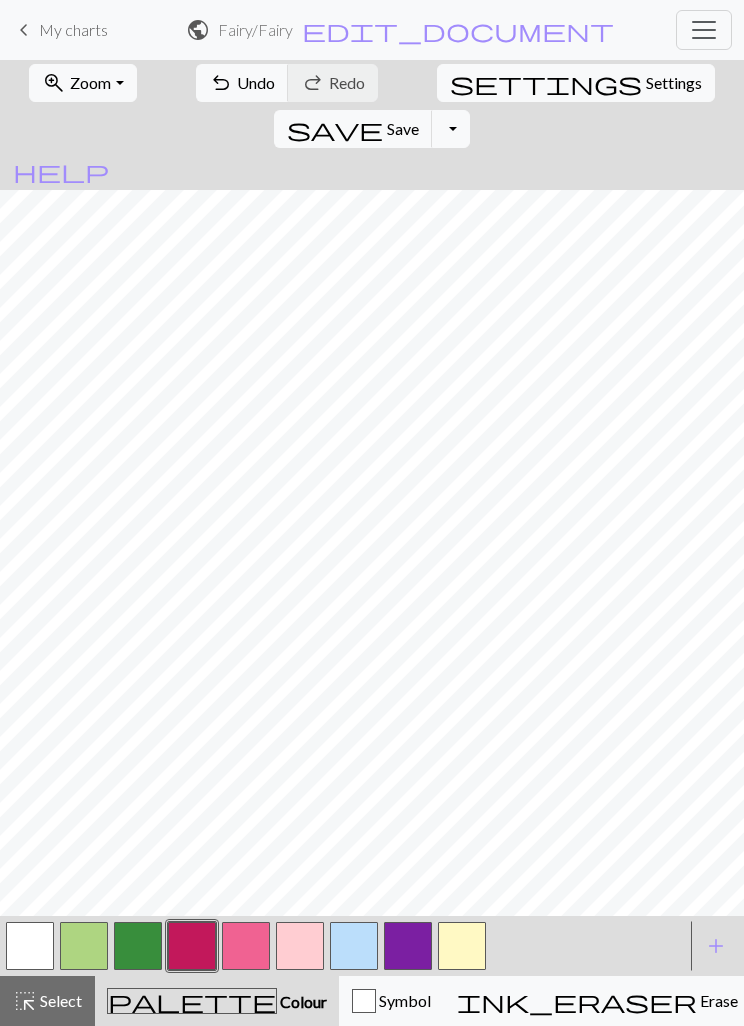 click at bounding box center [246, 946] 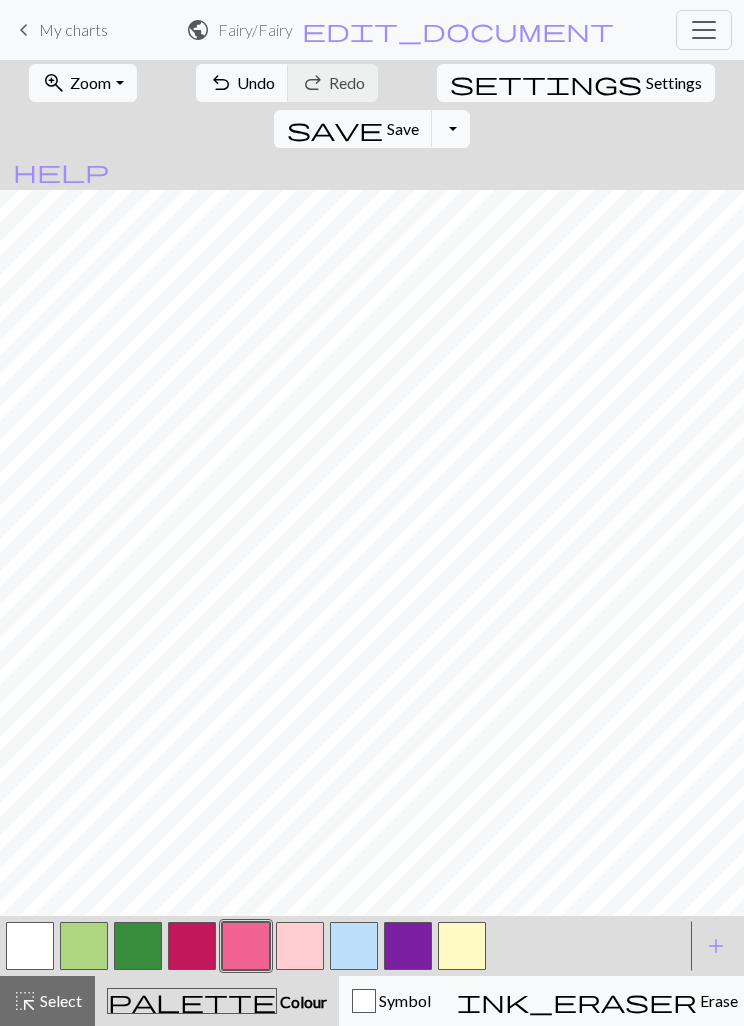 click at bounding box center (138, 946) 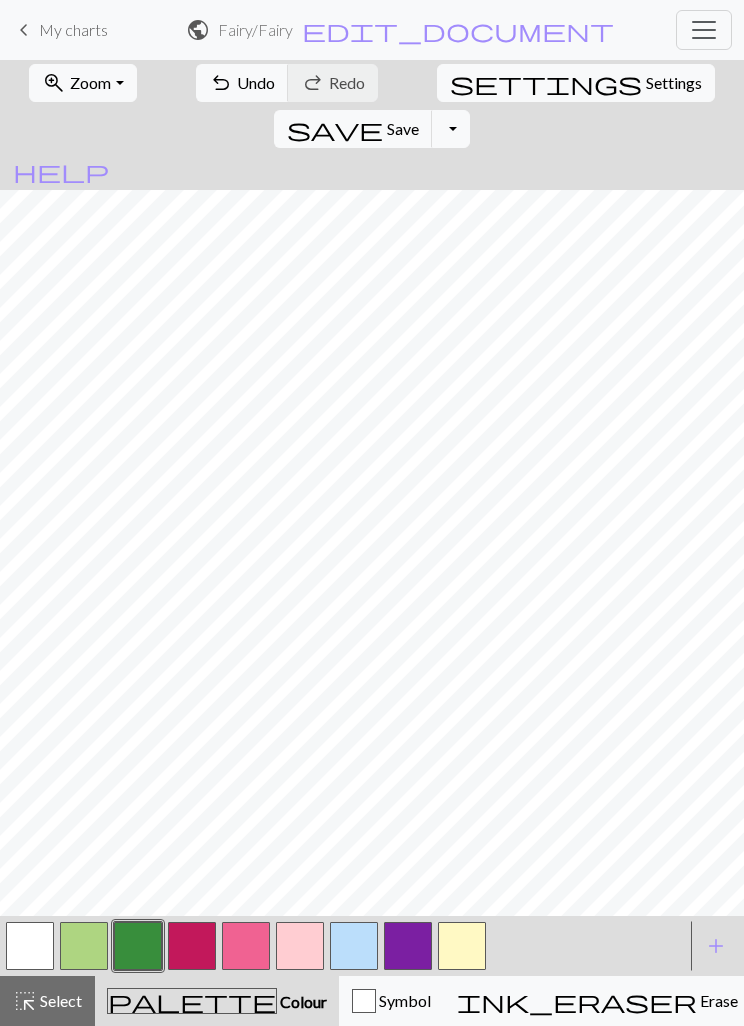 click at bounding box center [84, 946] 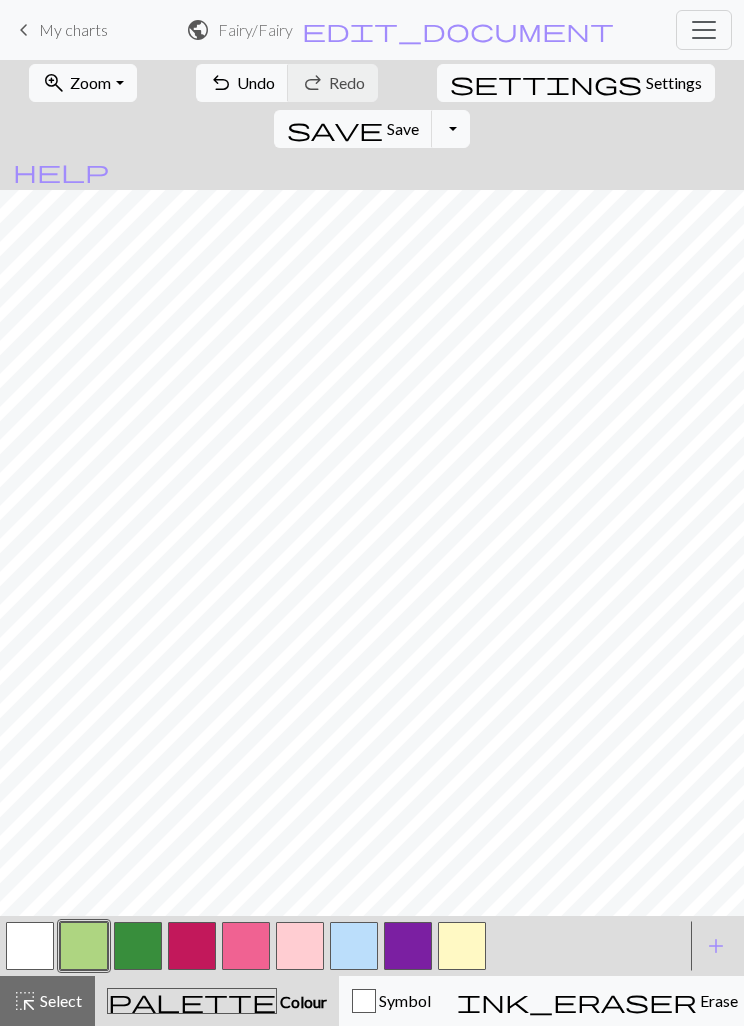 click at bounding box center (138, 946) 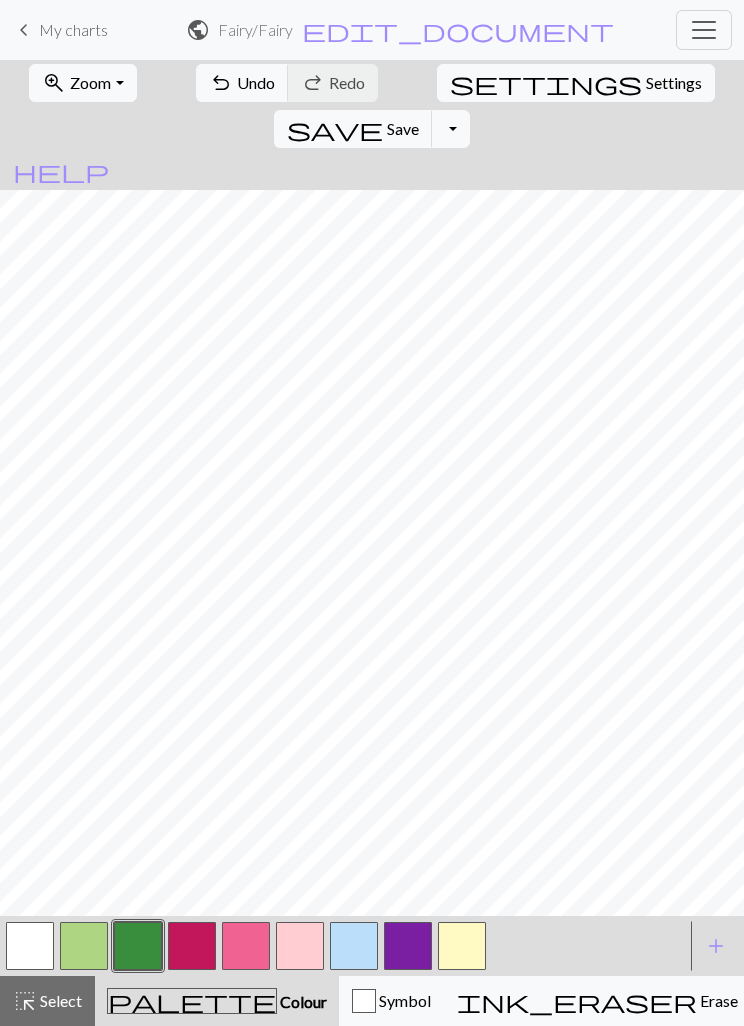 click at bounding box center (192, 946) 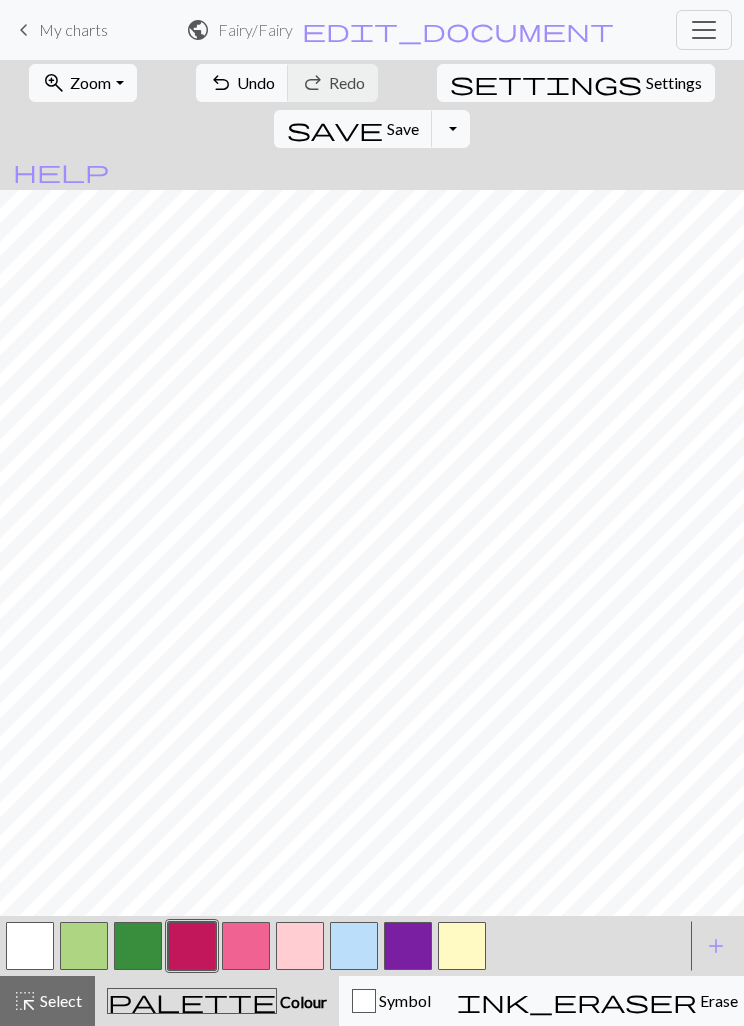 click at bounding box center [246, 946] 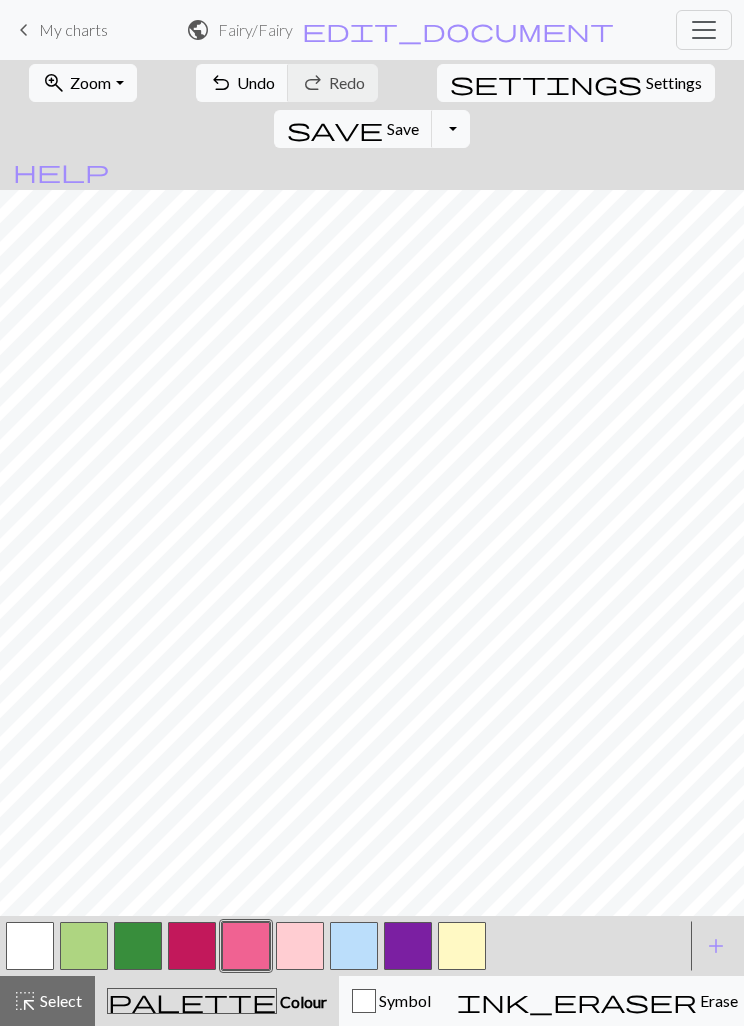 click at bounding box center [300, 946] 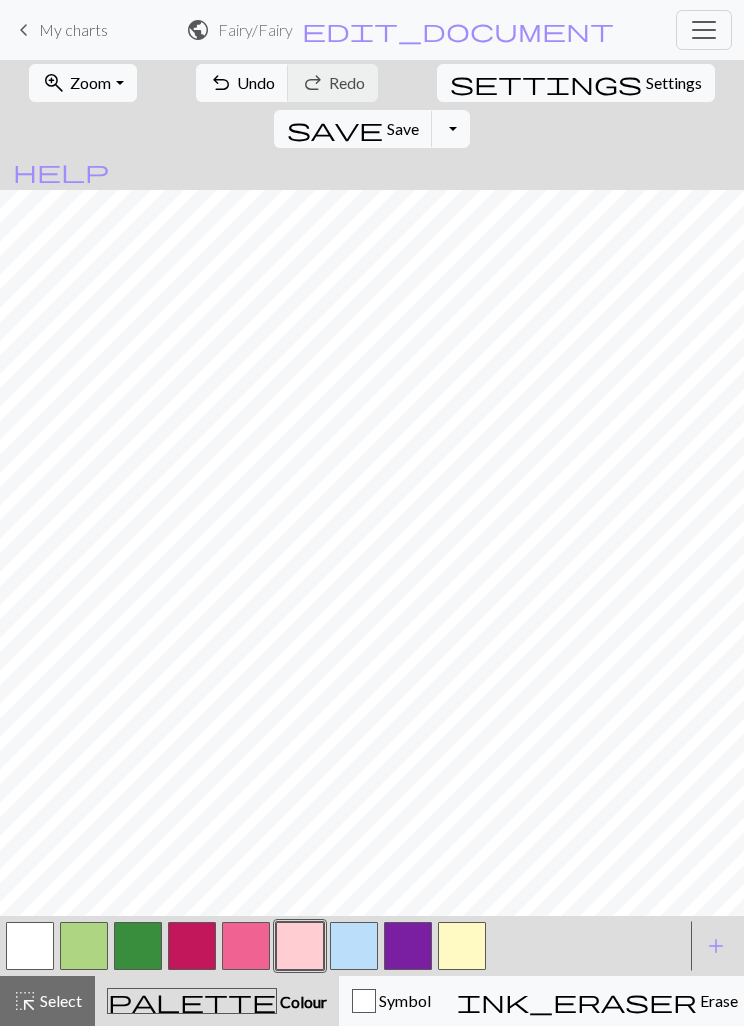 click at bounding box center (30, 946) 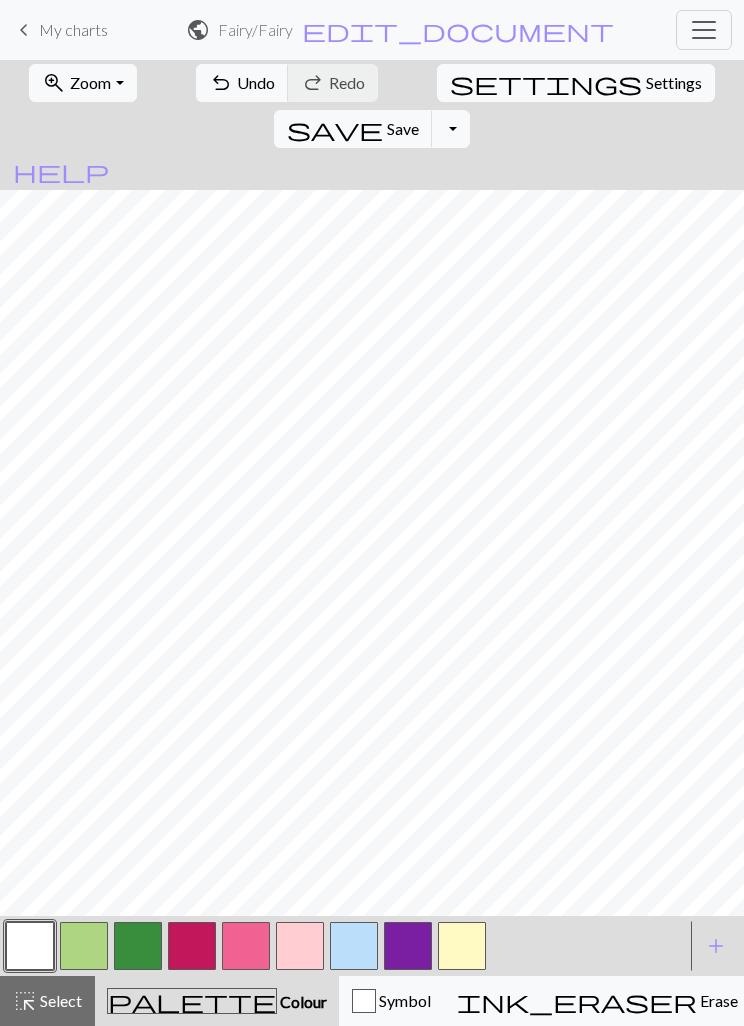 click at bounding box center (138, 946) 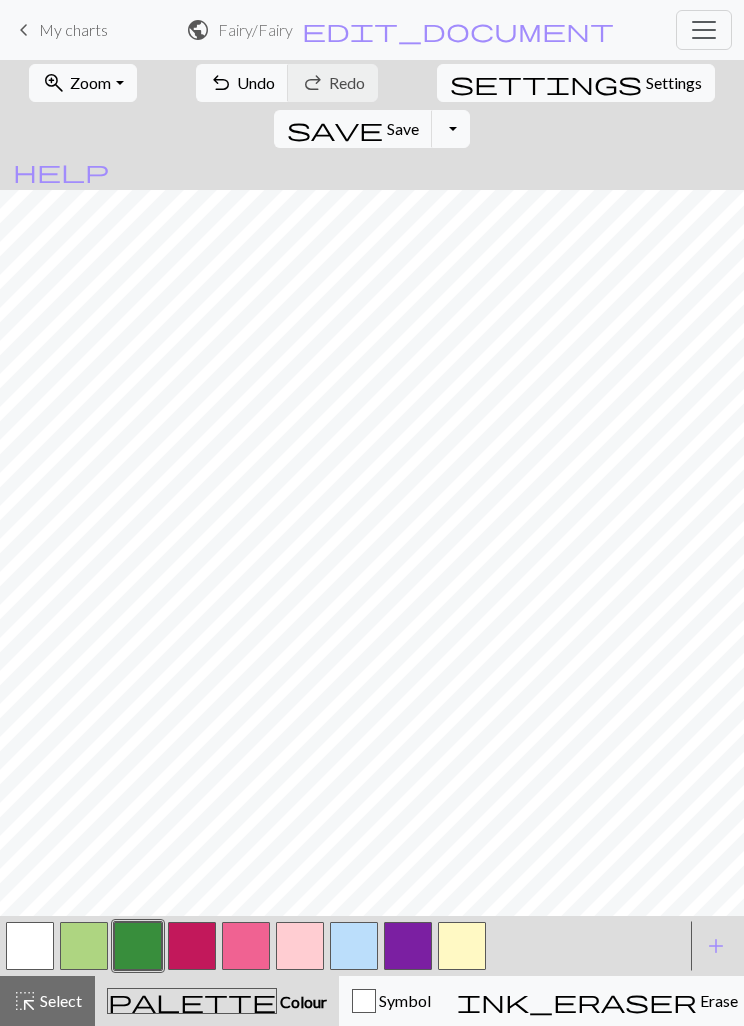 click at bounding box center [84, 946] 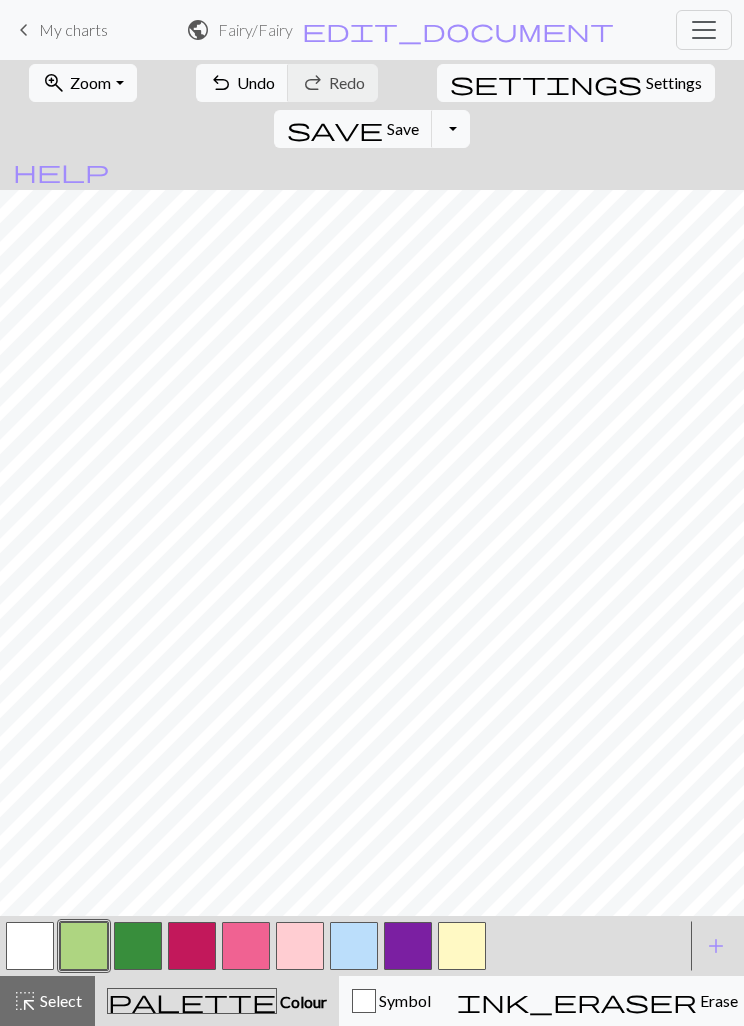 click on "add" at bounding box center [716, 946] 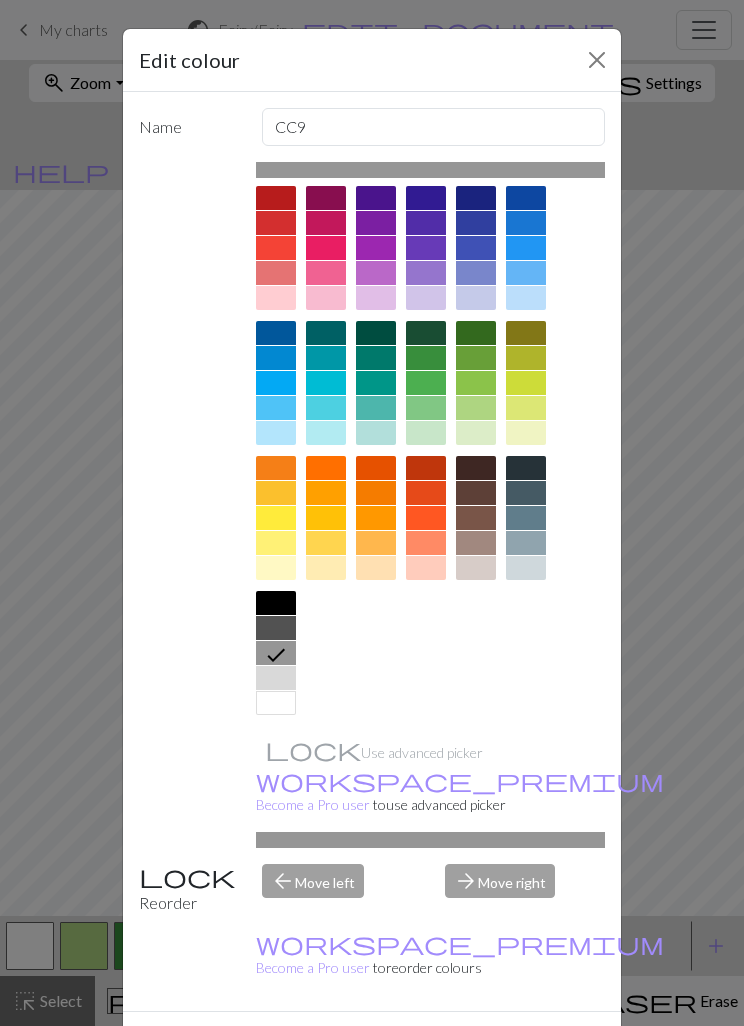 click on "Done" at bounding box center (492, 1047) 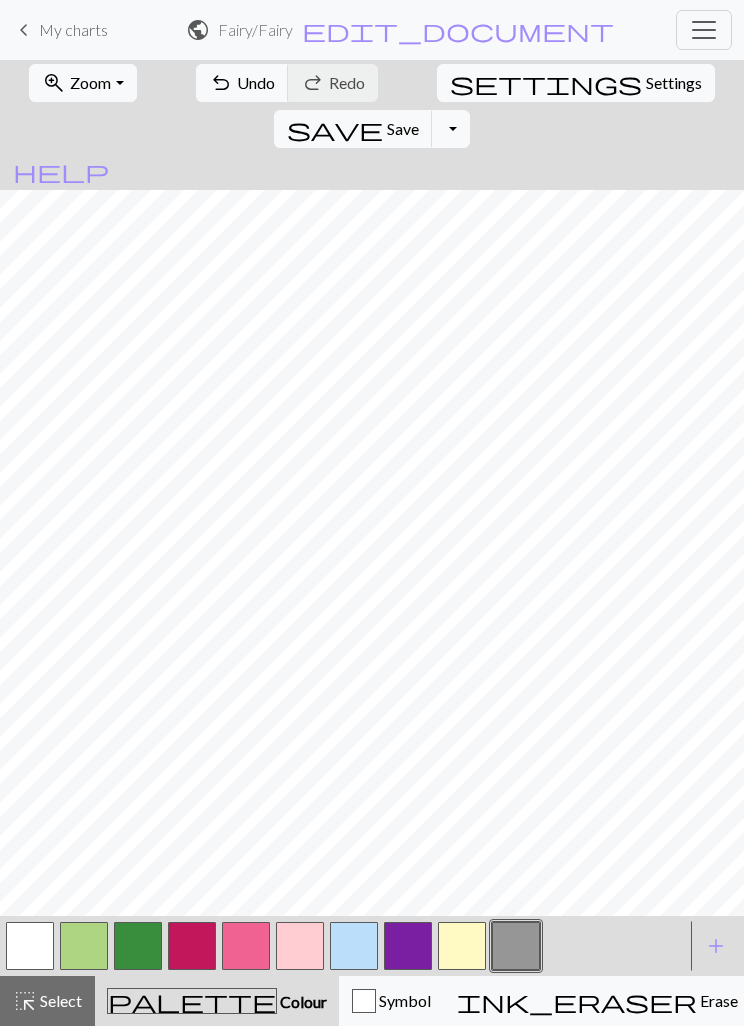 click at bounding box center (84, 946) 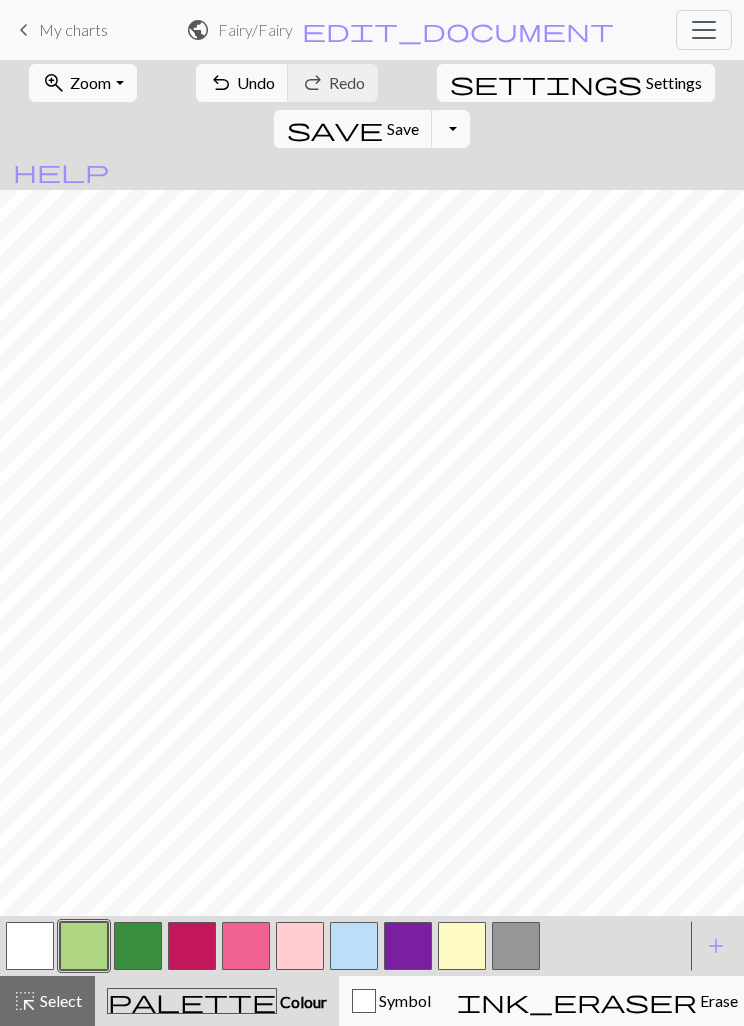 click at bounding box center (30, 946) 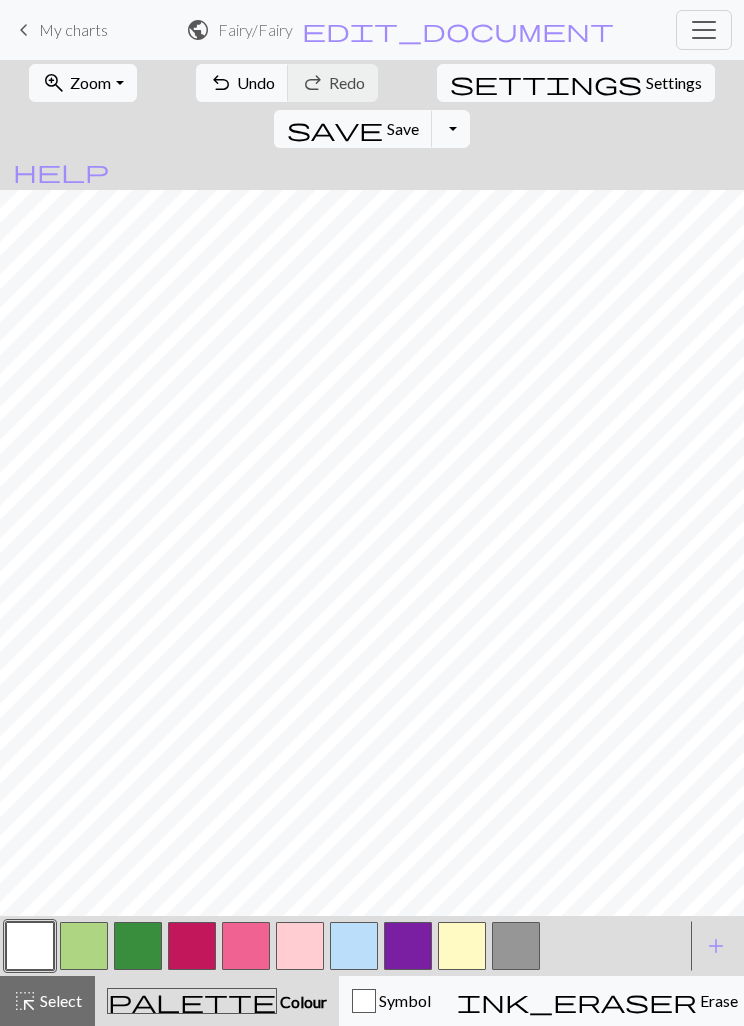 click at bounding box center (192, 946) 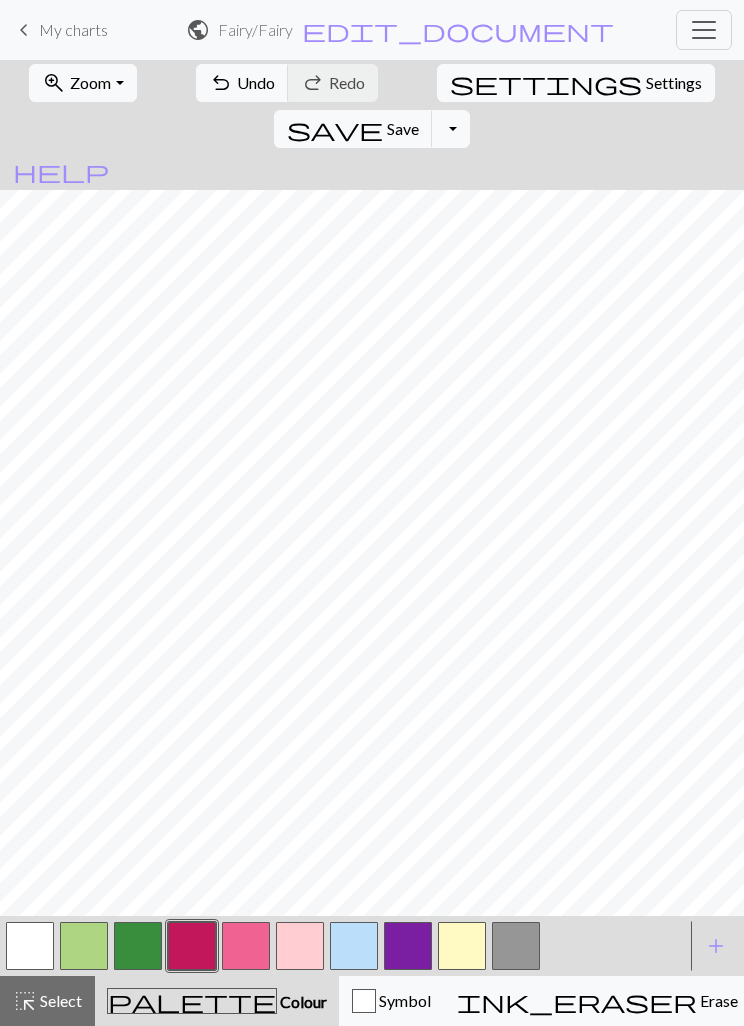 click at bounding box center [246, 946] 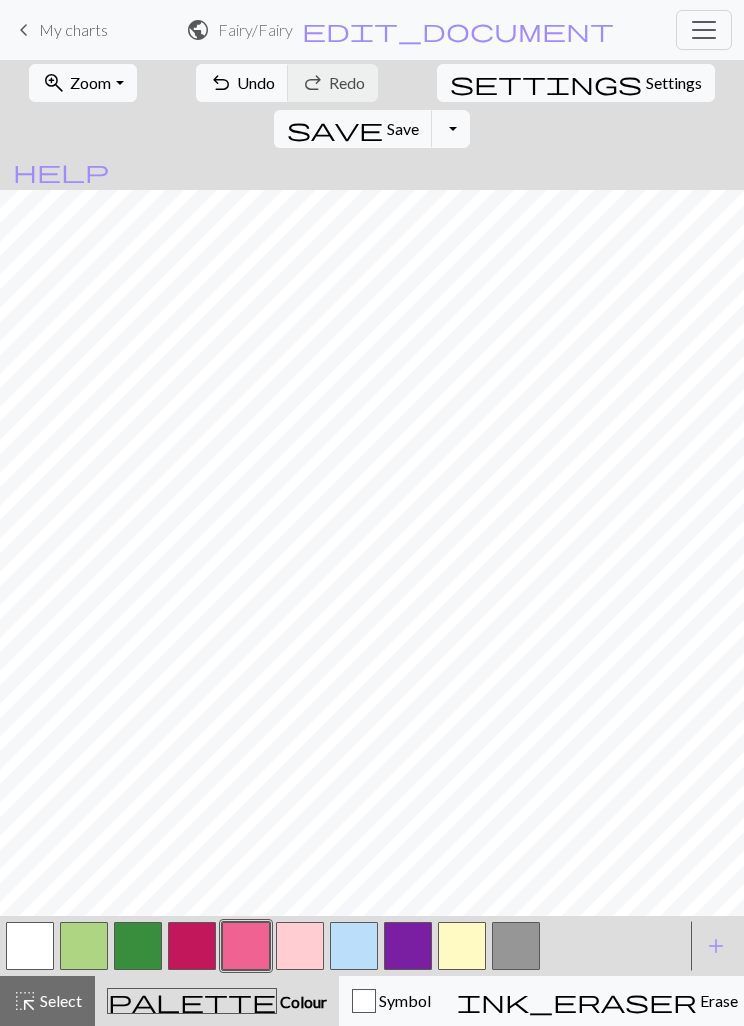 click at bounding box center [192, 946] 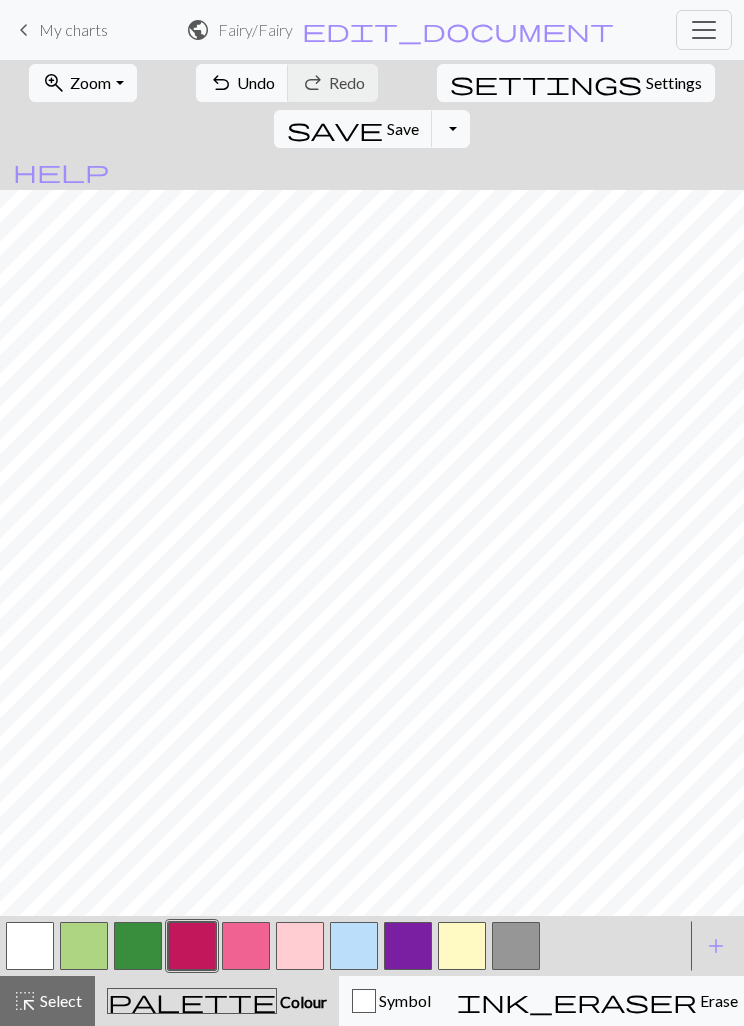 click at bounding box center [246, 946] 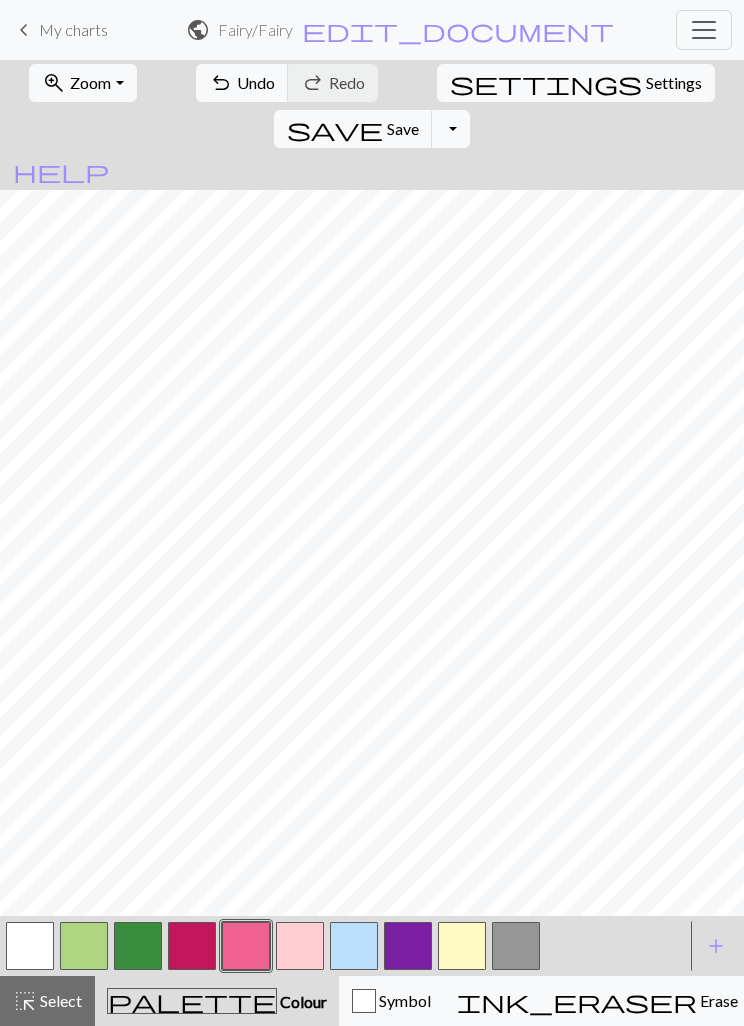 click at bounding box center [300, 946] 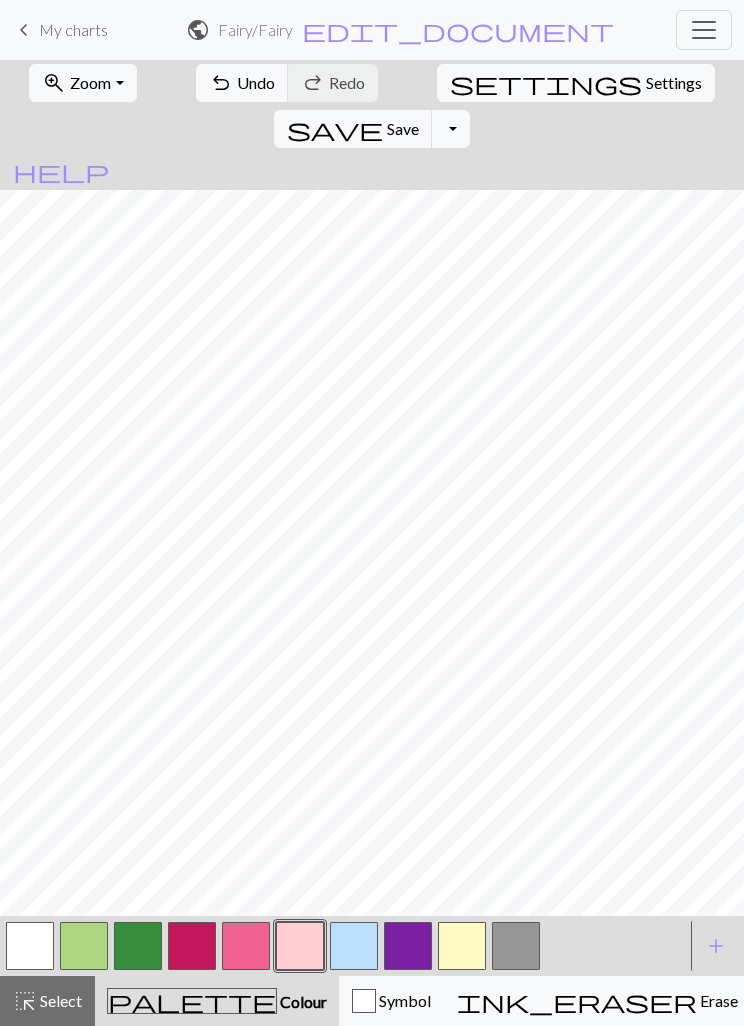 click at bounding box center [192, 946] 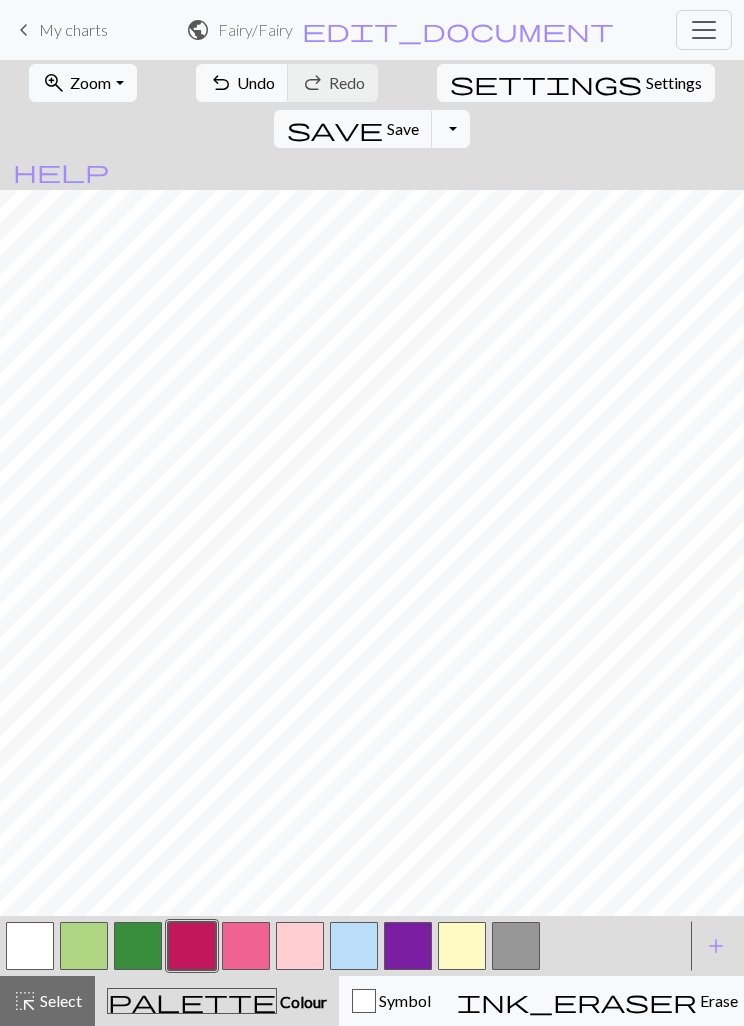 click at bounding box center (246, 946) 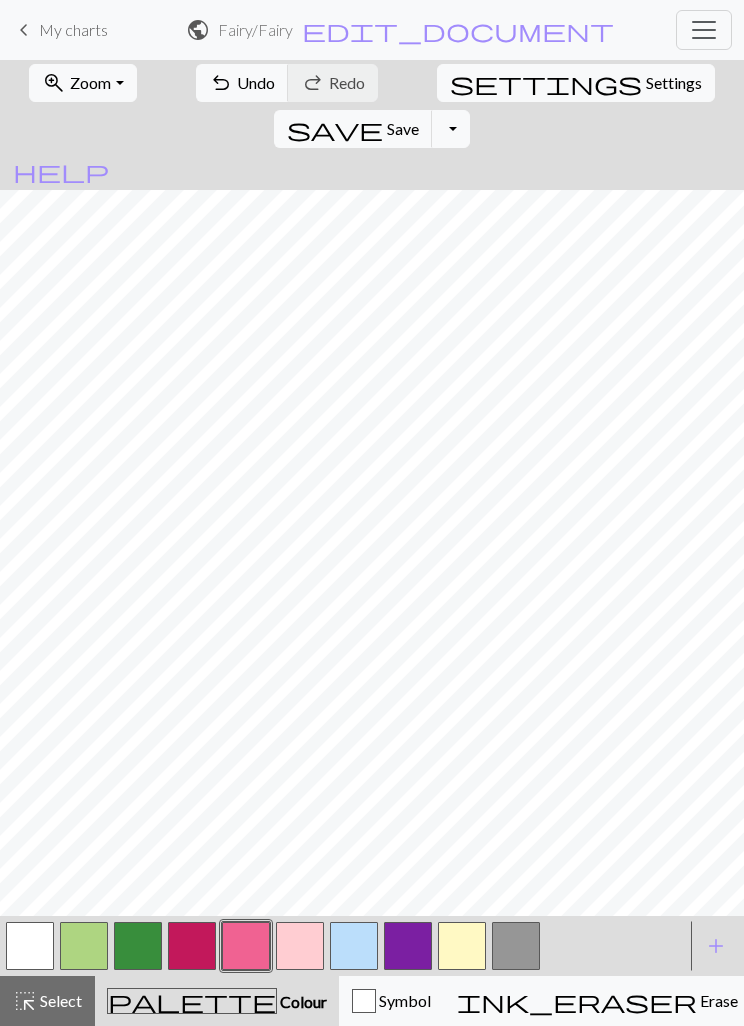 click at bounding box center [300, 946] 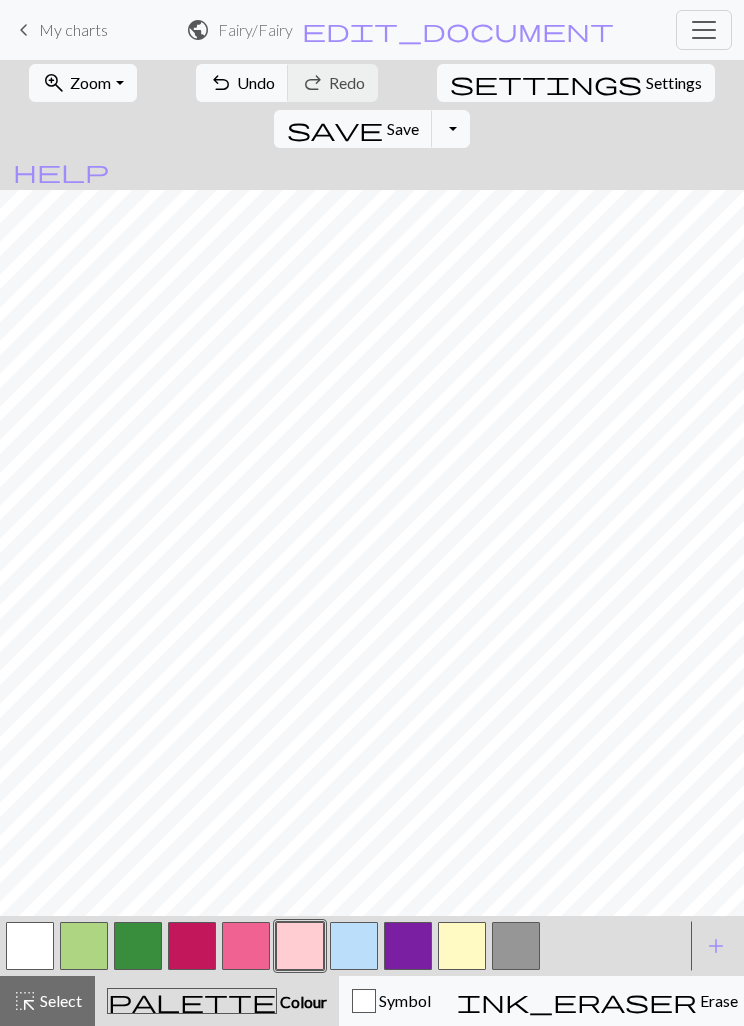 click at bounding box center [138, 946] 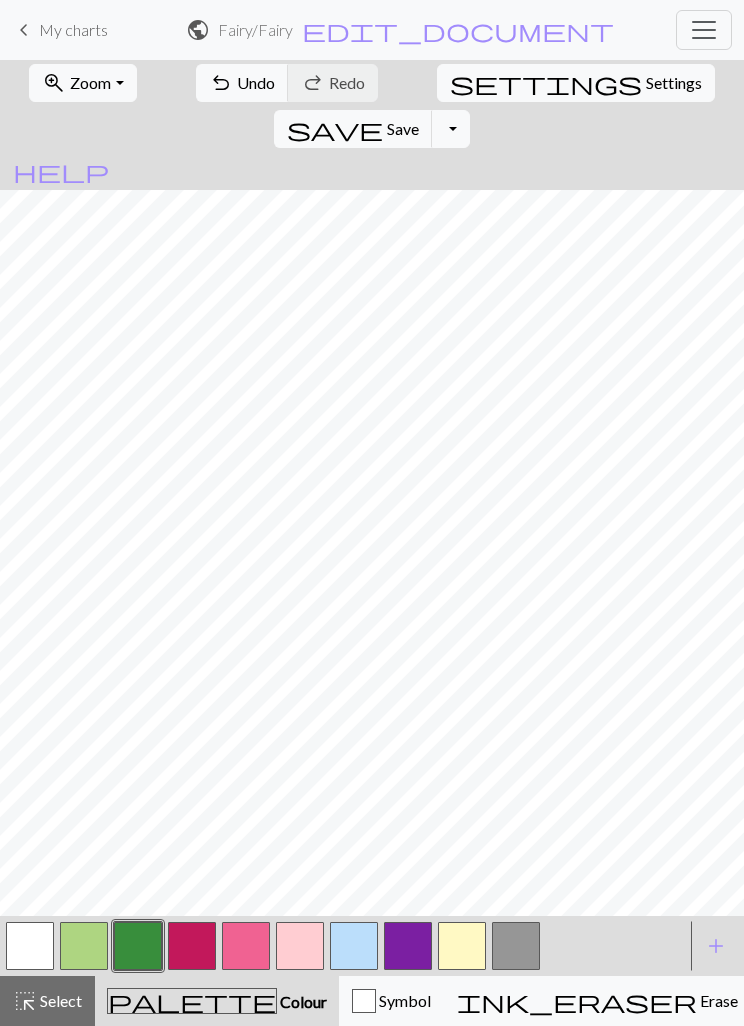click at bounding box center (84, 946) 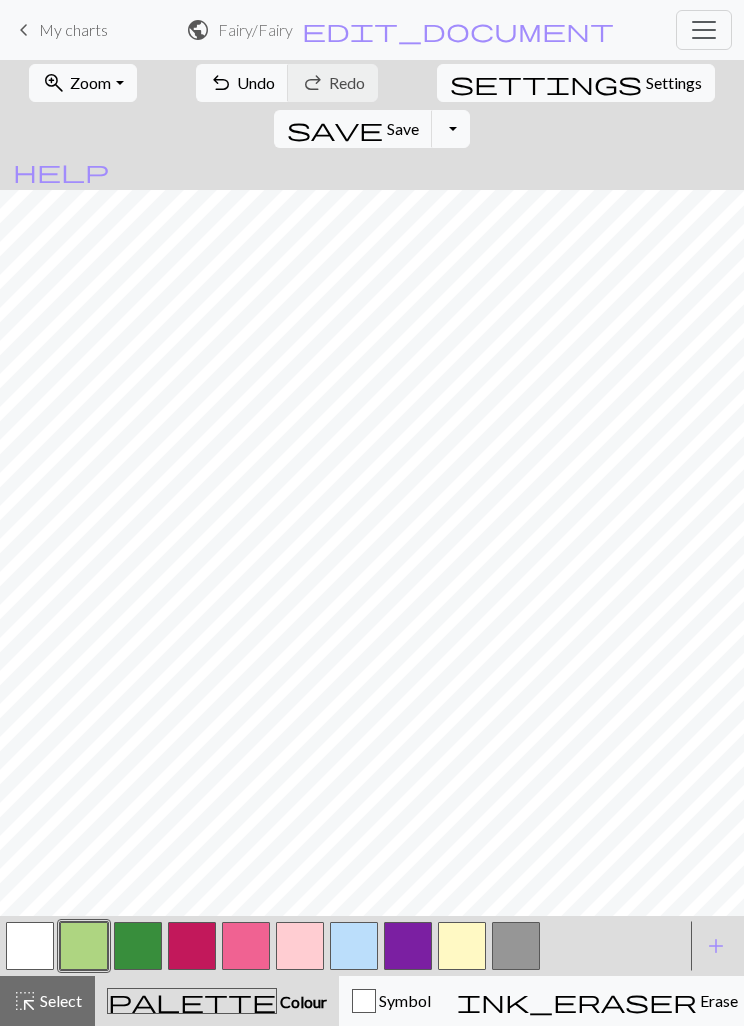 click at bounding box center [516, 946] 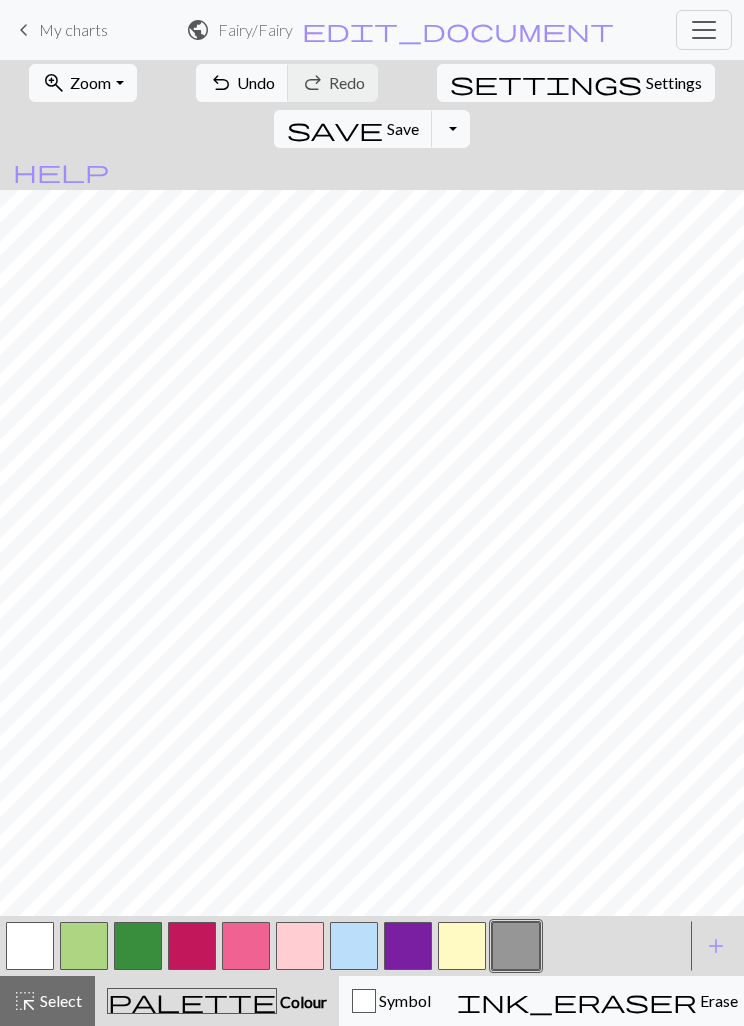 click at bounding box center (84, 946) 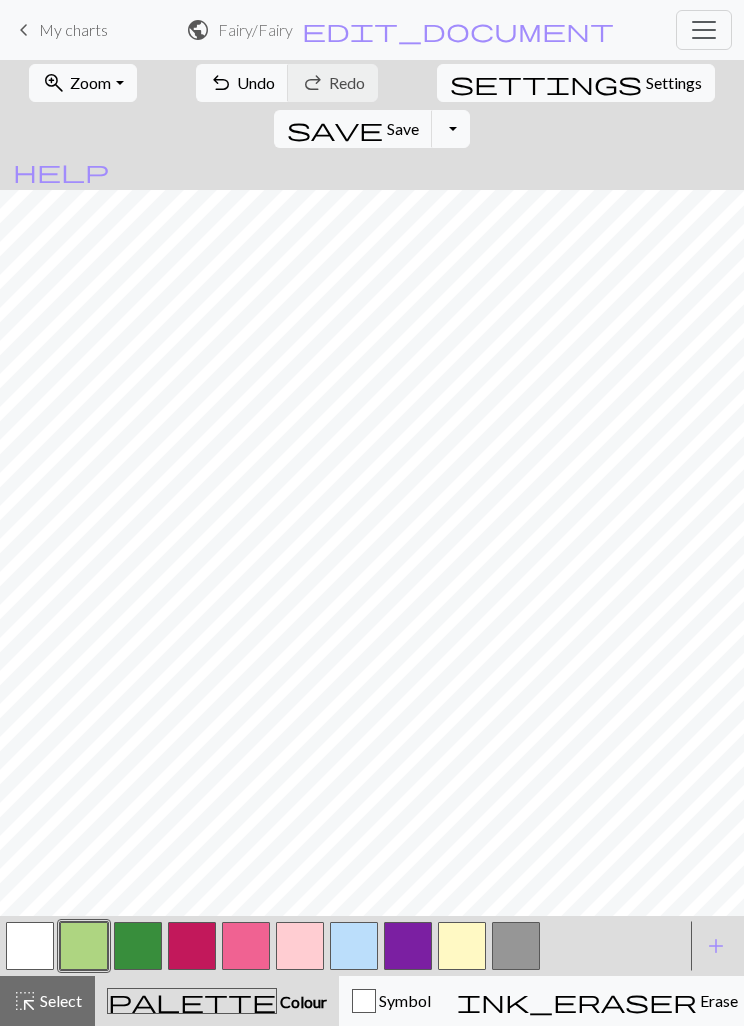click at bounding box center [30, 946] 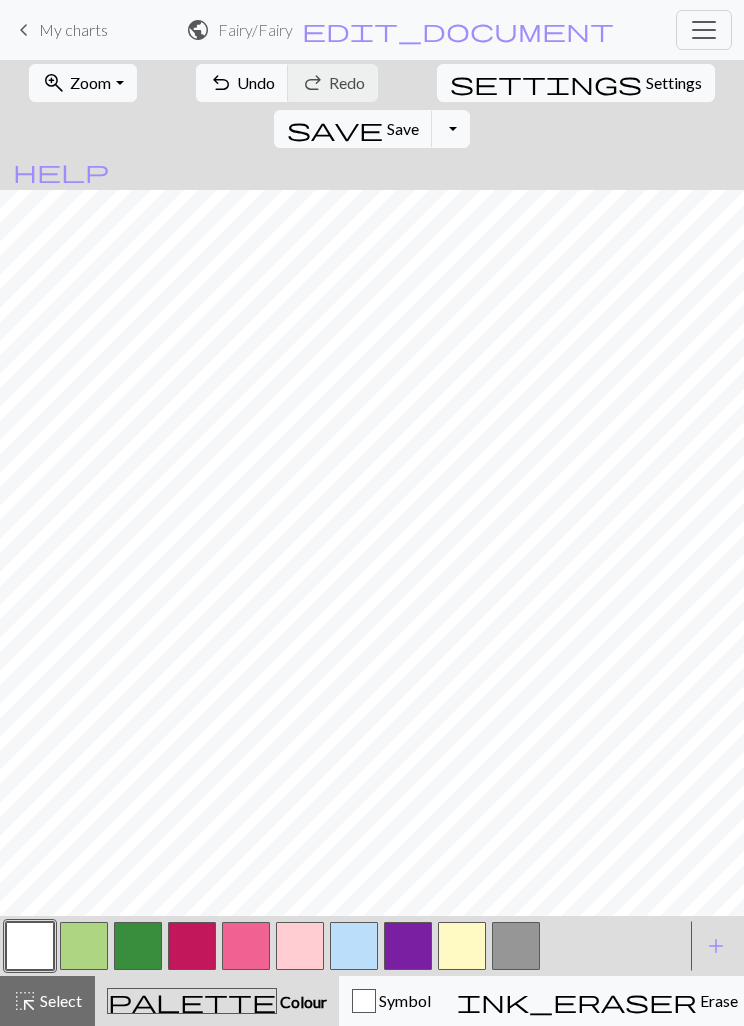 click at bounding box center (192, 946) 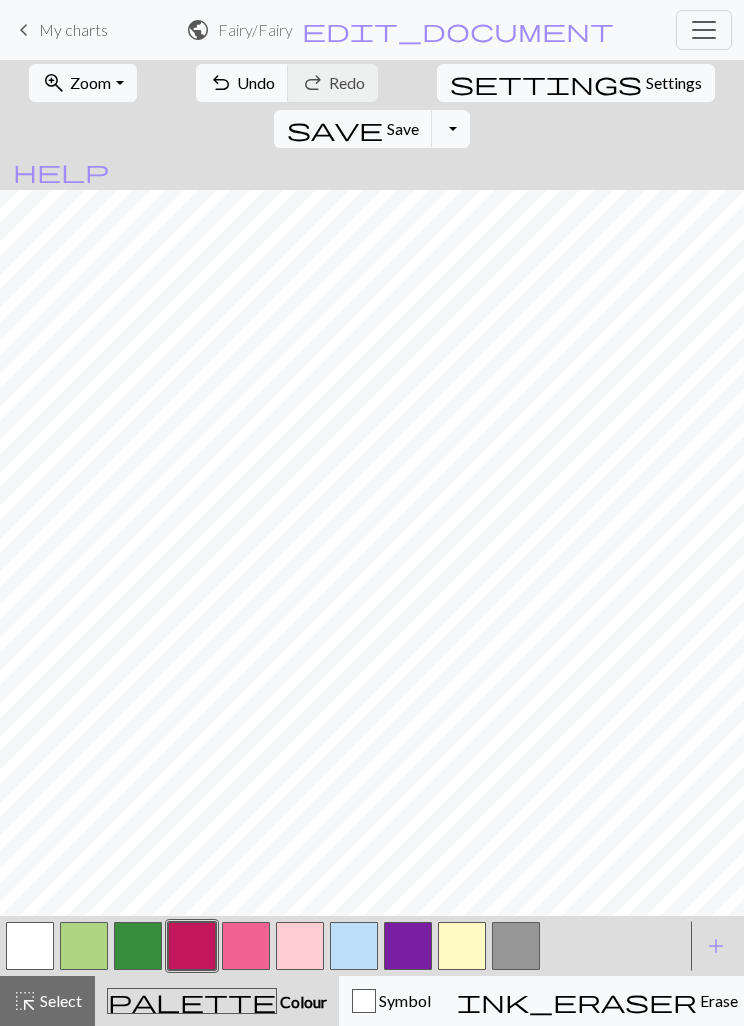 click at bounding box center [300, 946] 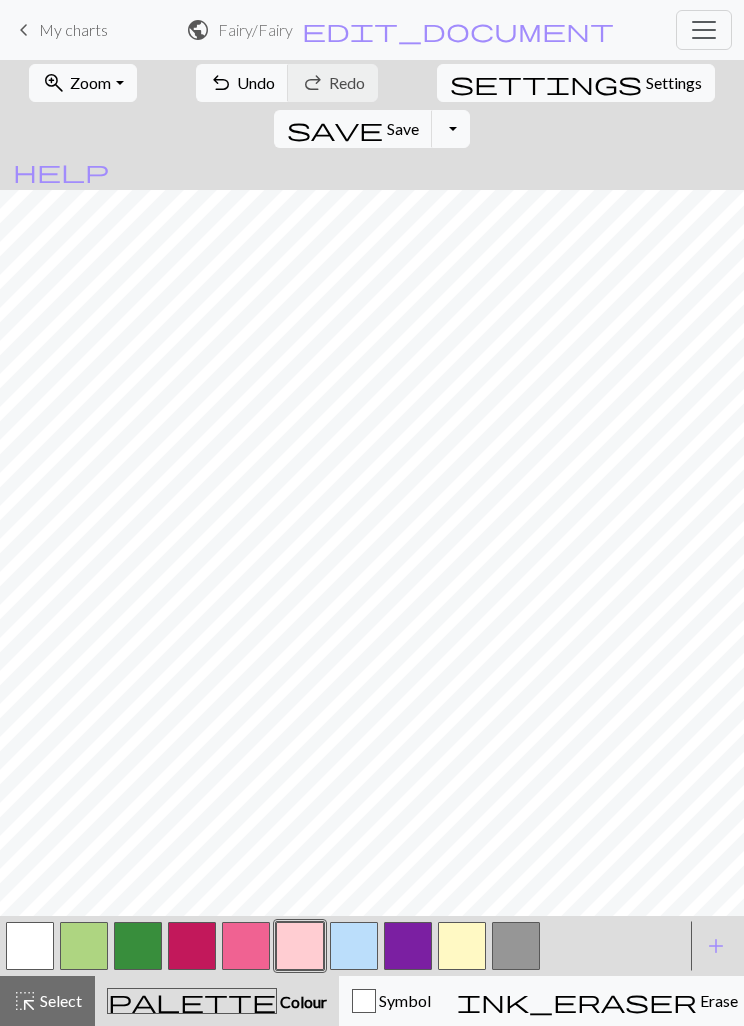 click at bounding box center [84, 946] 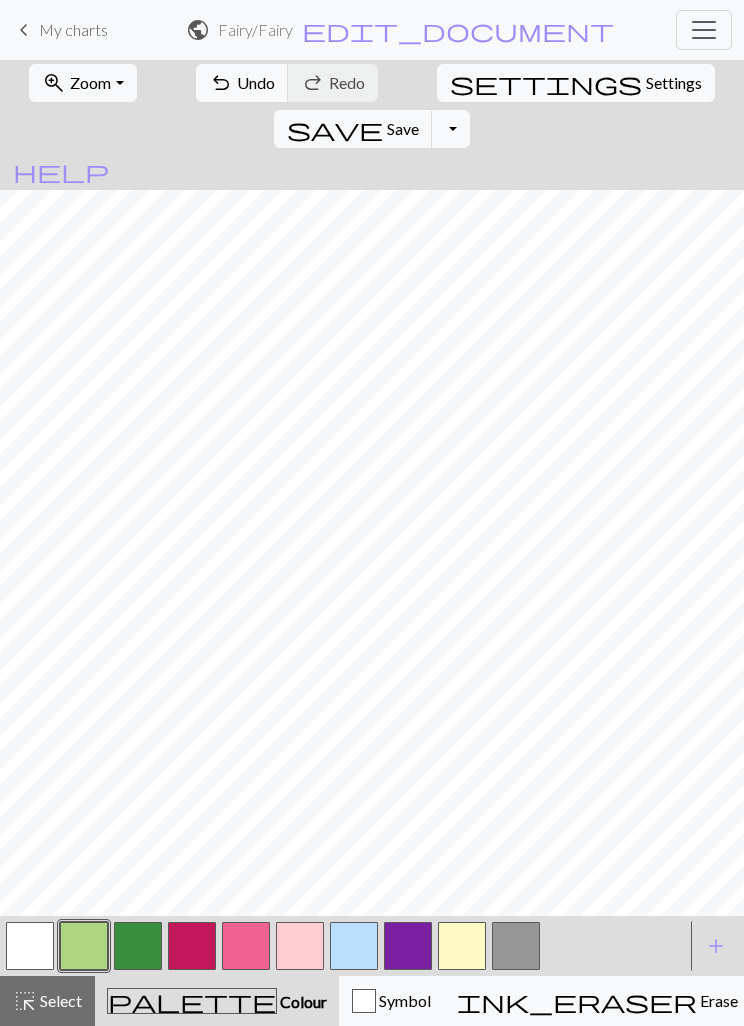 click at bounding box center [354, 946] 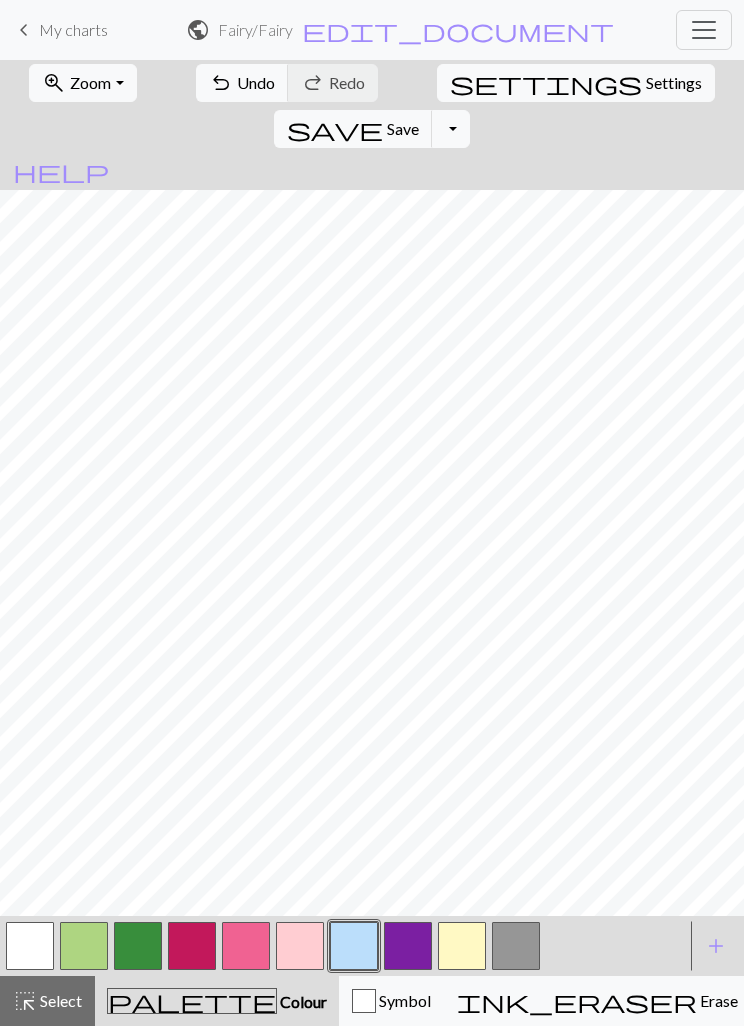 click at bounding box center [516, 946] 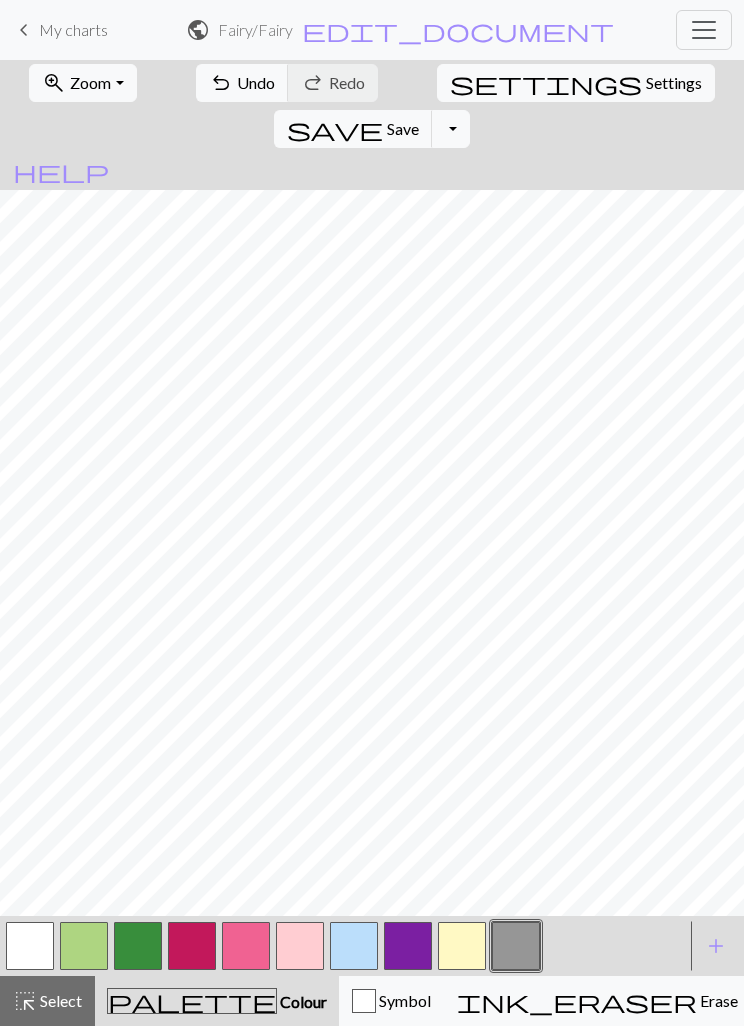 click at bounding box center (30, 946) 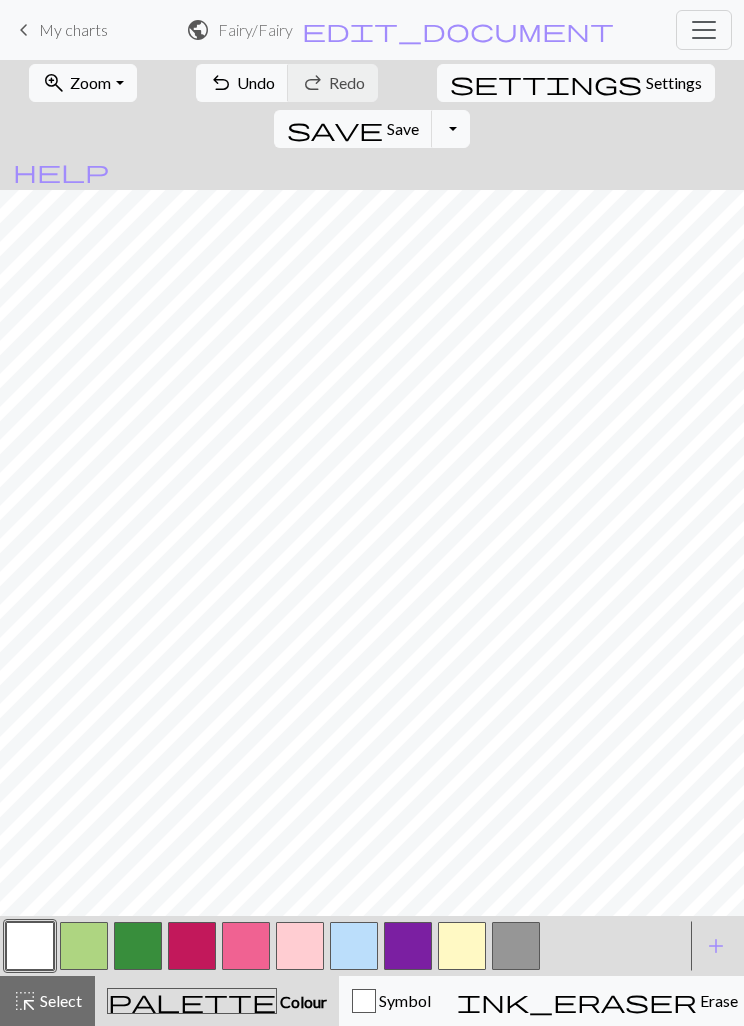 click on "add" at bounding box center (716, 946) 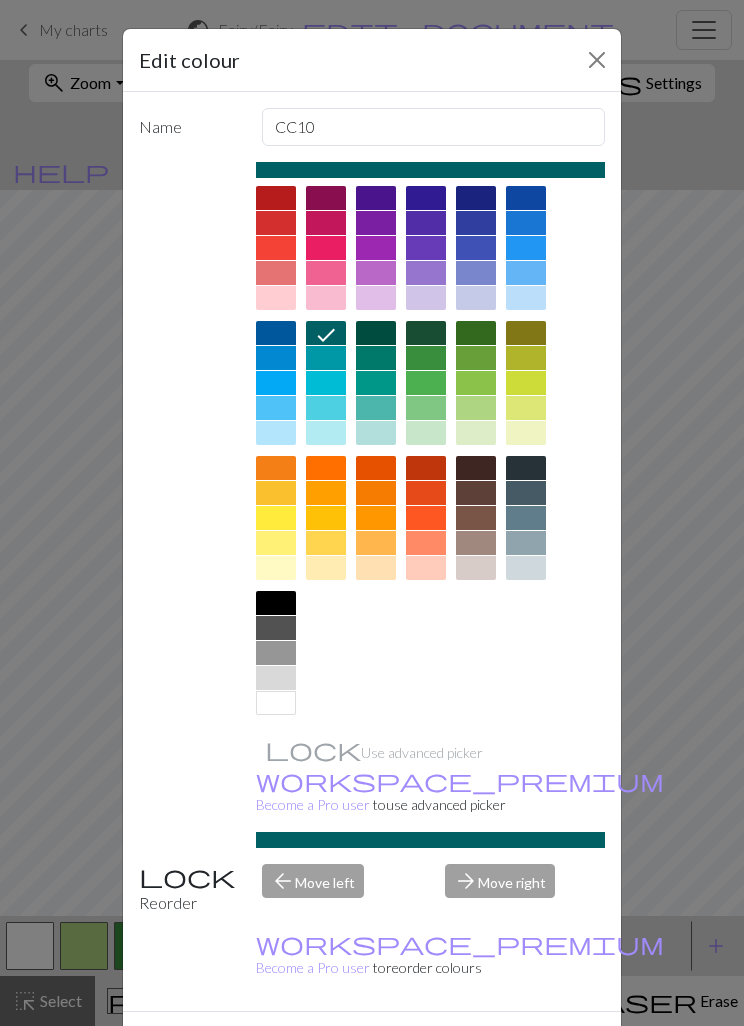 click at bounding box center (326, 568) 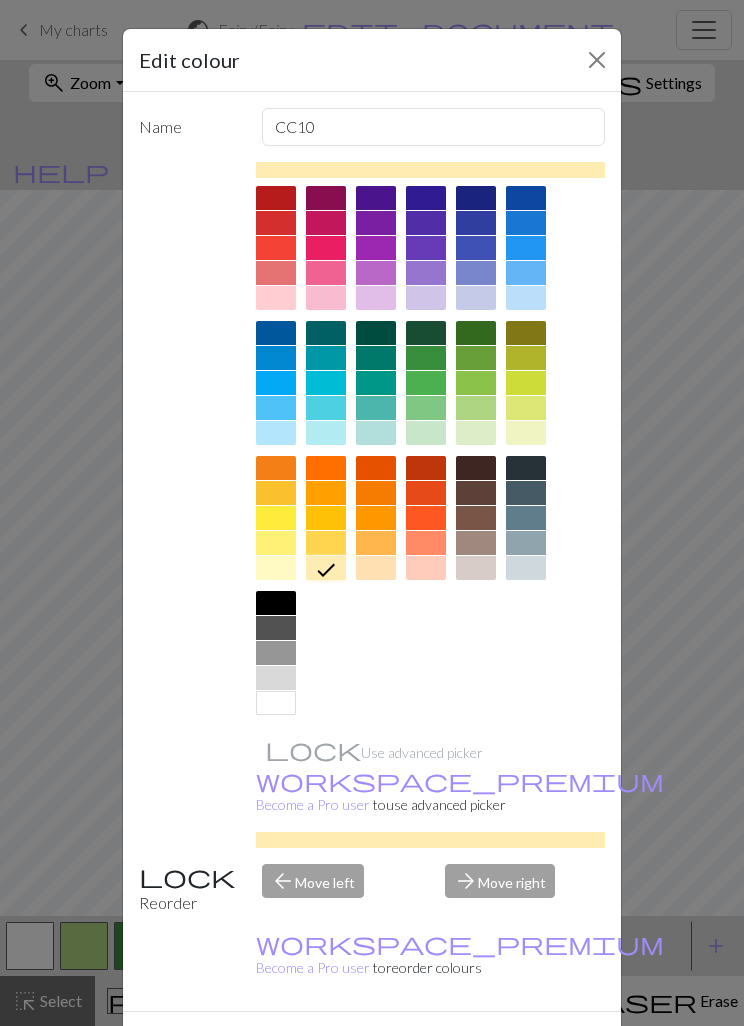 click on "Done" at bounding box center [492, 1047] 